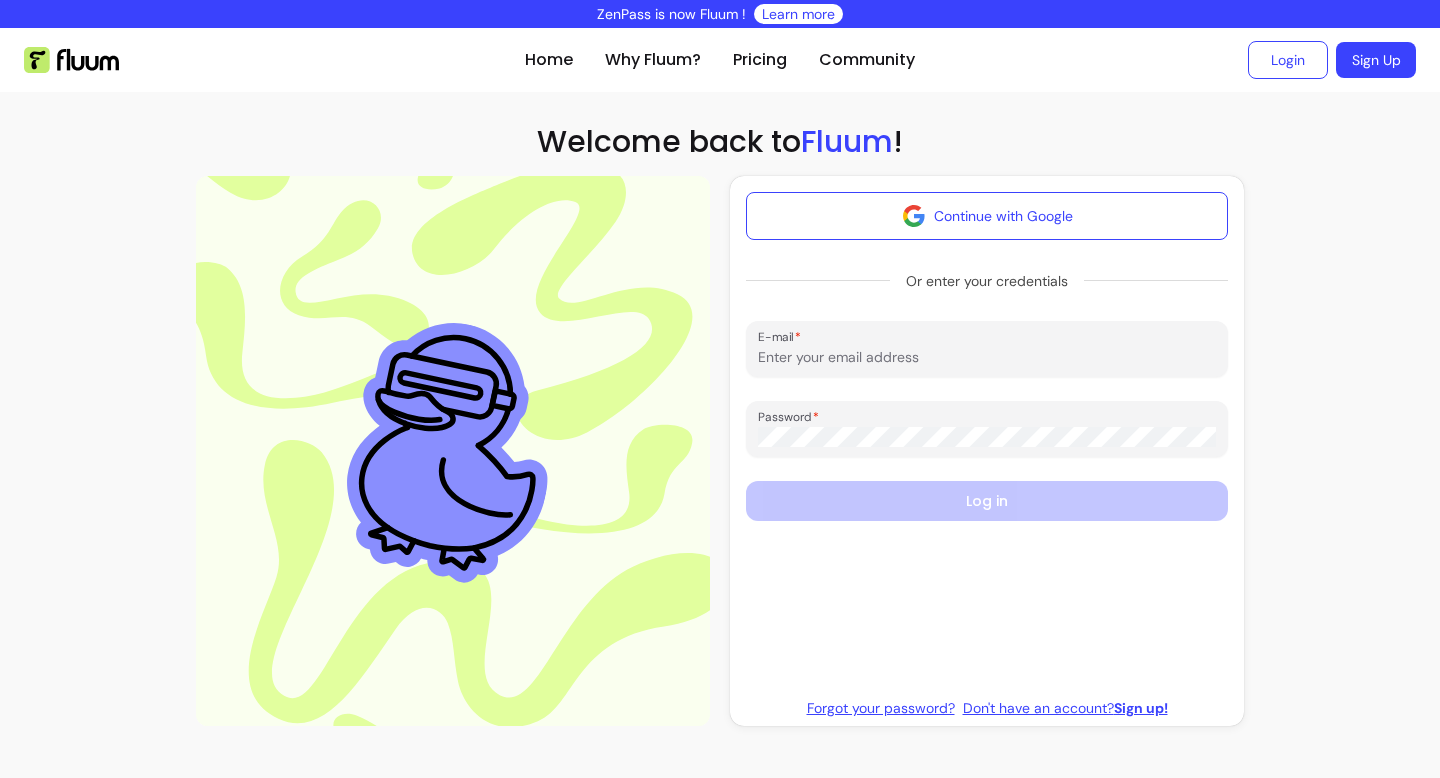 scroll, scrollTop: 0, scrollLeft: 0, axis: both 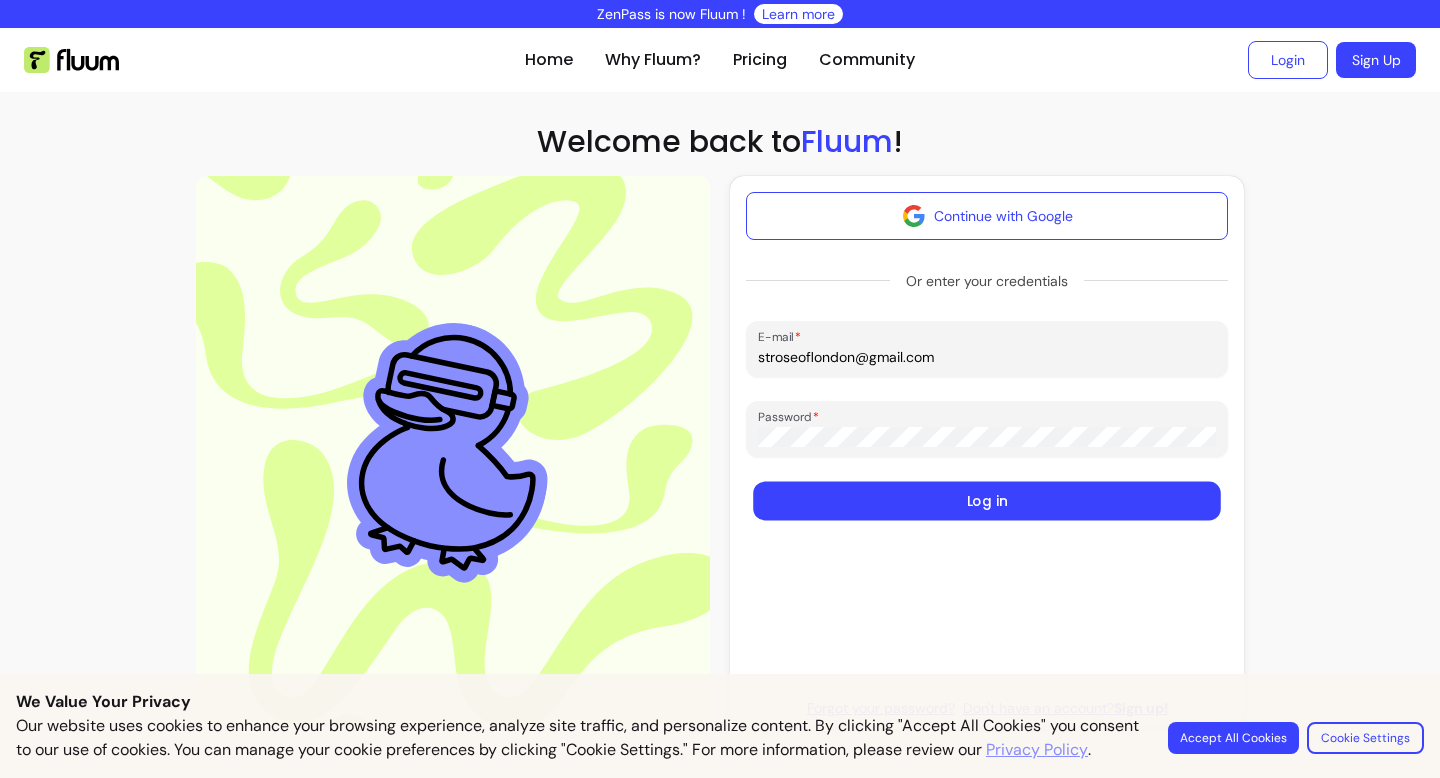 click on "Log in" at bounding box center [987, 501] 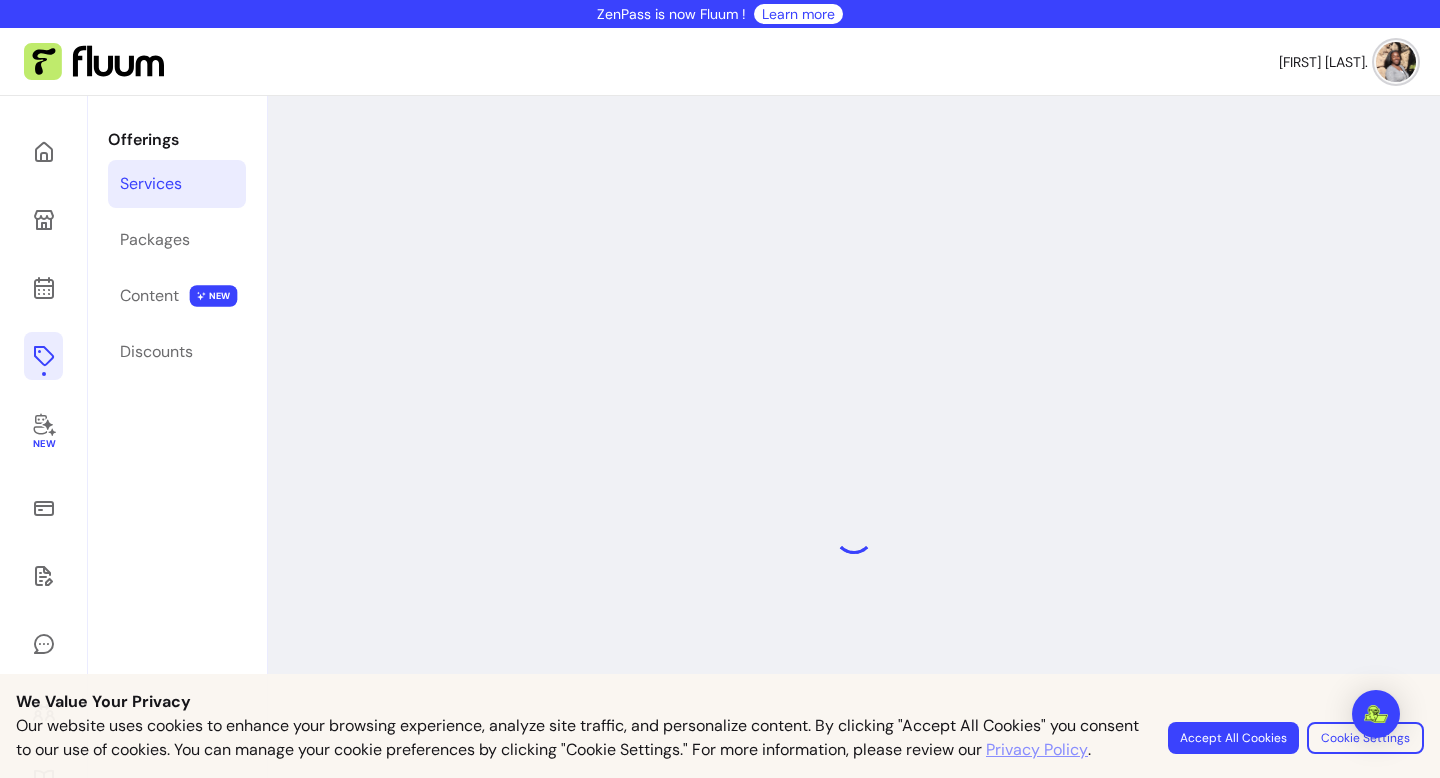 select on "**" 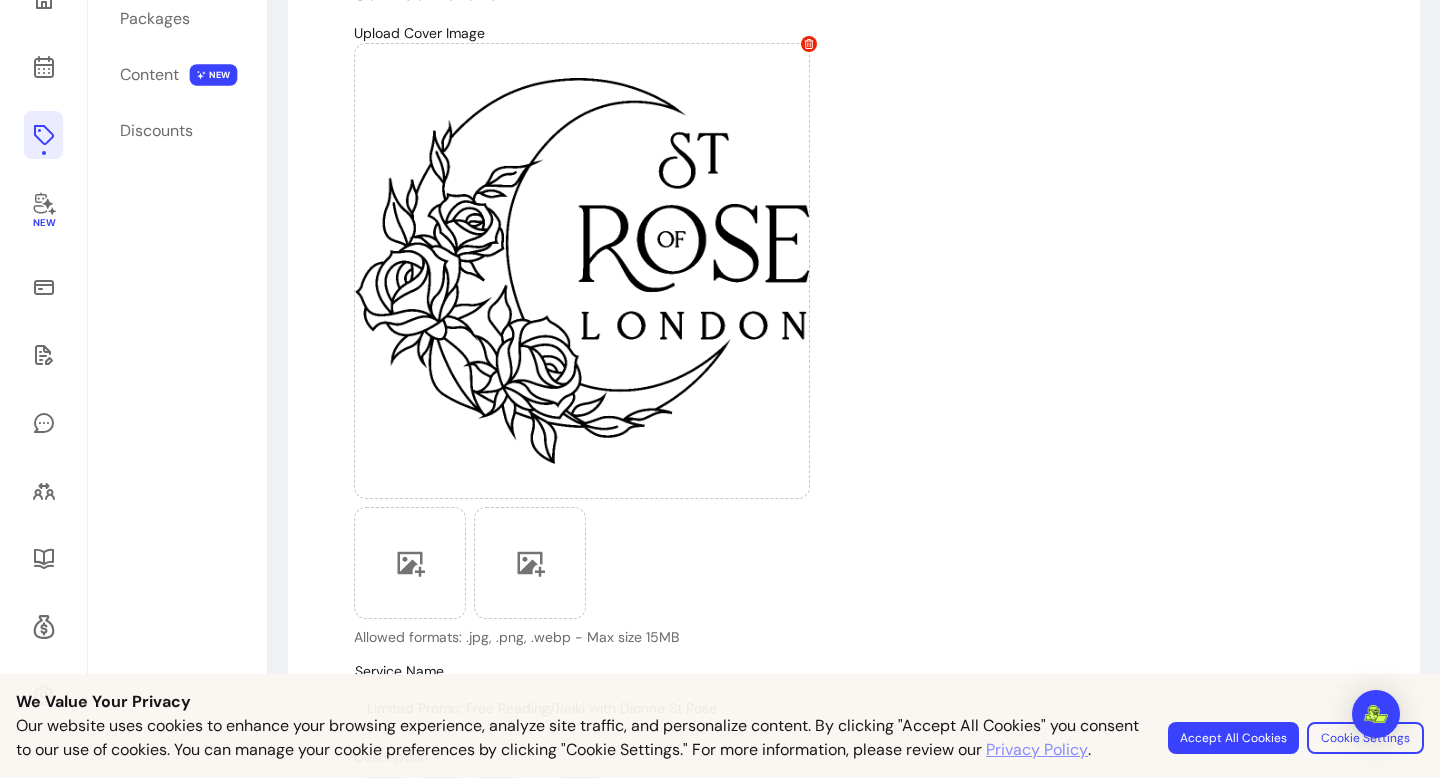 scroll, scrollTop: 0, scrollLeft: 0, axis: both 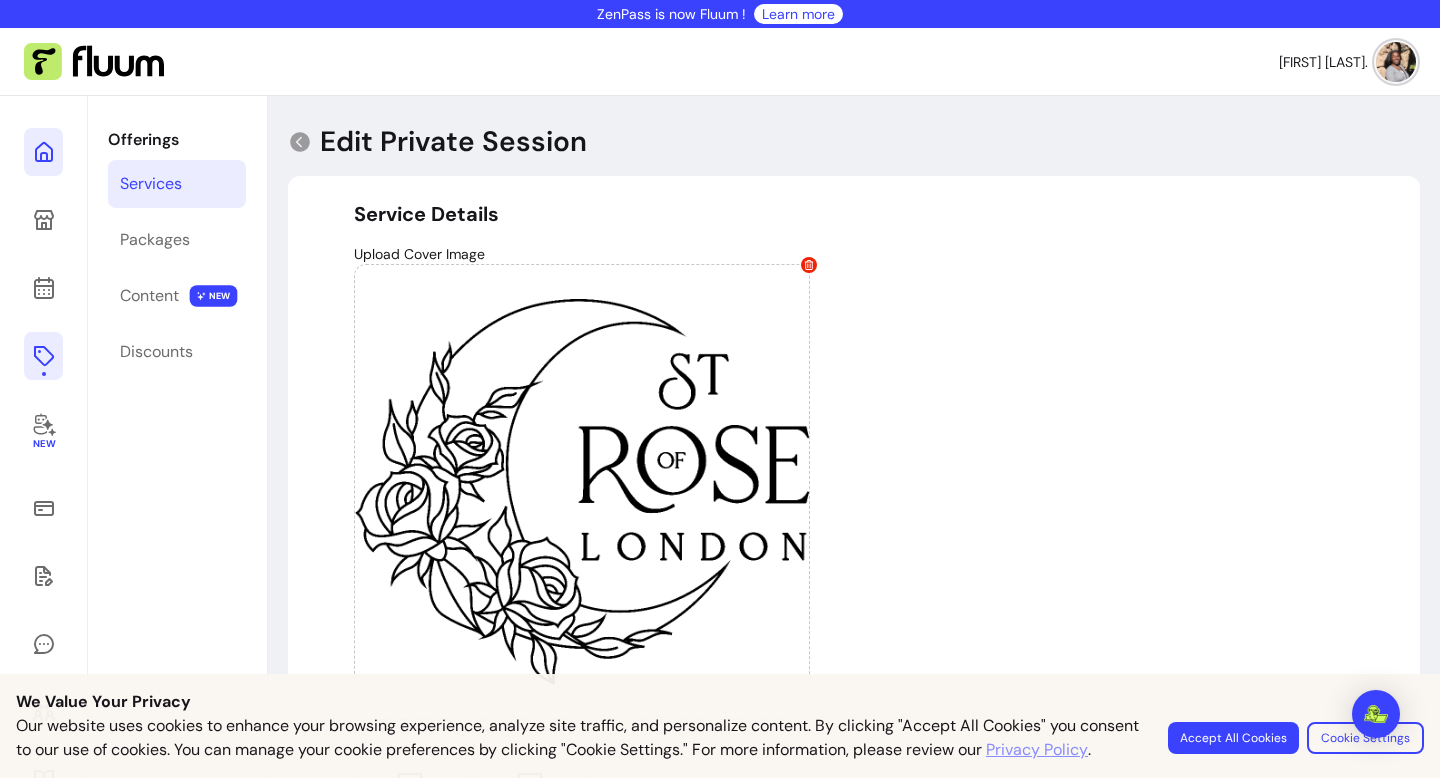 click 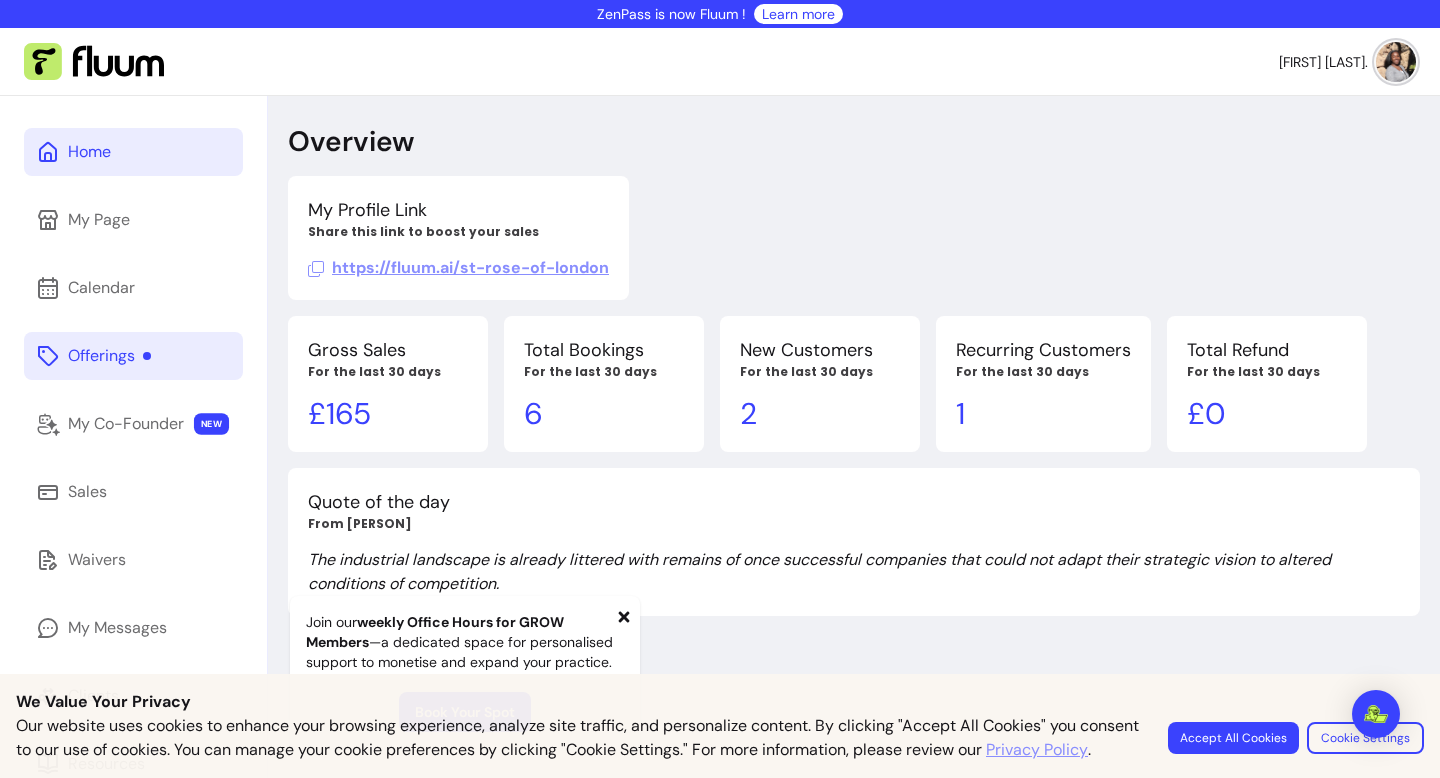 click on "Offerings" at bounding box center (109, 356) 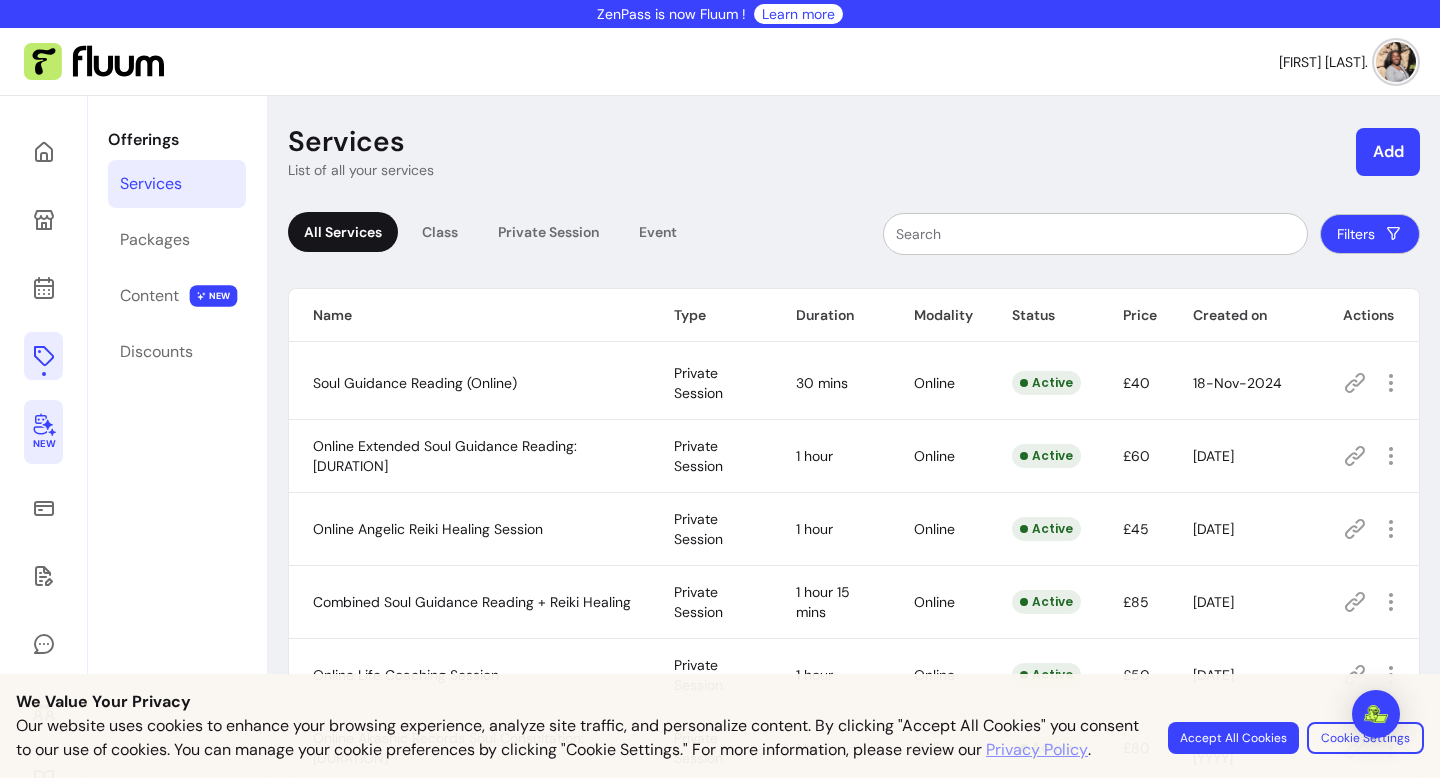 click 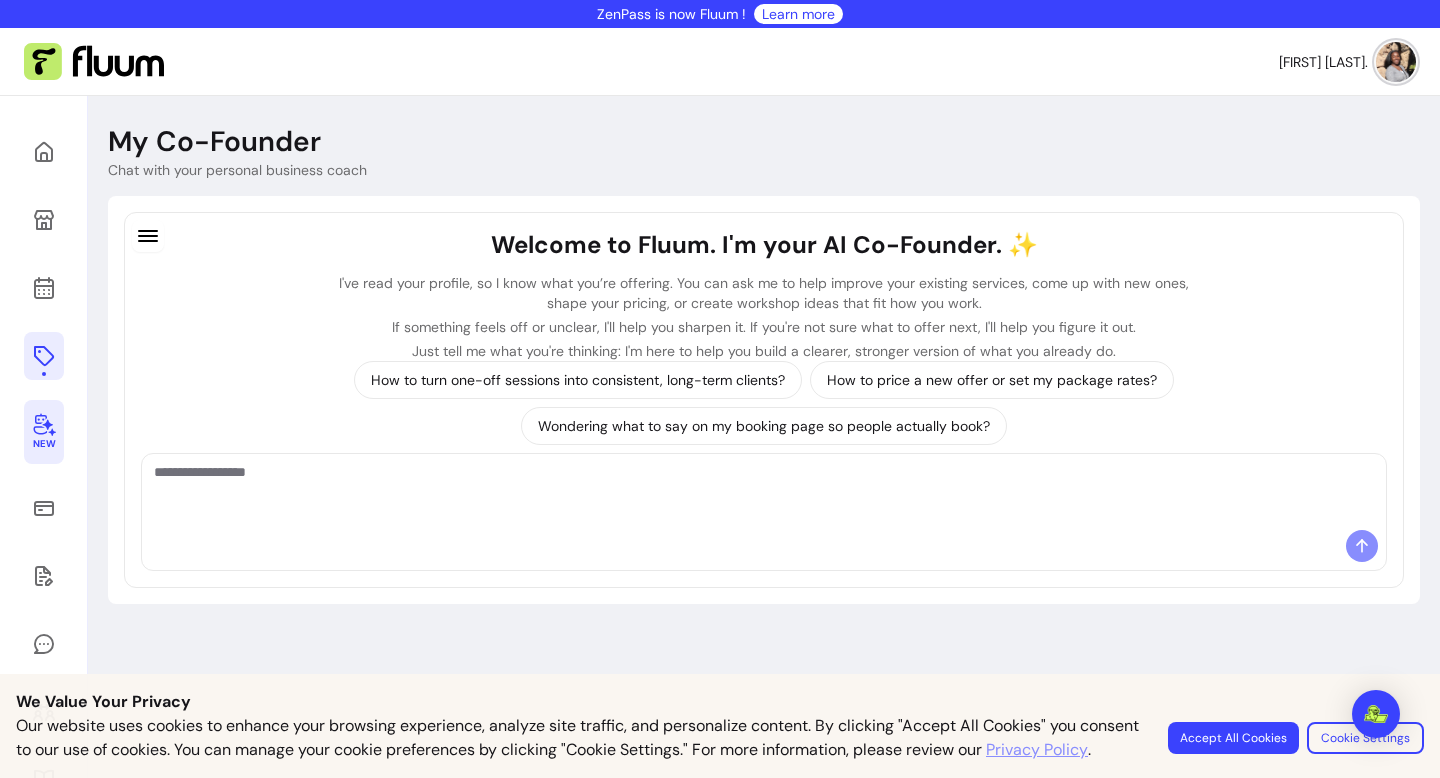 click 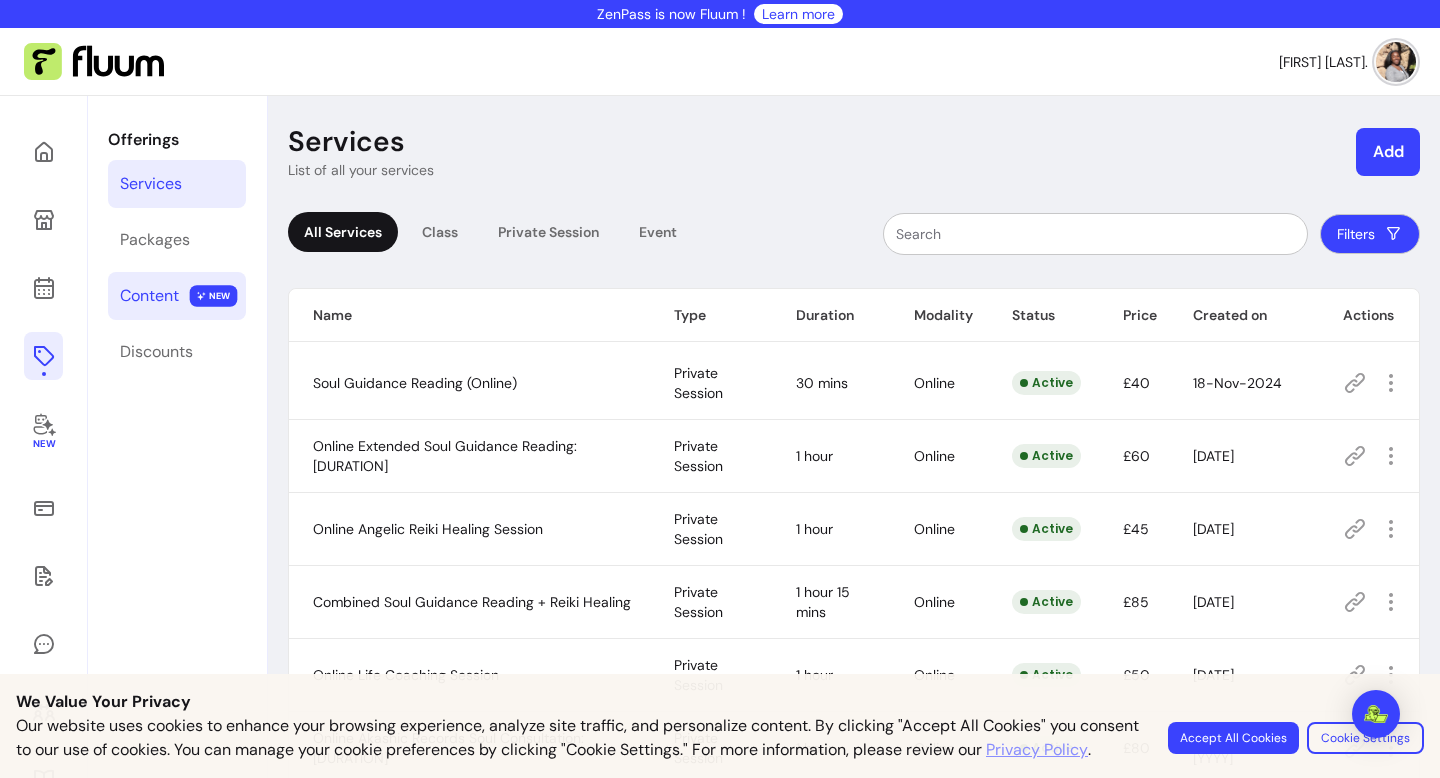click on "Content" at bounding box center (149, 296) 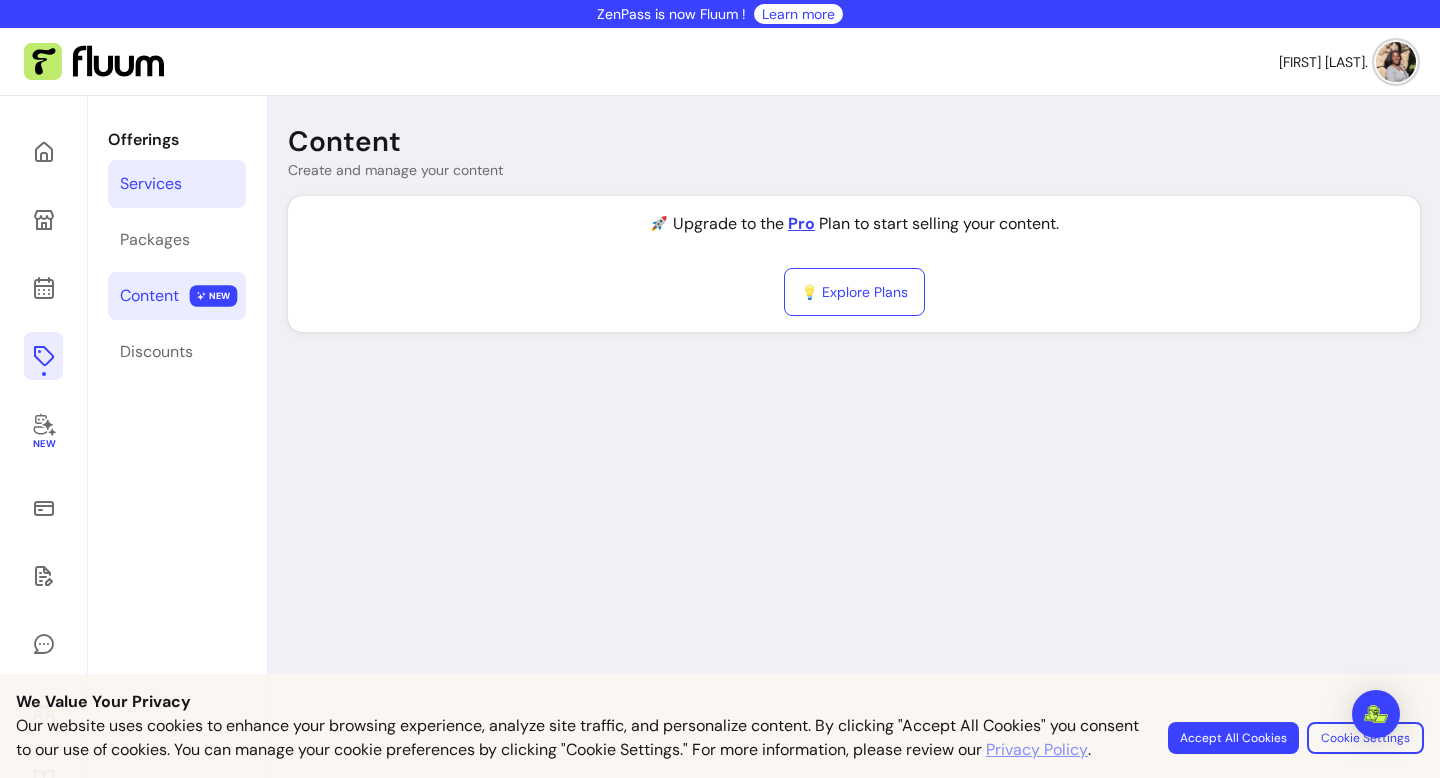 click on "Services" at bounding box center (151, 184) 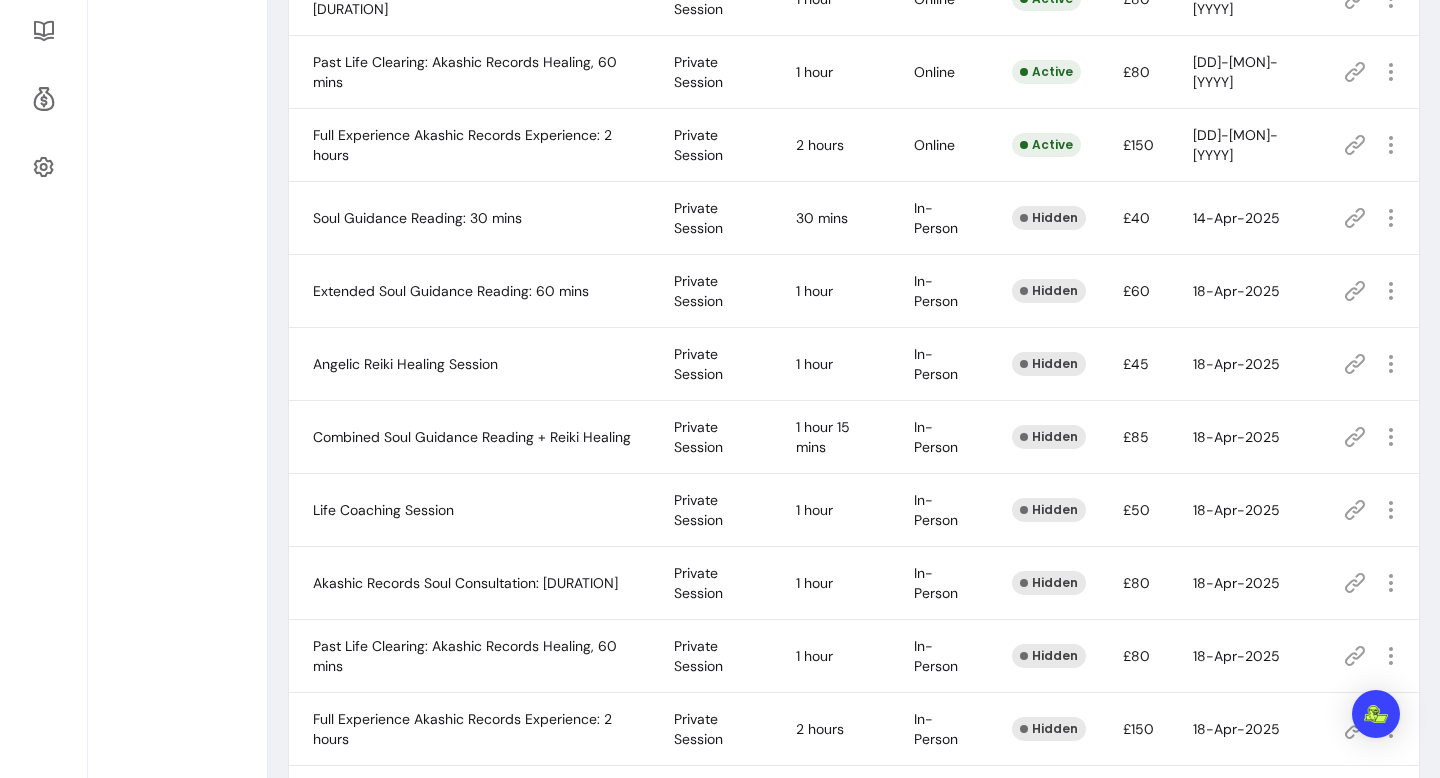 scroll, scrollTop: 907, scrollLeft: 0, axis: vertical 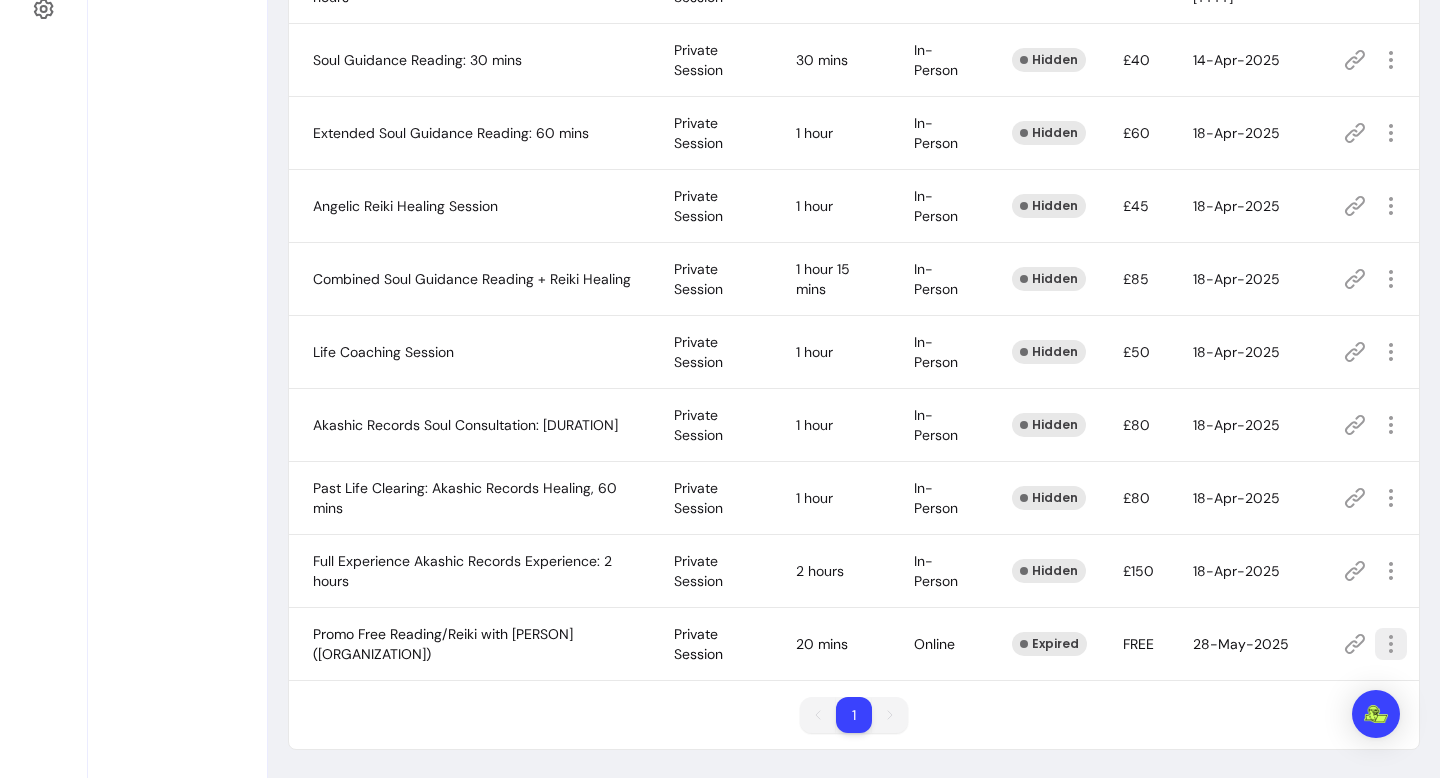 click 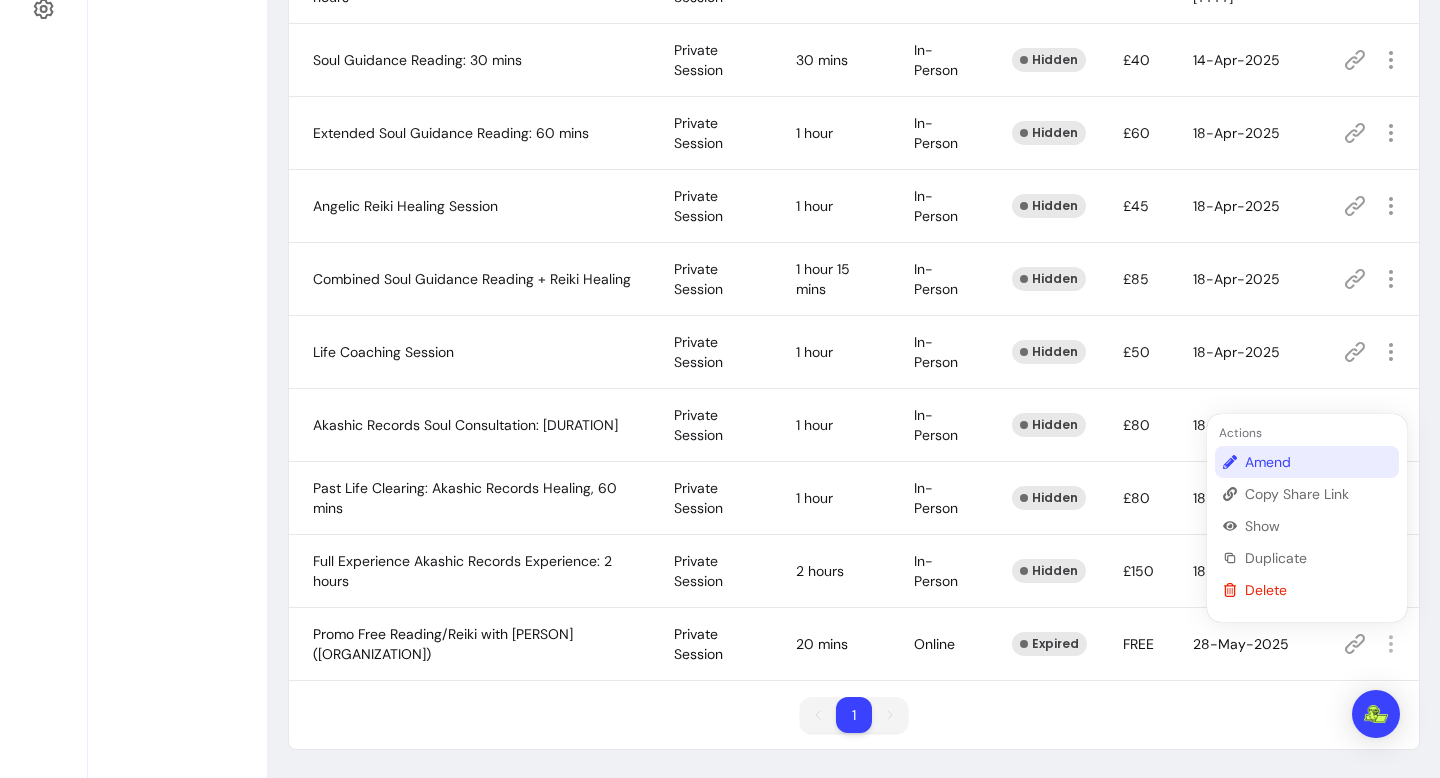 click on "Amend" at bounding box center [1318, 462] 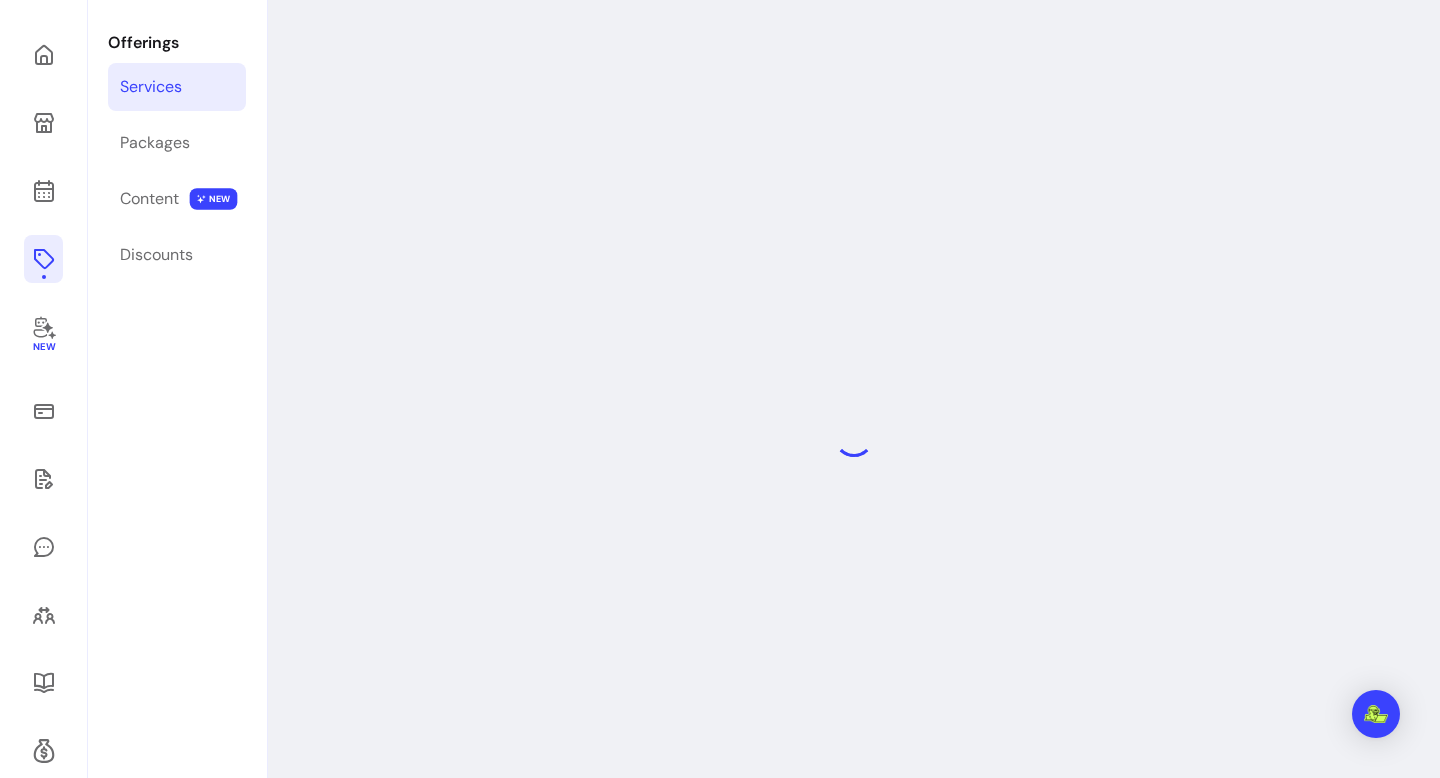 scroll, scrollTop: 96, scrollLeft: 0, axis: vertical 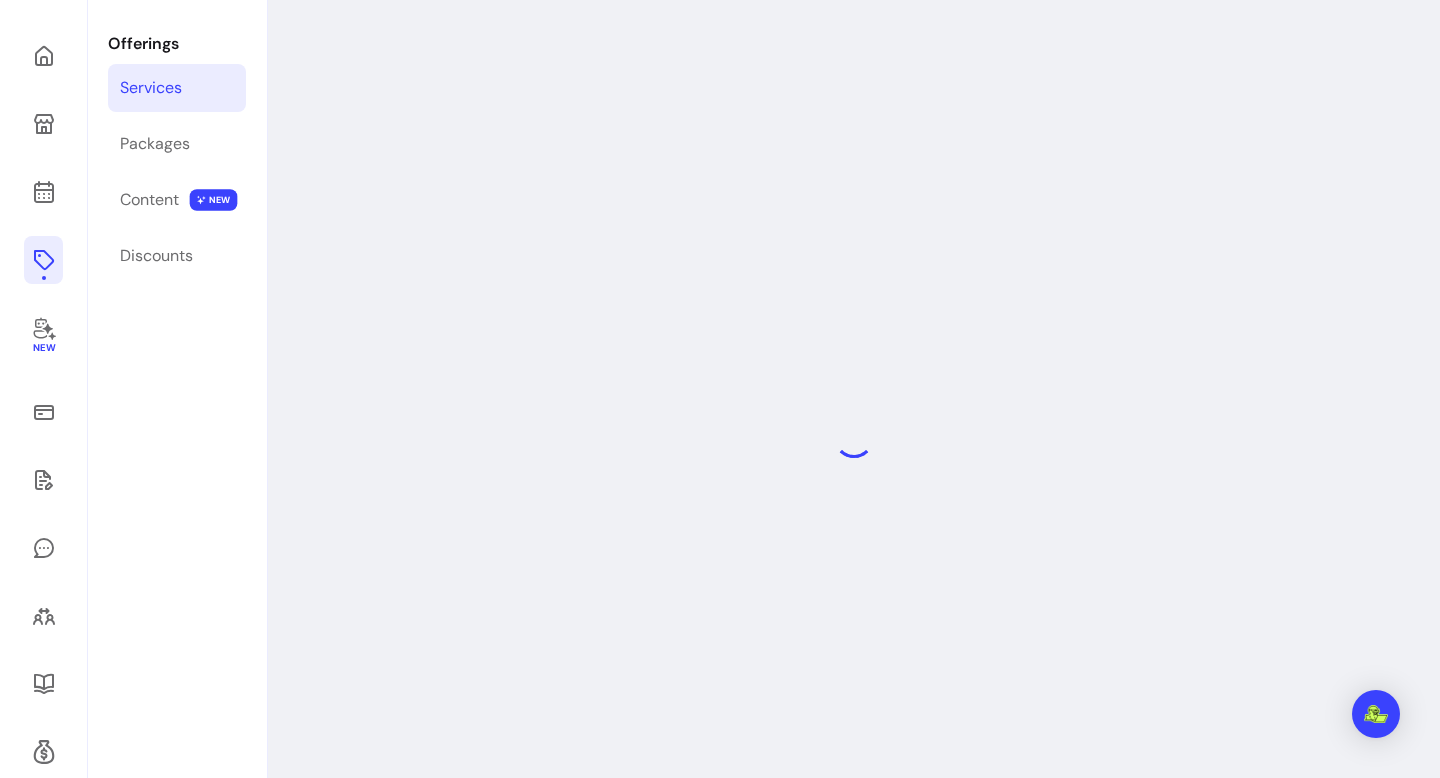select on "**" 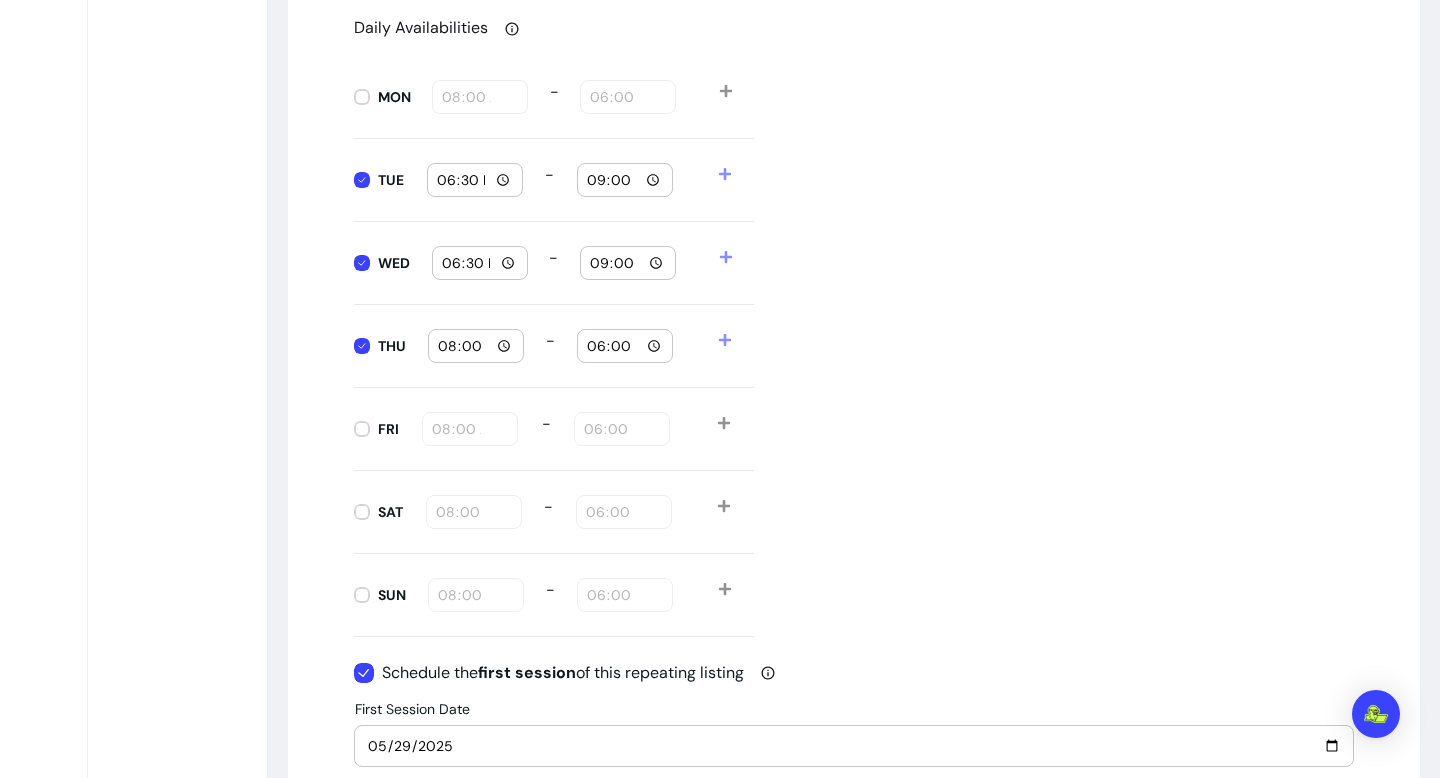 scroll, scrollTop: 2097, scrollLeft: 0, axis: vertical 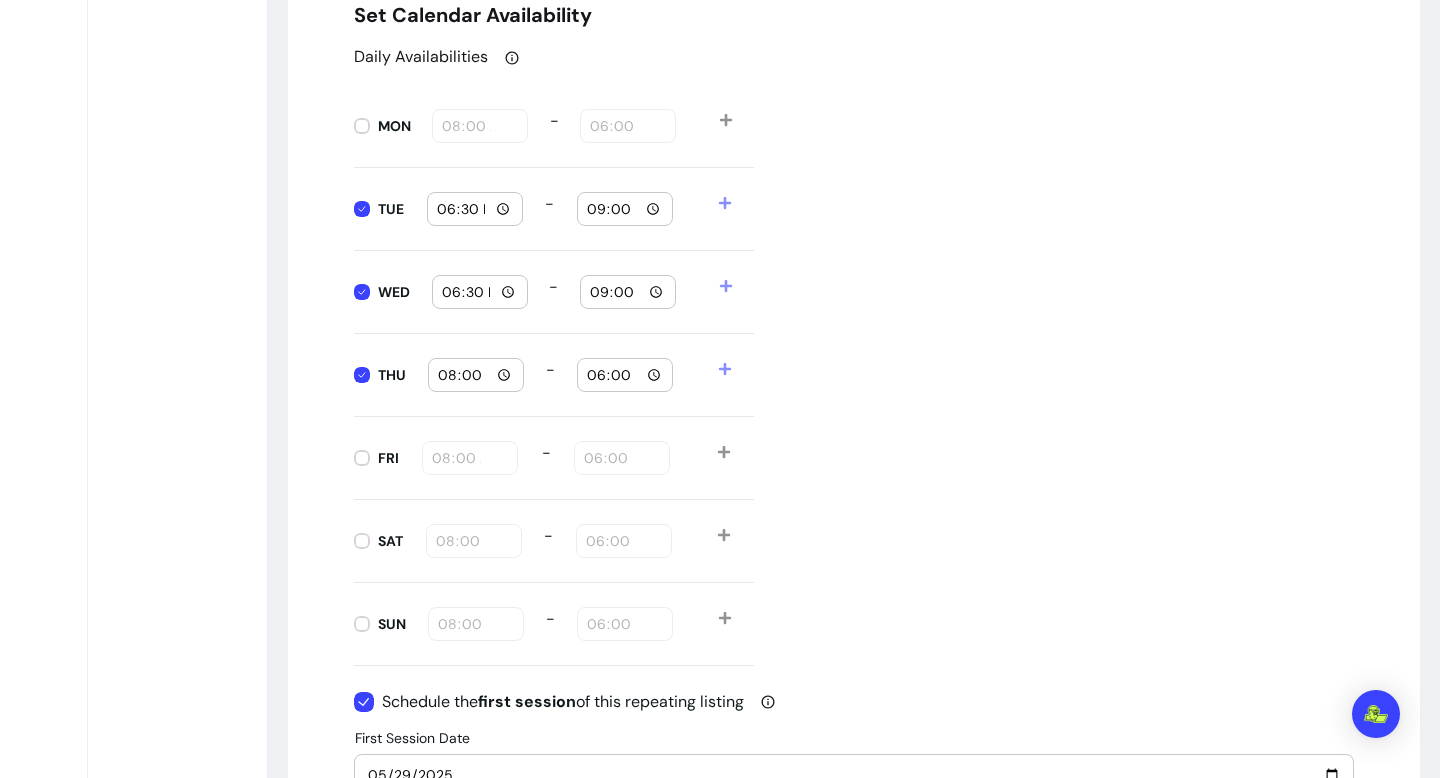 click on "08:00" at bounding box center [476, 375] 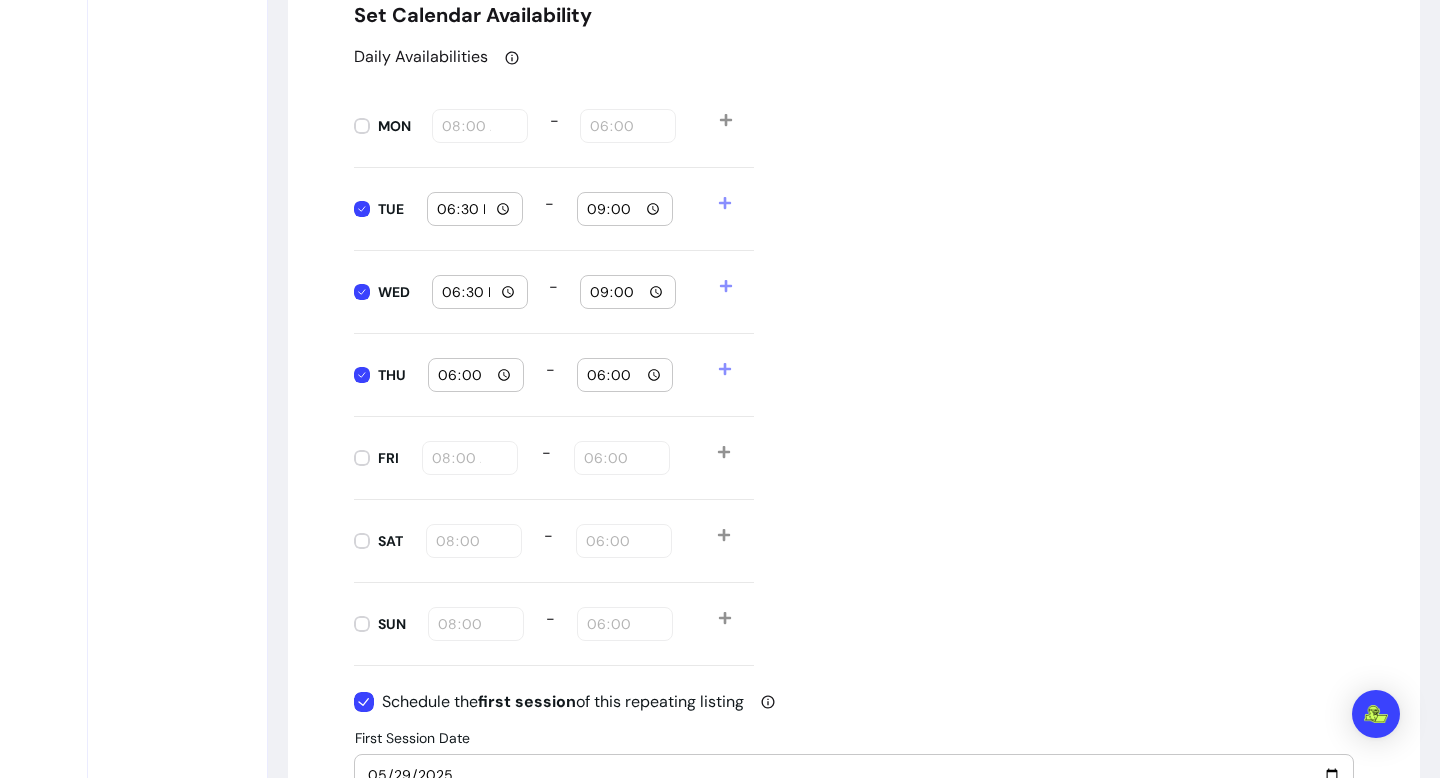 click on "18:00" at bounding box center [476, 375] 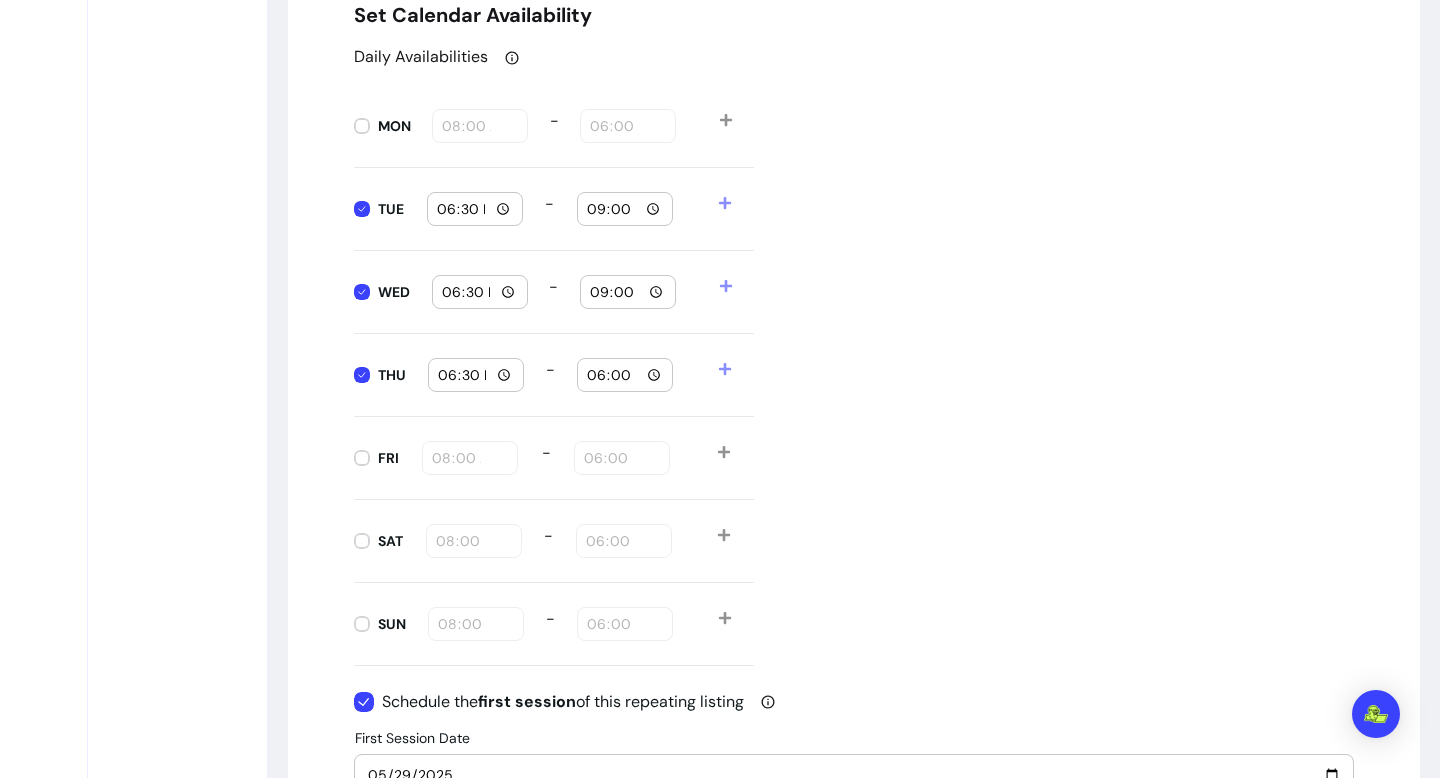 click on "Daily Availabilities MON 08:00 - 18:00 TUE 18:30 - 21:00 WED 18:30 - 21:00 THU 18:30 - 18:00 FRI 08:00 - 18:00 SAT 08:00 - 18:00 SUN 08:00 - 18:00" at bounding box center (854, 355) 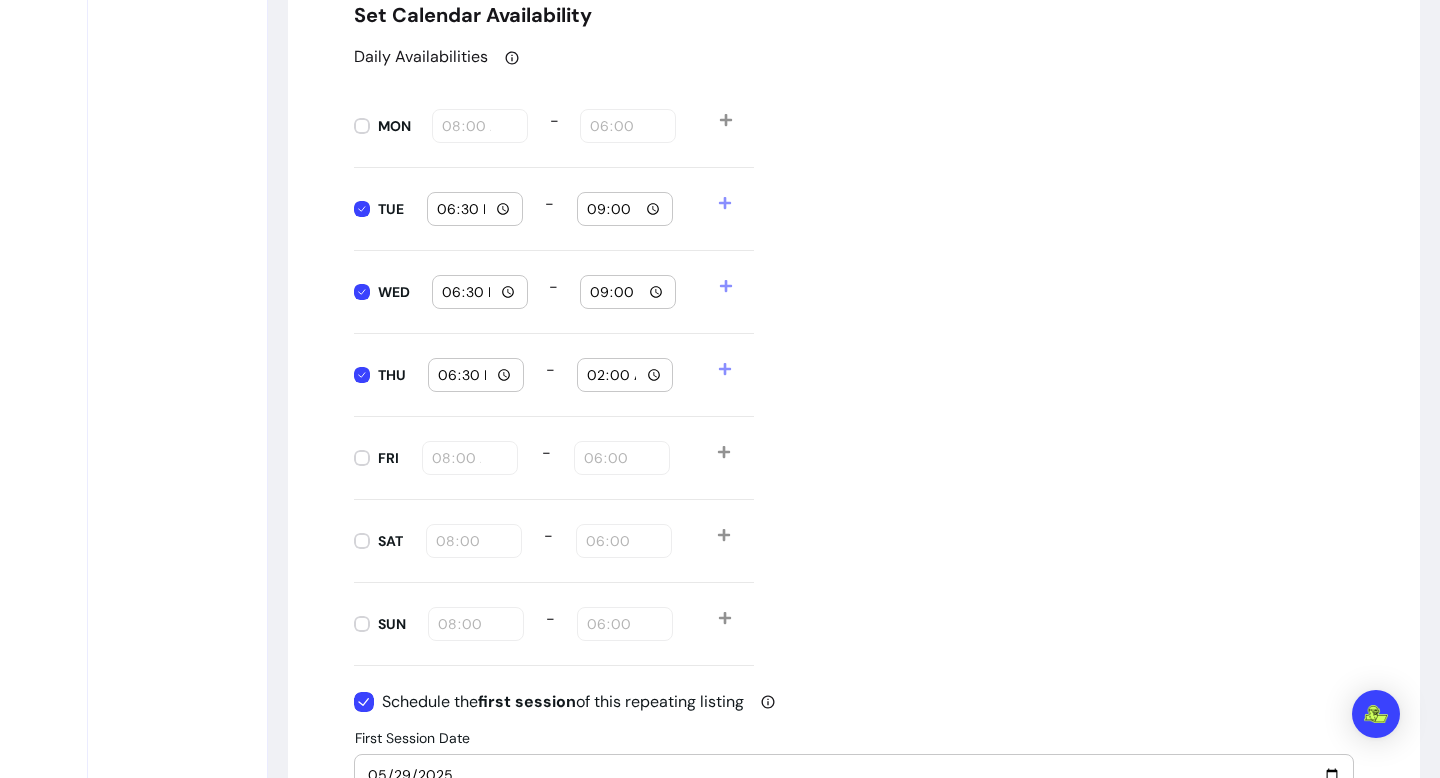 type on "21:00" 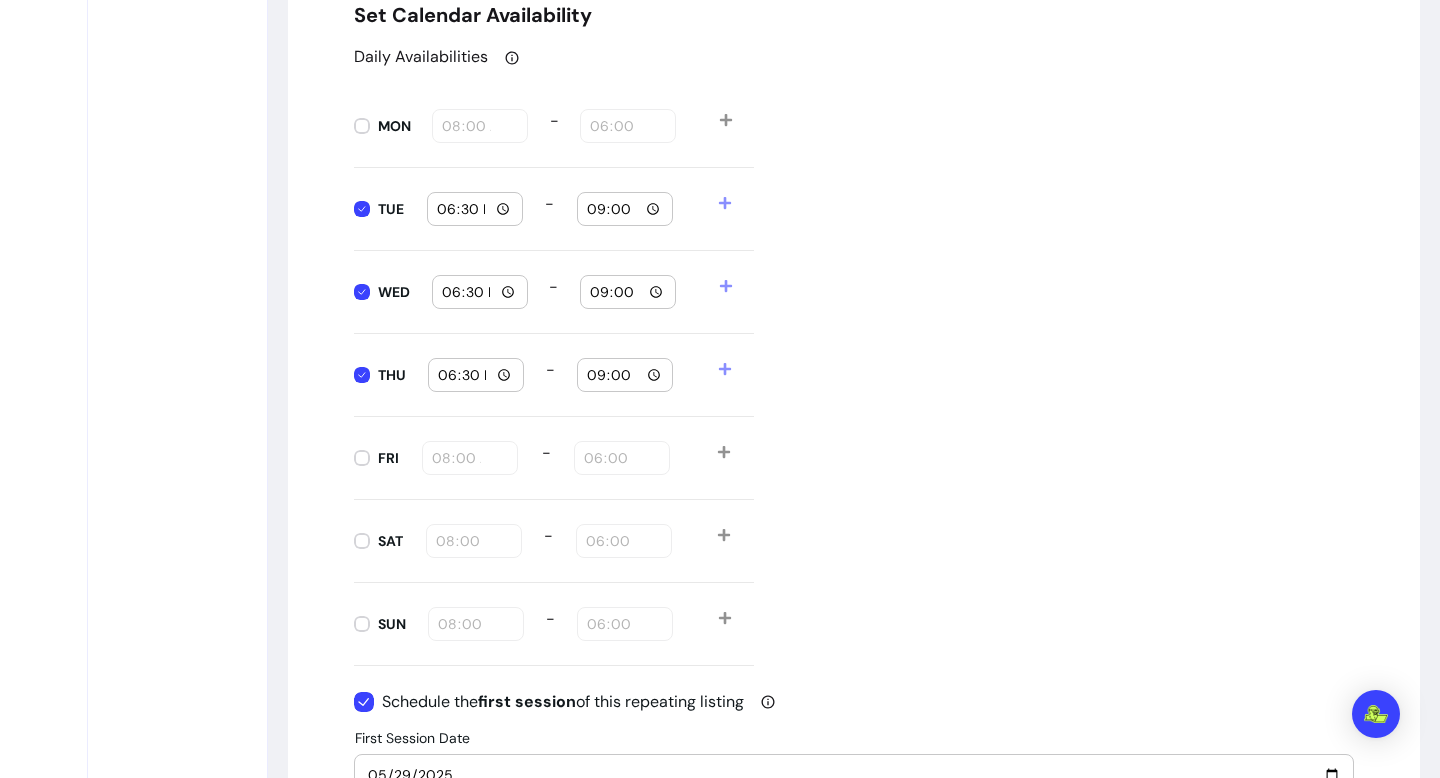 click on "Daily Availabilities MON 08:00 - 18:00 TUE 18:30 - 21:00 WED 18:30 - 21:00 THU 18:30 - 21:00 FRI 08:00 - 18:00 SAT 08:00 - 18:00 SUN 08:00 - 18:00" at bounding box center (854, 355) 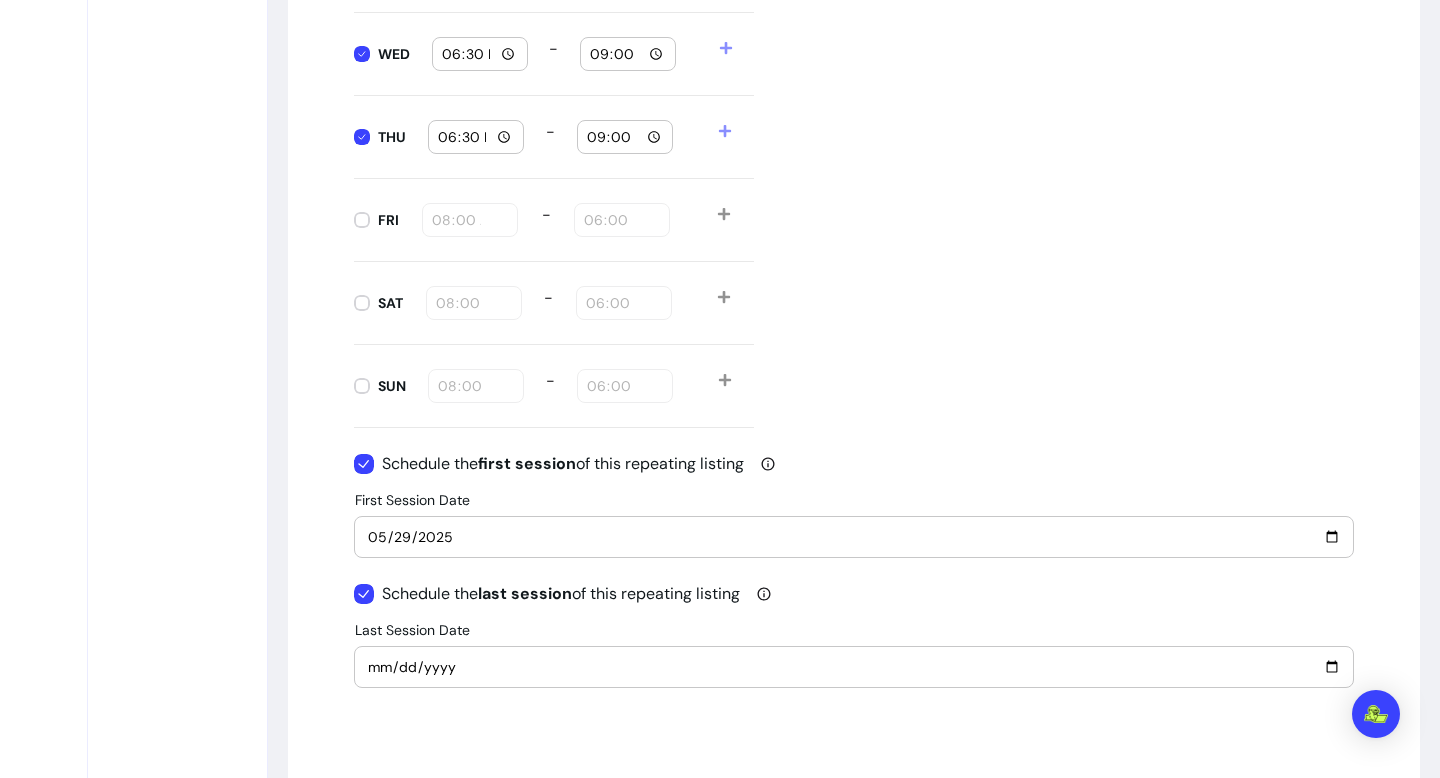 scroll, scrollTop: 2516, scrollLeft: 0, axis: vertical 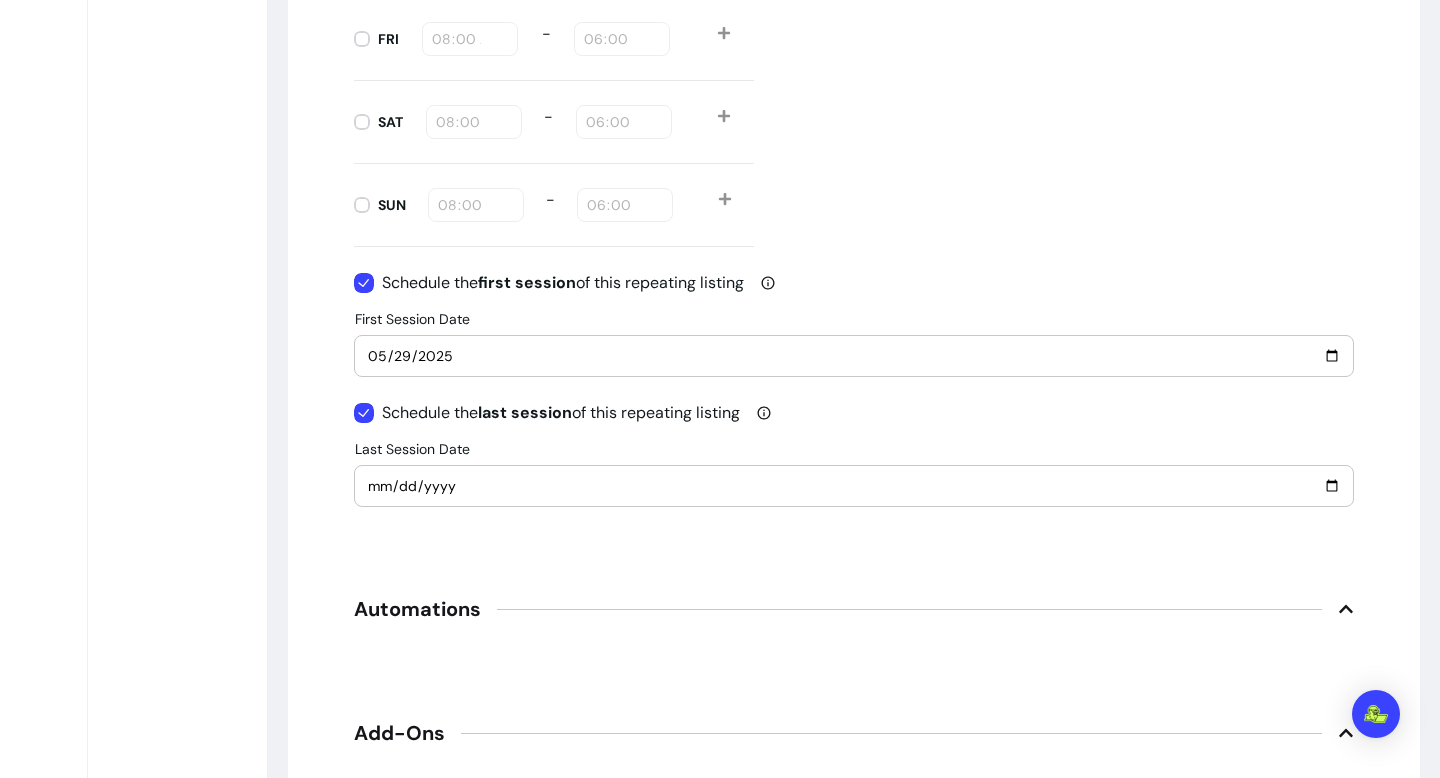 click on "[DATE]" at bounding box center (854, 486) 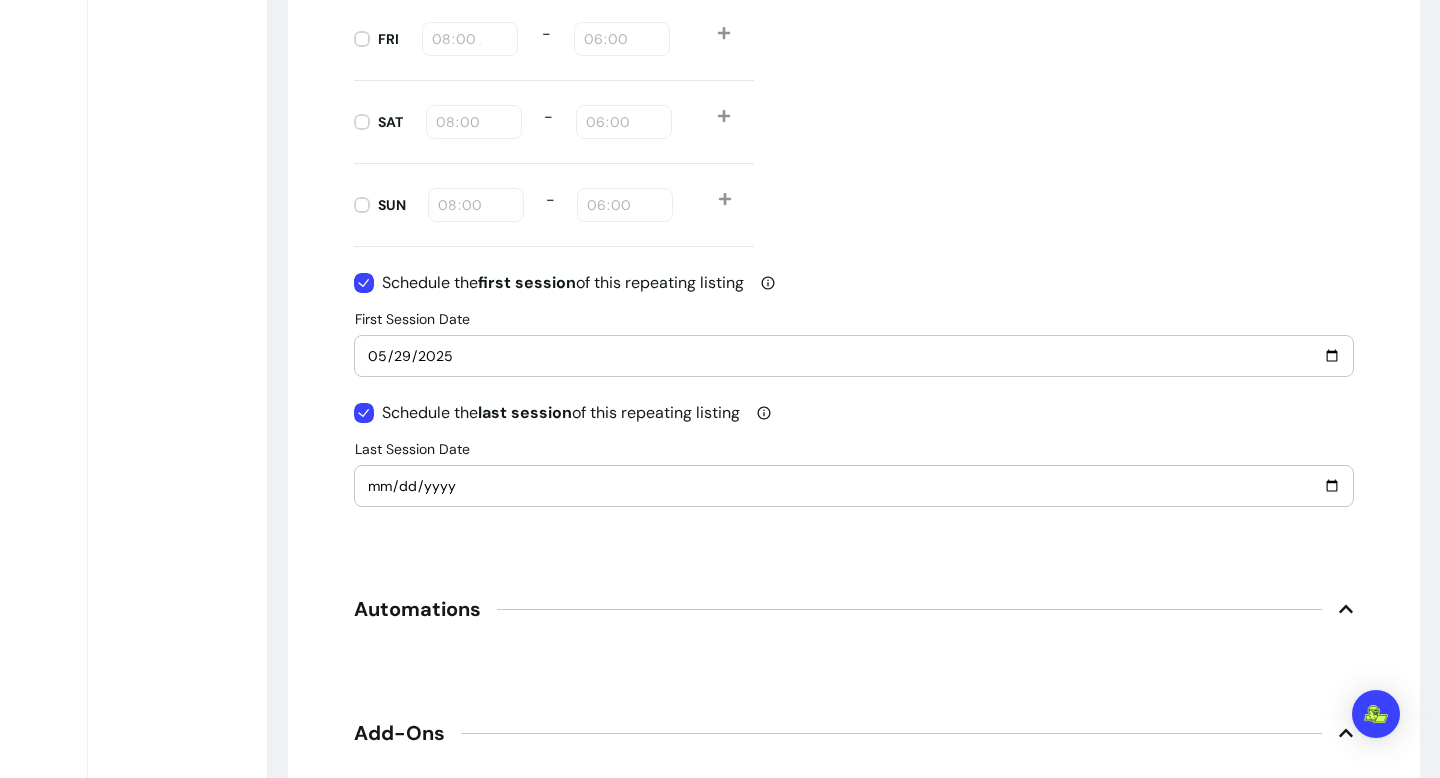 type on "[YYYY]-[MM]-[DD]" 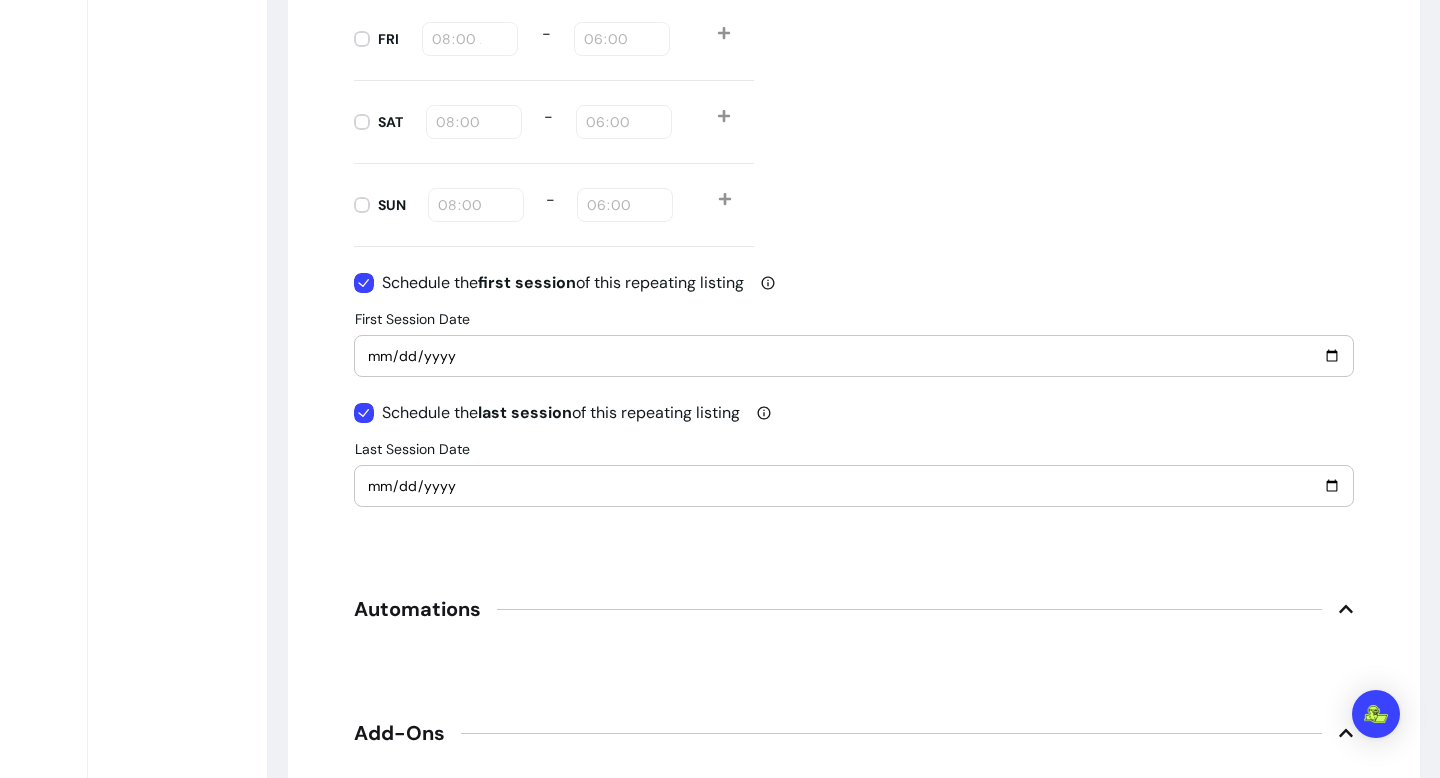 click on "[DATE]" at bounding box center (854, 486) 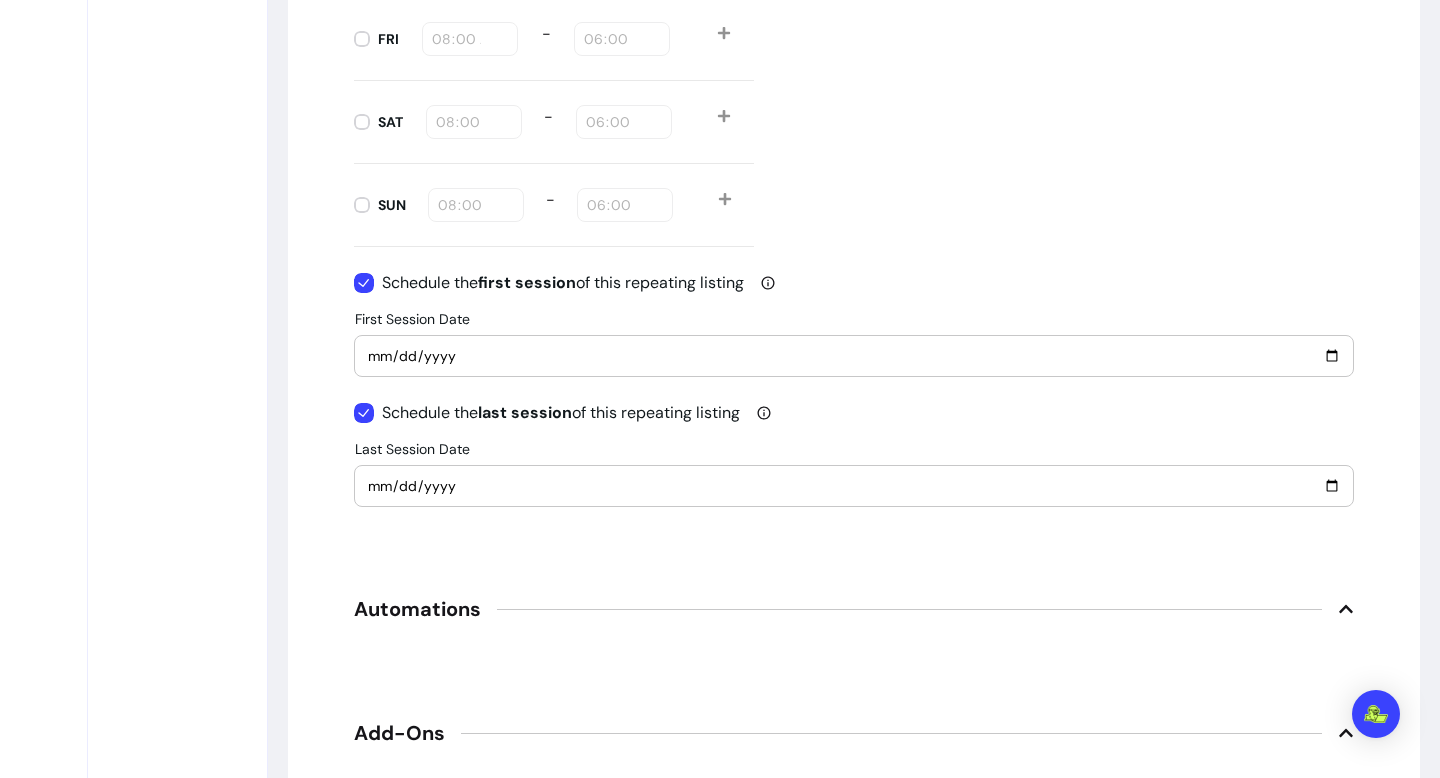 type on "2025-09-07" 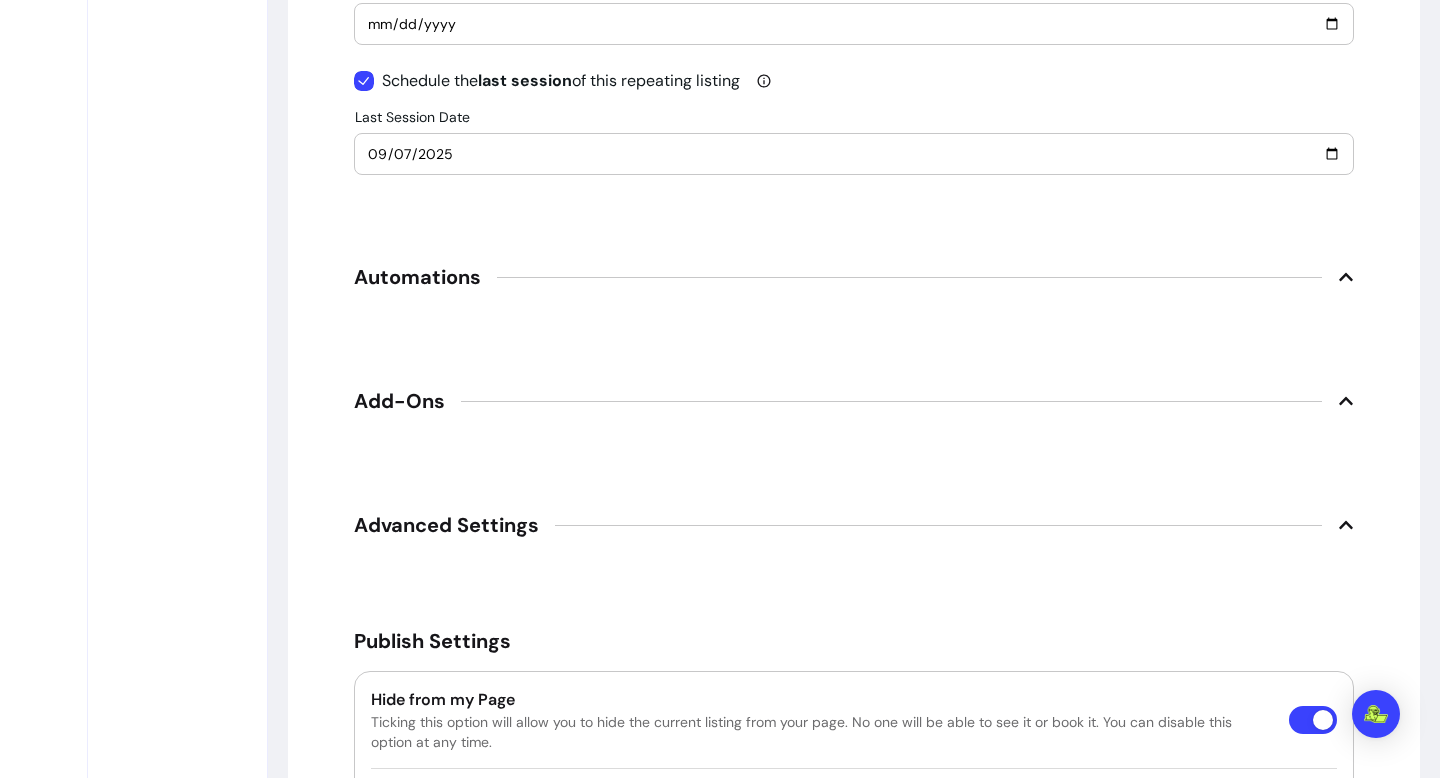 scroll, scrollTop: 2890, scrollLeft: 0, axis: vertical 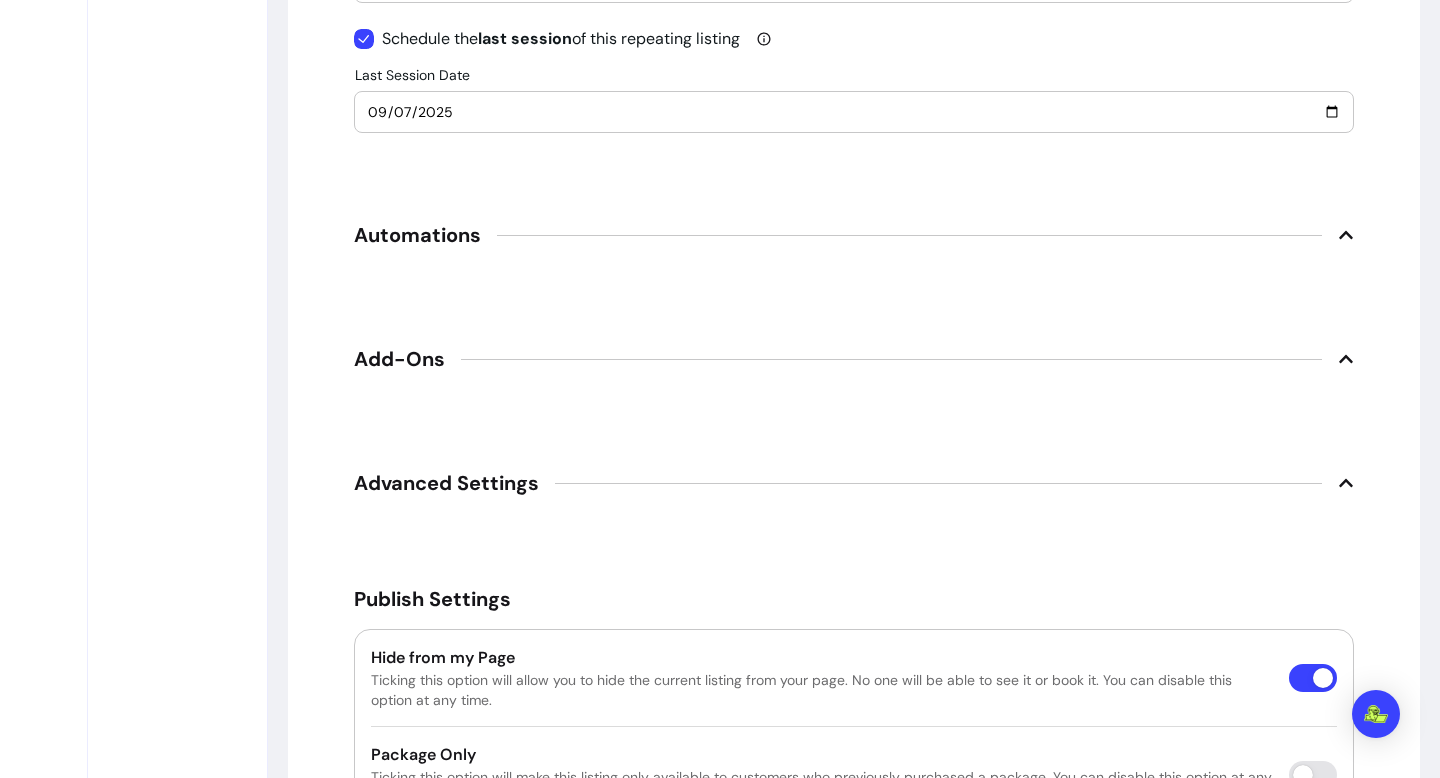 click on "Automations" at bounding box center [854, 235] 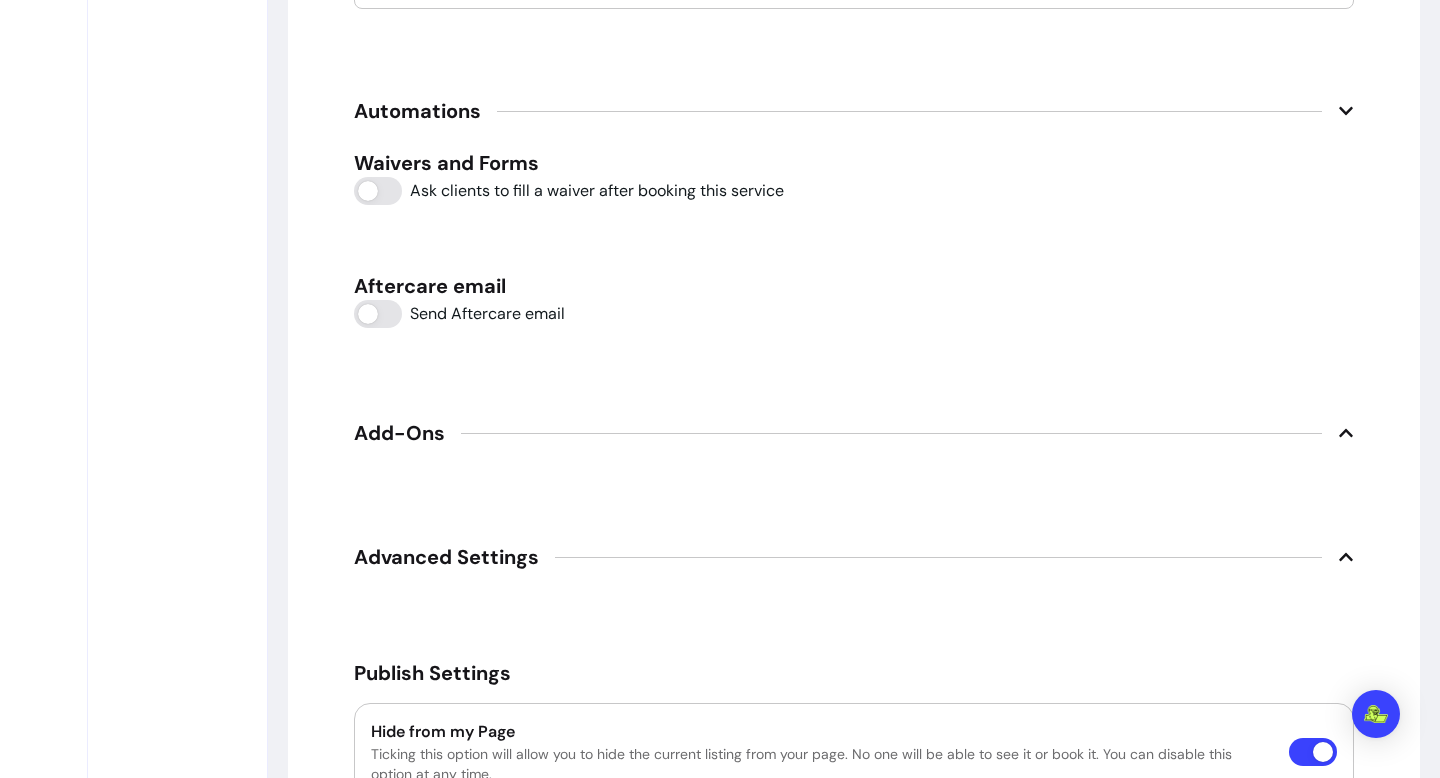 scroll, scrollTop: 3053, scrollLeft: 0, axis: vertical 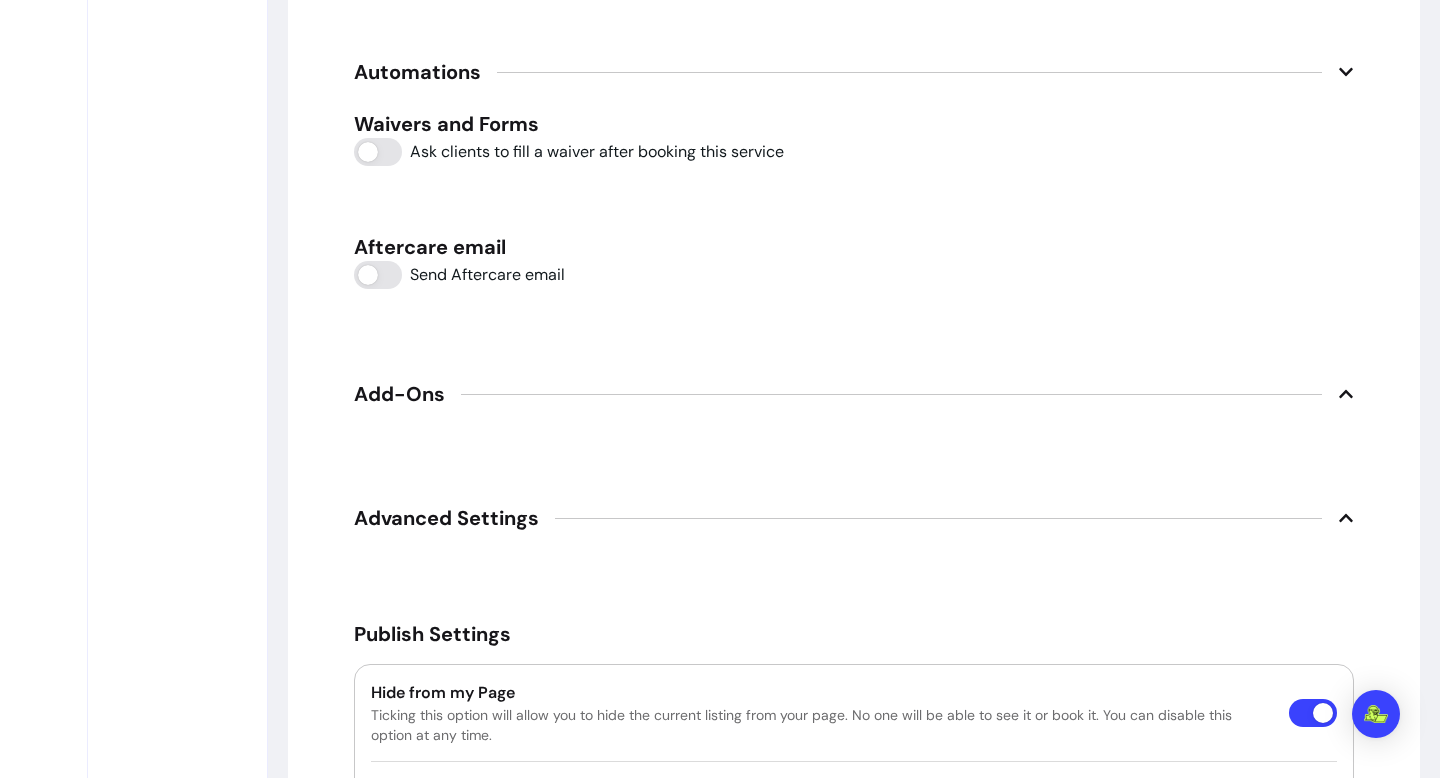 click on "Add-Ons" at bounding box center [854, 394] 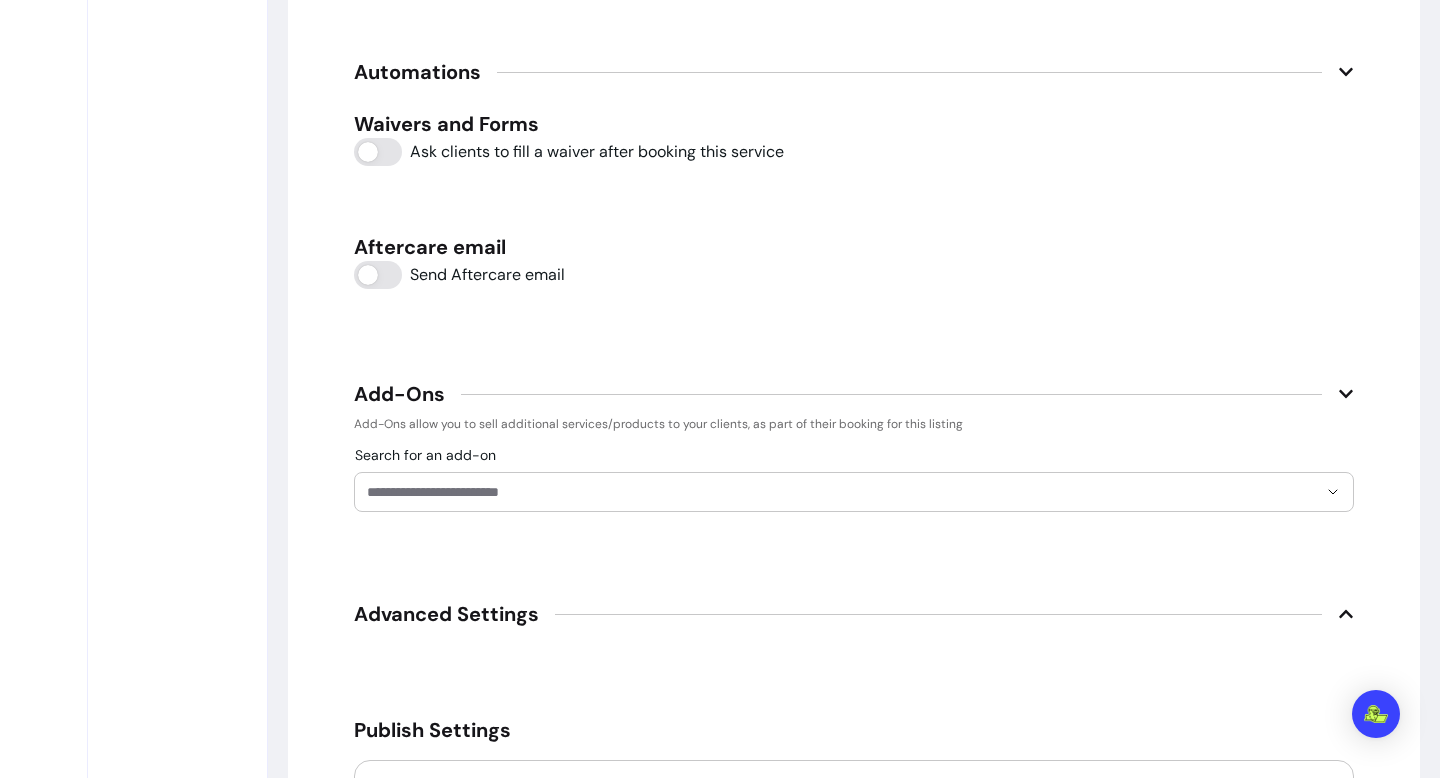 click on "Advanced Settings" at bounding box center [446, 614] 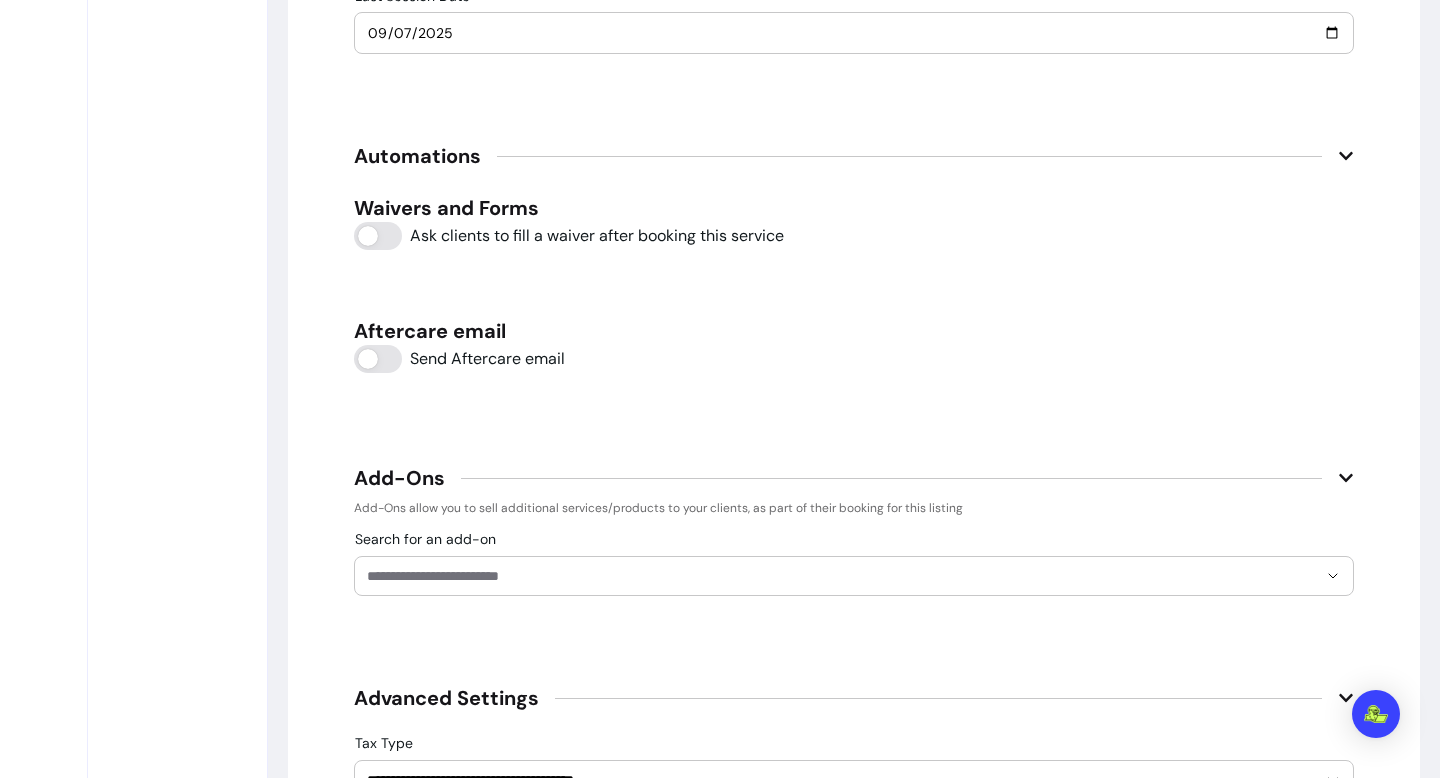 scroll, scrollTop: 2970, scrollLeft: 0, axis: vertical 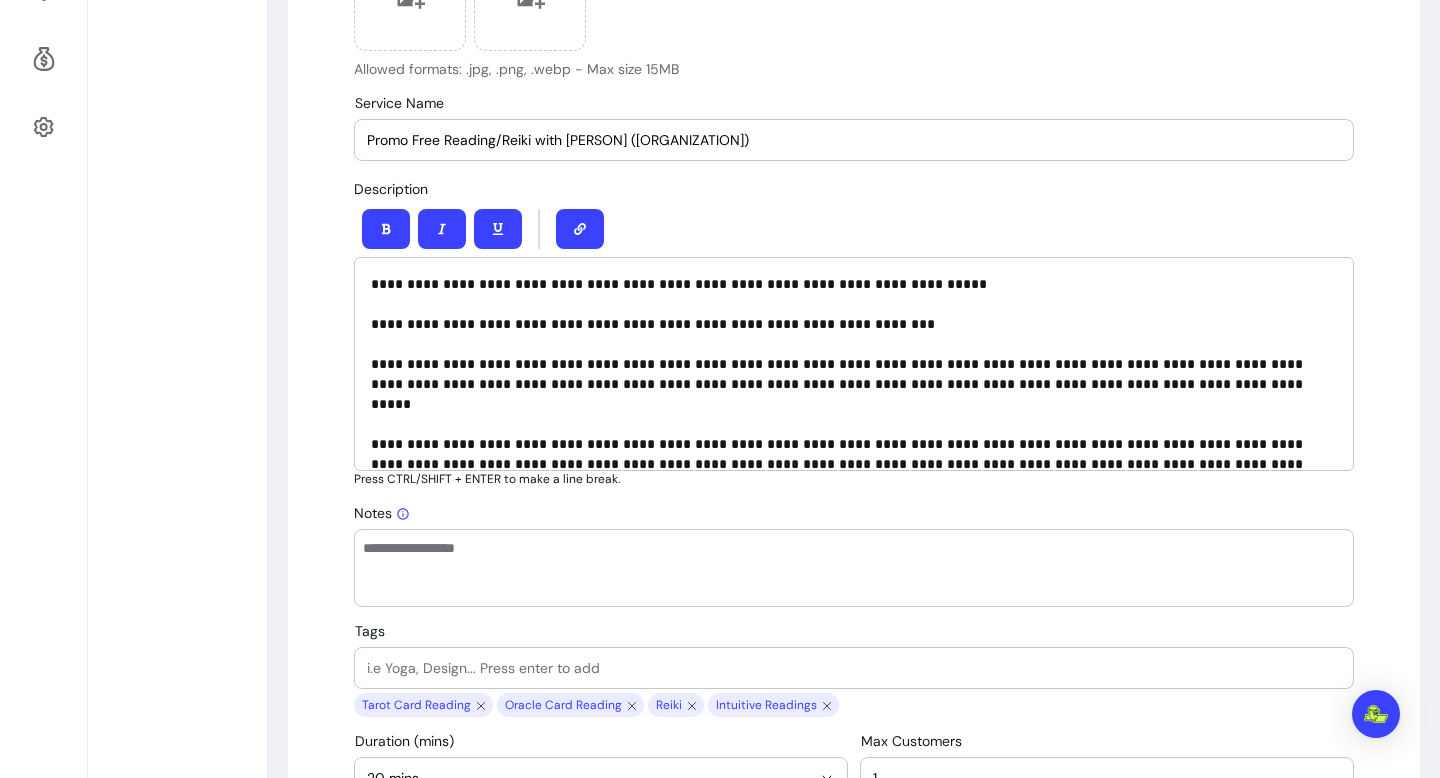 click on "**********" at bounding box center (854, 364) 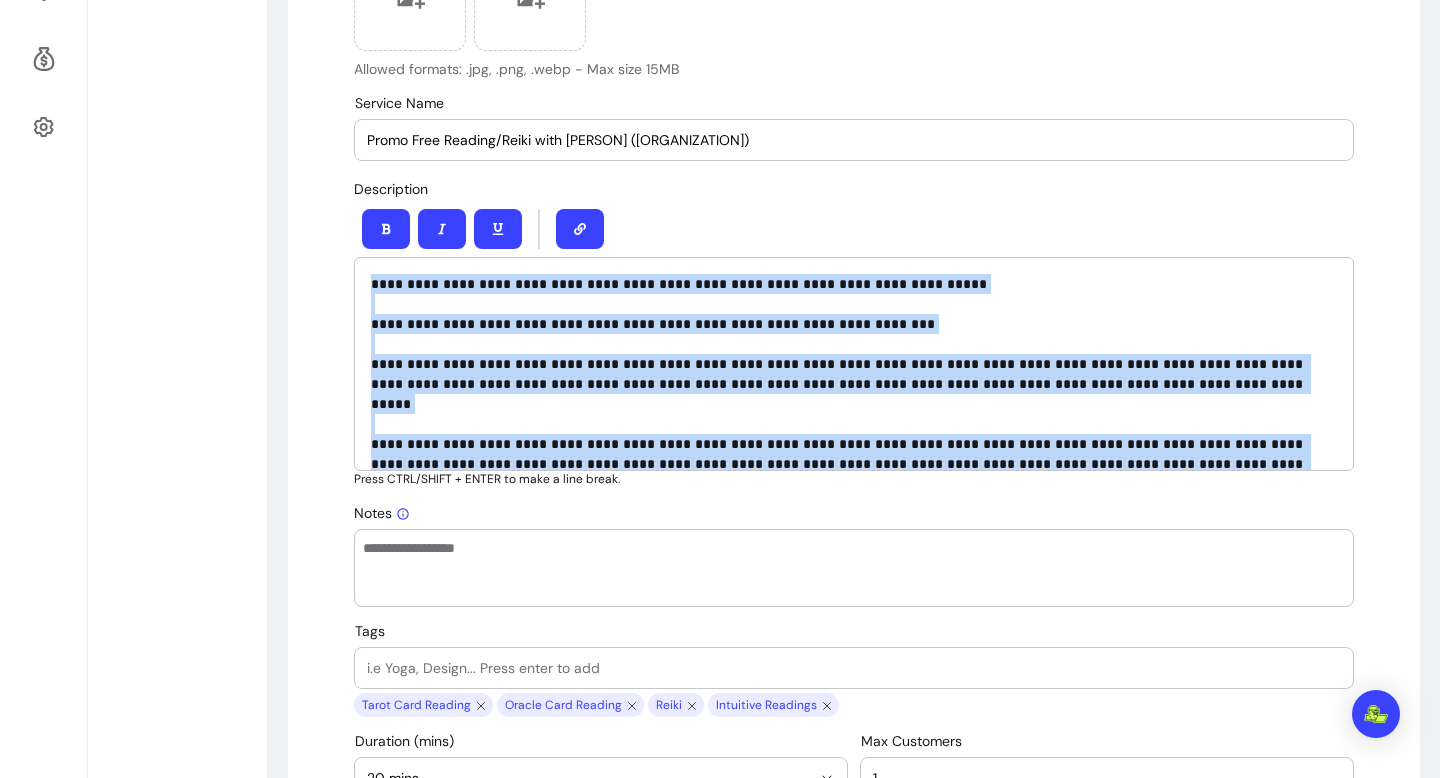 drag, startPoint x: 1143, startPoint y: 449, endPoint x: 646, endPoint y: 181, distance: 564.653 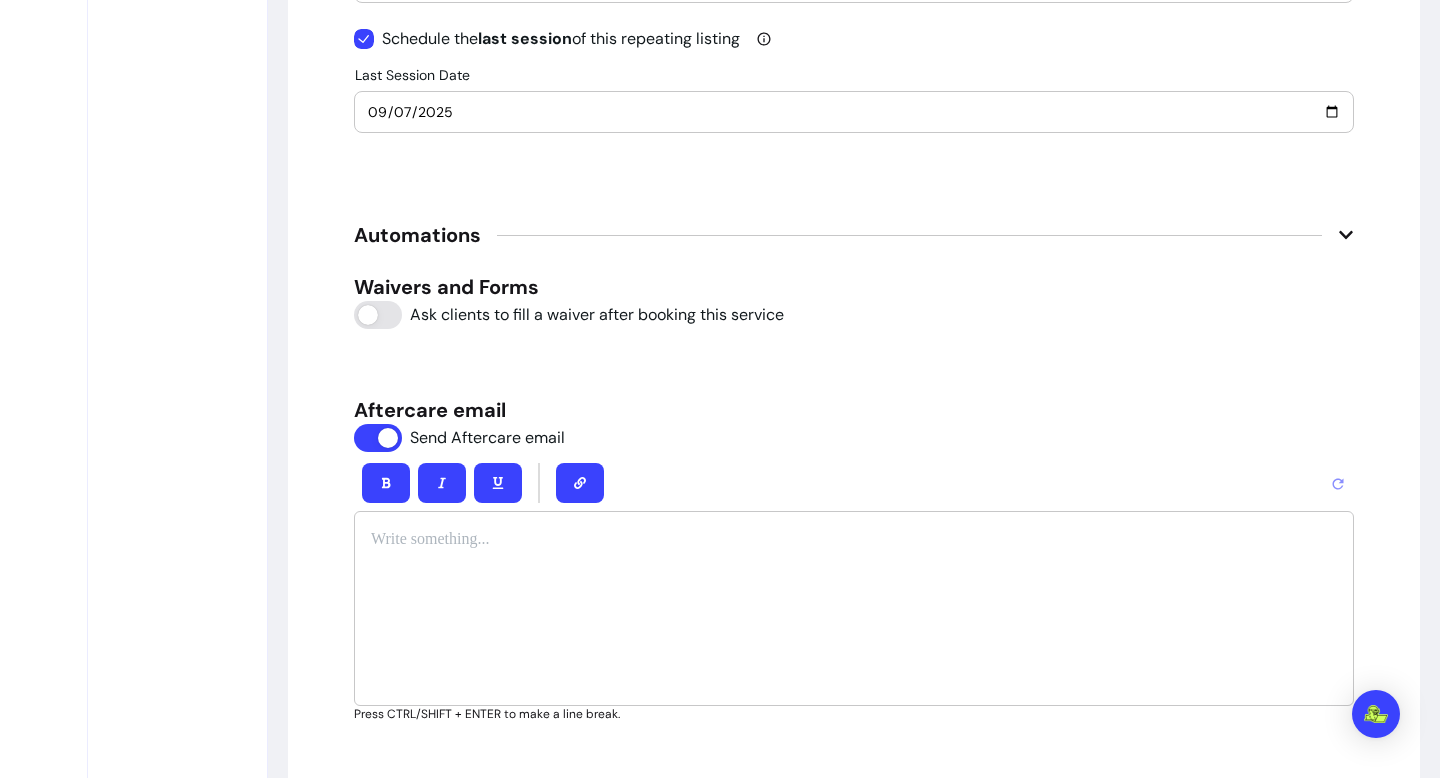 scroll, scrollTop: 3088, scrollLeft: 0, axis: vertical 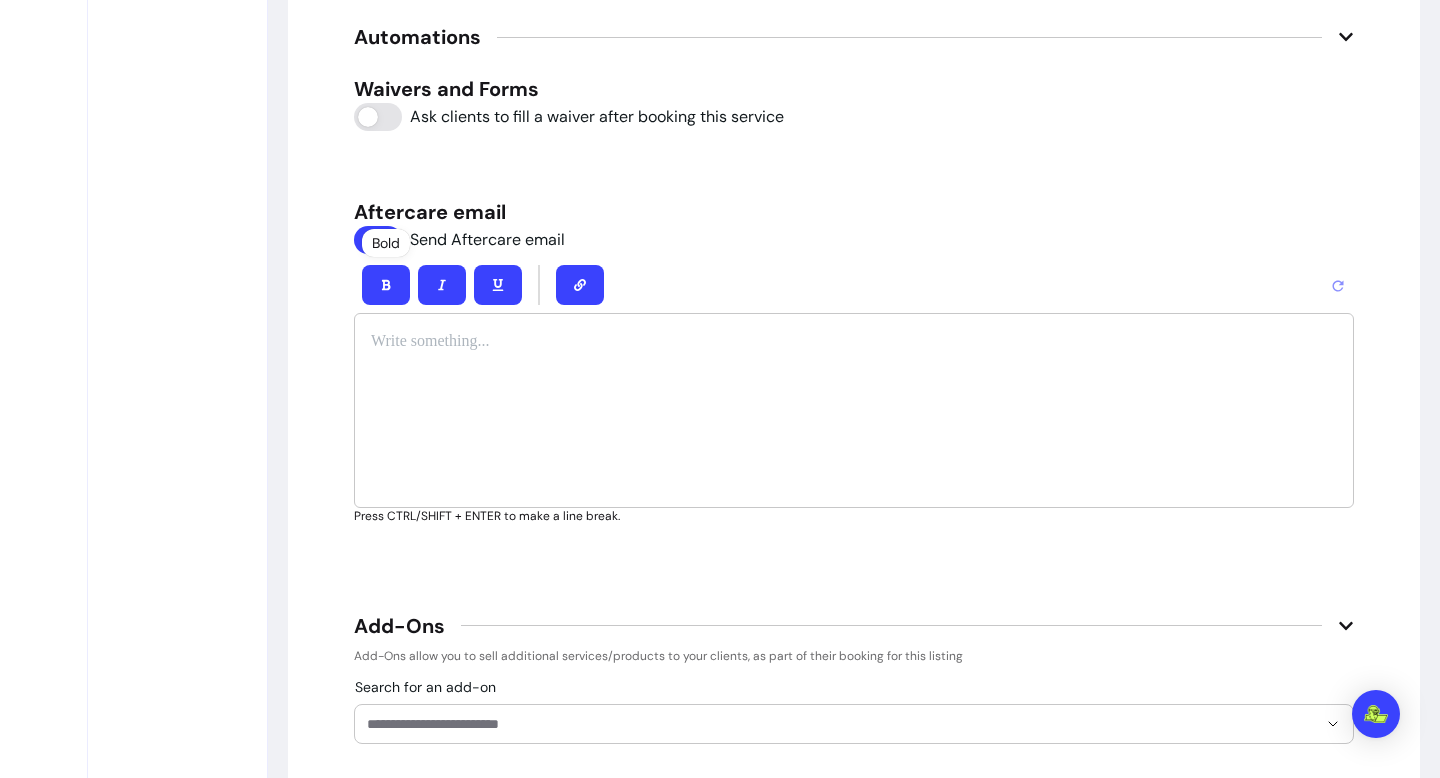 click on "**********" at bounding box center [854, -747] 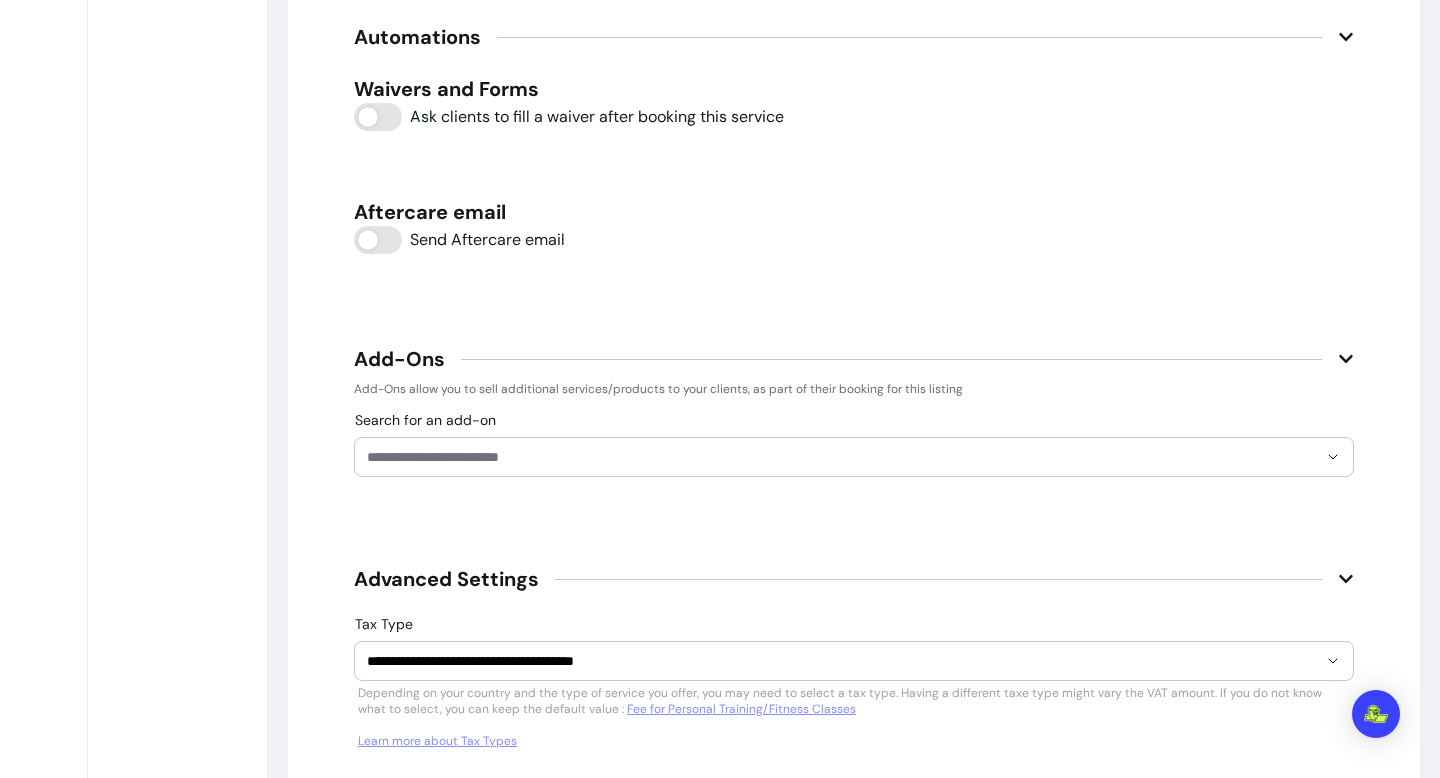 scroll, scrollTop: 3489, scrollLeft: 0, axis: vertical 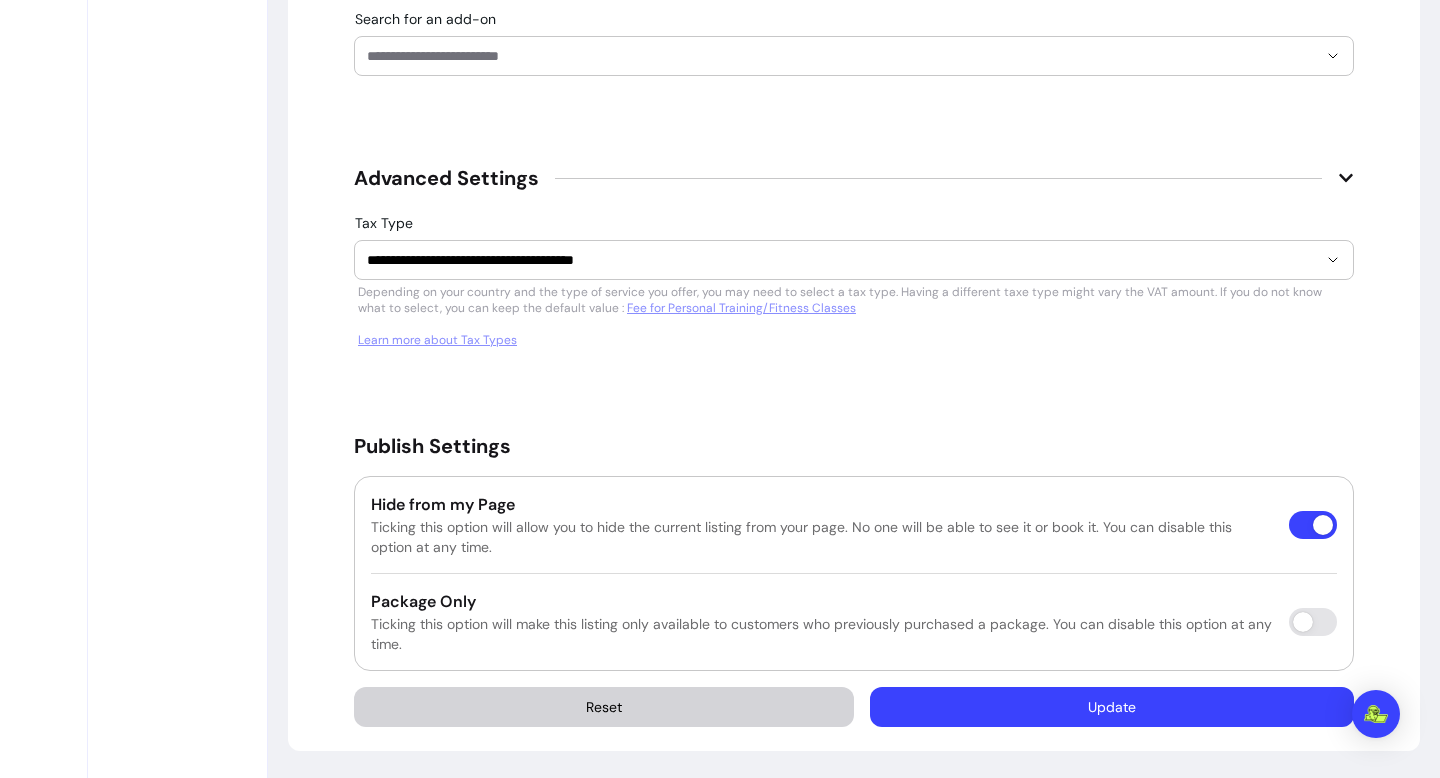 click on "Update" at bounding box center (1112, 707) 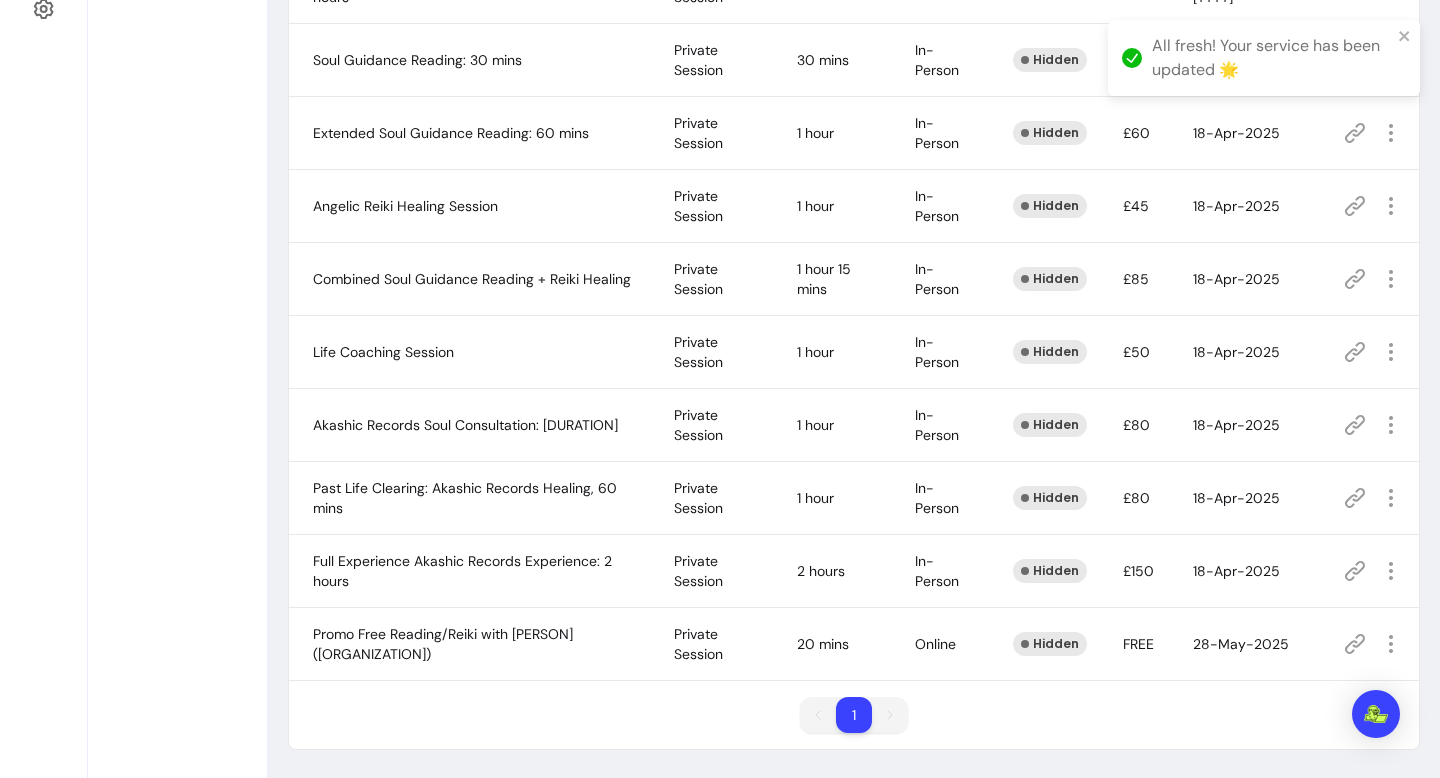 scroll, scrollTop: 900, scrollLeft: 0, axis: vertical 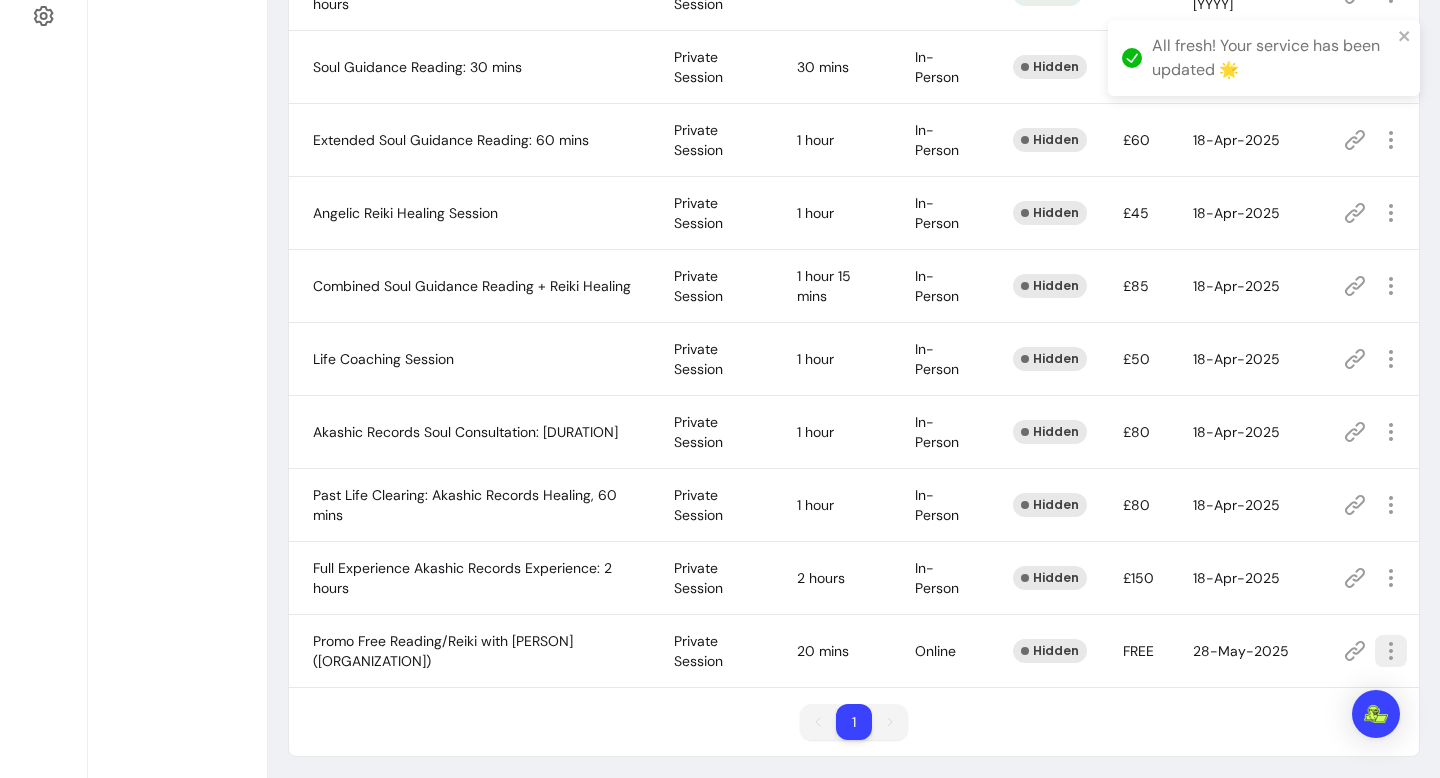 click 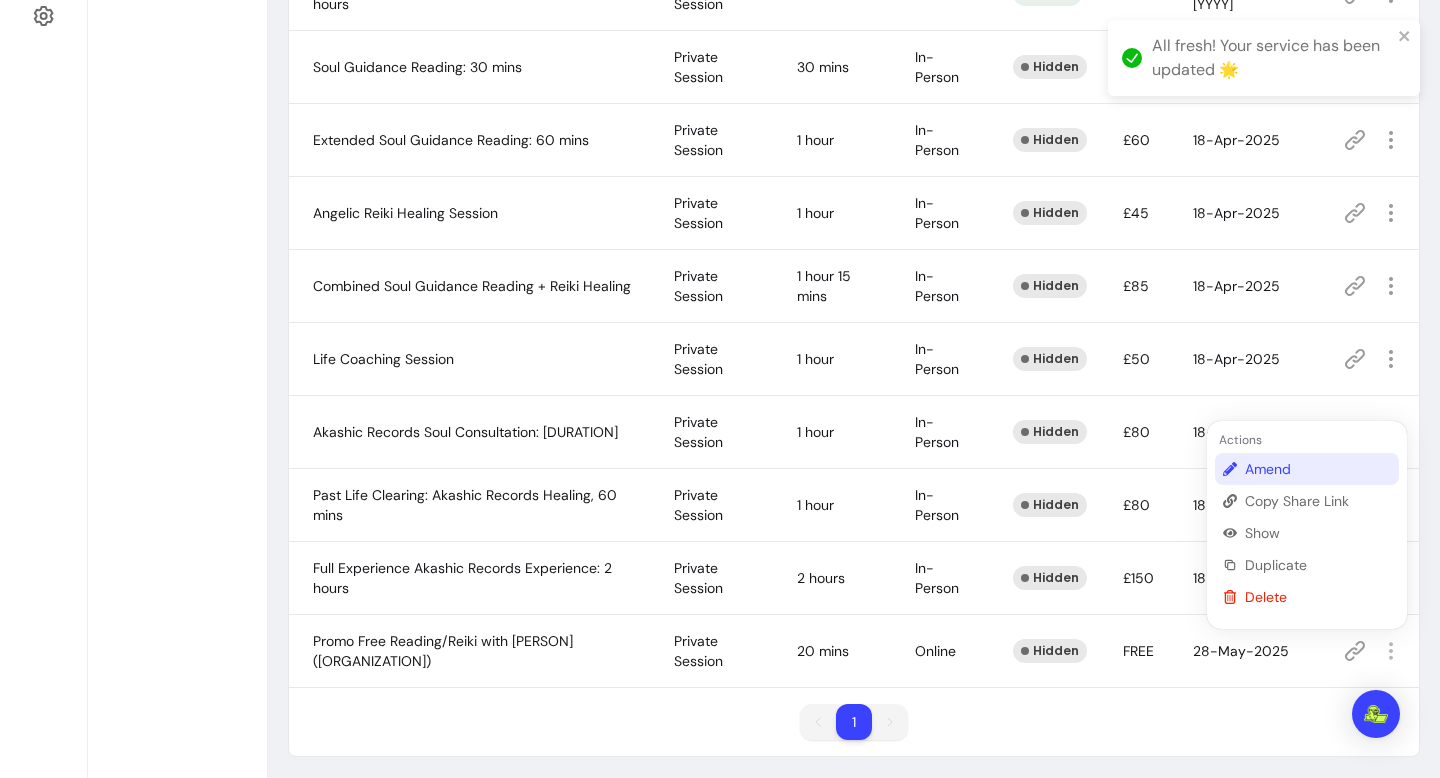 click on "Amend" at bounding box center (1318, 469) 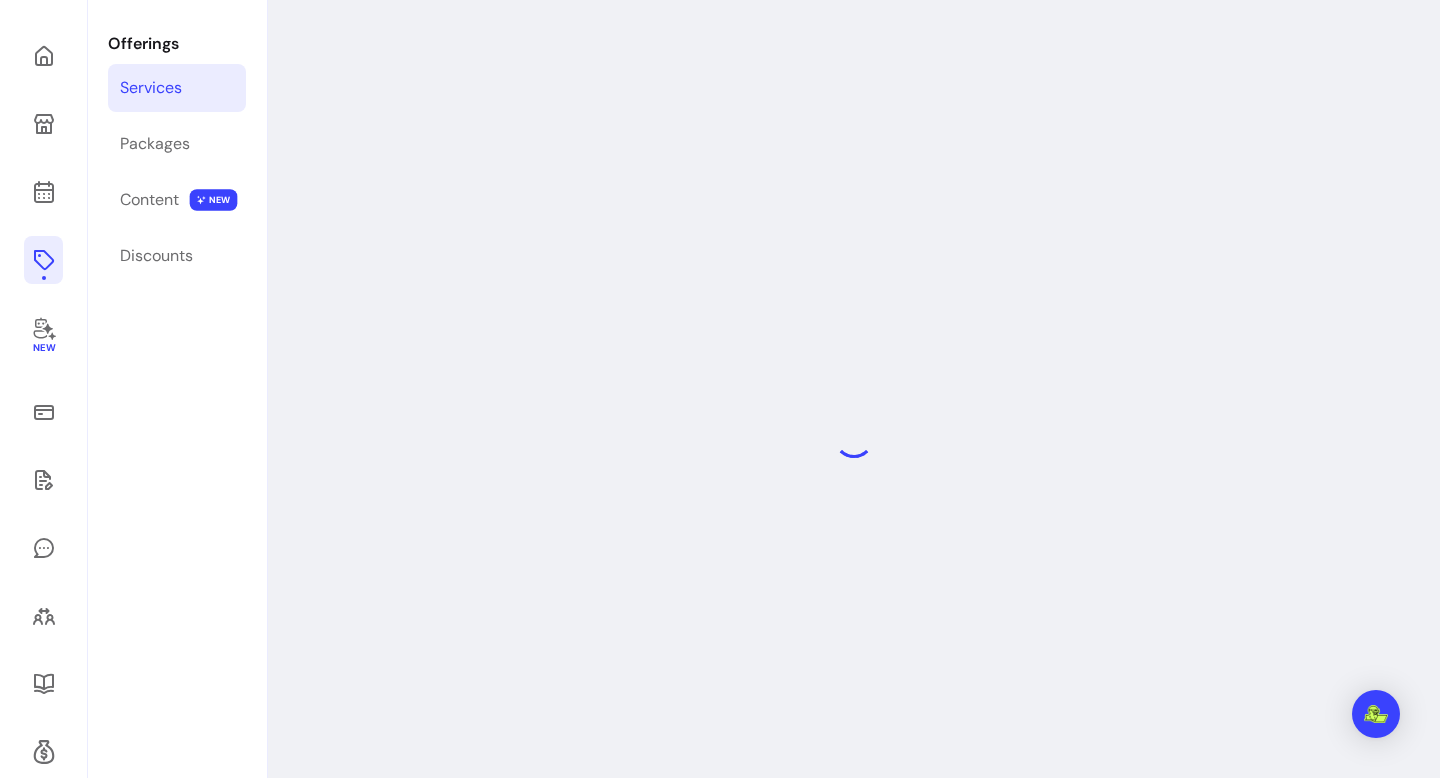 select on "**" 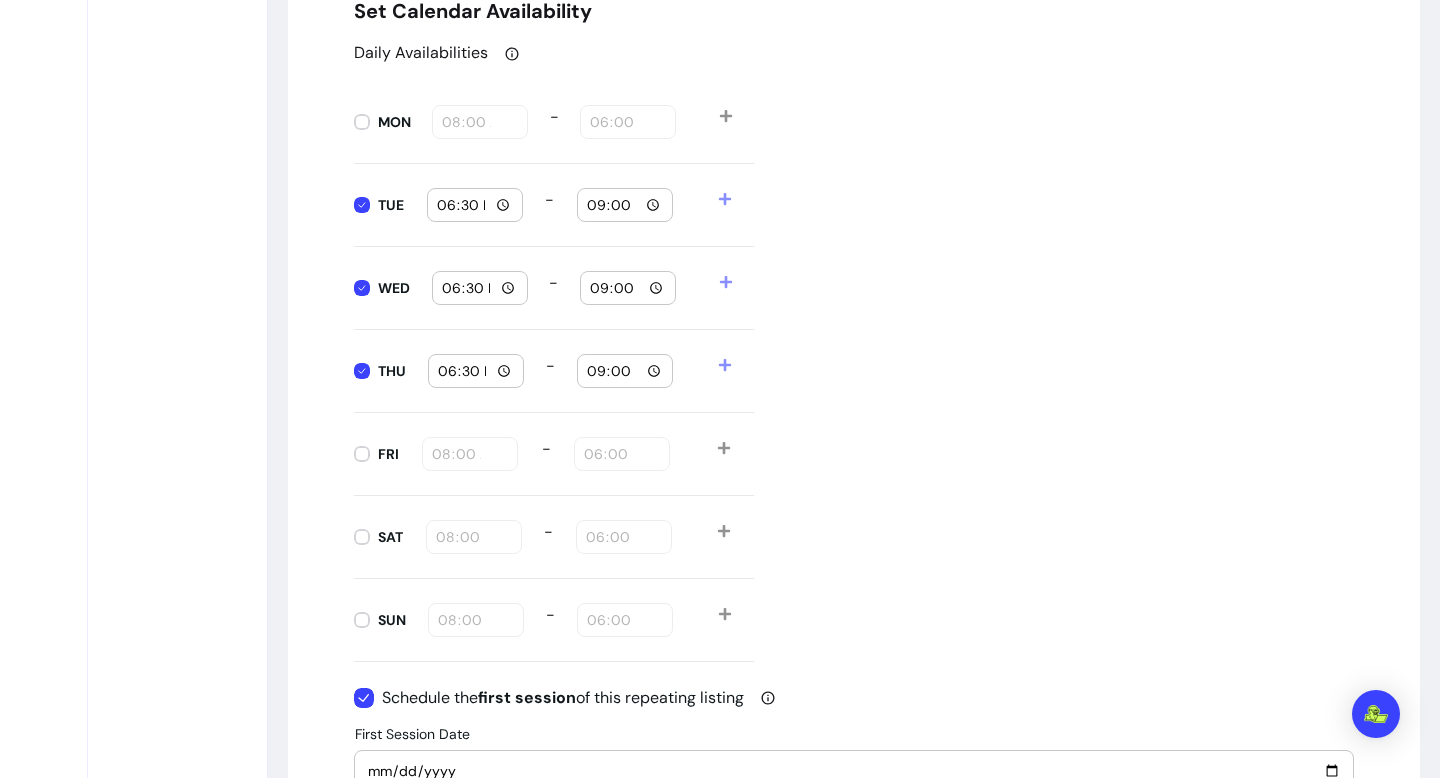 scroll, scrollTop: 3044, scrollLeft: 0, axis: vertical 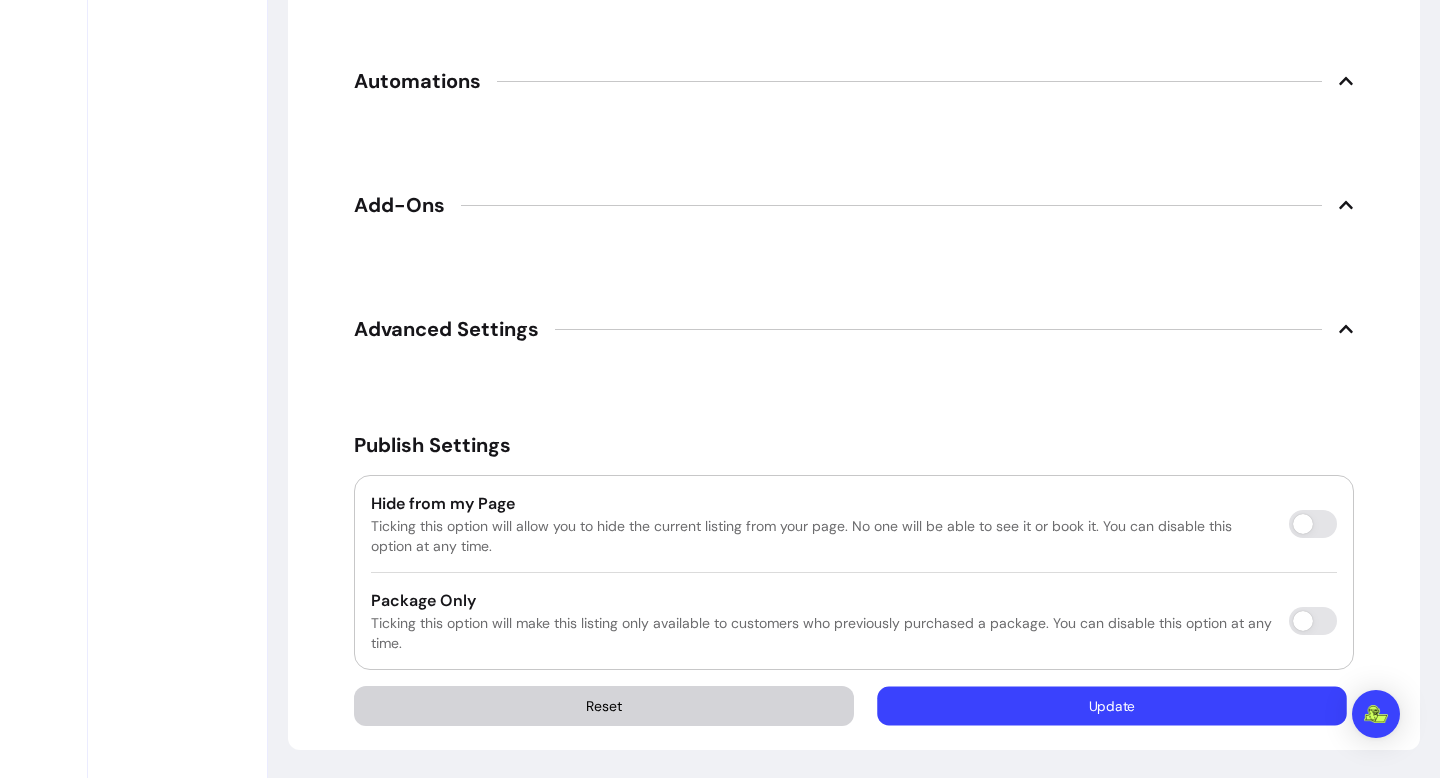 click on "Update" at bounding box center (1112, 706) 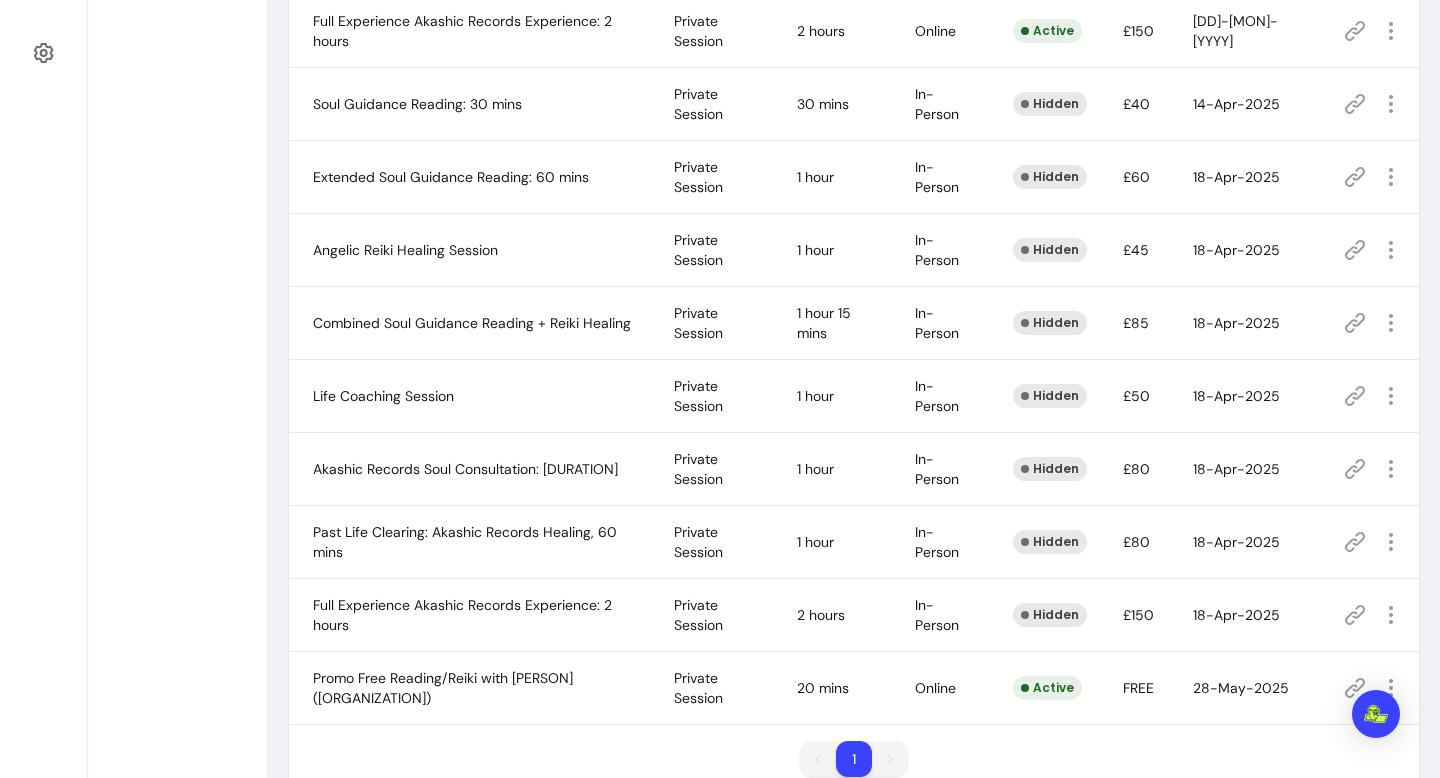 scroll, scrollTop: 907, scrollLeft: 0, axis: vertical 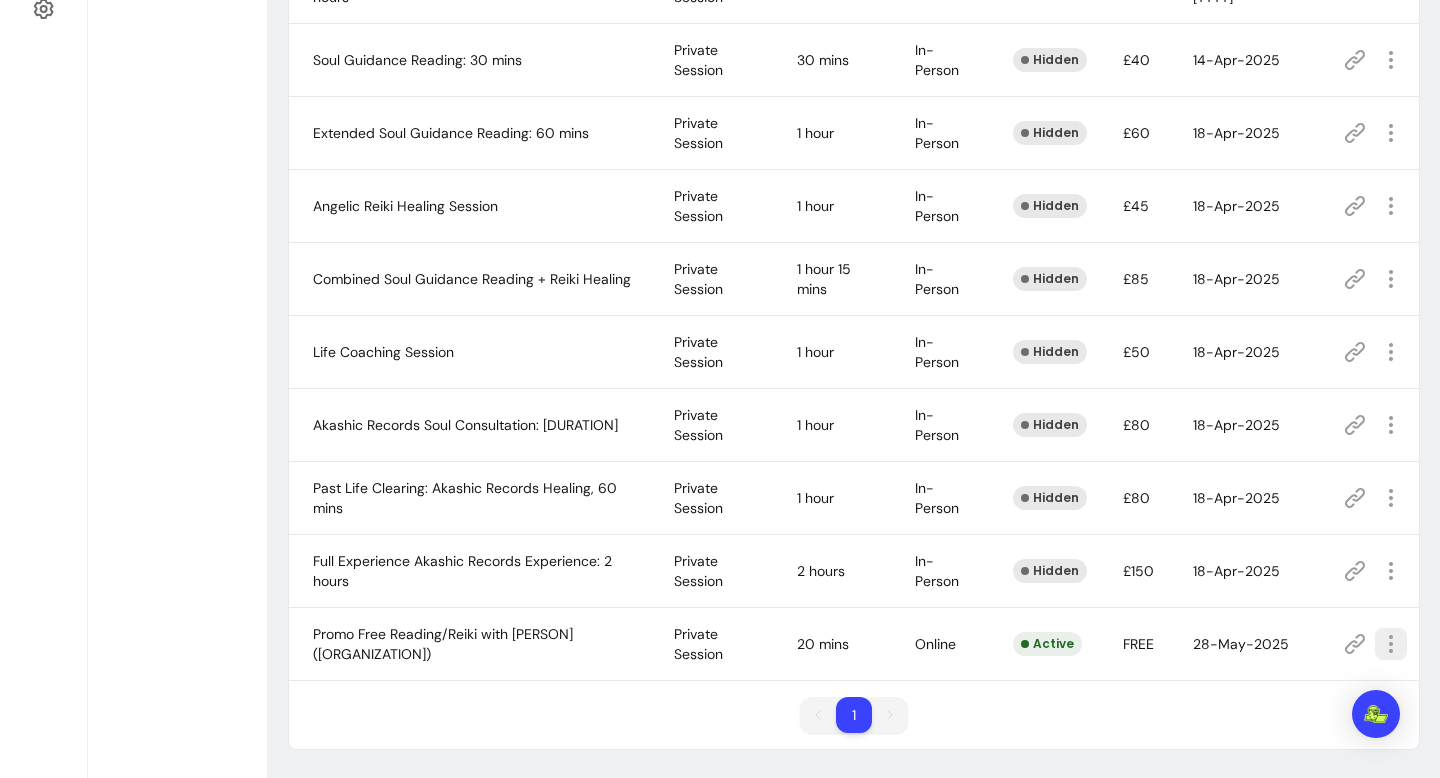 click 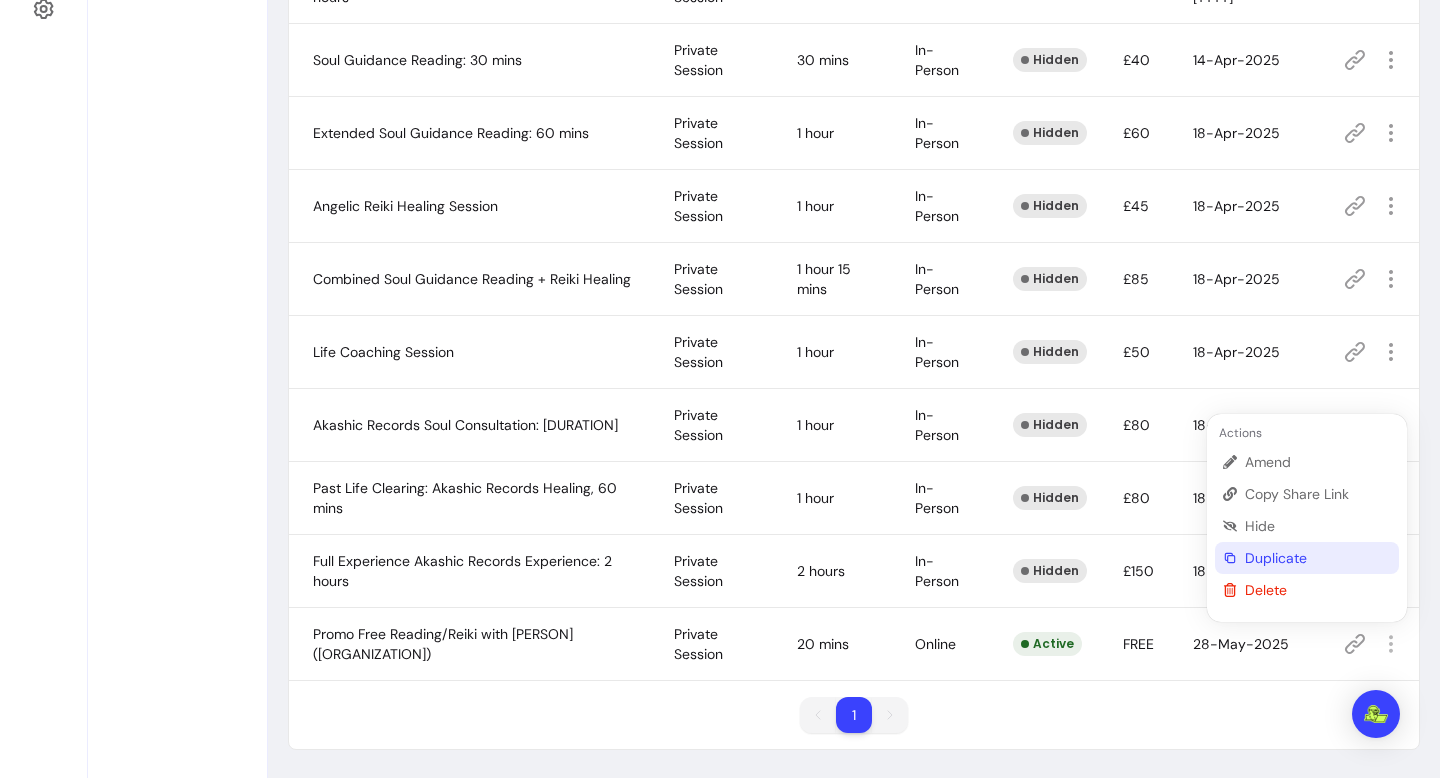 click on "Duplicate" at bounding box center (1318, 558) 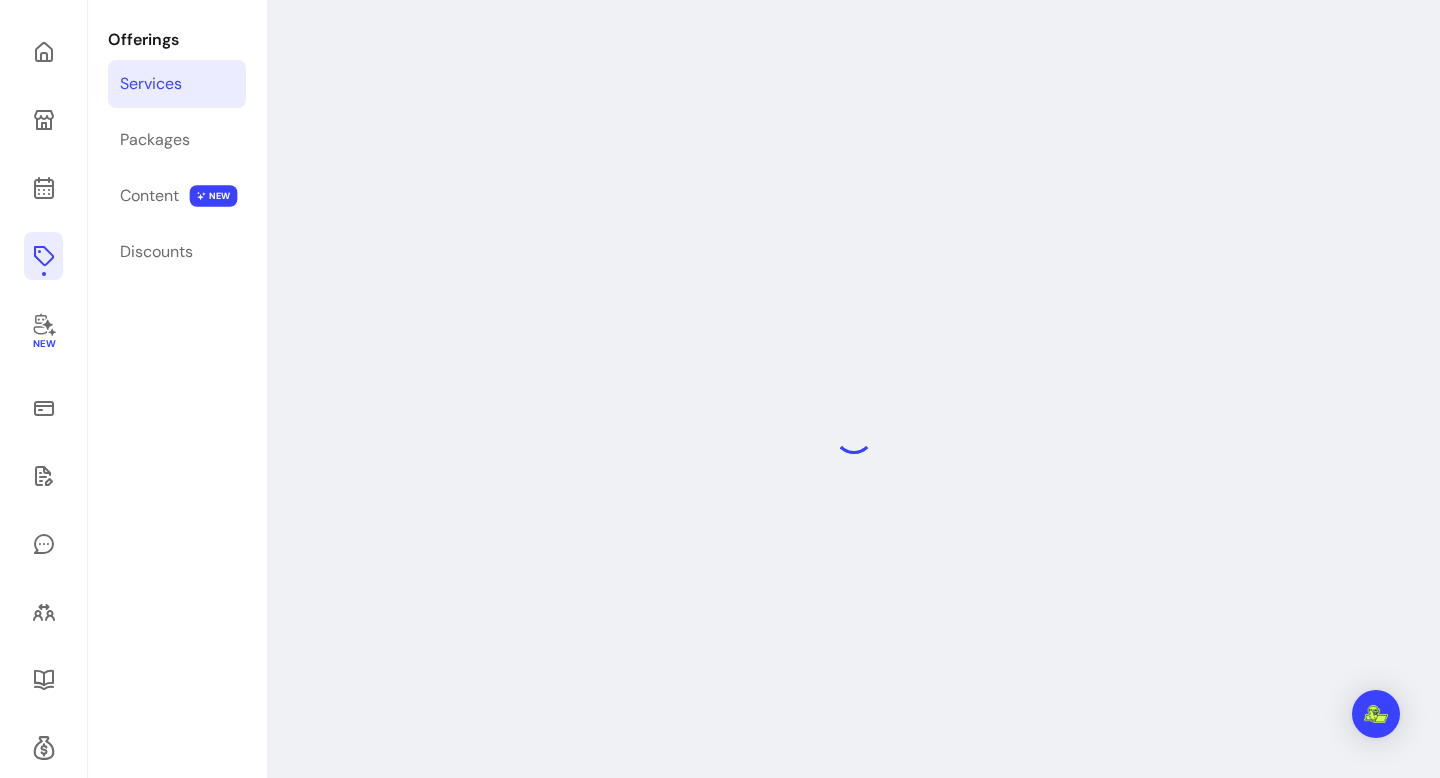 scroll, scrollTop: 96, scrollLeft: 0, axis: vertical 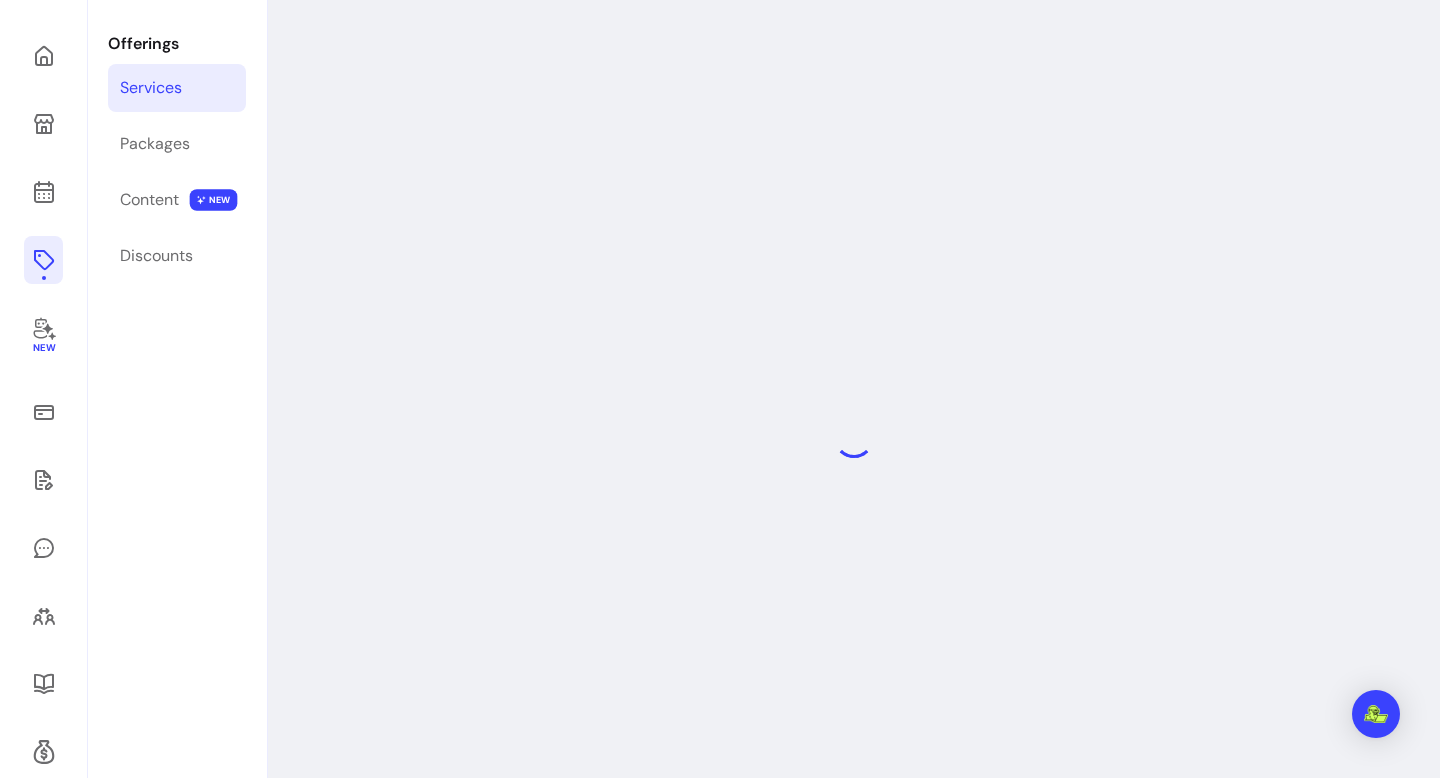 select on "**" 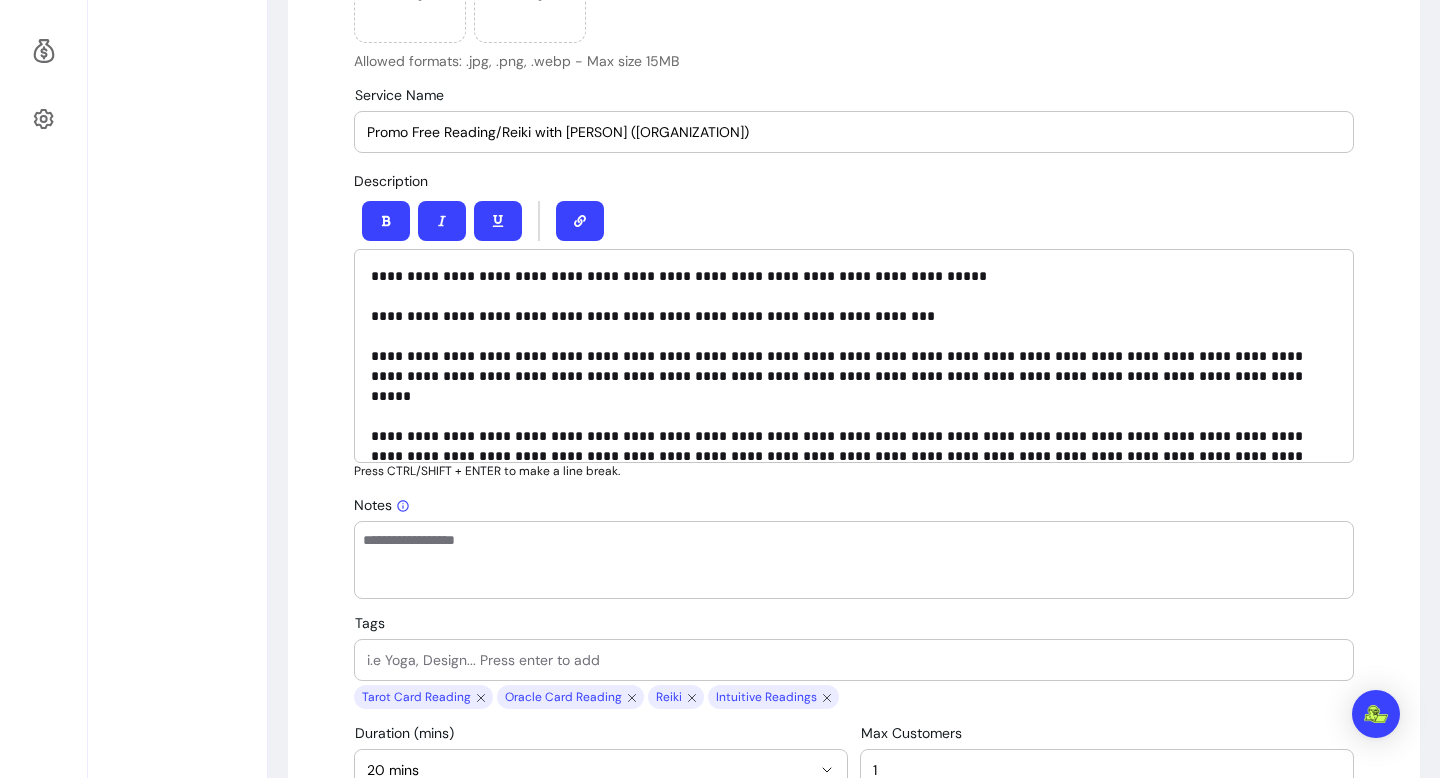 scroll, scrollTop: 771, scrollLeft: 0, axis: vertical 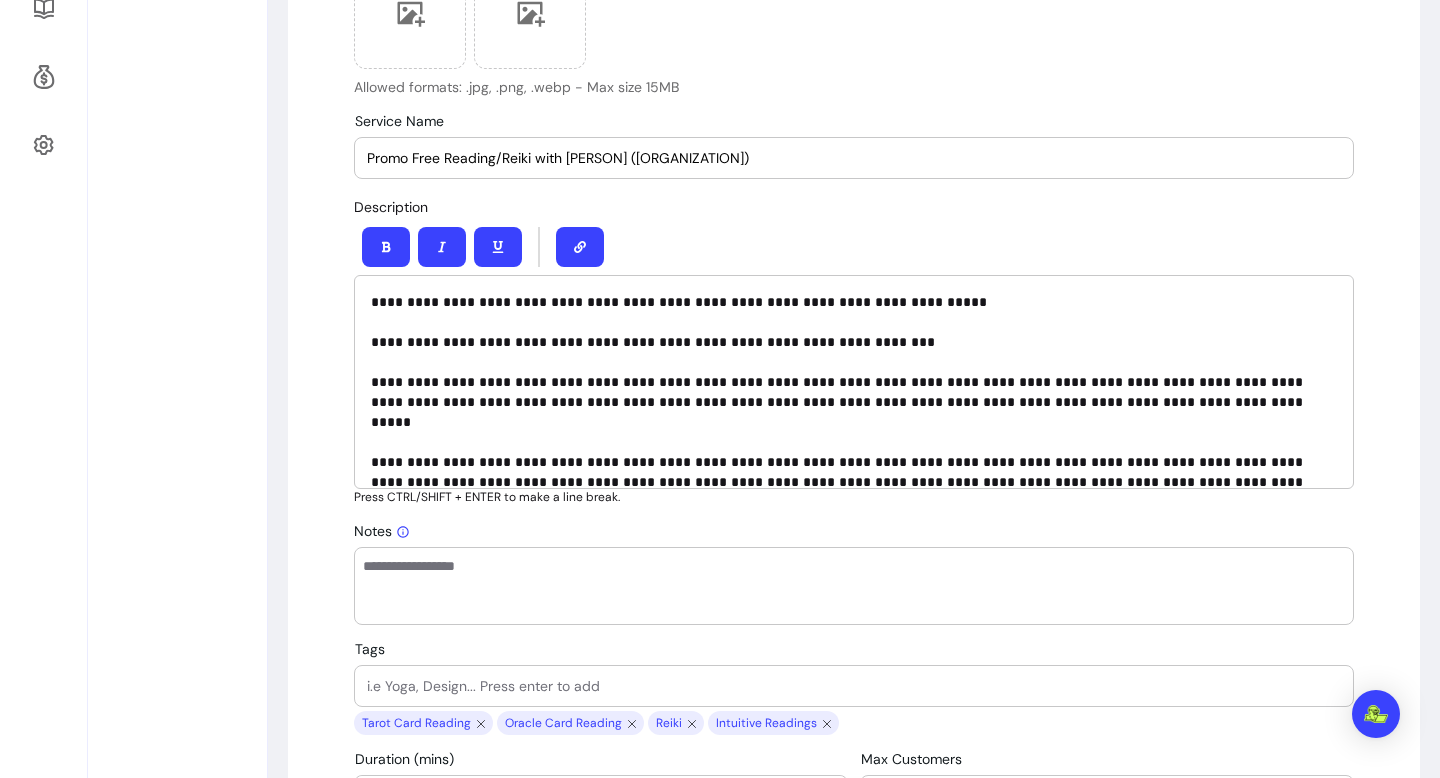 click on "Promo Free Reading/Reiki with [PERSON] ([ORGANIZATION])" at bounding box center (854, 158) 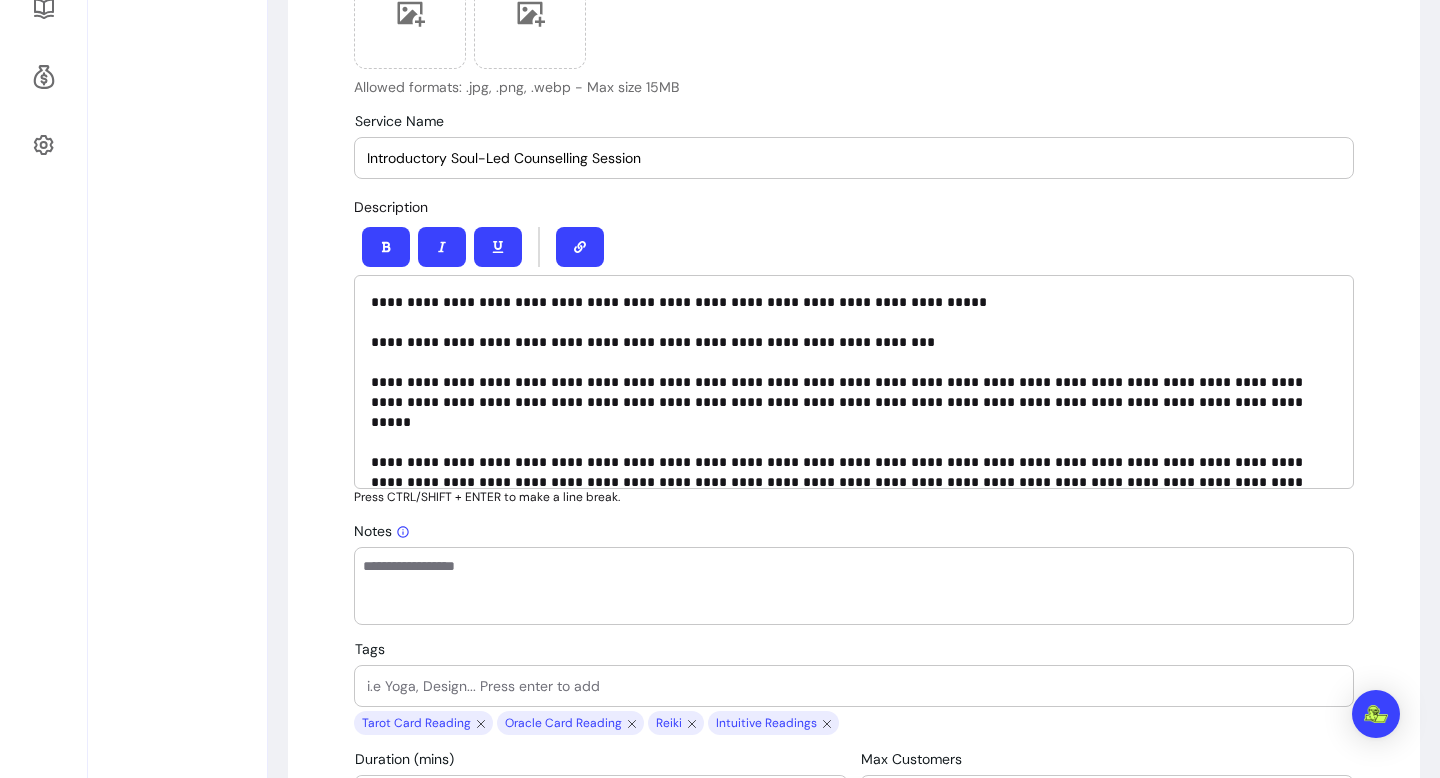 type on "Introductory Soul-Led Counselling Session" 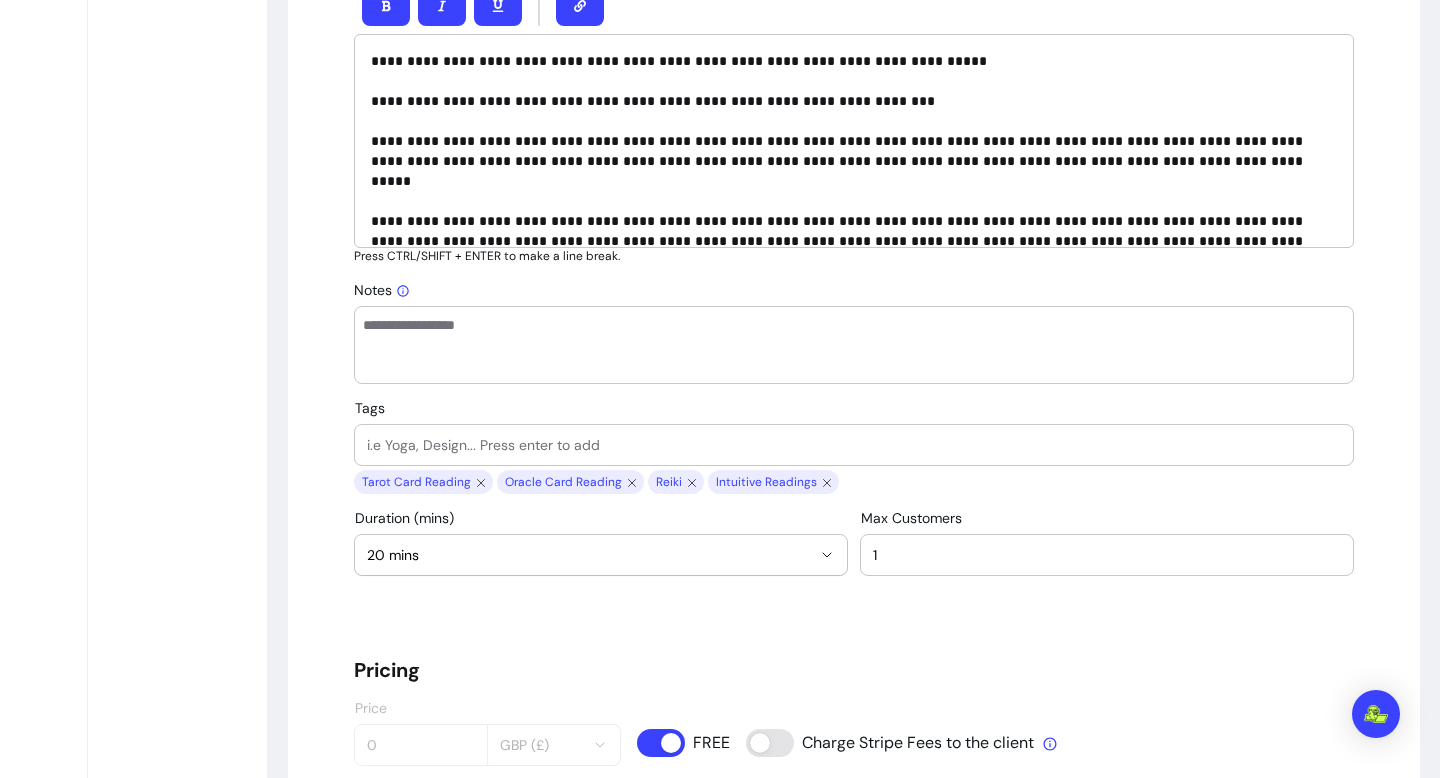 scroll, scrollTop: 1040, scrollLeft: 0, axis: vertical 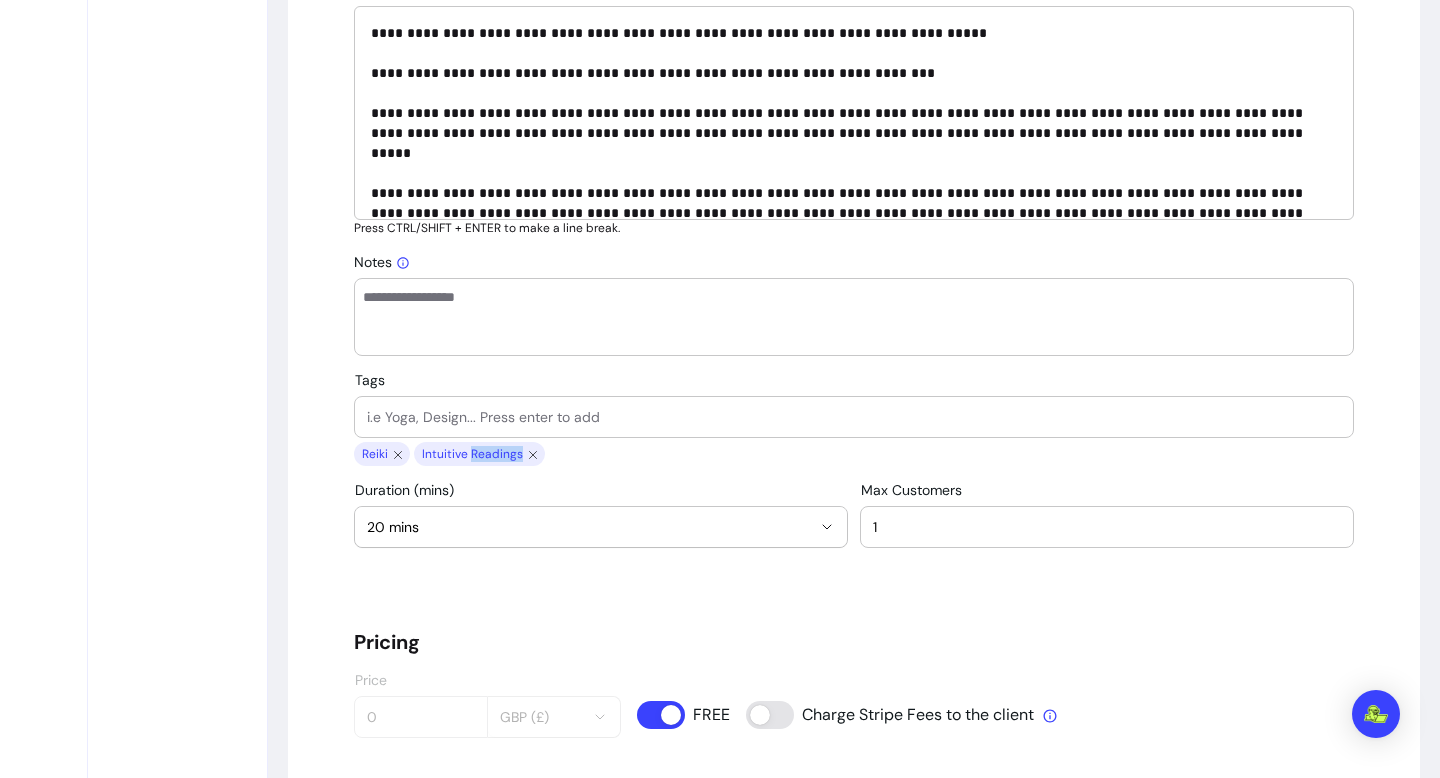 click on "Intuitive Readings" at bounding box center [471, 454] 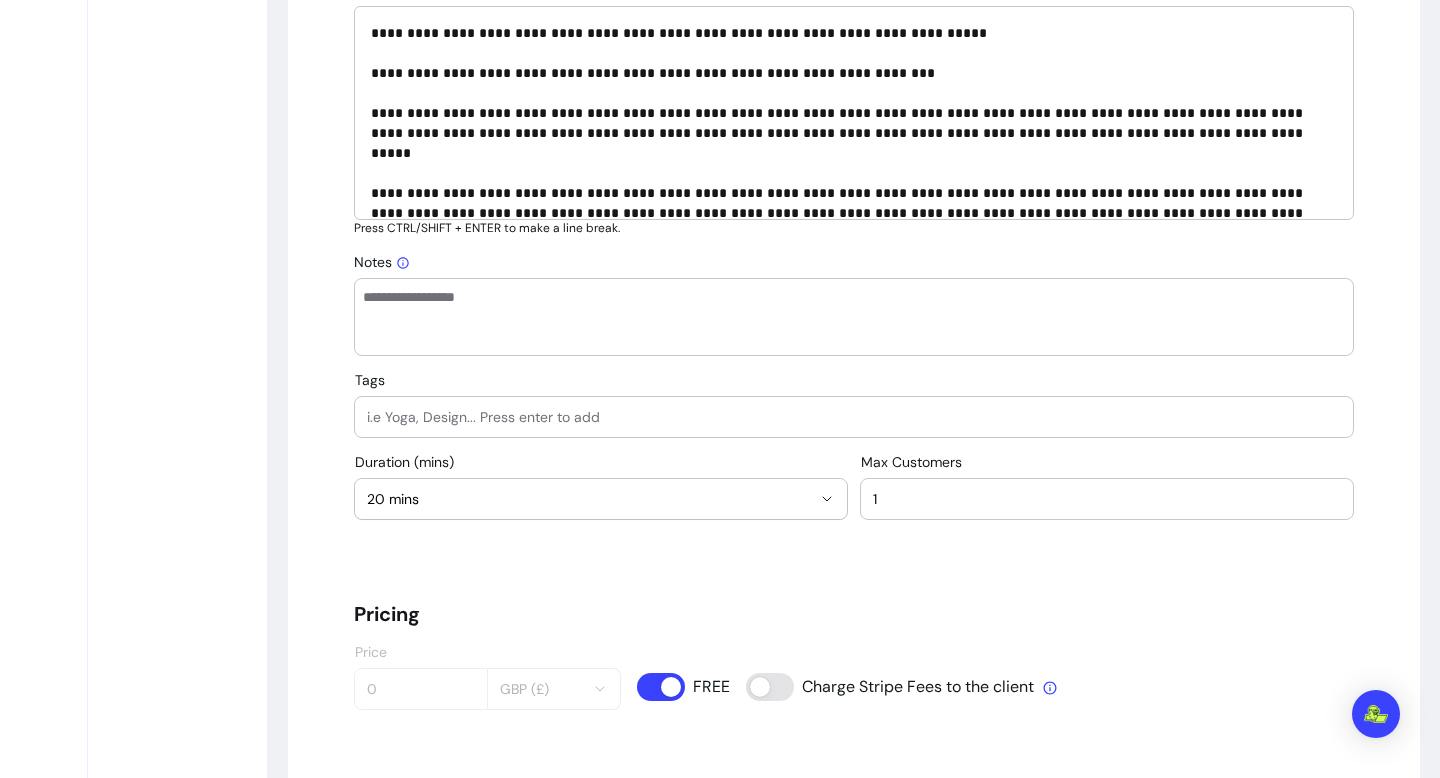 click at bounding box center (854, 417) 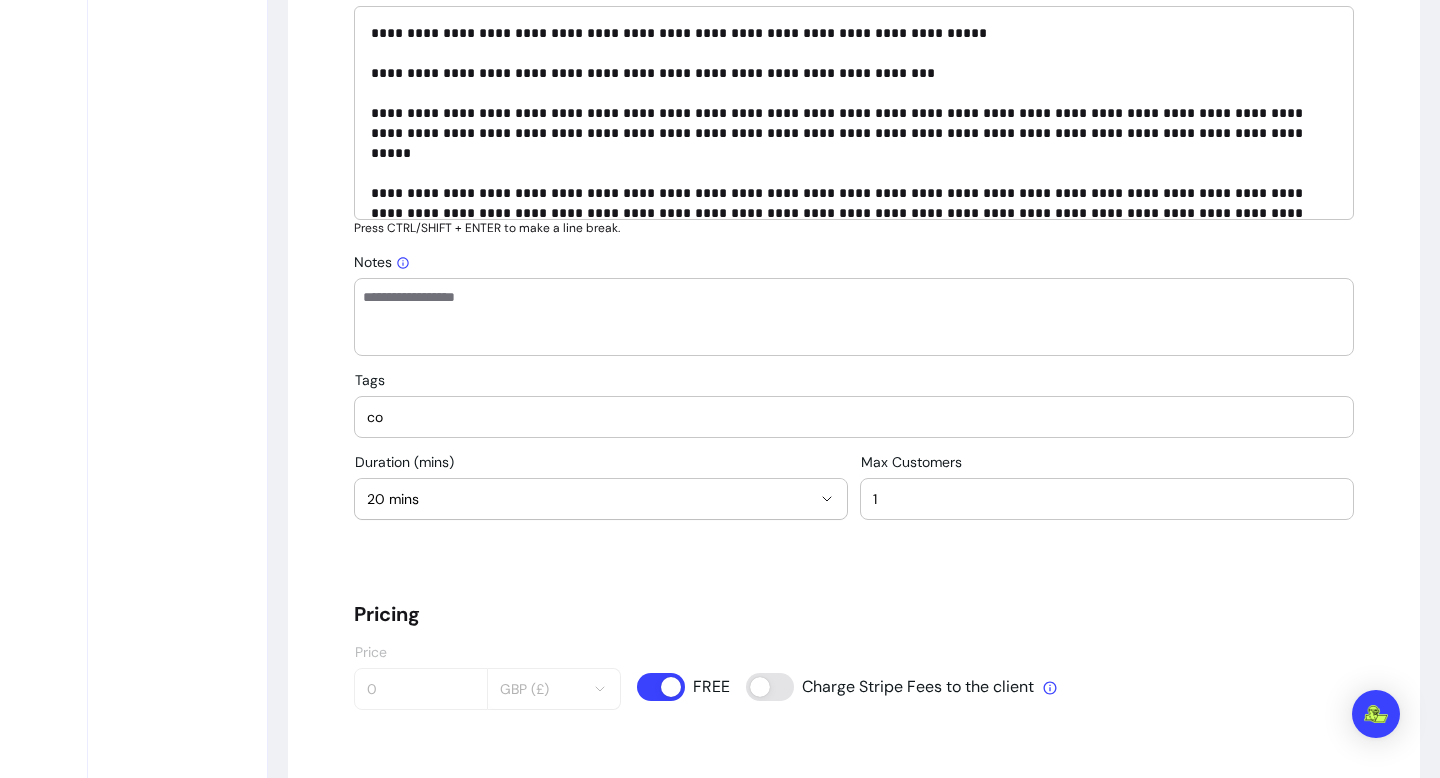type on "c" 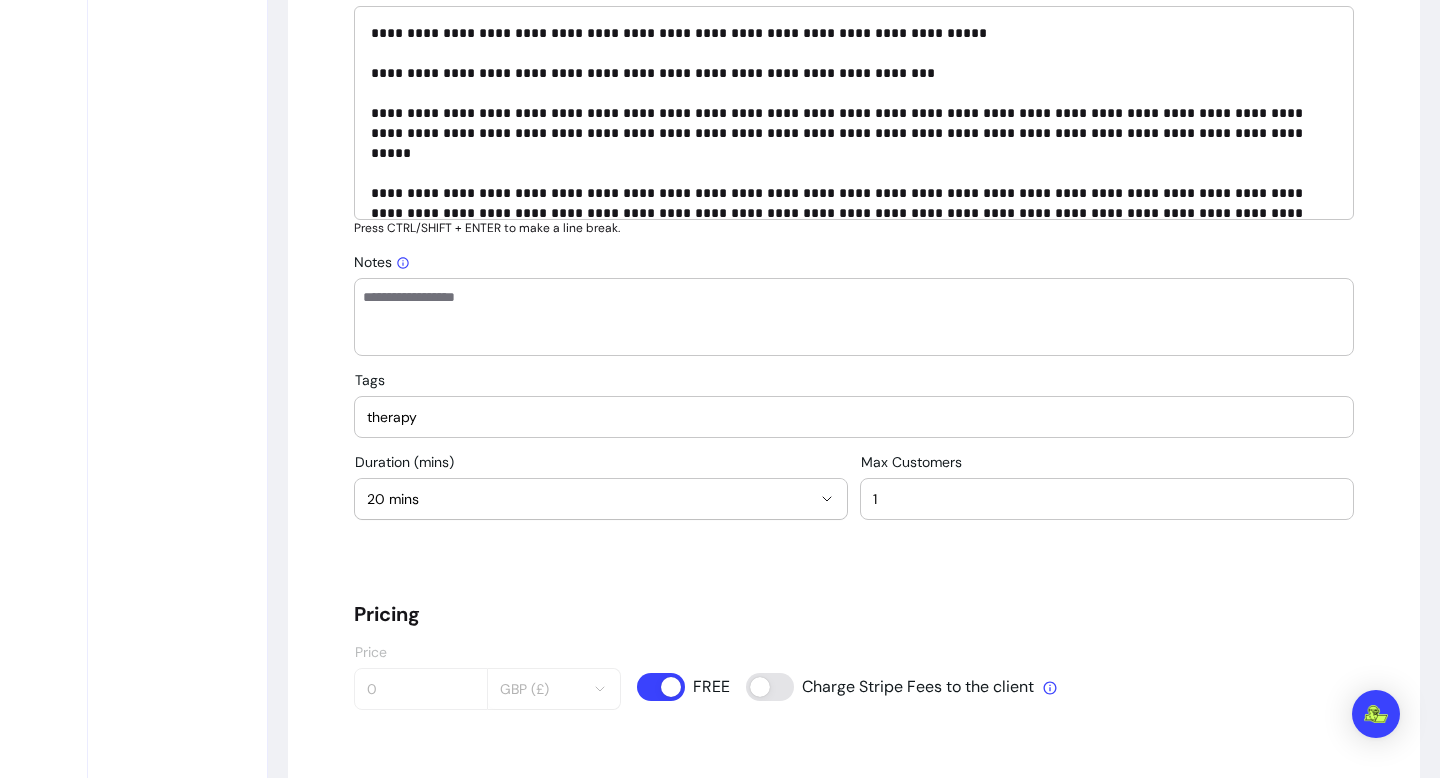 type on "therapy" 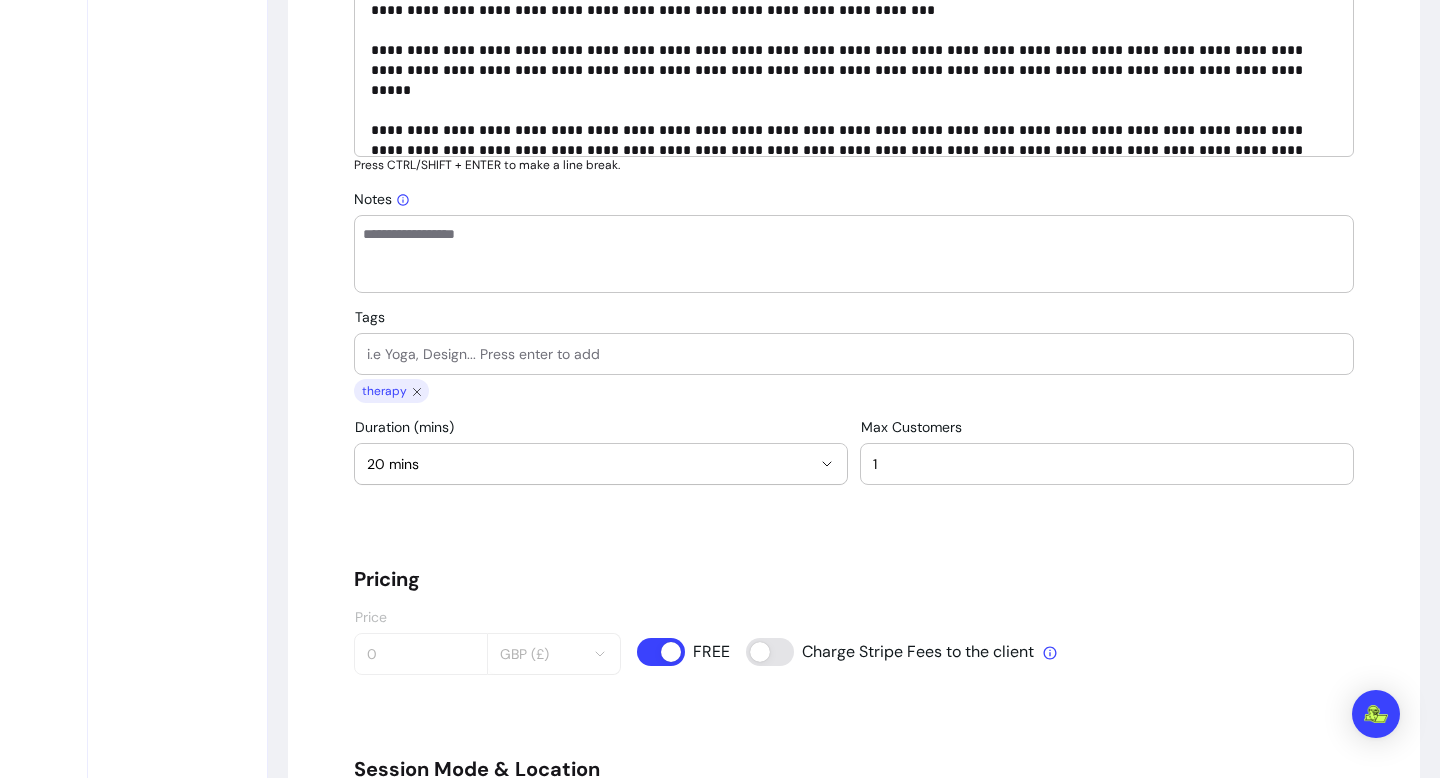 scroll, scrollTop: 1089, scrollLeft: 0, axis: vertical 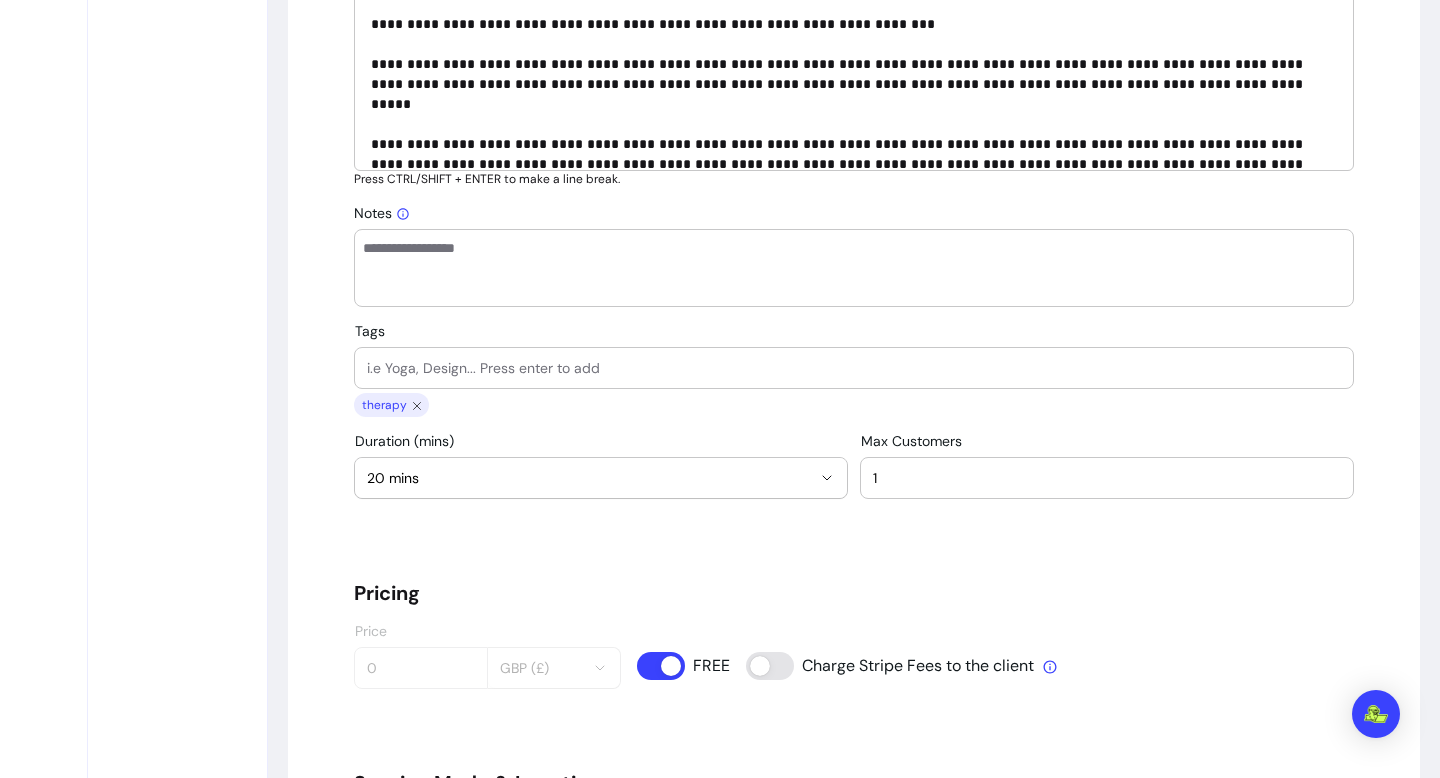 click on "Tags" at bounding box center [854, 368] 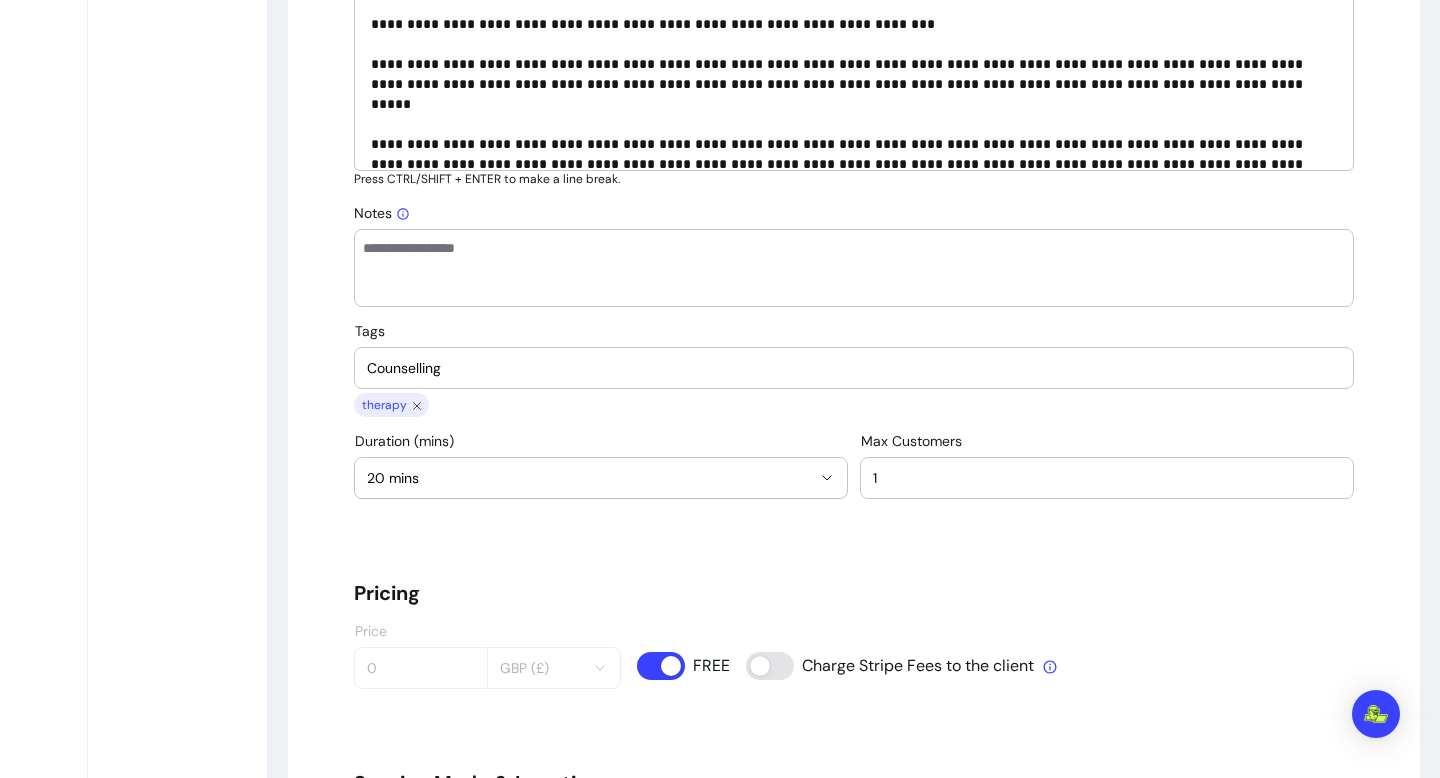type on "Counselling" 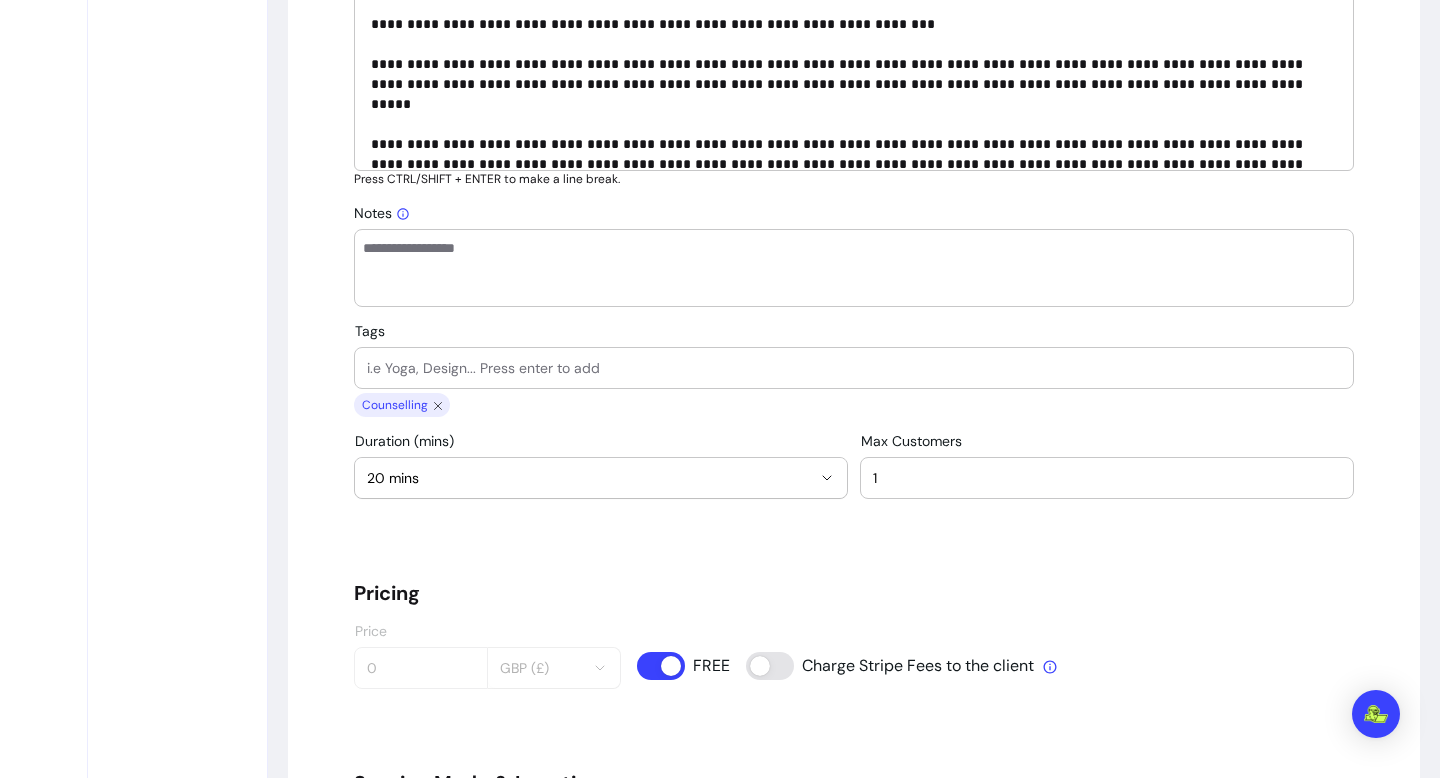 click on "Tags" at bounding box center (854, 368) 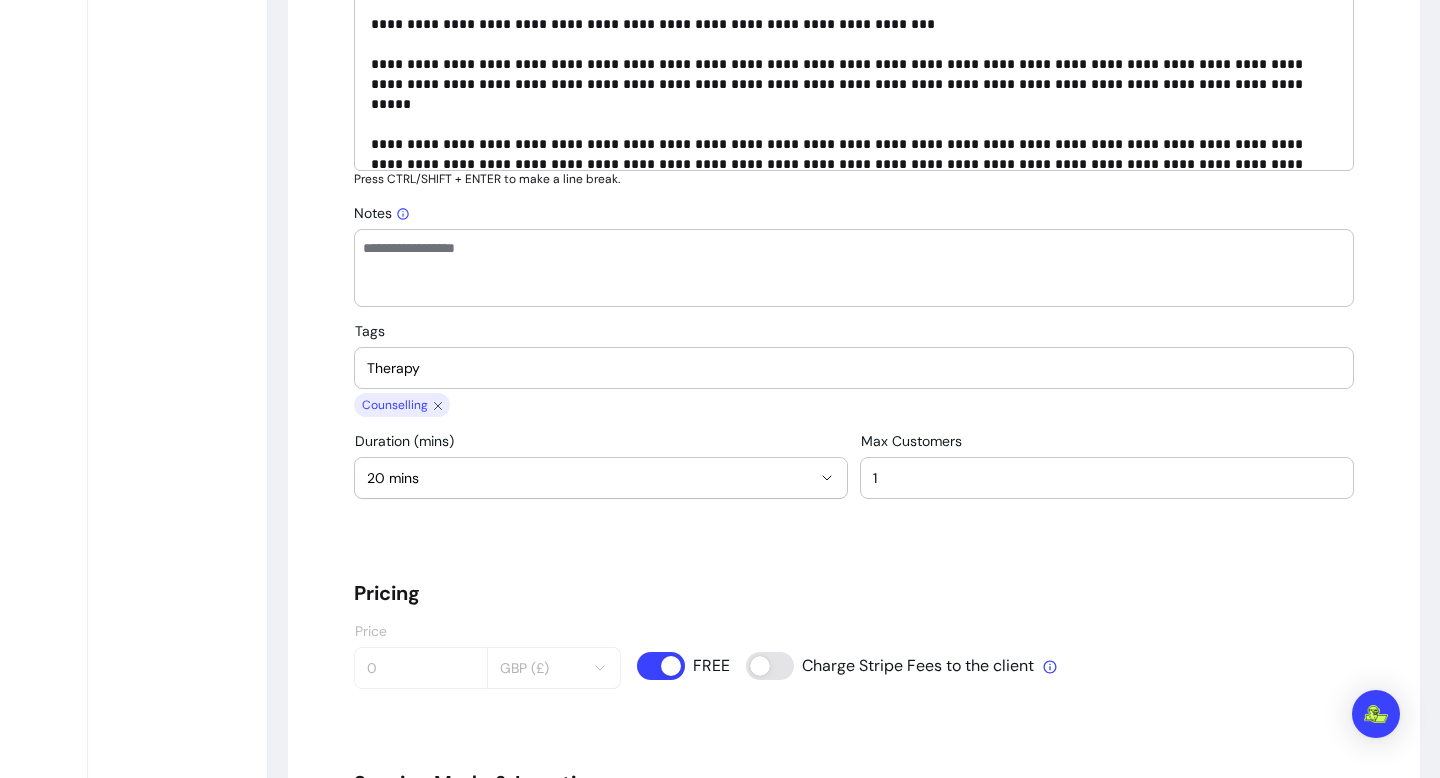 type on "Therapy" 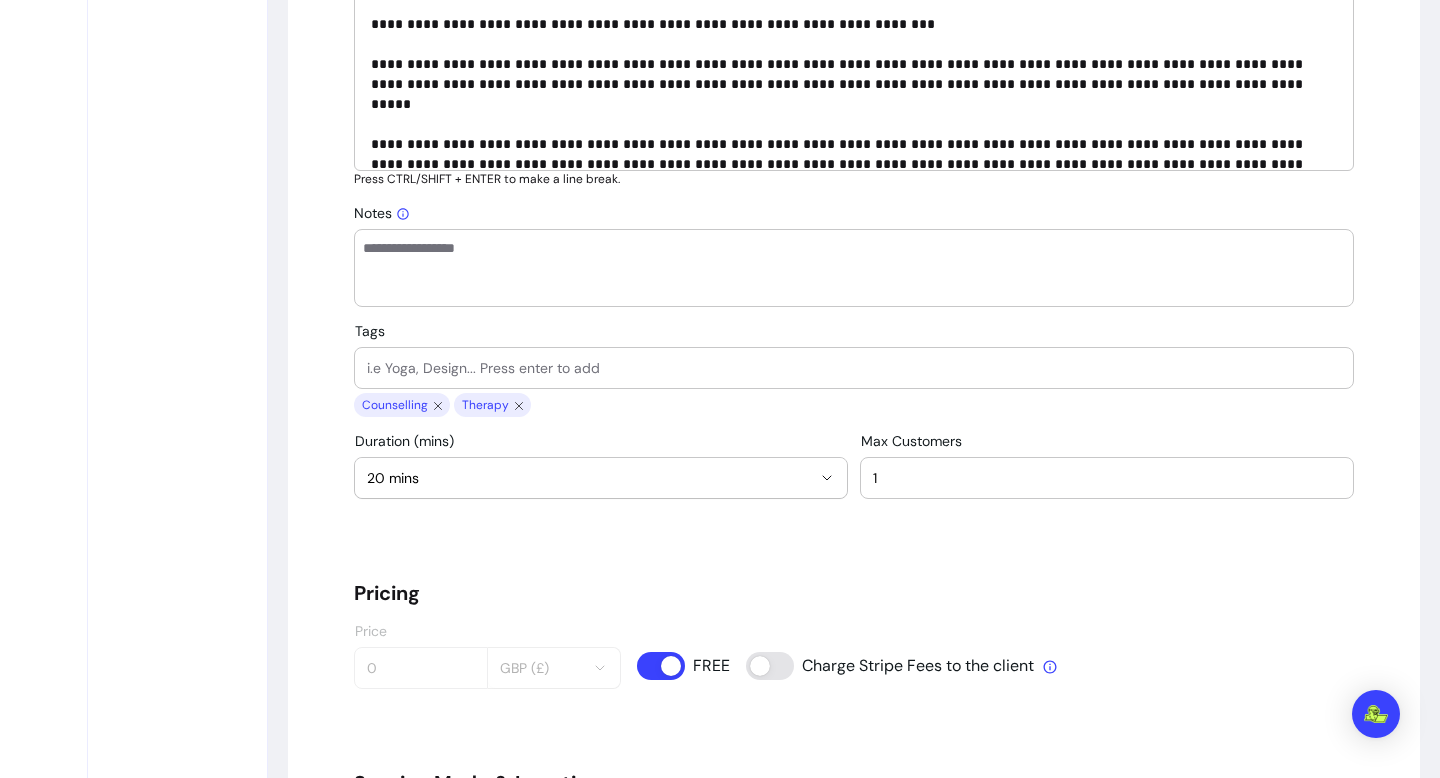 click on "Tags" at bounding box center [854, 368] 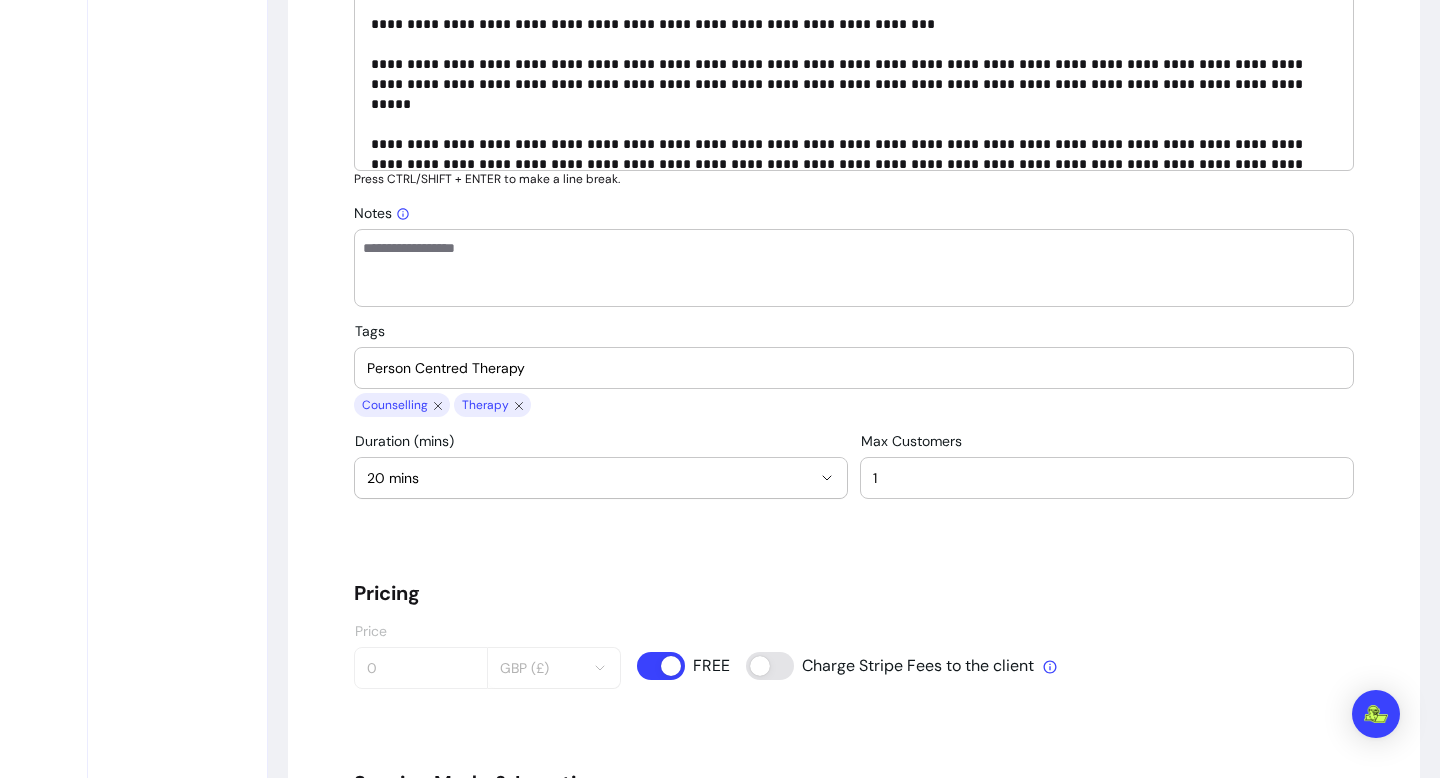 type on "Person Centred Therapy" 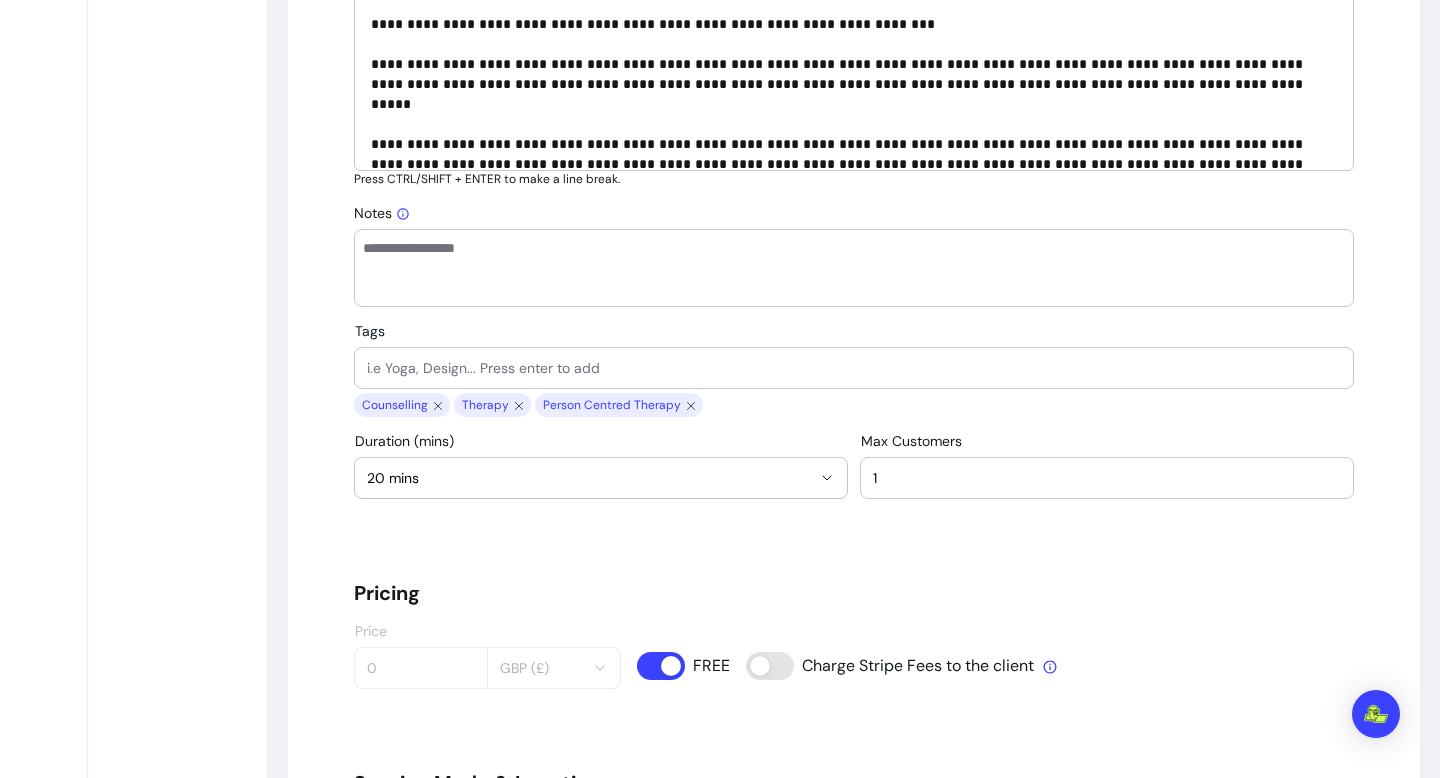 click on "Tags" at bounding box center (854, 368) 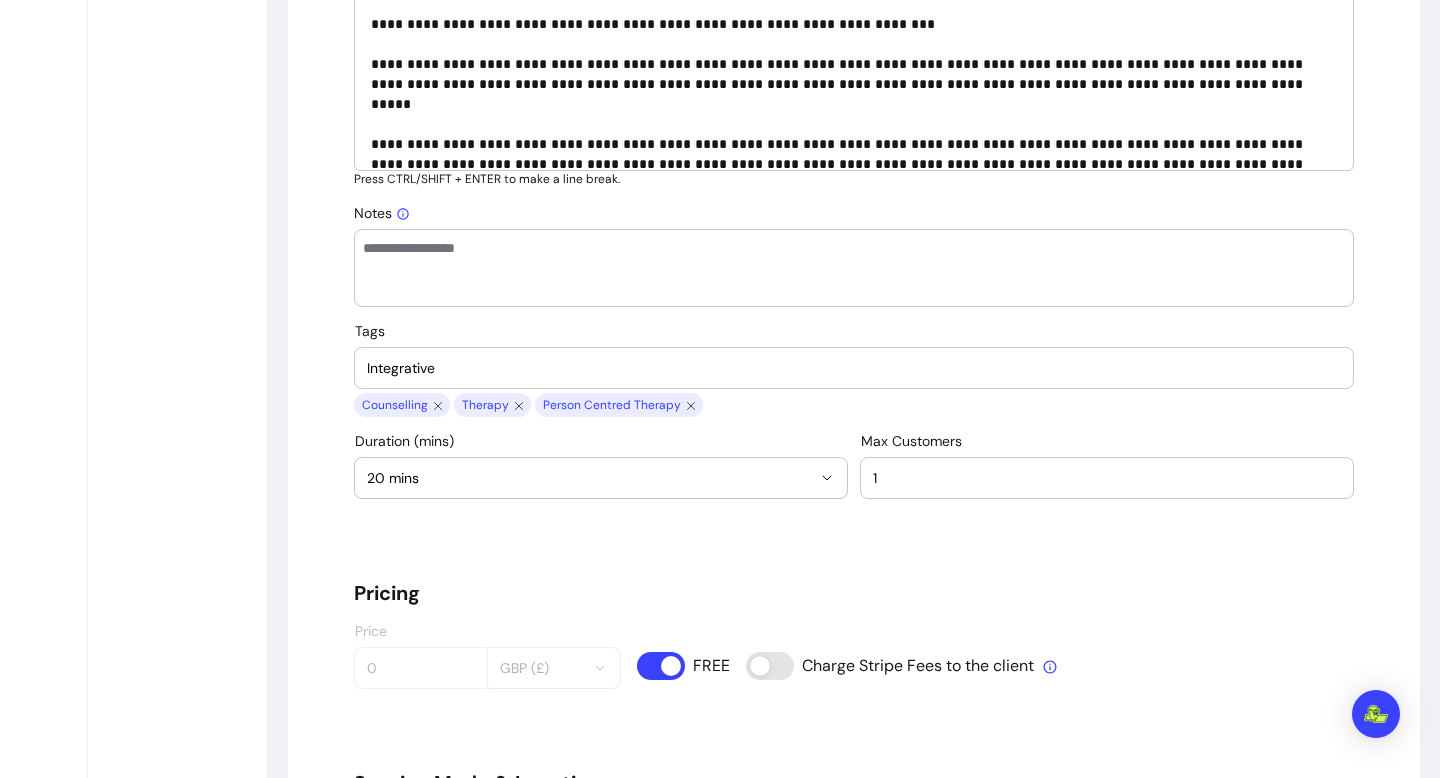type on "Integrative" 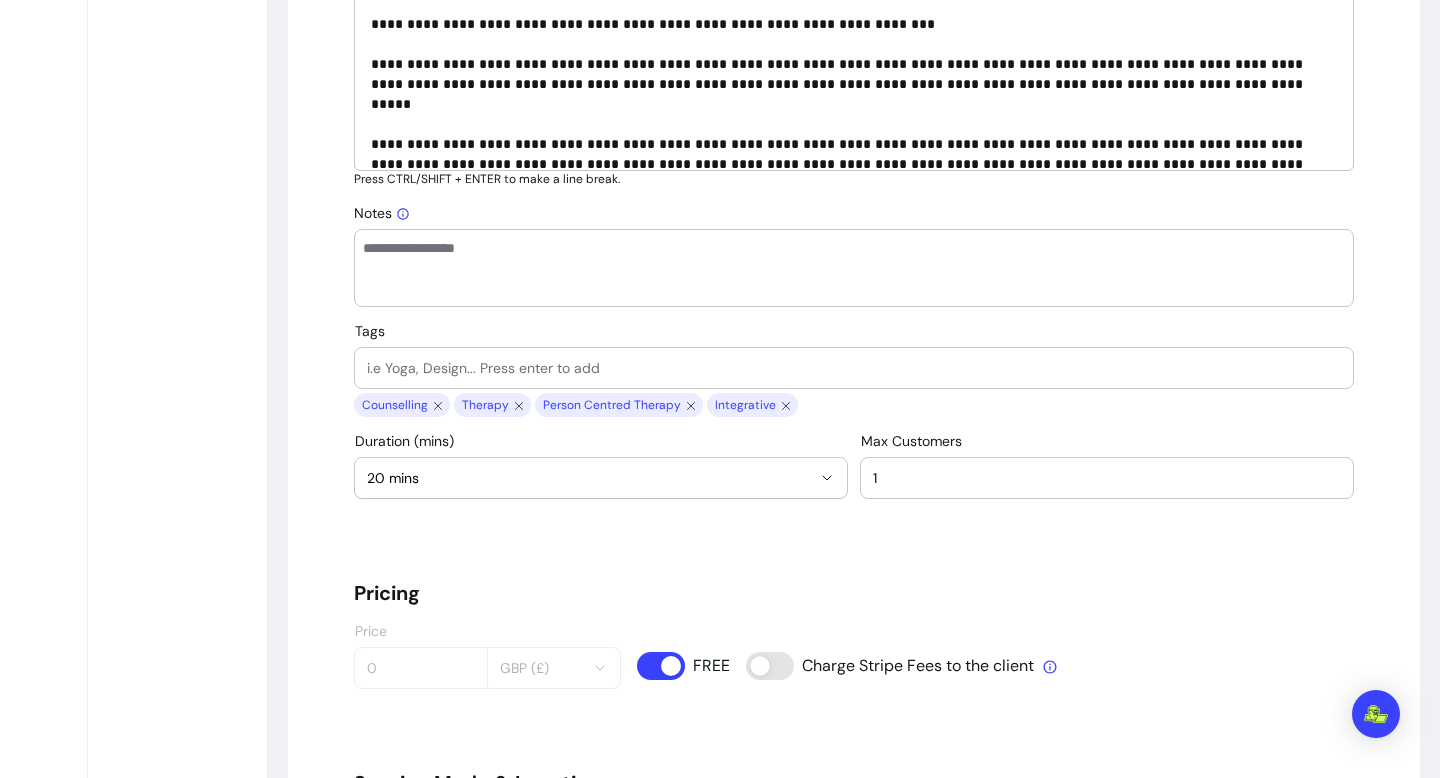 click on "Tags" at bounding box center [854, 368] 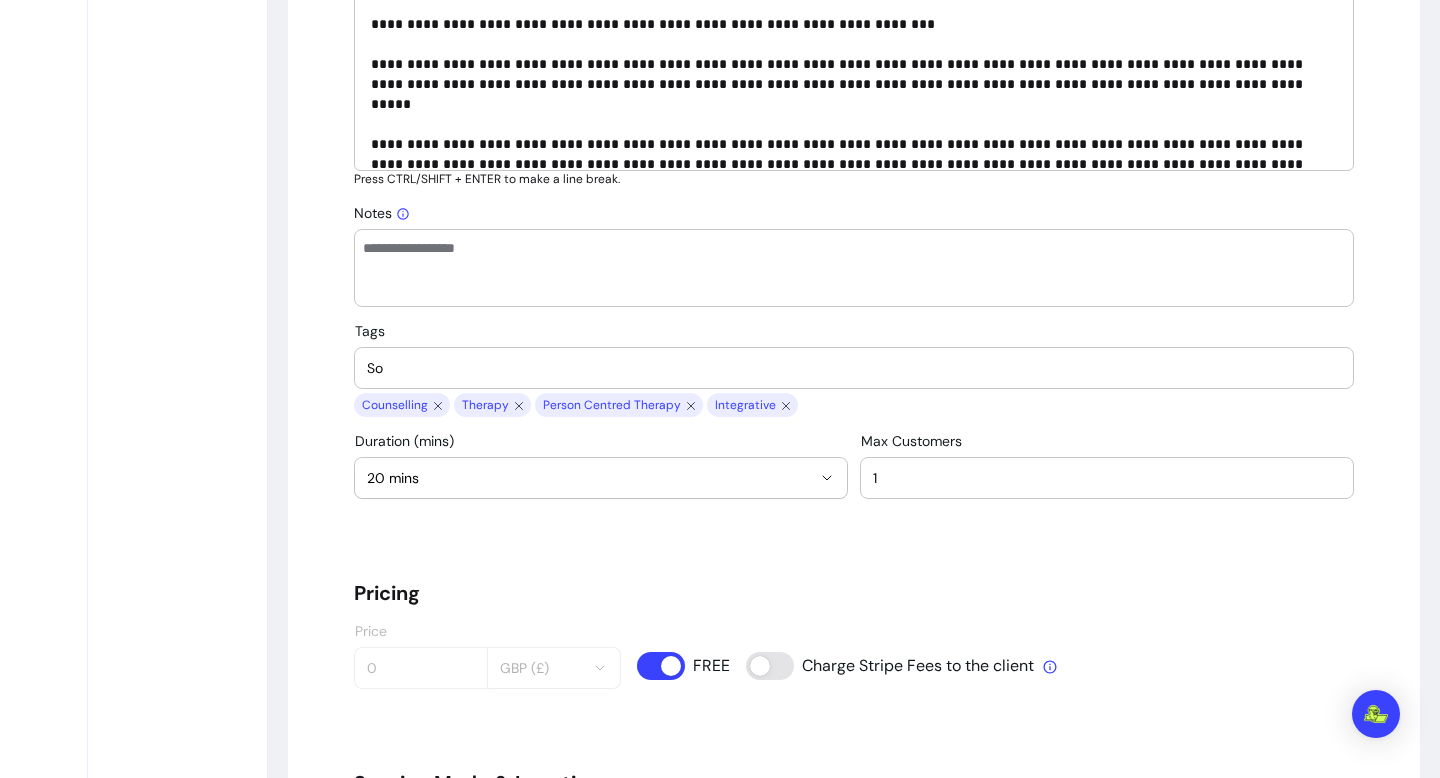 type on "S" 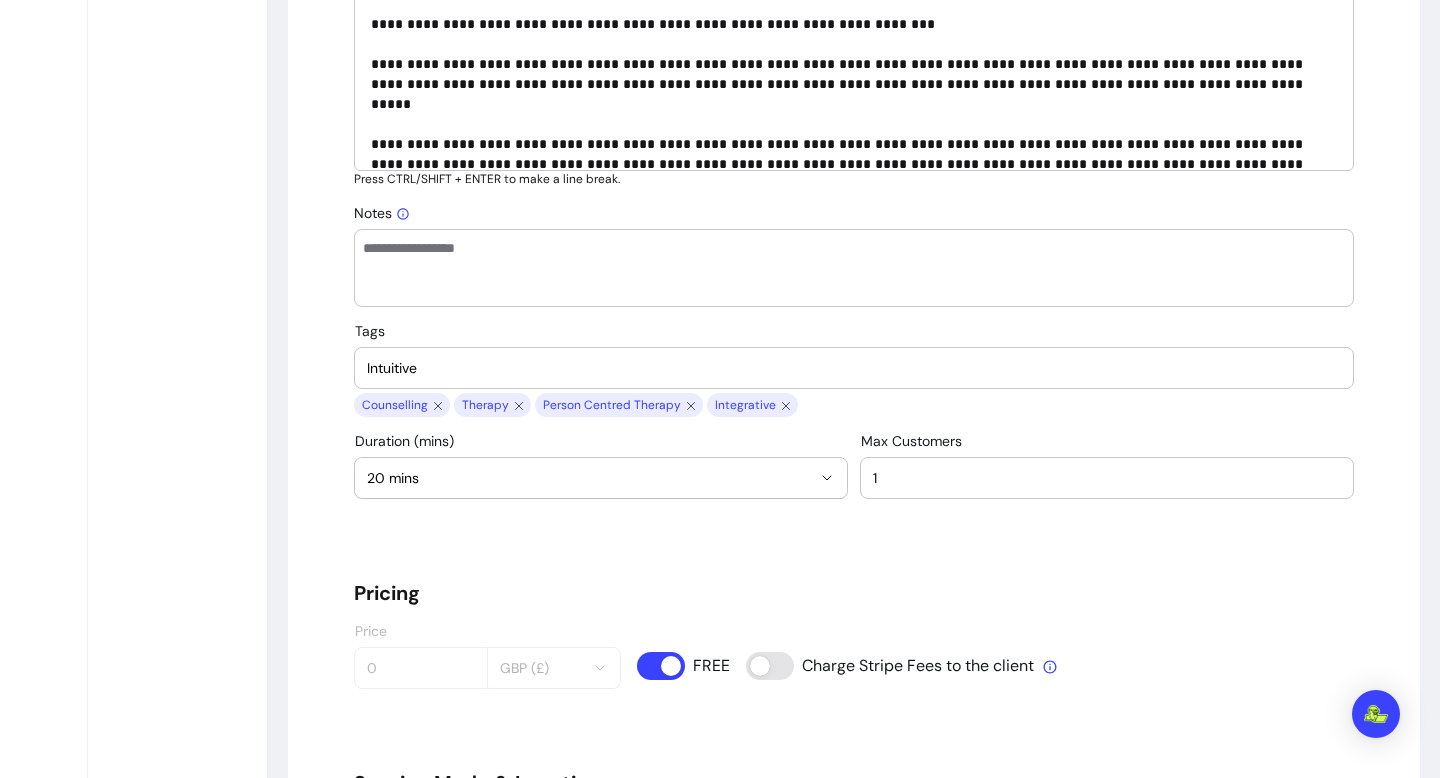 type on "Intuitive" 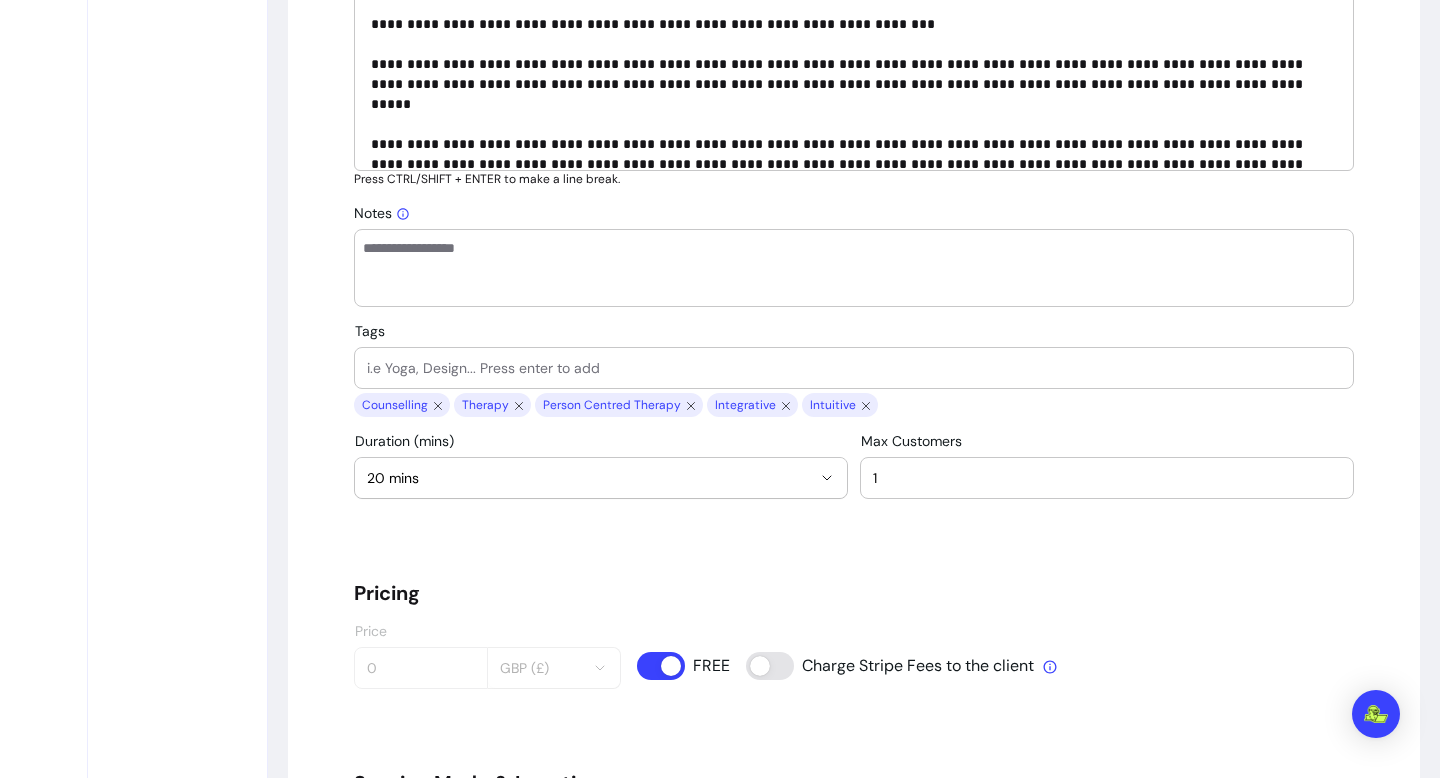 click at bounding box center [854, 368] 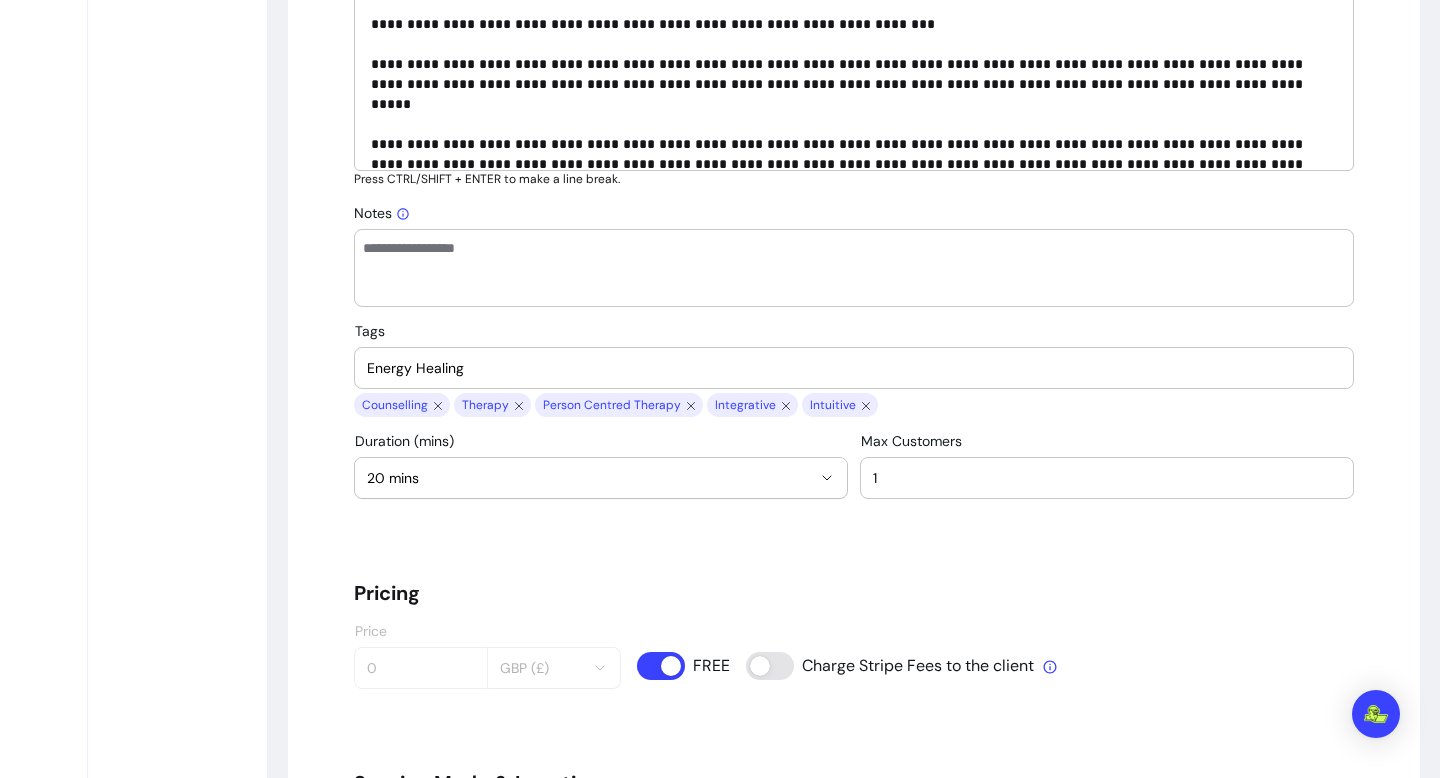 type on "Energy Healing" 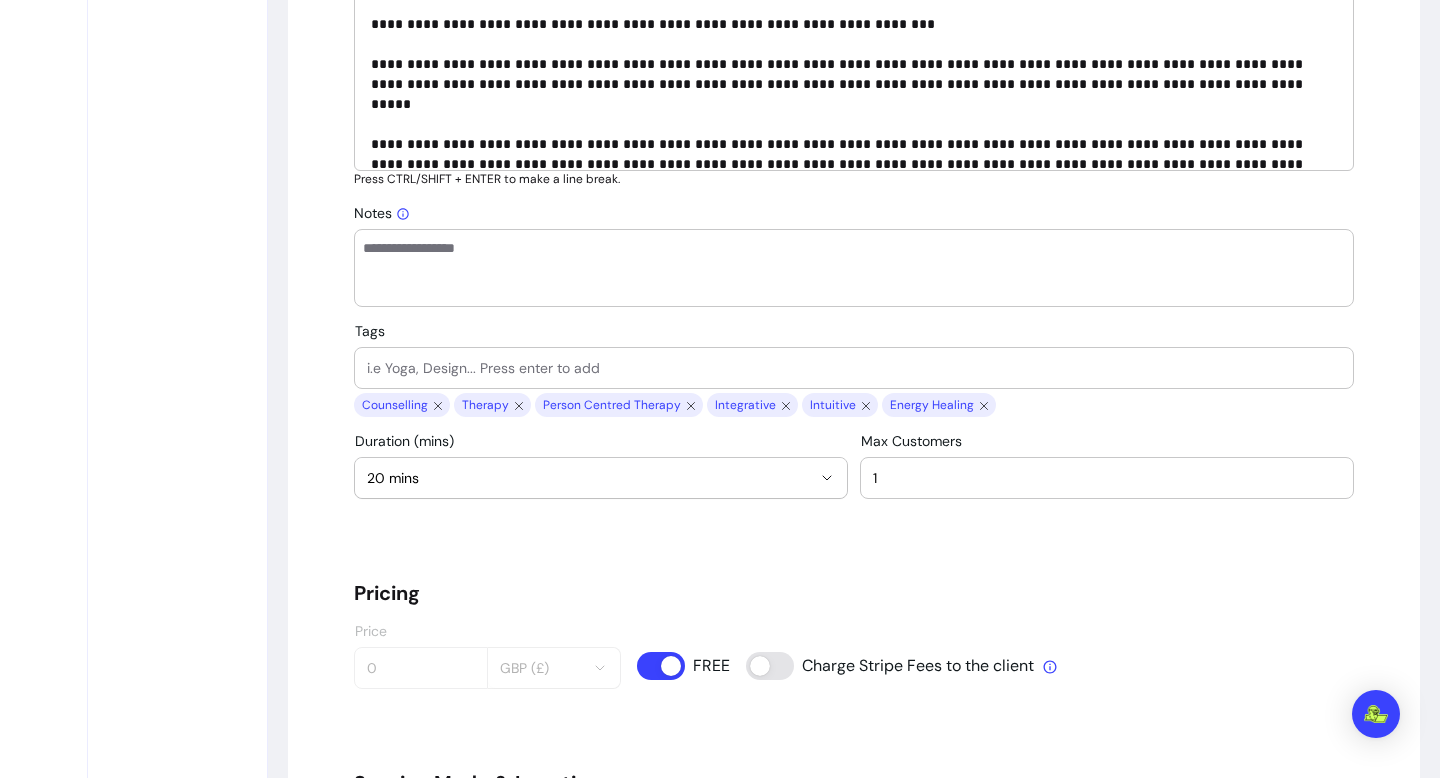 click on "Tags" at bounding box center [854, 368] 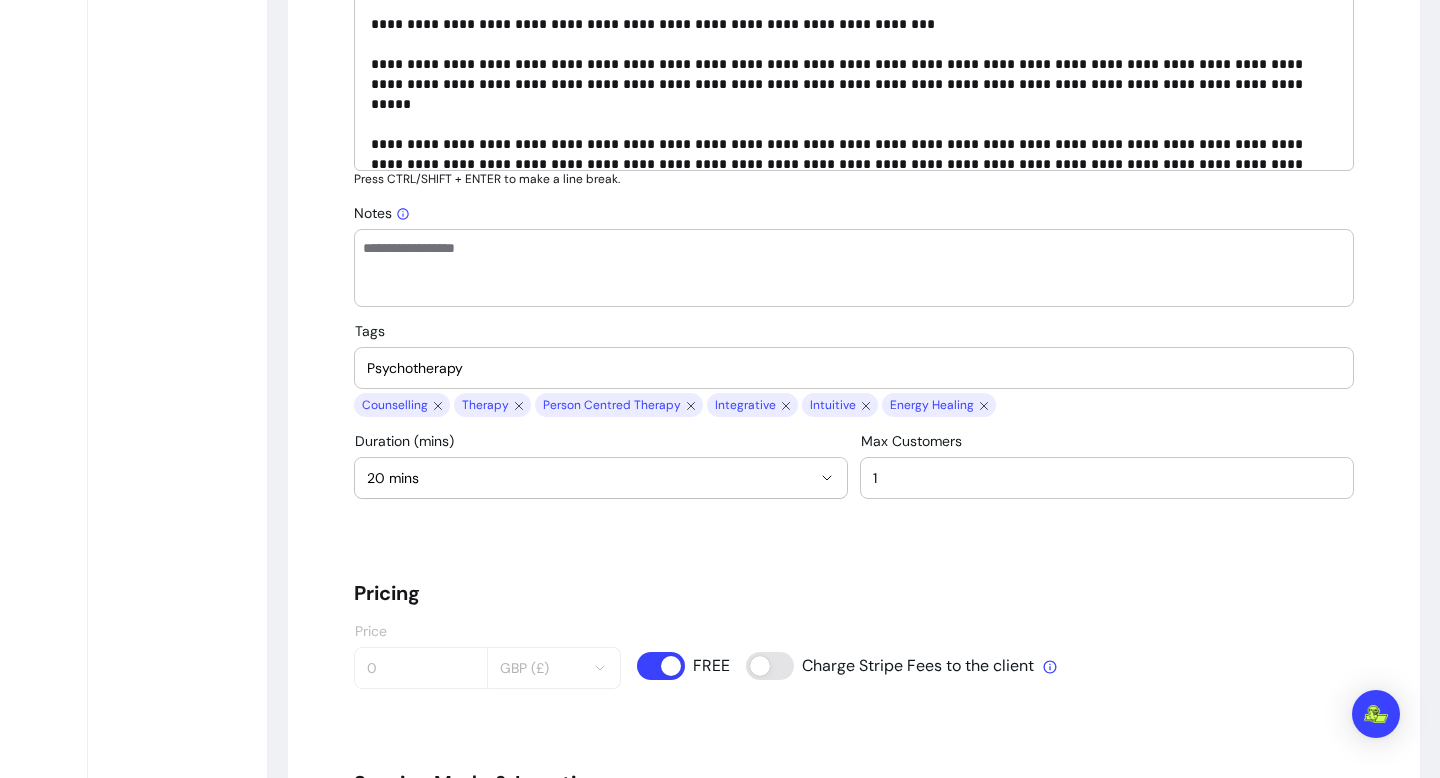 type on "Psychotherapy" 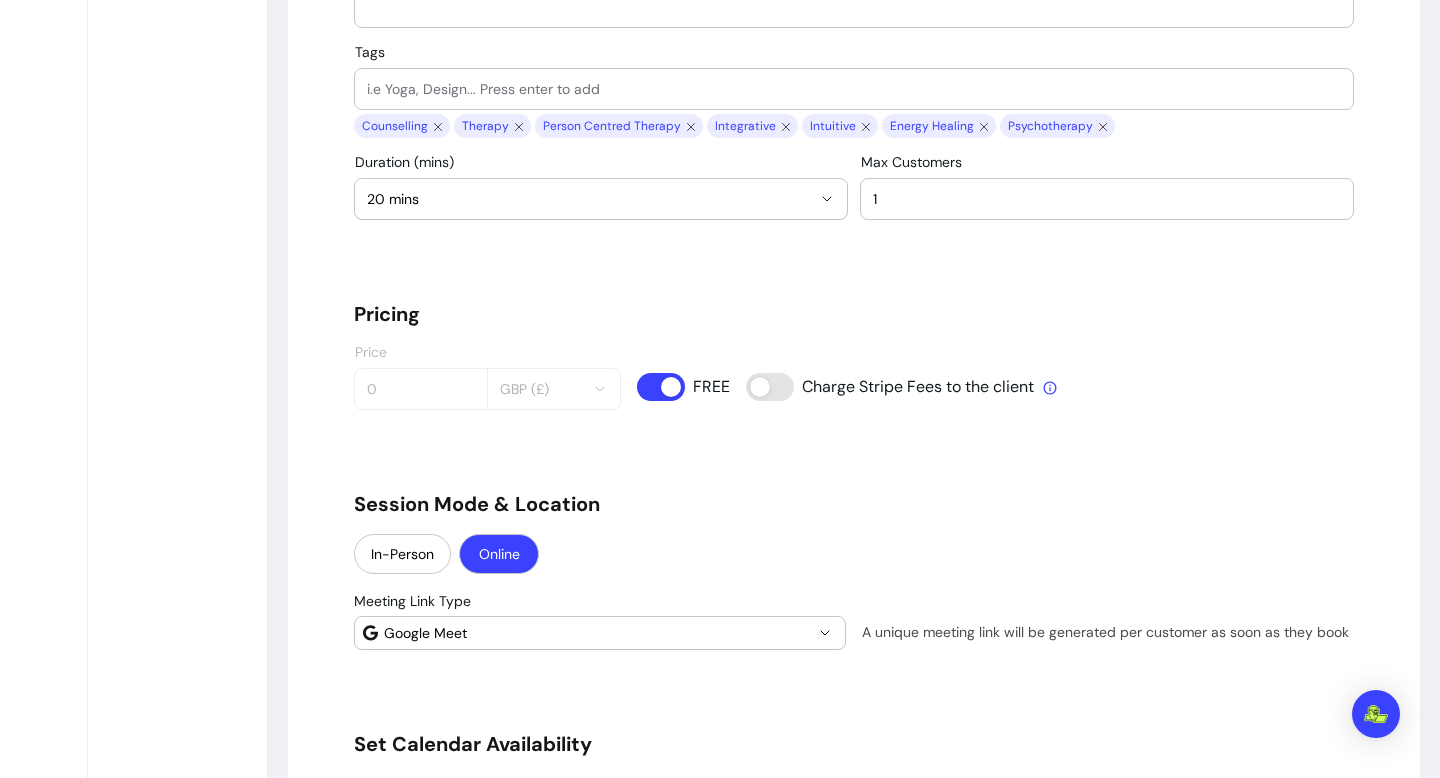 scroll, scrollTop: 1361, scrollLeft: 0, axis: vertical 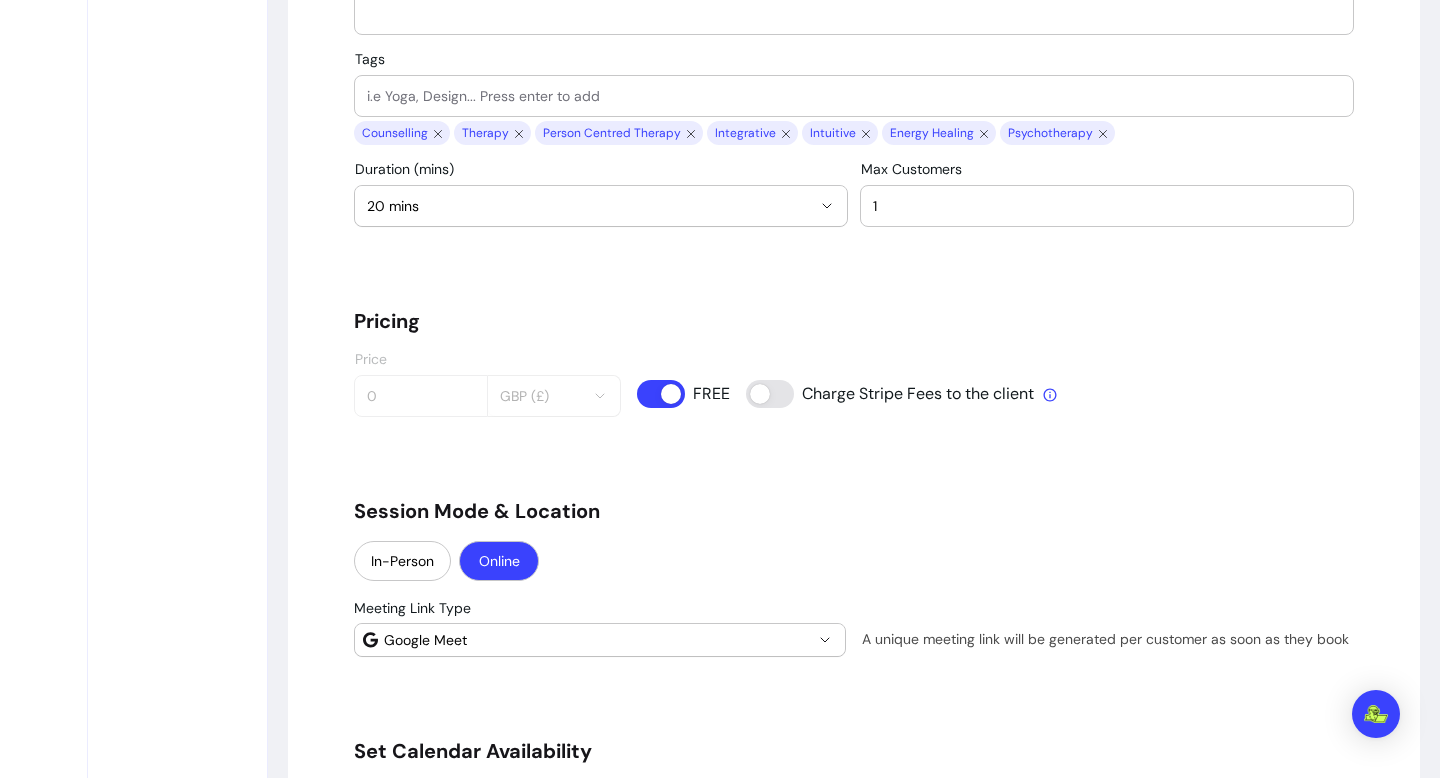 click on "20 mins" at bounding box center [589, 206] 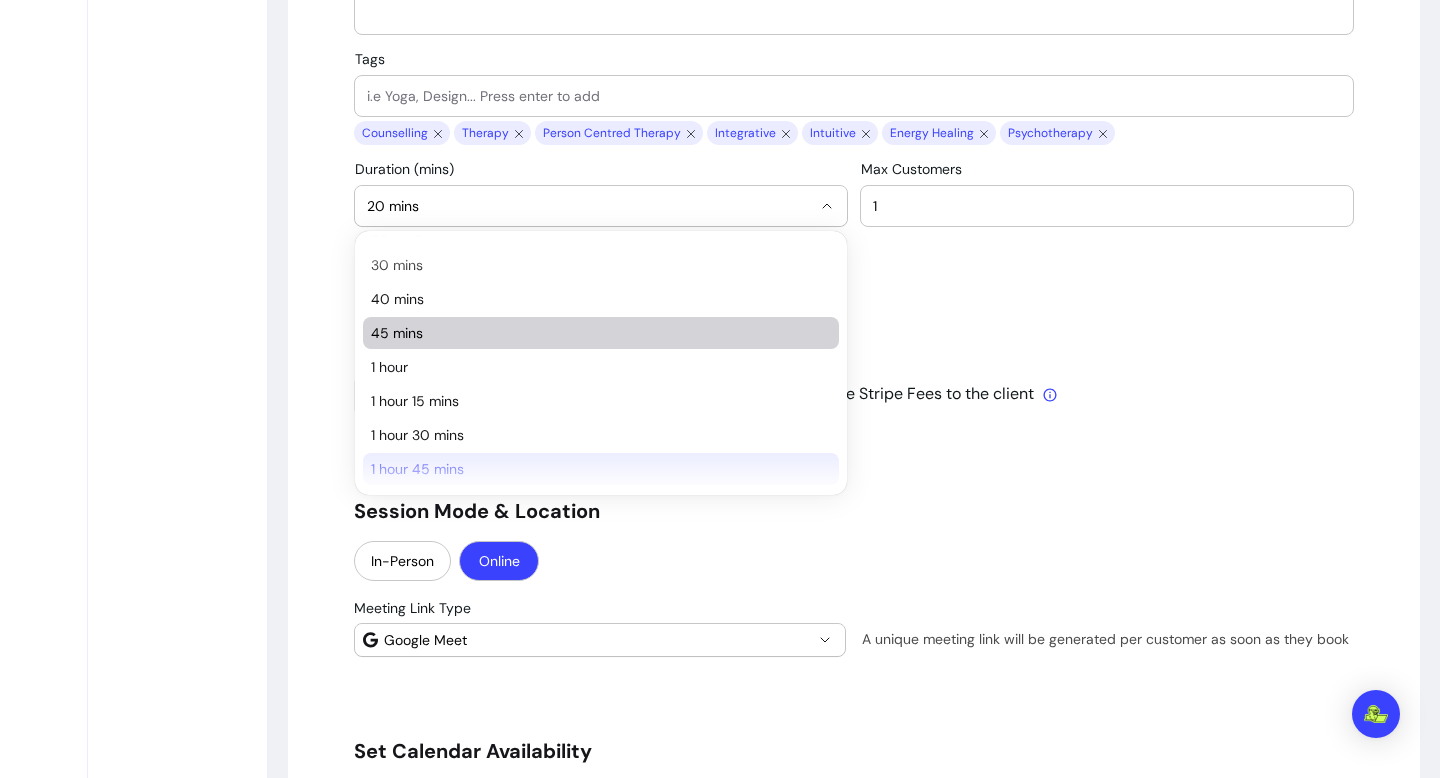 scroll, scrollTop: 154, scrollLeft: 0, axis: vertical 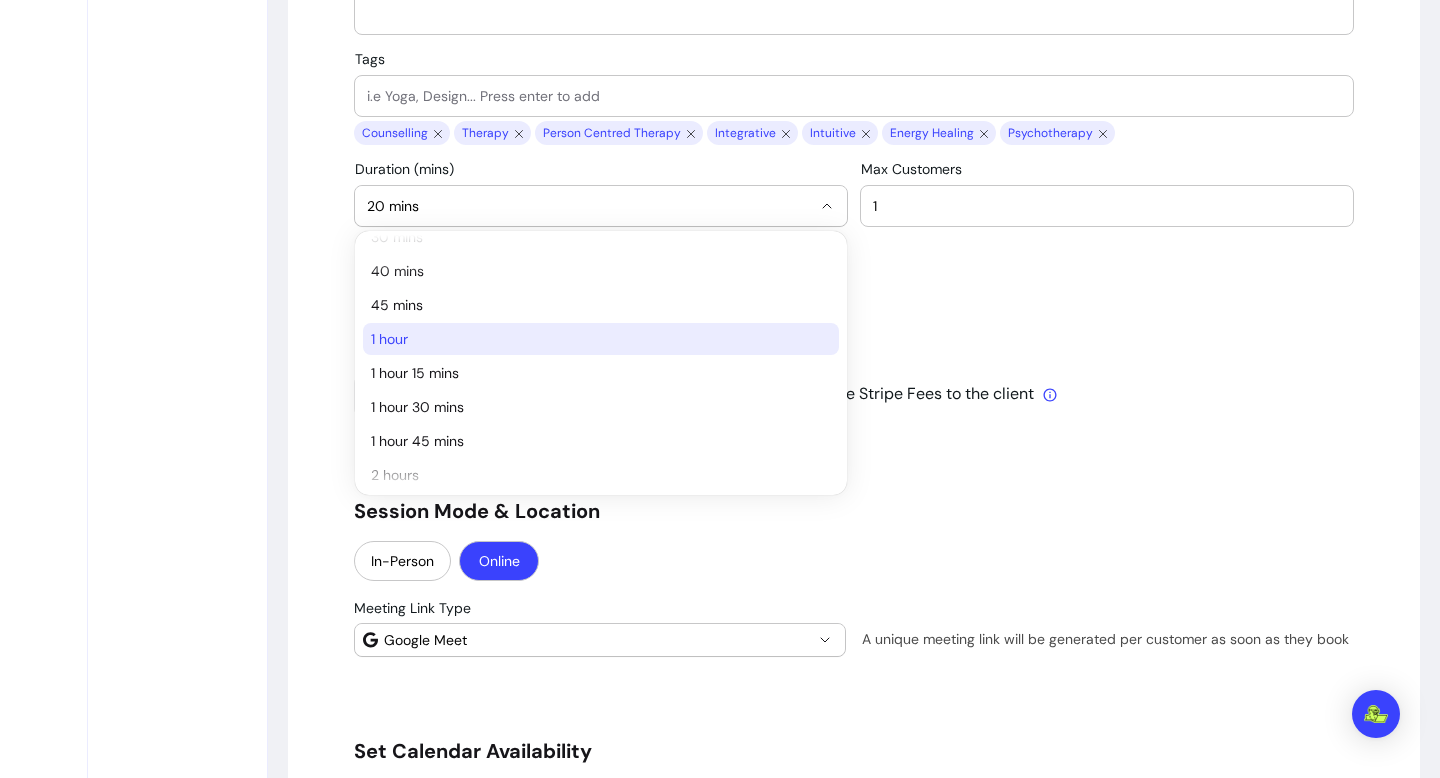 click on "1 hour" at bounding box center (591, 339) 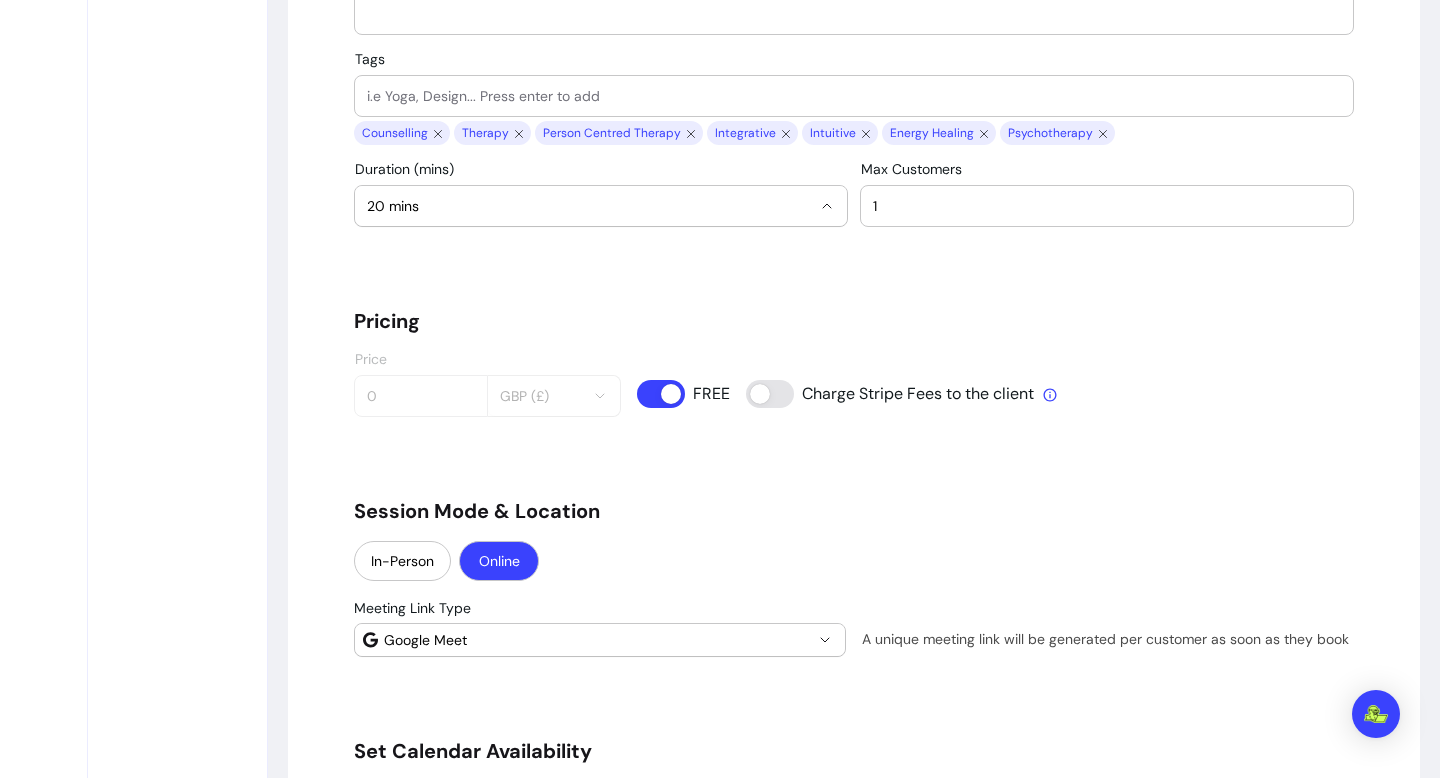 select on "**" 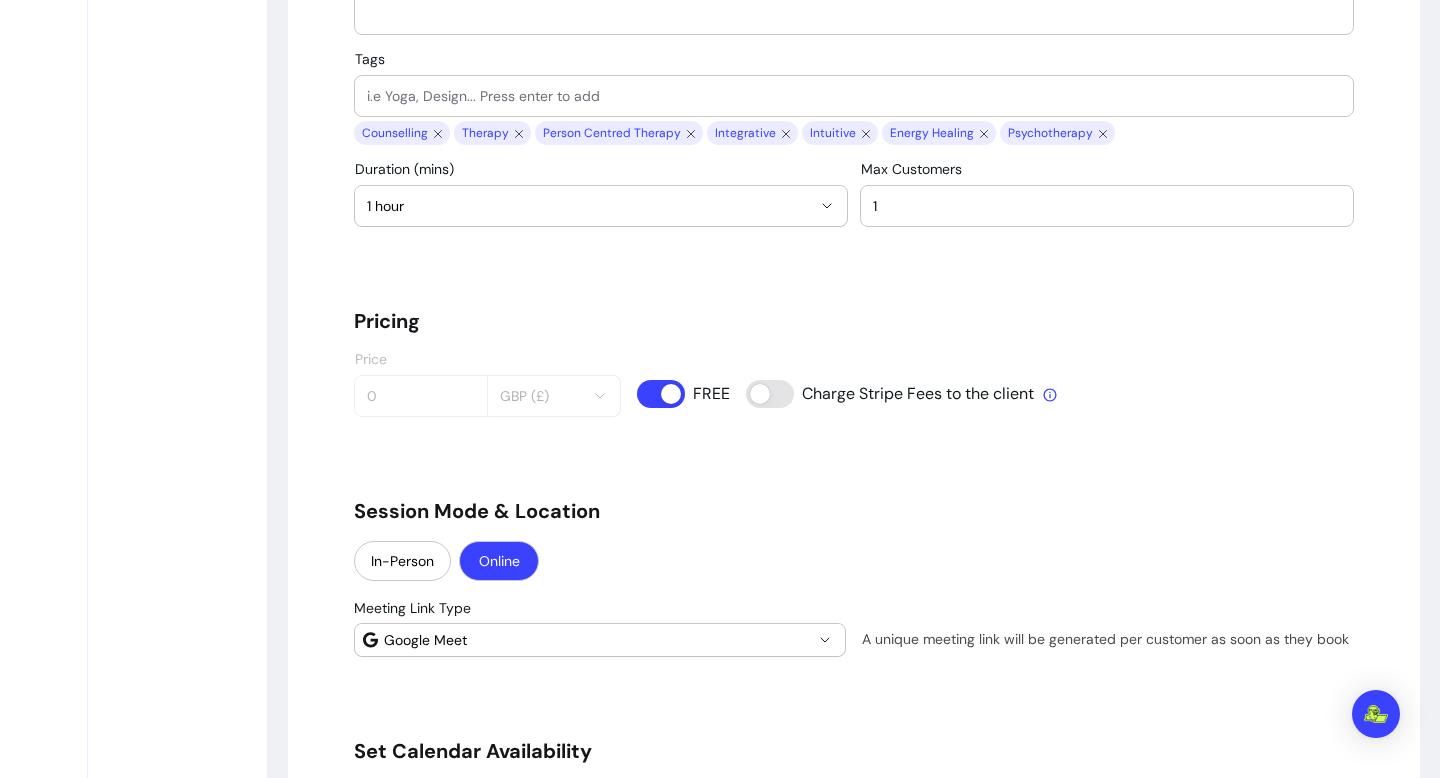 click on "**********" at bounding box center [854, 624] 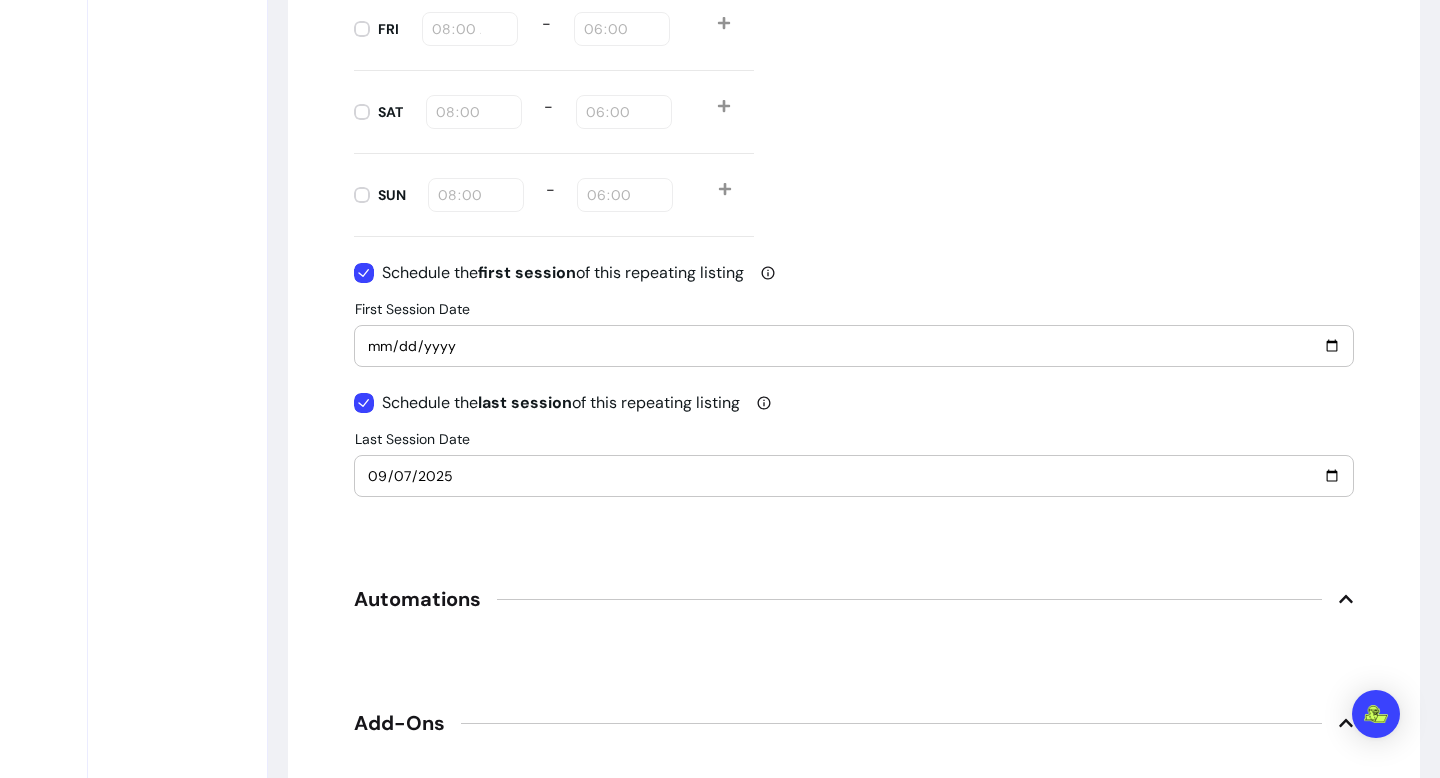 scroll, scrollTop: 2555, scrollLeft: 0, axis: vertical 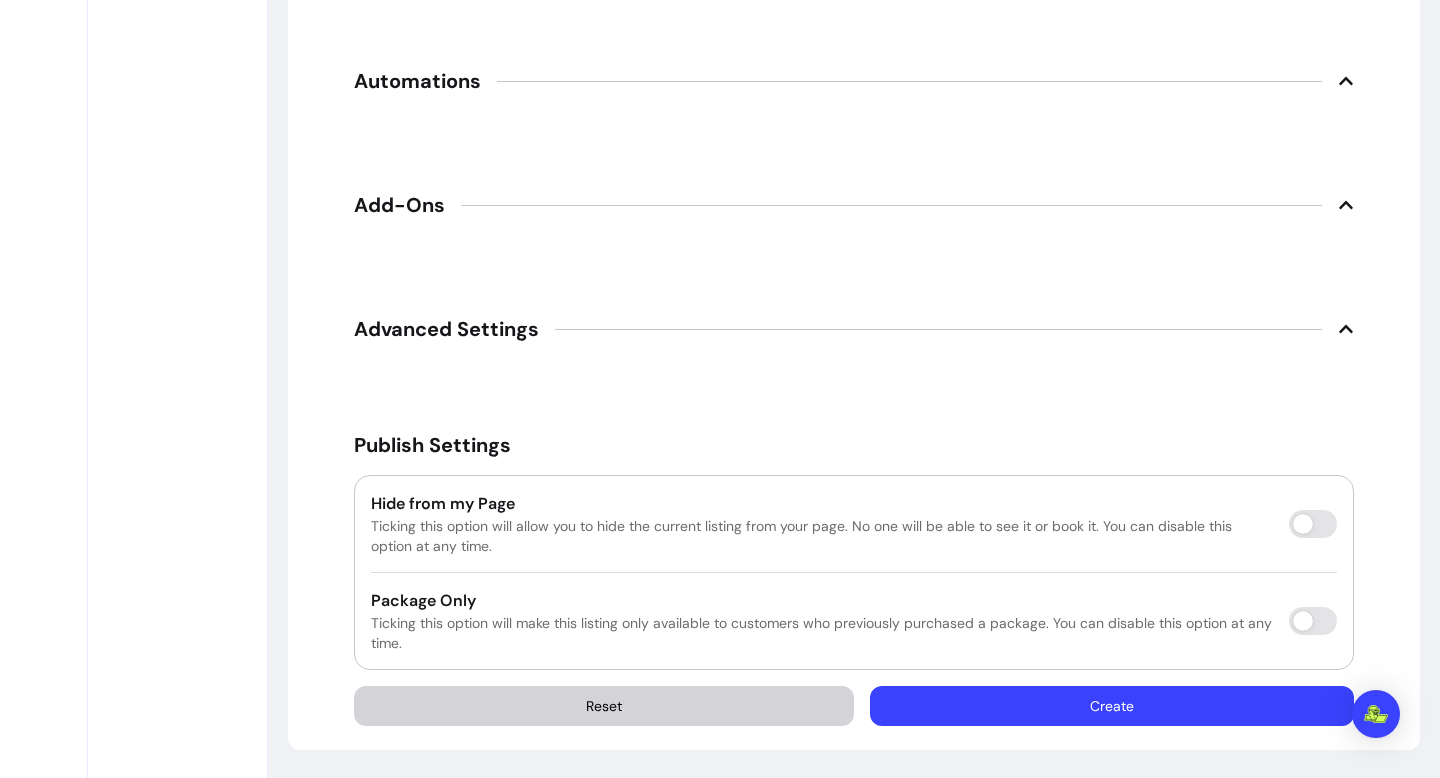 click on "Automations" at bounding box center (417, 81) 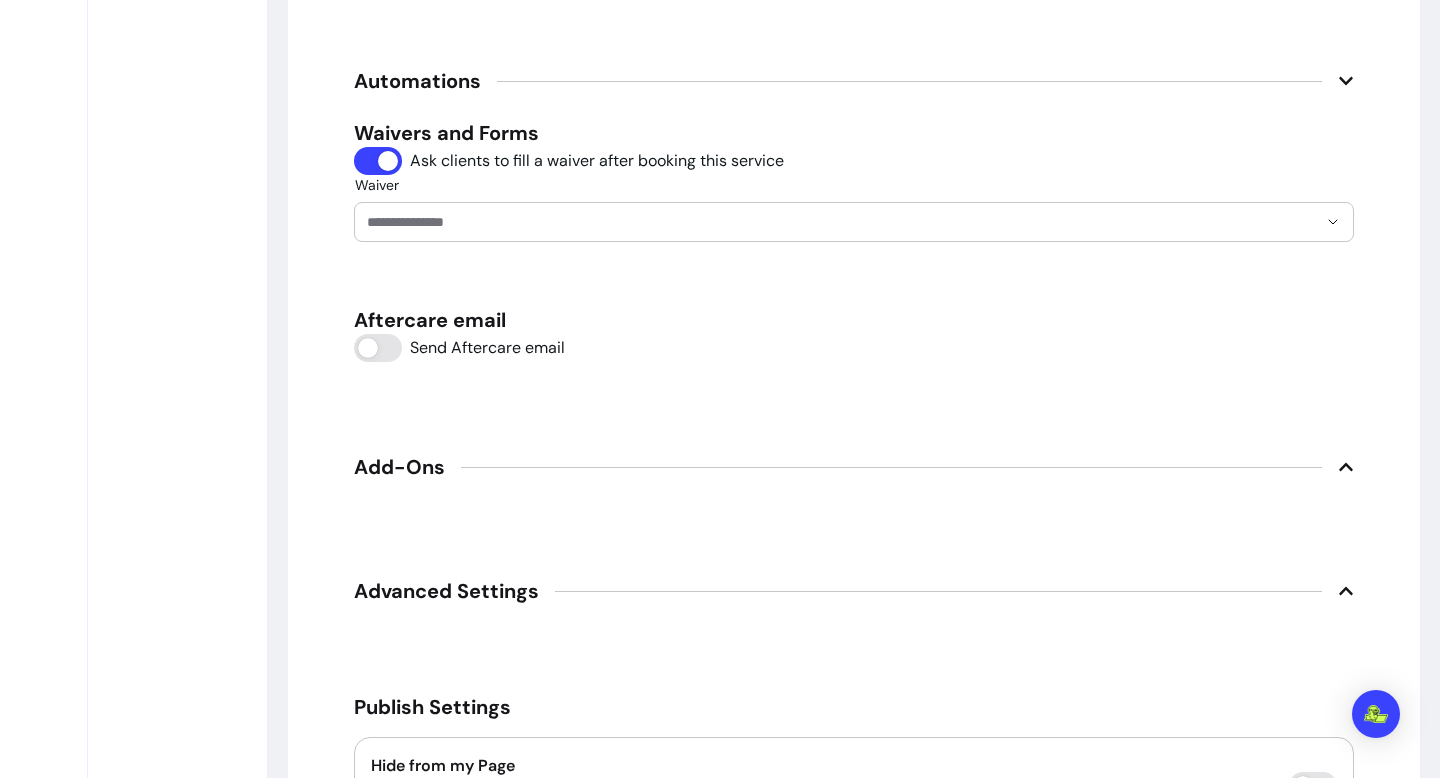 click at bounding box center [854, 222] 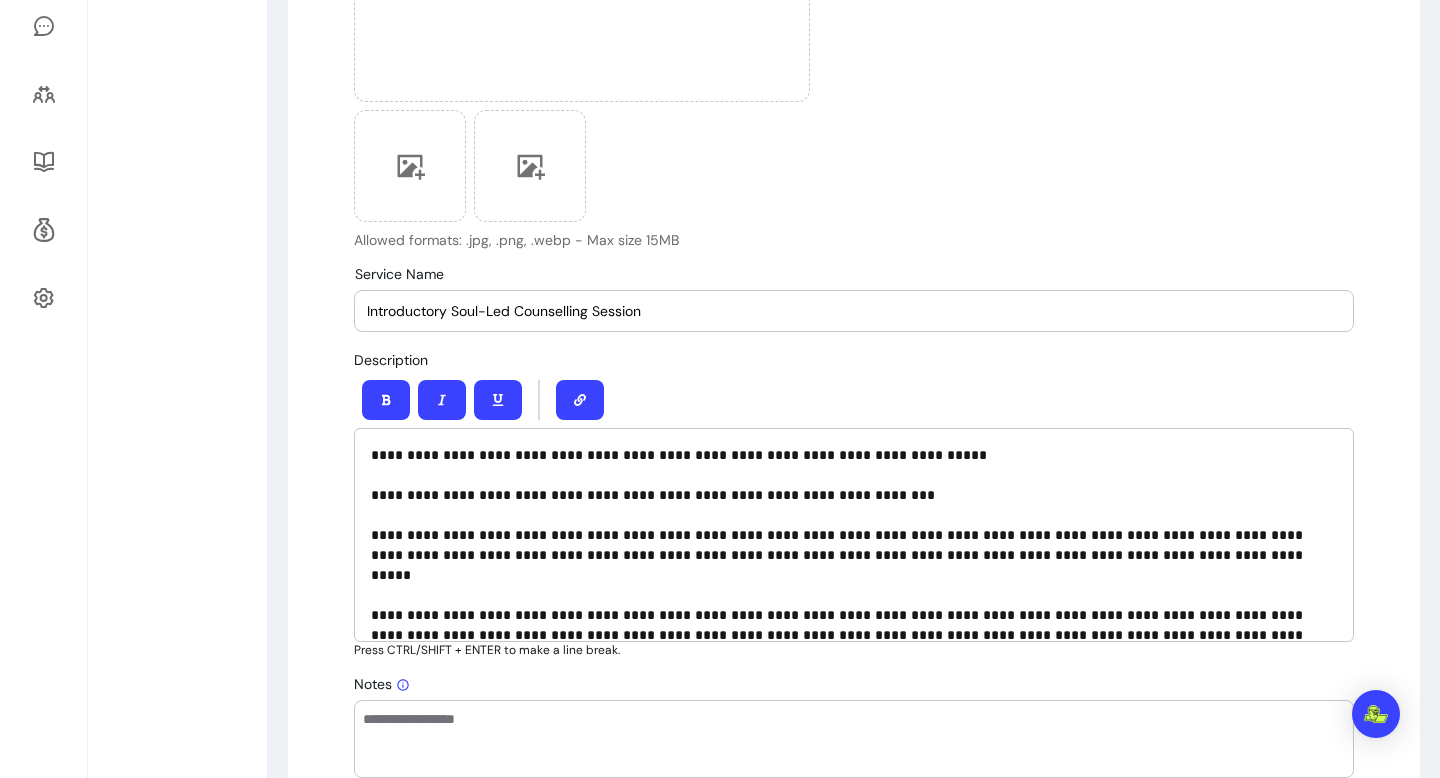 scroll, scrollTop: 540, scrollLeft: 0, axis: vertical 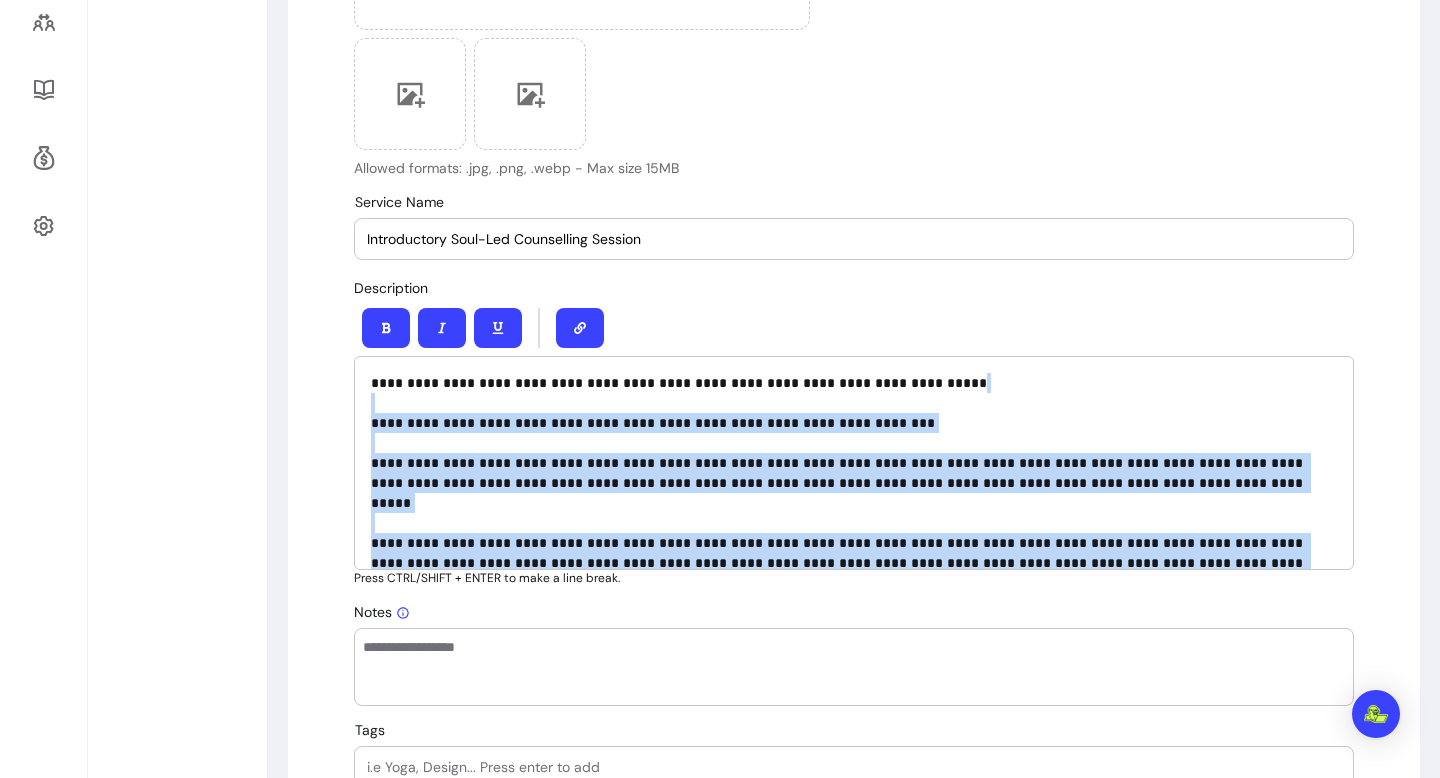 drag, startPoint x: 1194, startPoint y: 543, endPoint x: 316, endPoint y: 394, distance: 890.5532 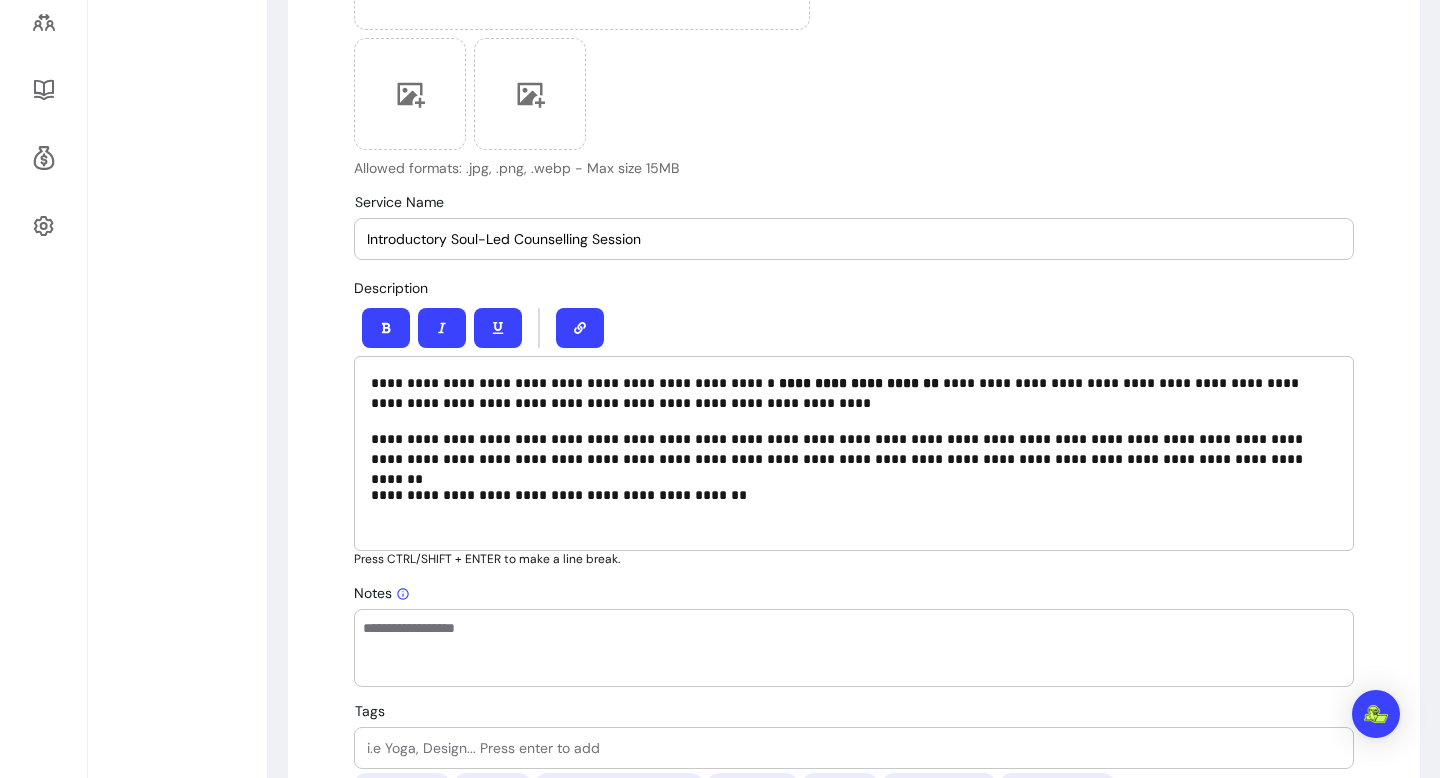 click on "**********" at bounding box center (854, 453) 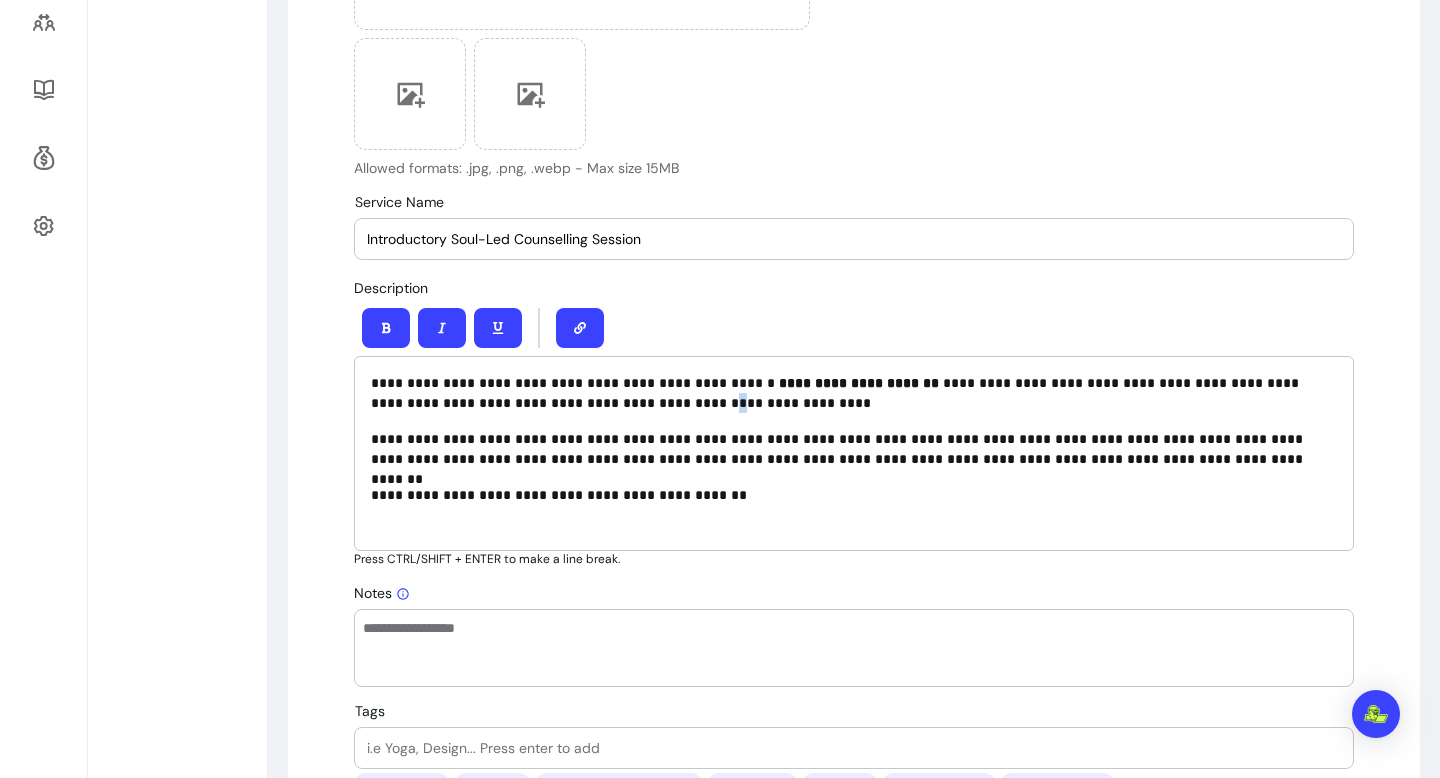 click on "**********" at bounding box center (854, 393) 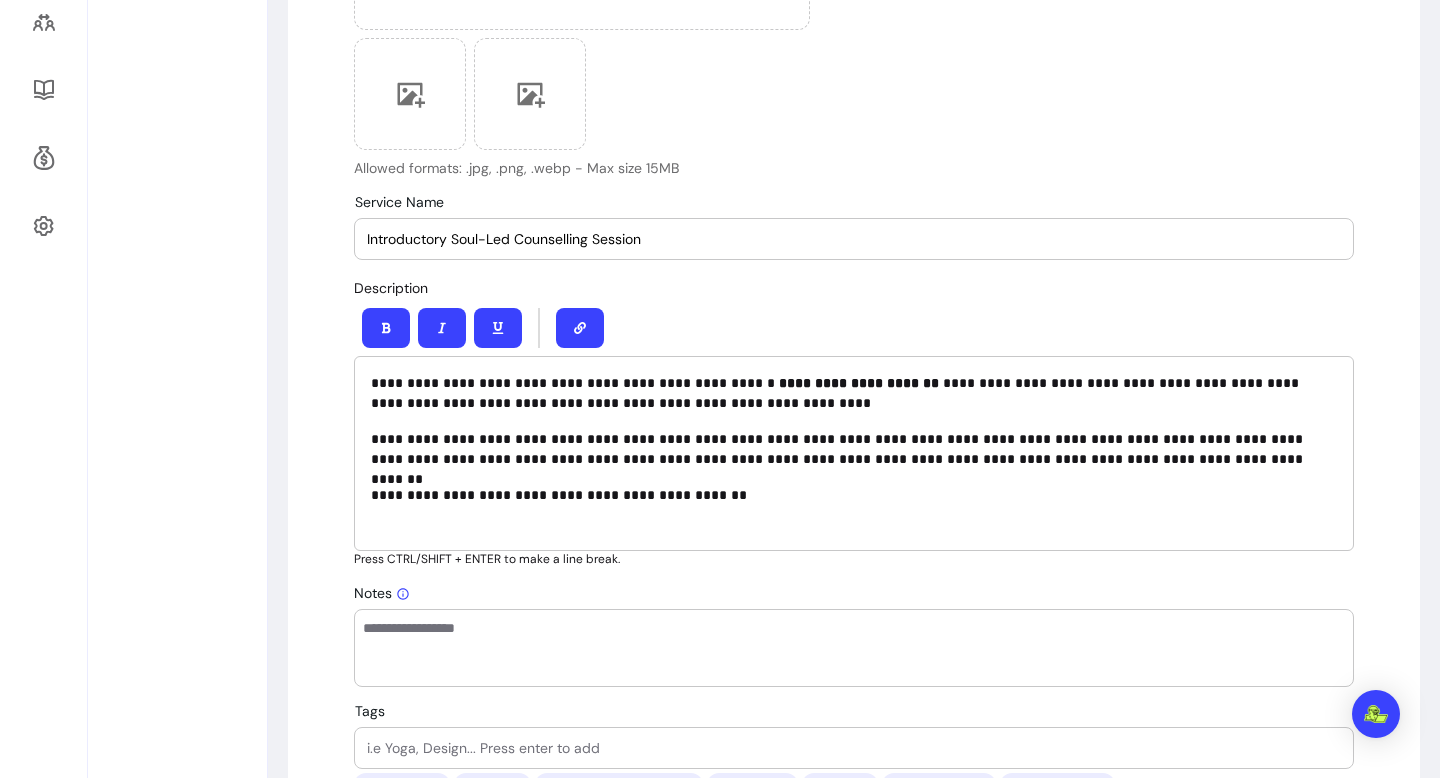 click on "**********" at bounding box center [854, 393] 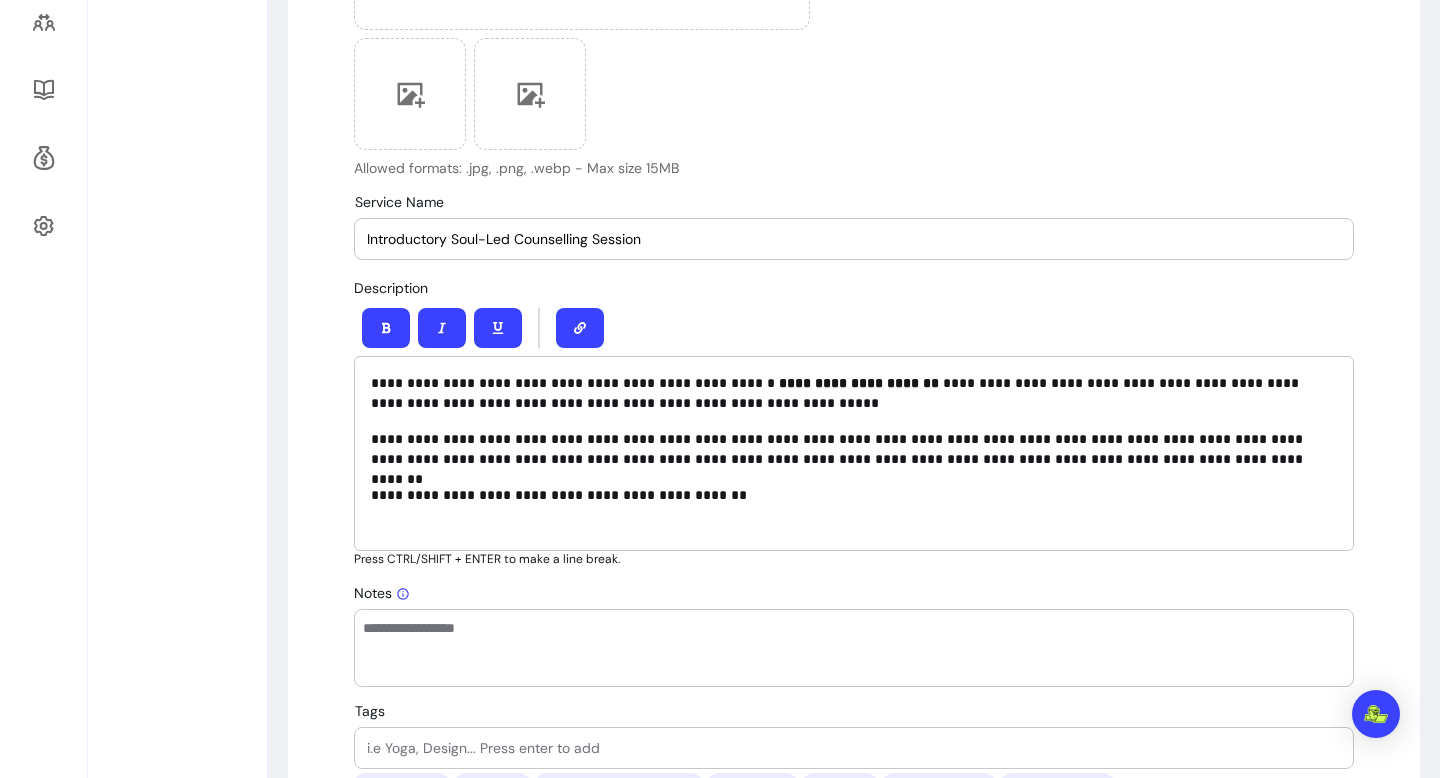 click on "**********" at bounding box center (854, 393) 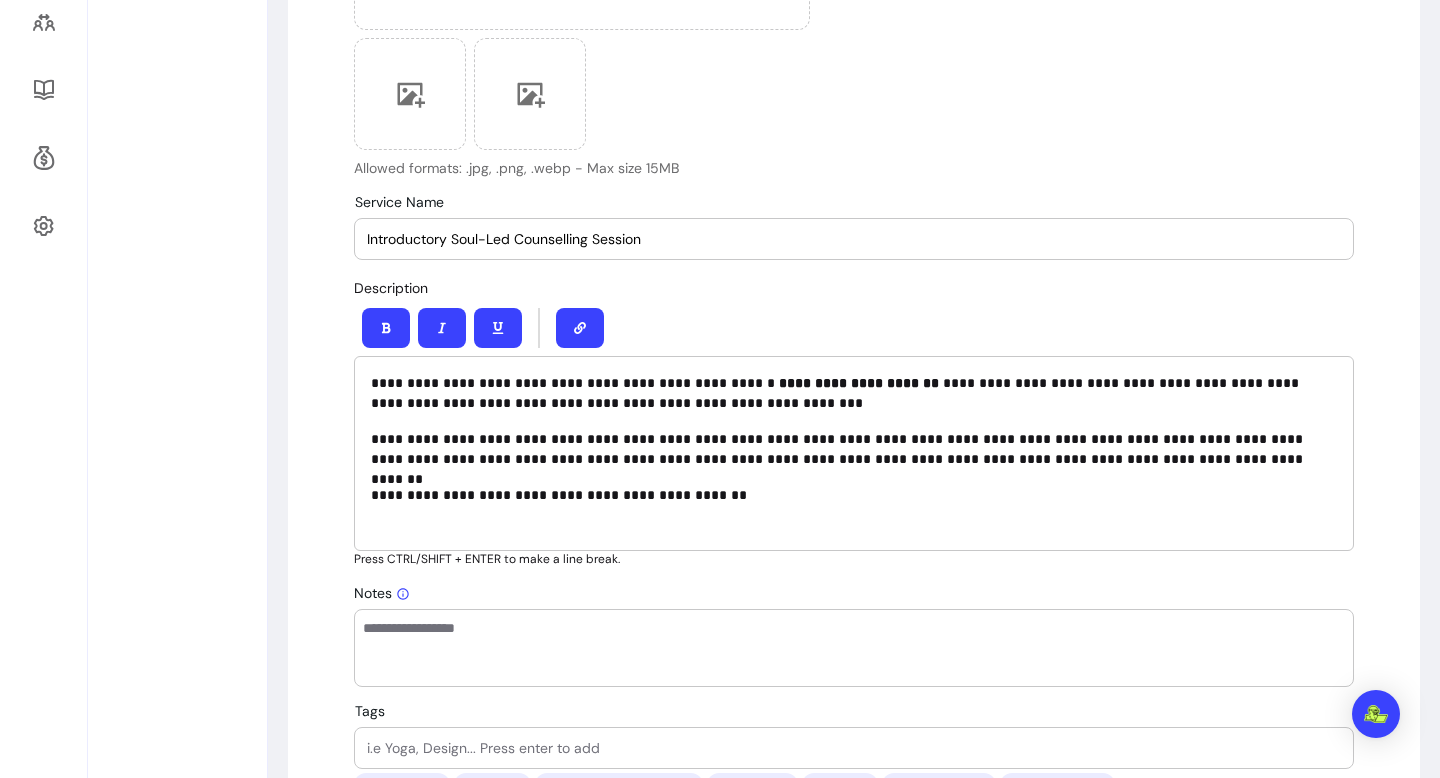 click on "**********" at bounding box center [854, 393] 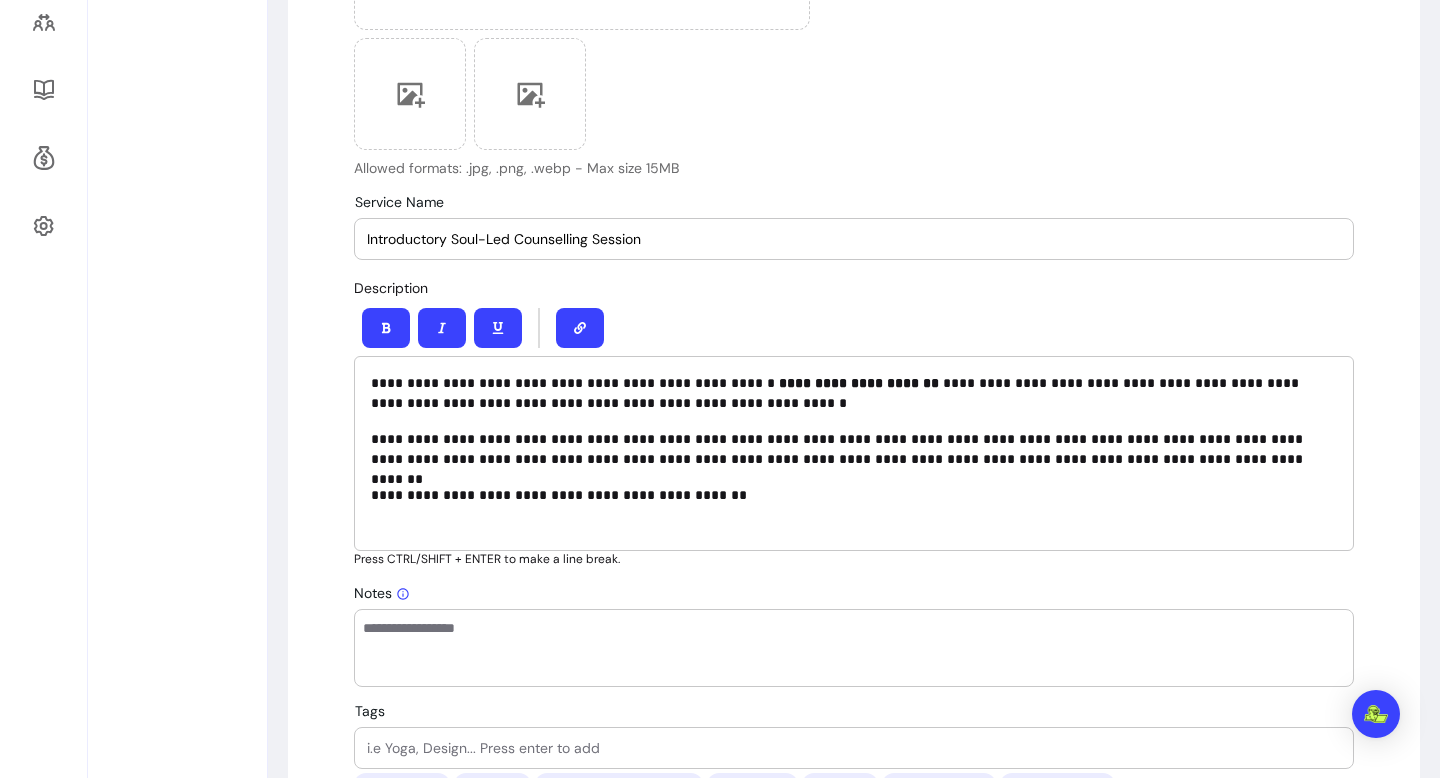 click on "**********" at bounding box center [854, 393] 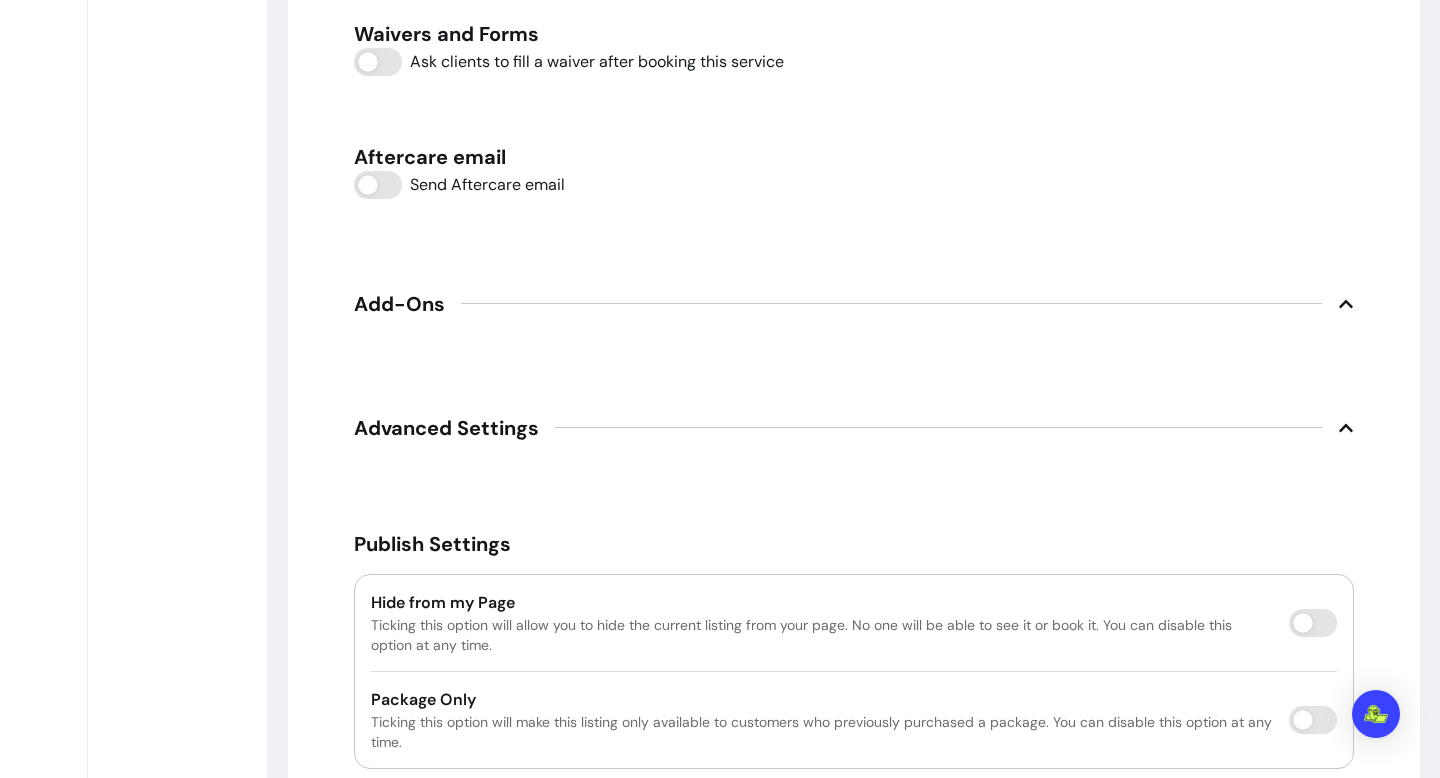 scroll, scrollTop: 3057, scrollLeft: 0, axis: vertical 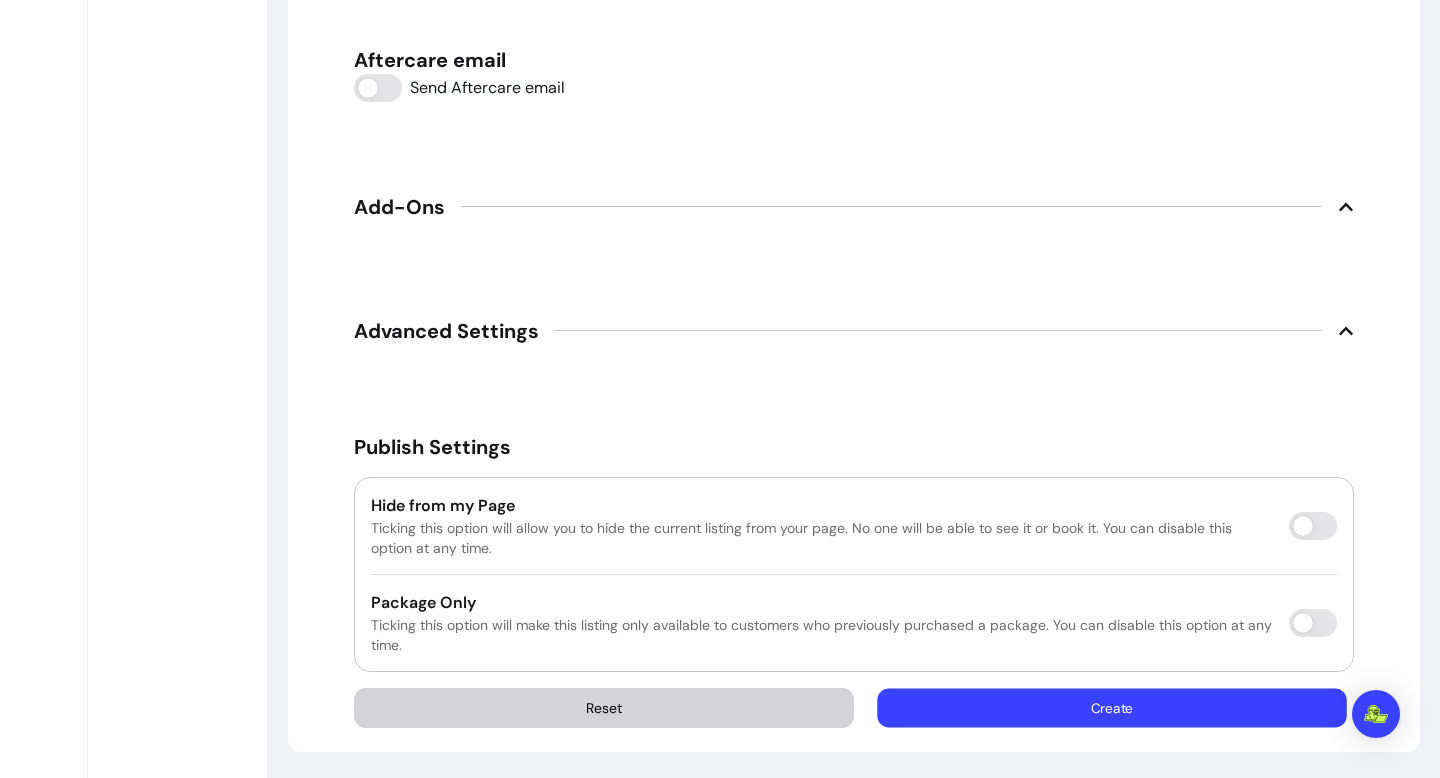 click on "Create" at bounding box center [1112, 707] 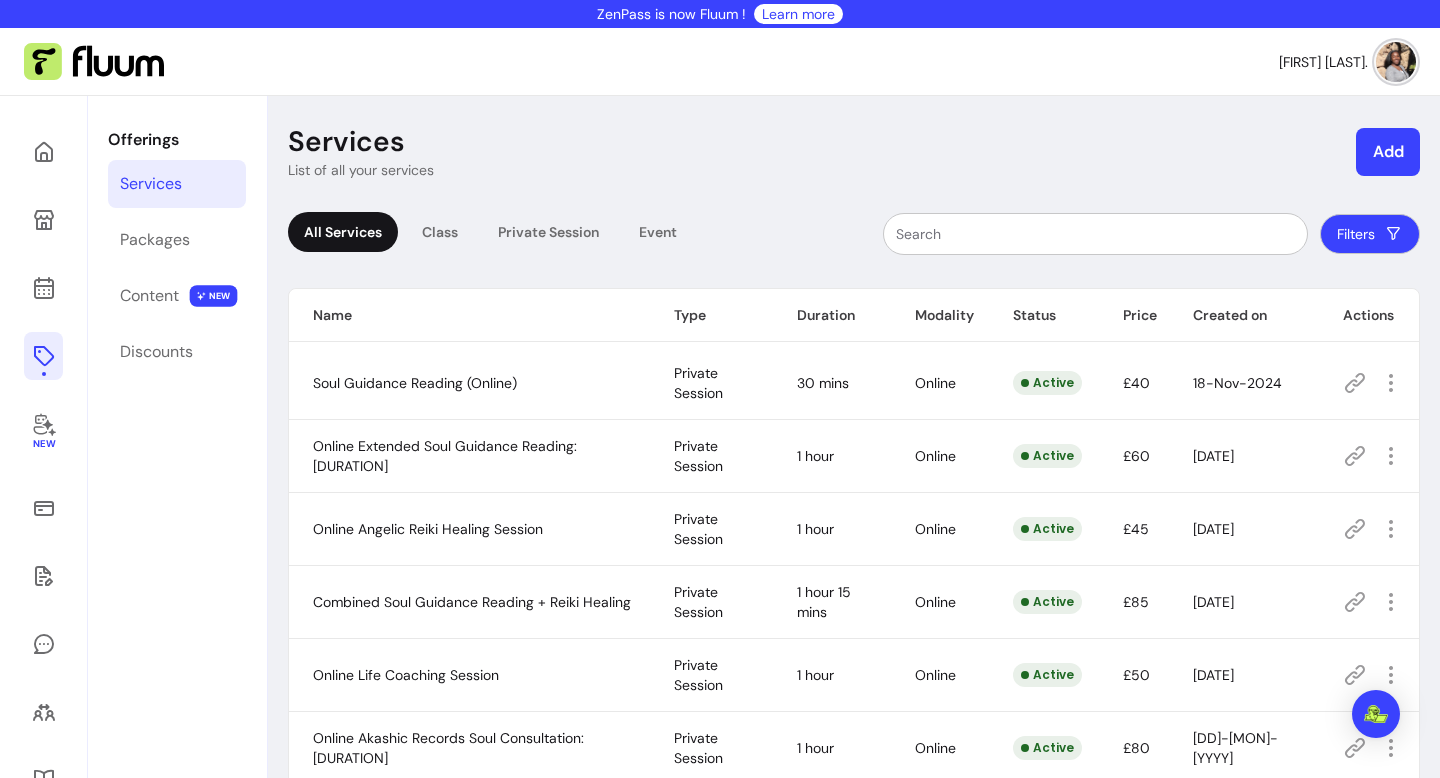 scroll, scrollTop: 980, scrollLeft: 0, axis: vertical 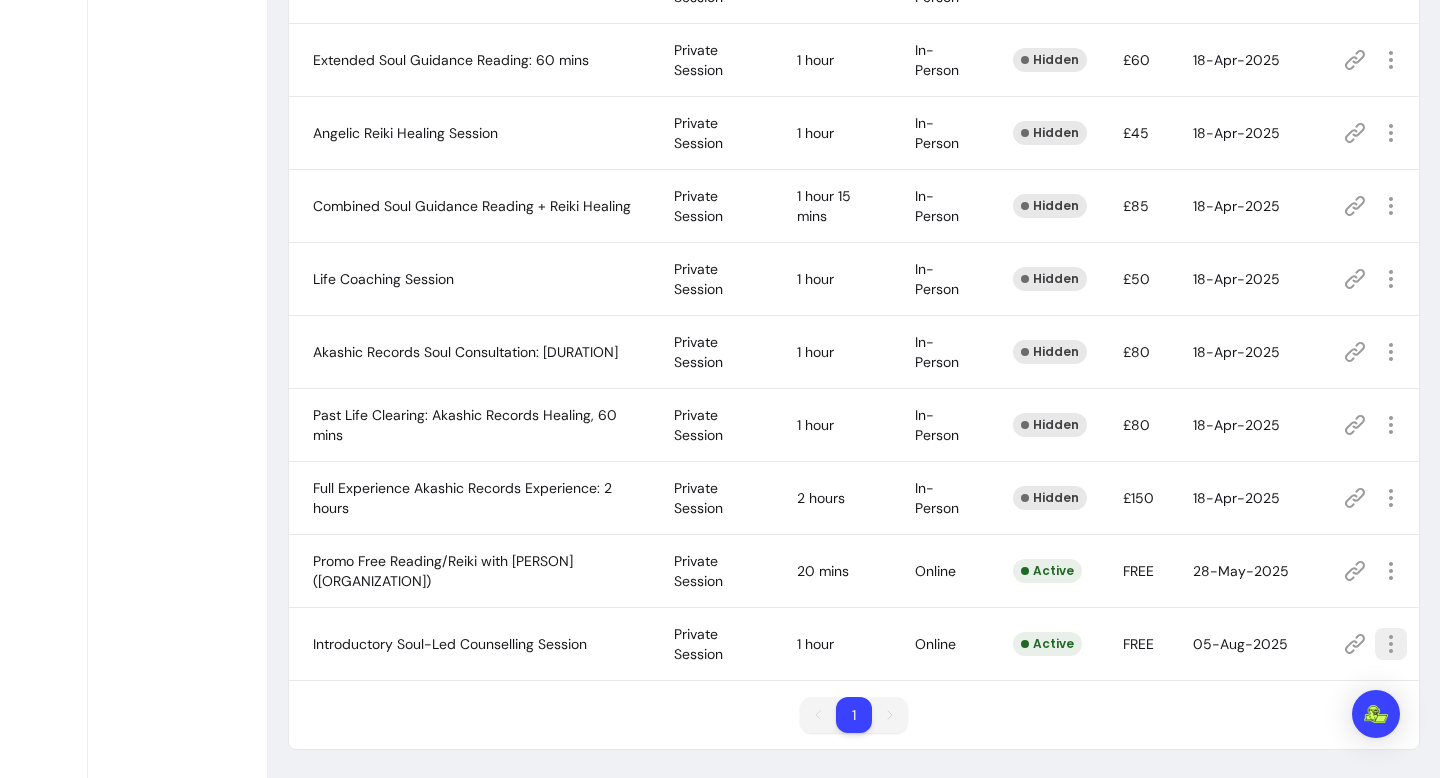 click 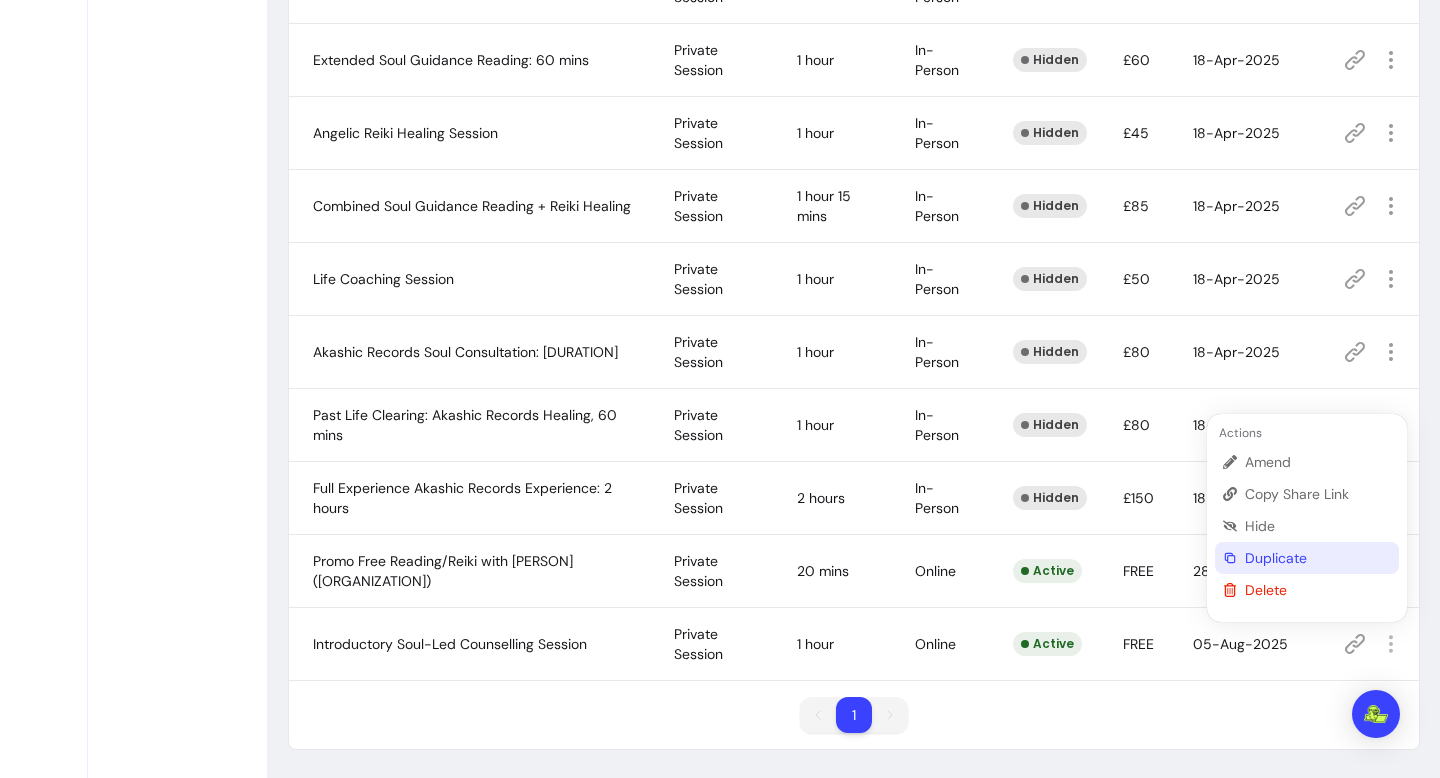 click on "Duplicate" at bounding box center (1318, 558) 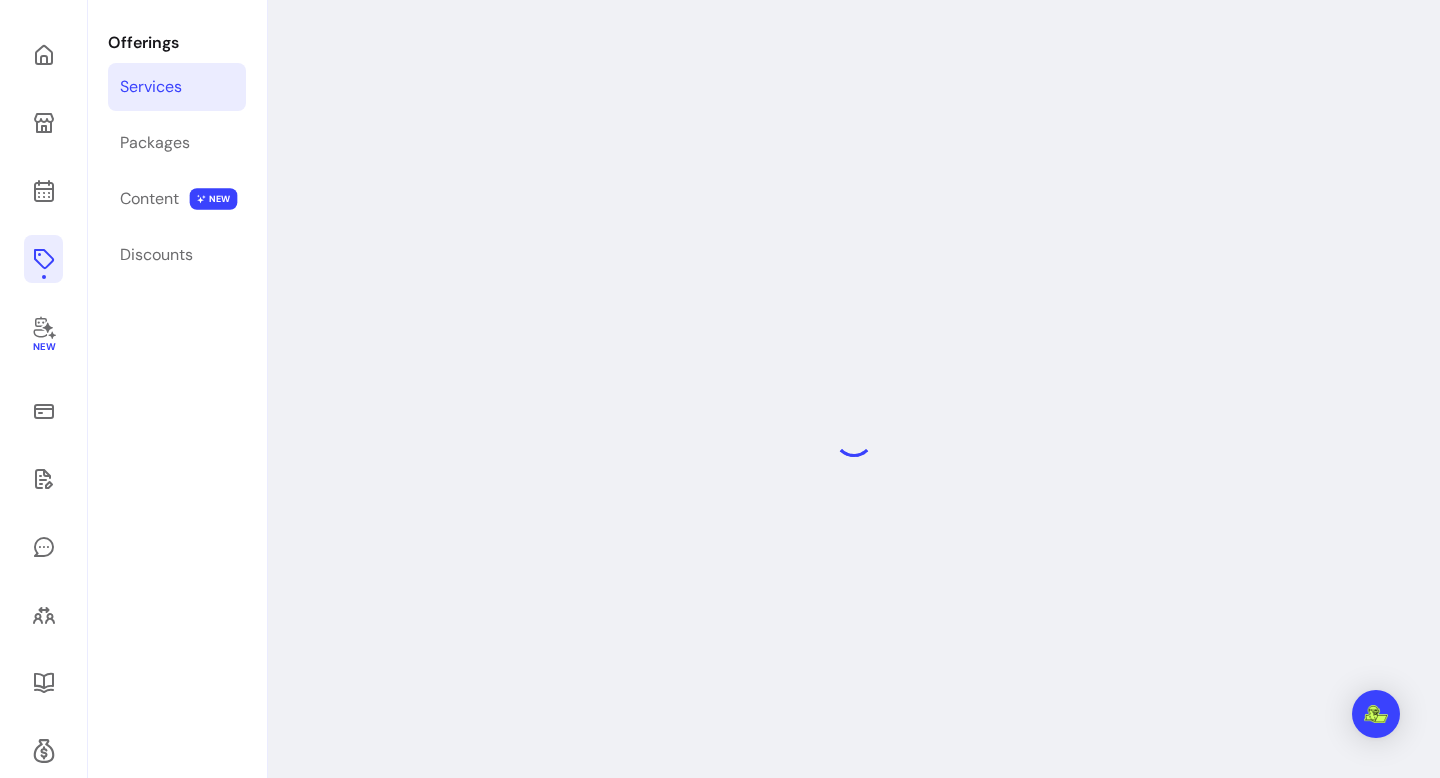 scroll, scrollTop: 96, scrollLeft: 0, axis: vertical 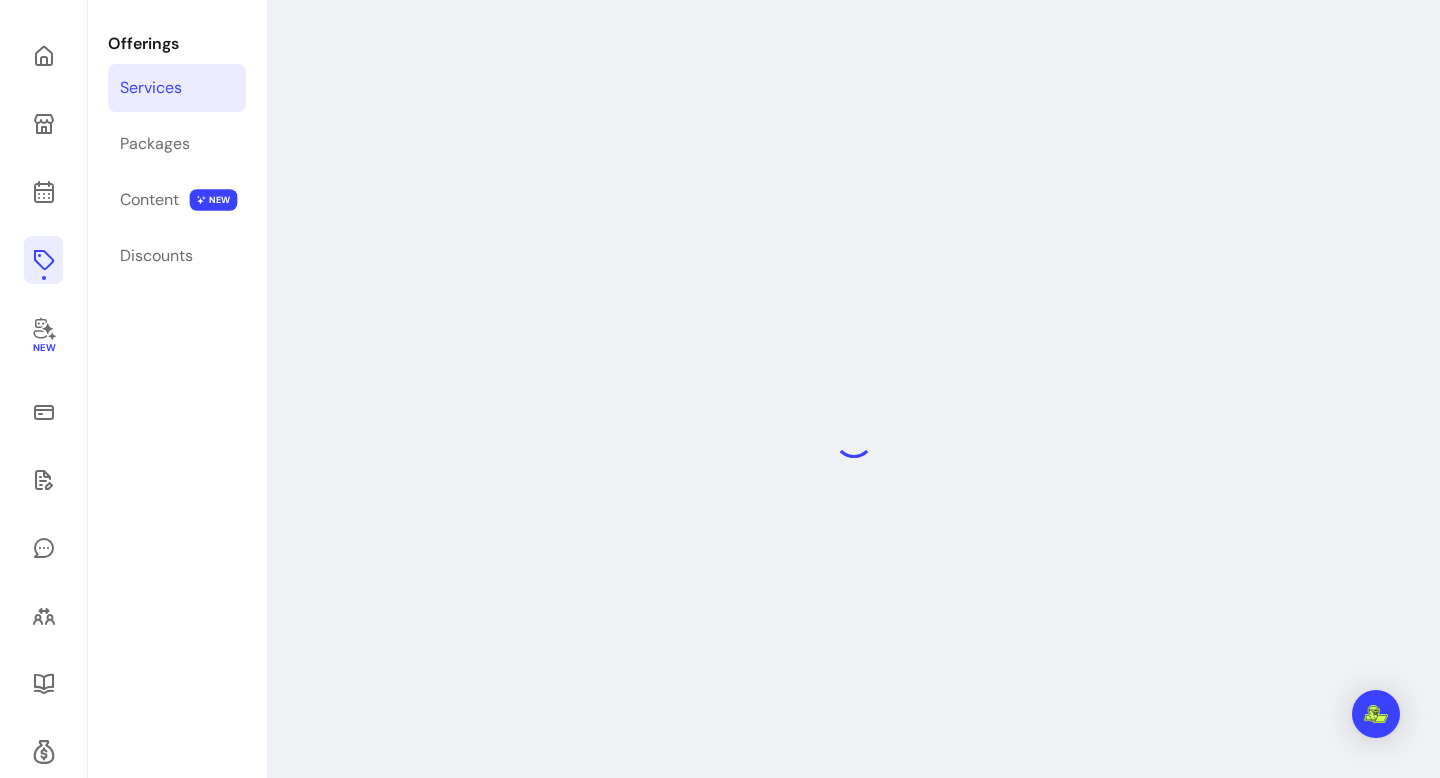 select on "**" 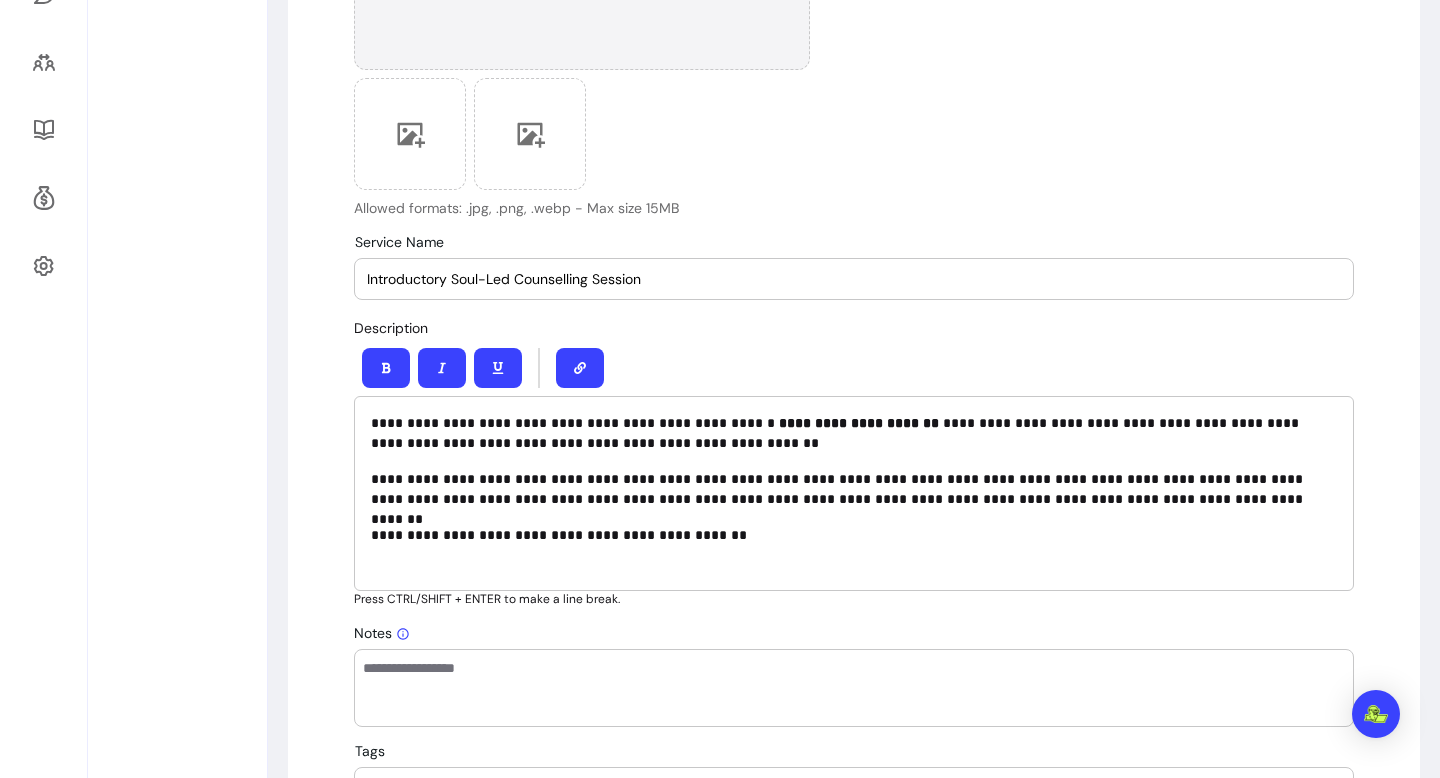 scroll, scrollTop: 685, scrollLeft: 0, axis: vertical 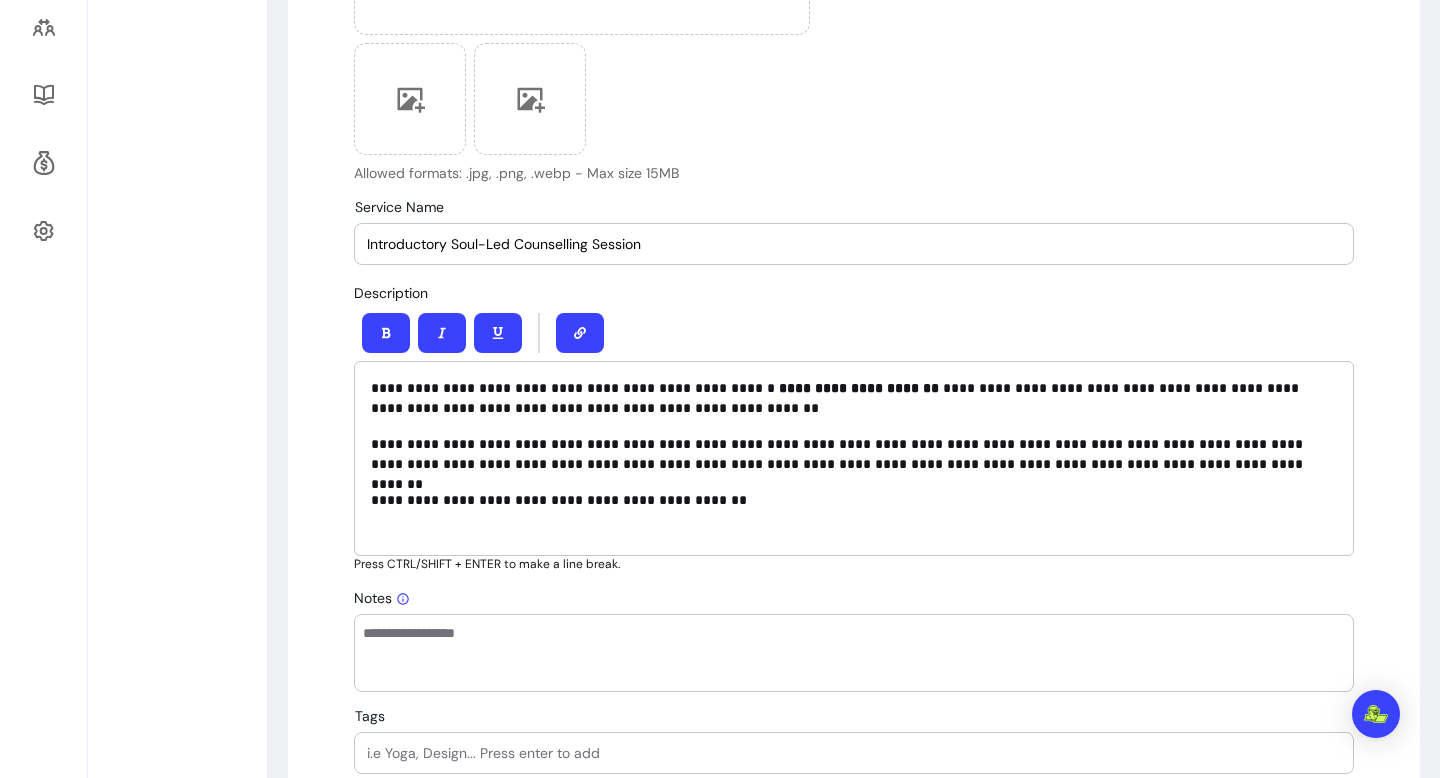 drag, startPoint x: 450, startPoint y: 242, endPoint x: 306, endPoint y: 226, distance: 144.88617 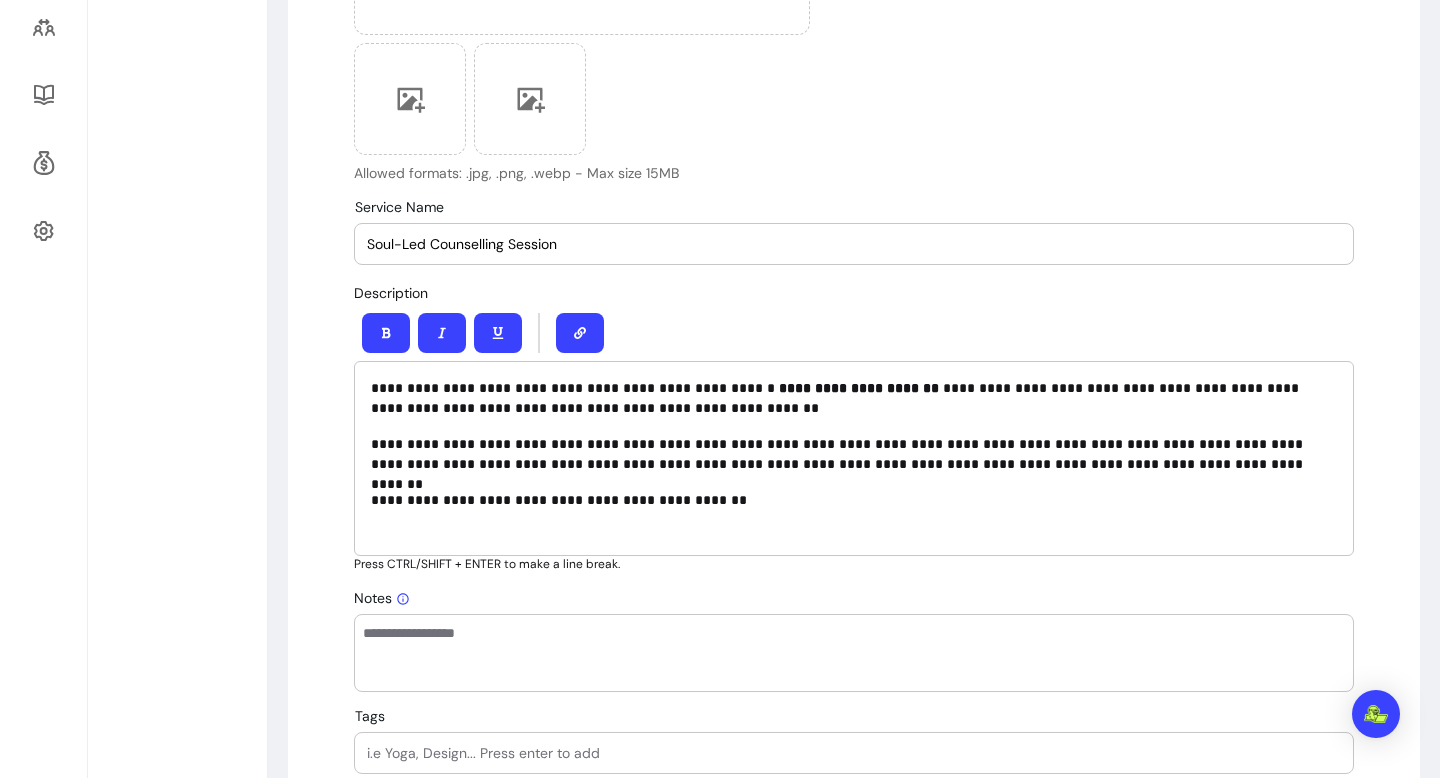 click on "Soul-Led Counselling Session" at bounding box center (854, 244) 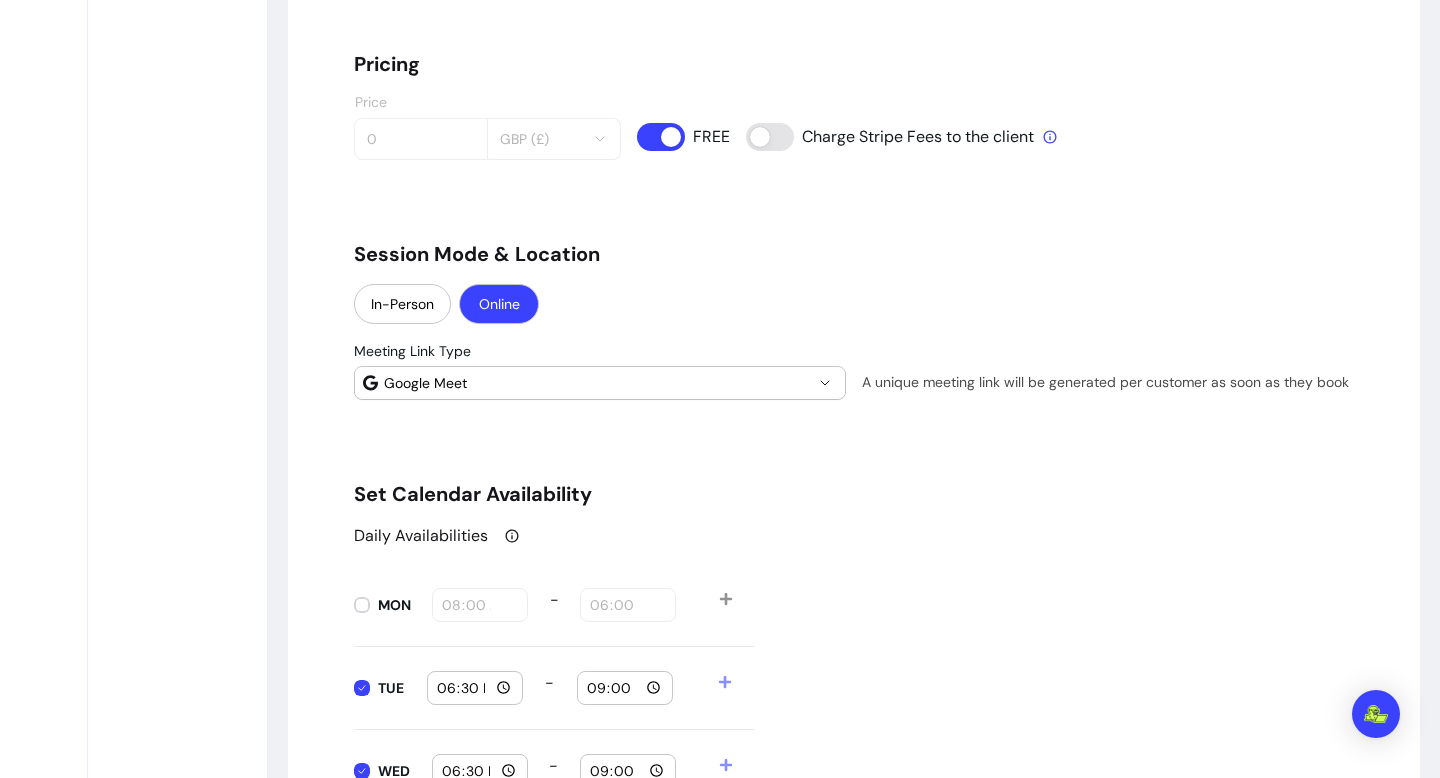 scroll, scrollTop: 1478, scrollLeft: 0, axis: vertical 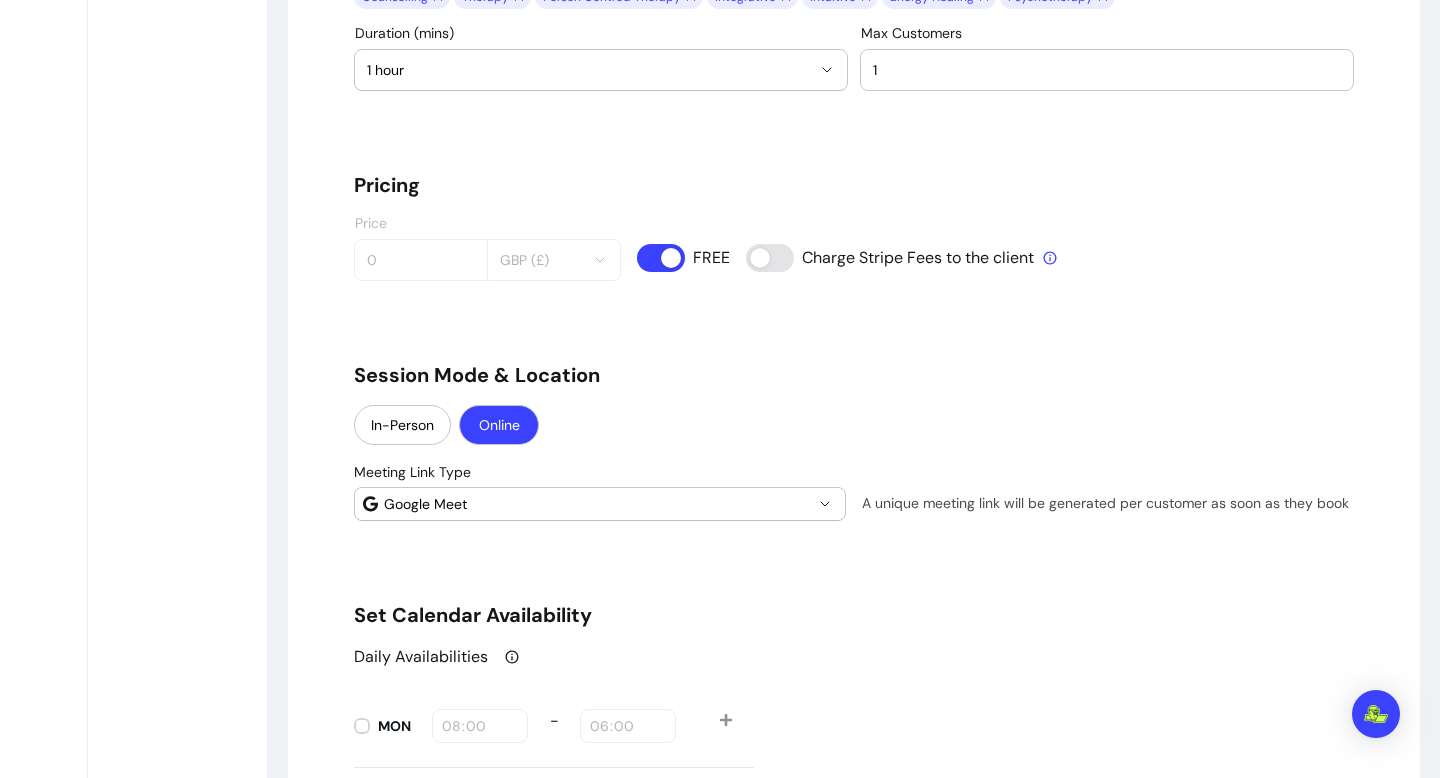 type on "Soul-Led Counselling Session (Discounted/PayG)" 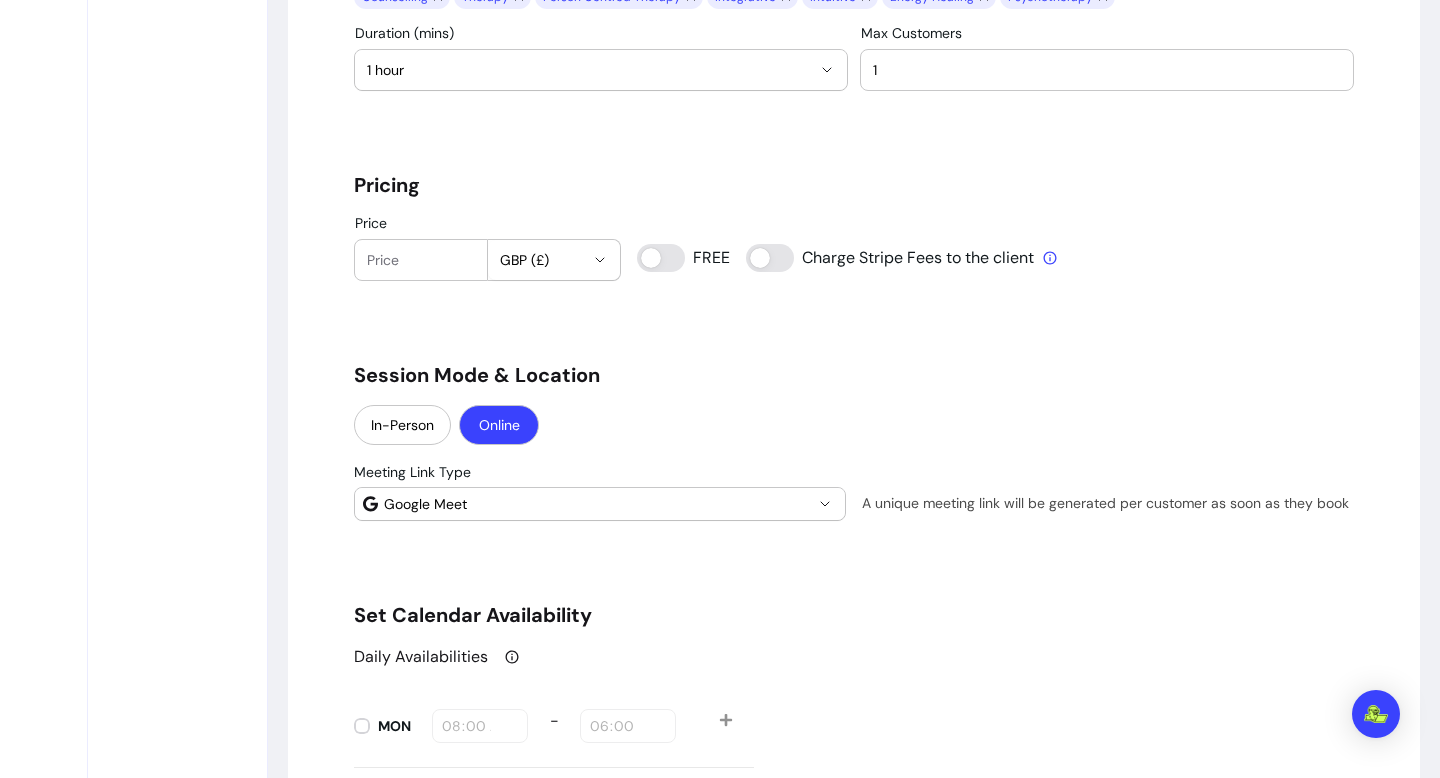 click on "GBP (£)" at bounding box center (542, 260) 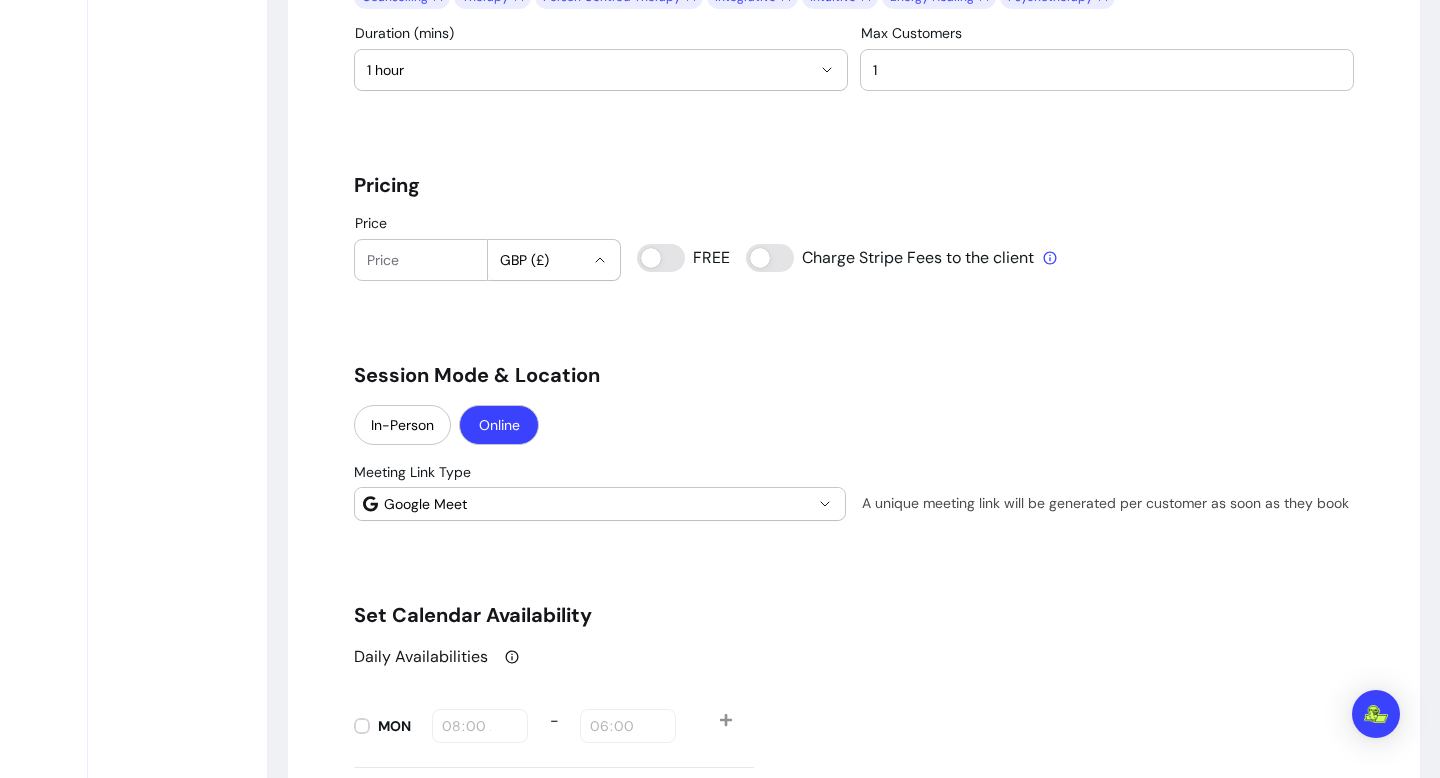 click on "Price" at bounding box center (421, 260) 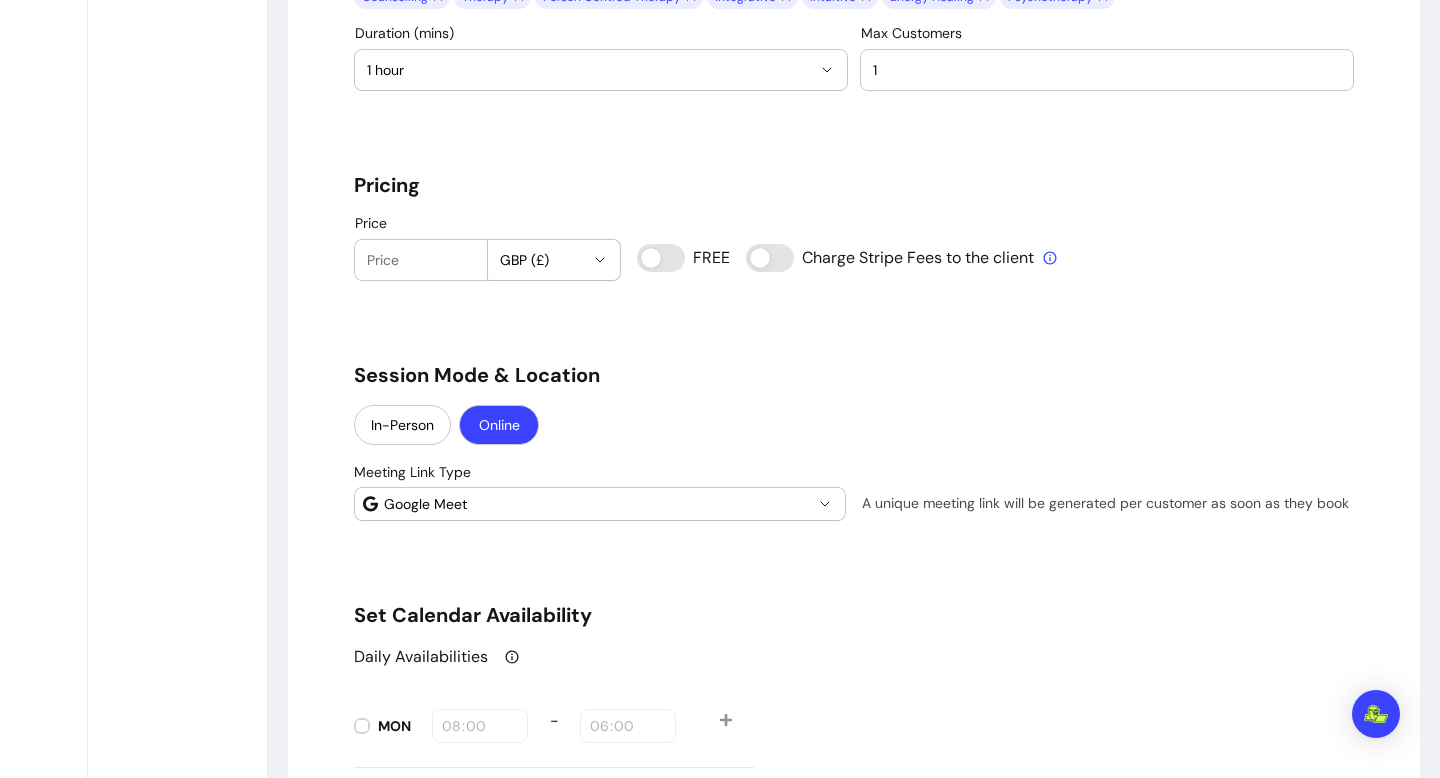 type on "[NUMBER]" 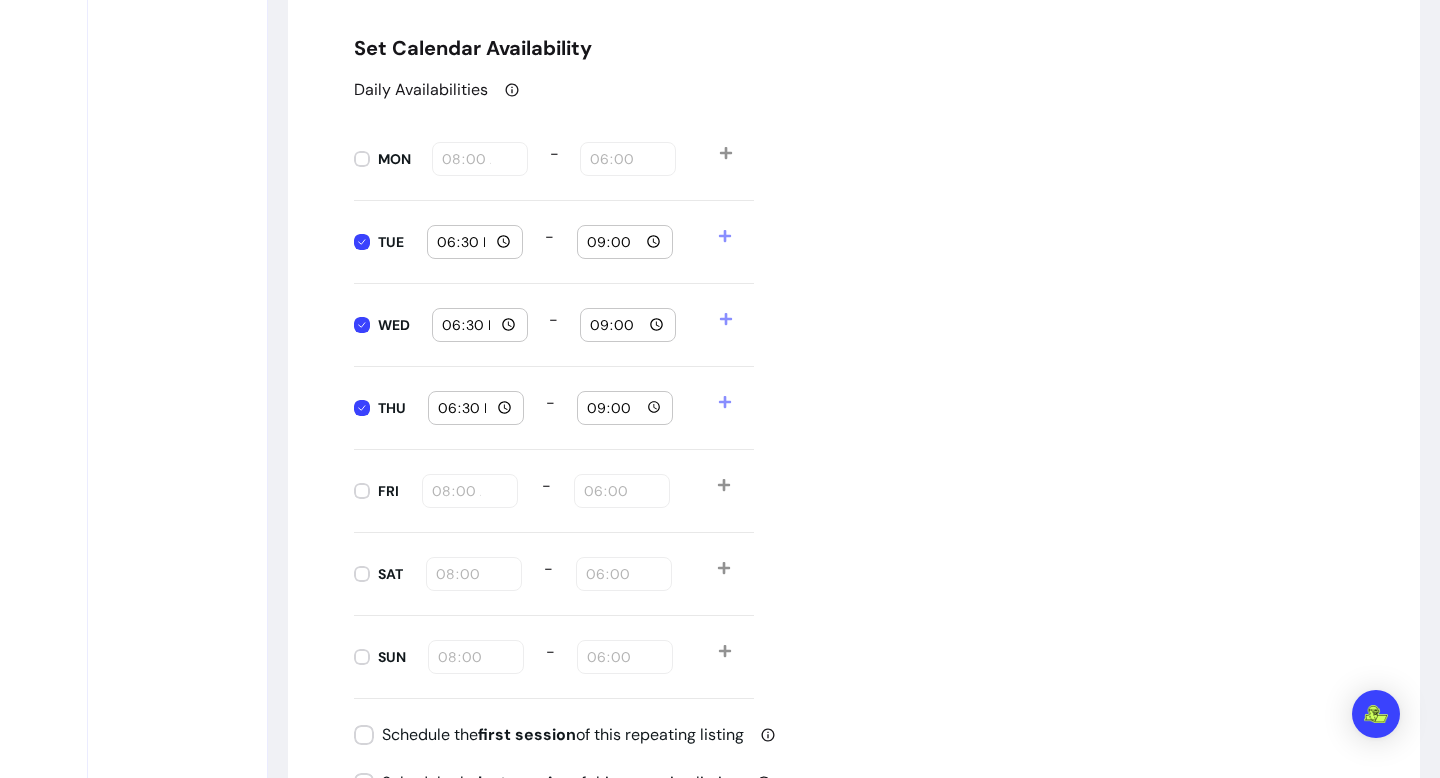 scroll, scrollTop: 2020, scrollLeft: 0, axis: vertical 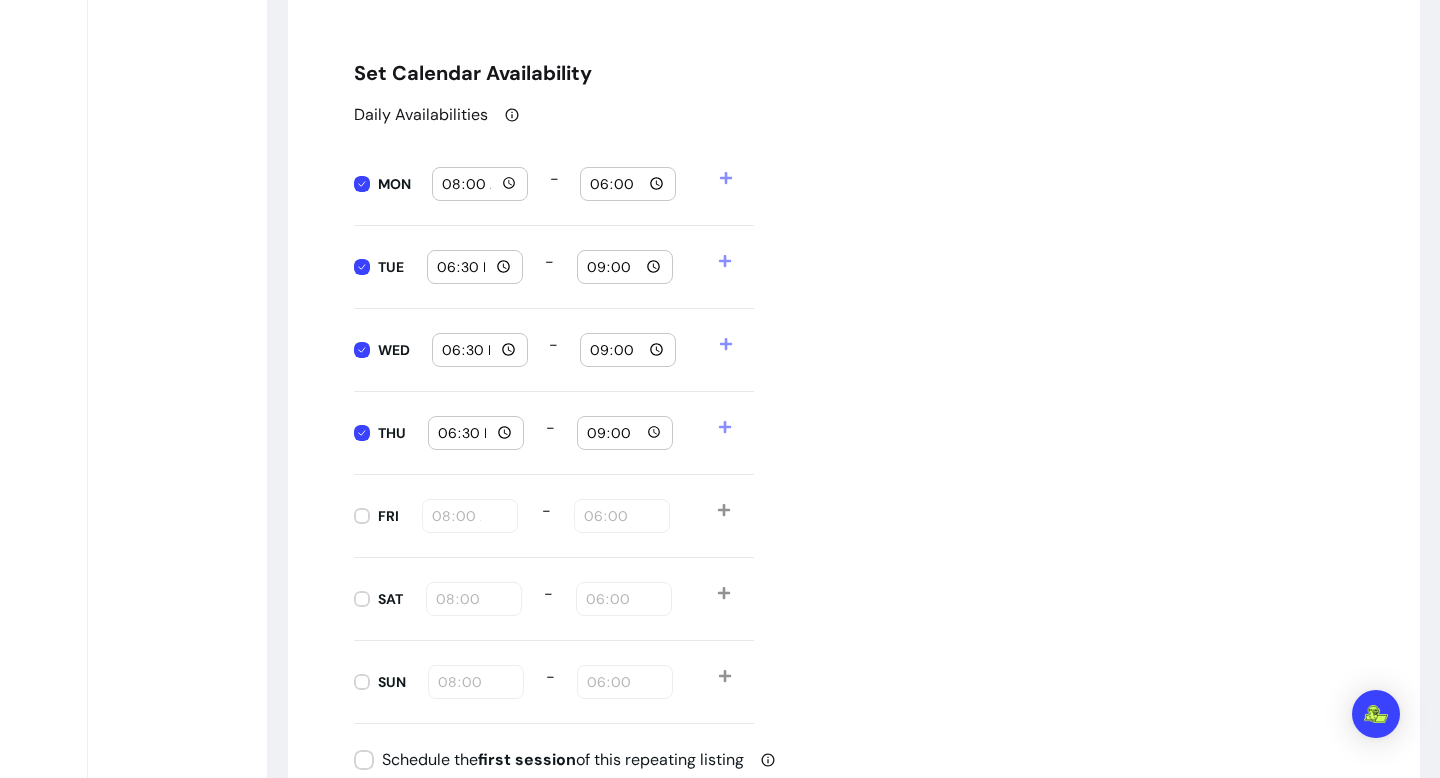 click on "08:00" at bounding box center (480, 184) 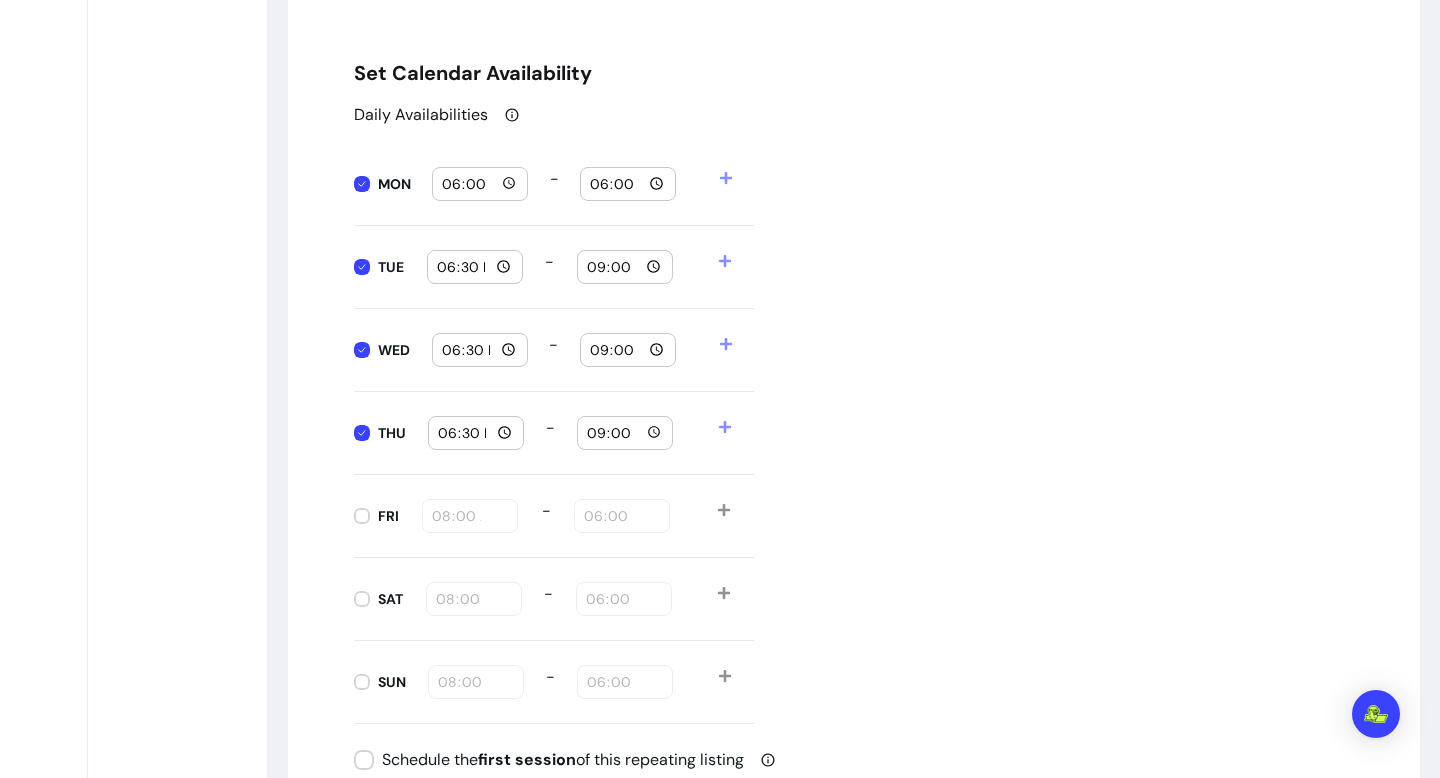 type on "18:30" 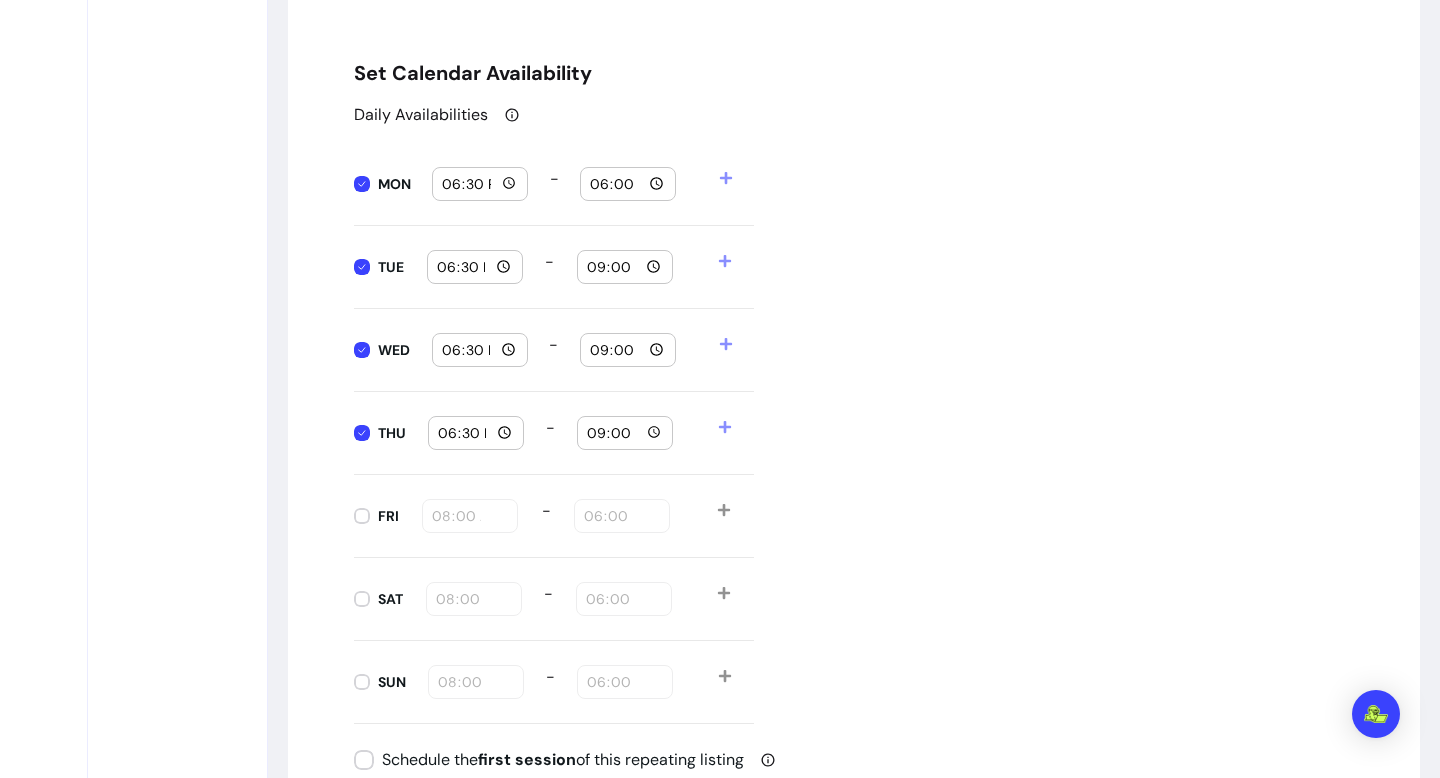click on "18:00" at bounding box center (628, 184) 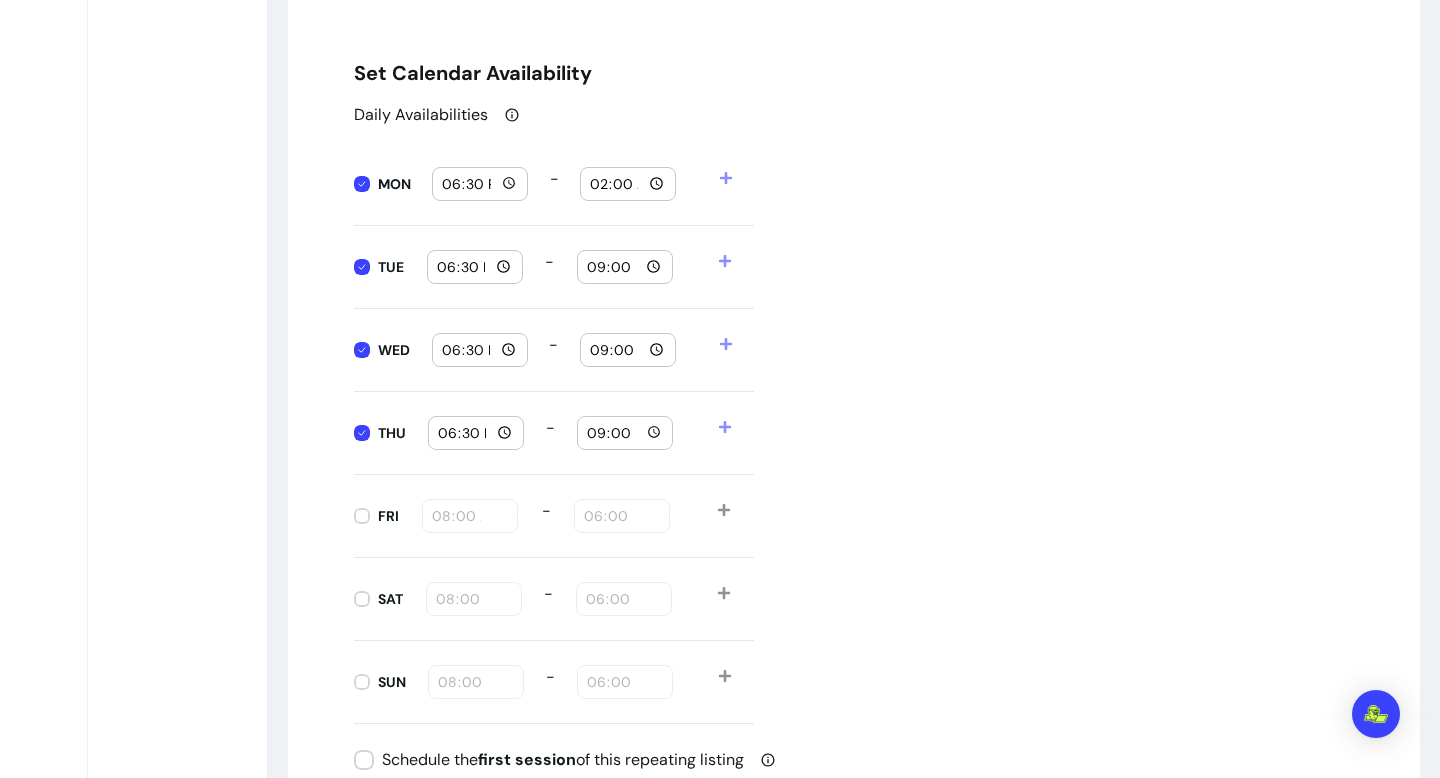 type on "21:00" 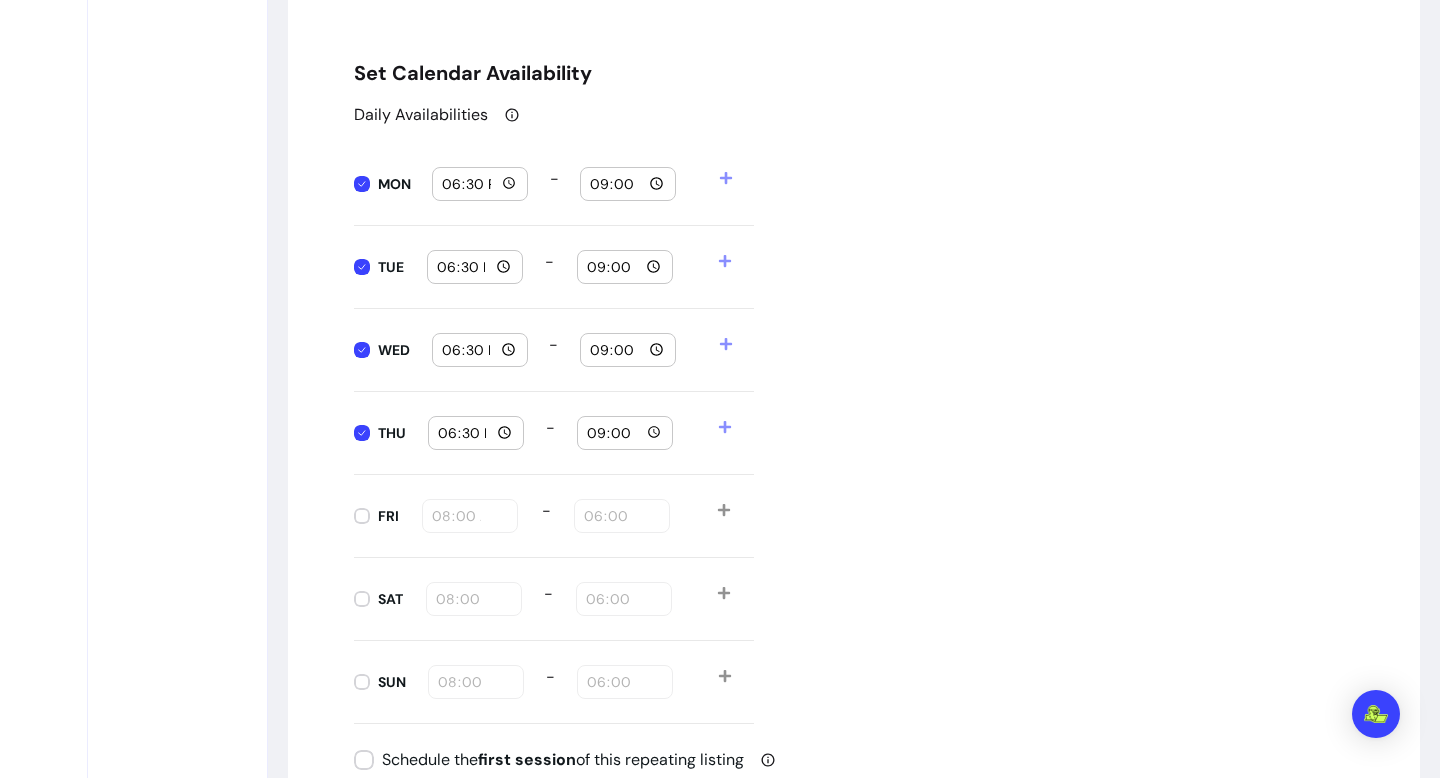 click on "Daily Availabilities MON 18:30 - 21:00 TUE 18:30 - 21:00 WED 18:30 - 21:00 THU 18:30 - 21:00 FRI 08:00 - 18:00 SAT 08:00 - 18:00 SUN 08:00 - 18:00" at bounding box center (854, 413) 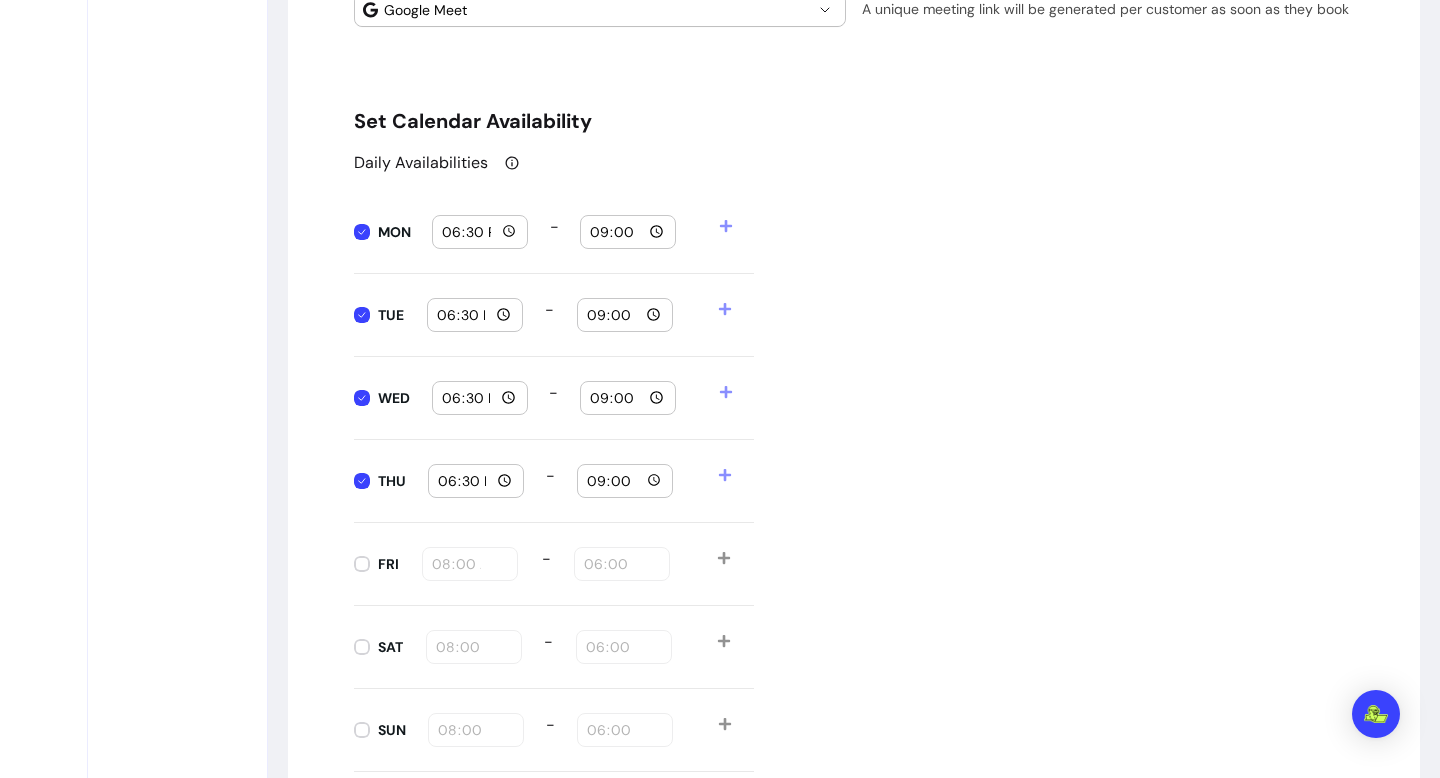 scroll, scrollTop: 1955, scrollLeft: 0, axis: vertical 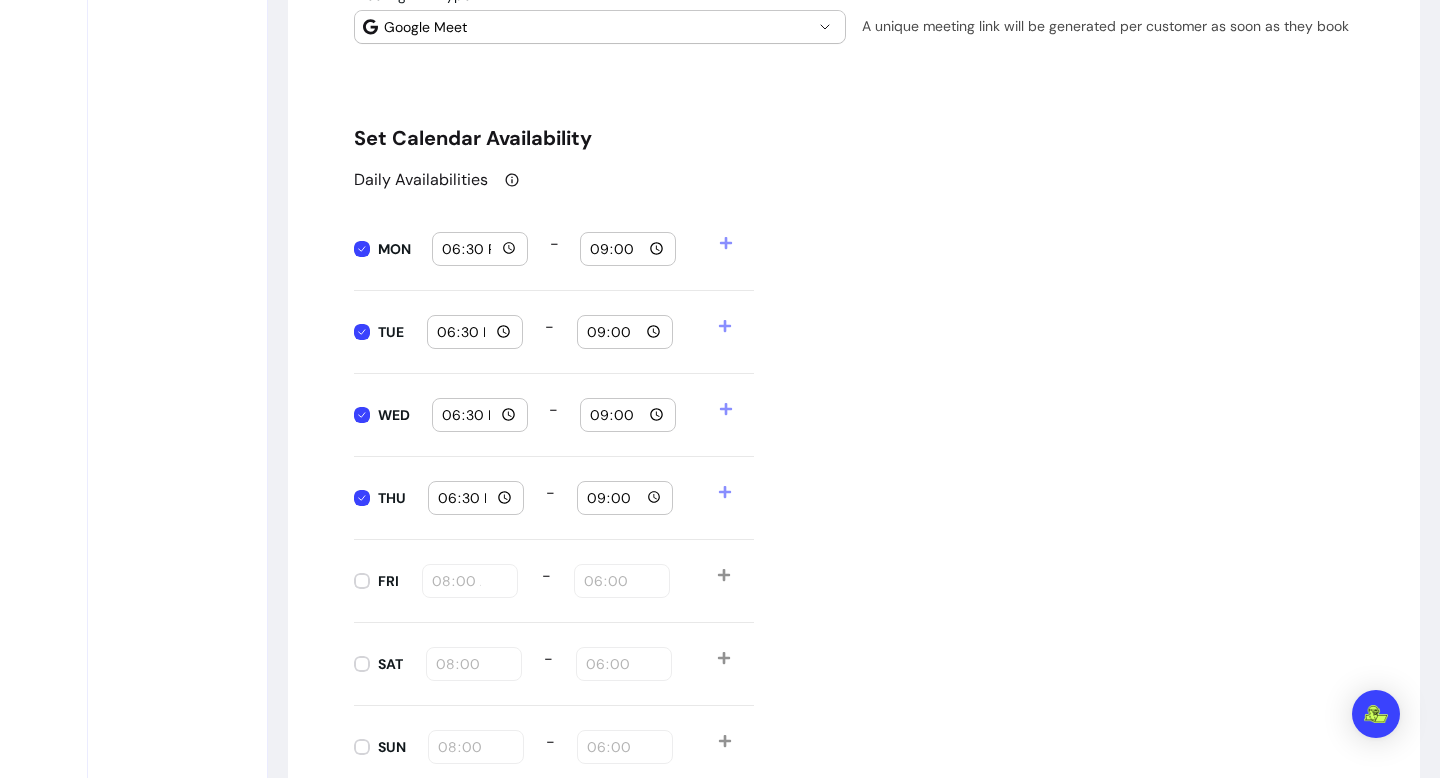click on "18:30" at bounding box center [480, 415] 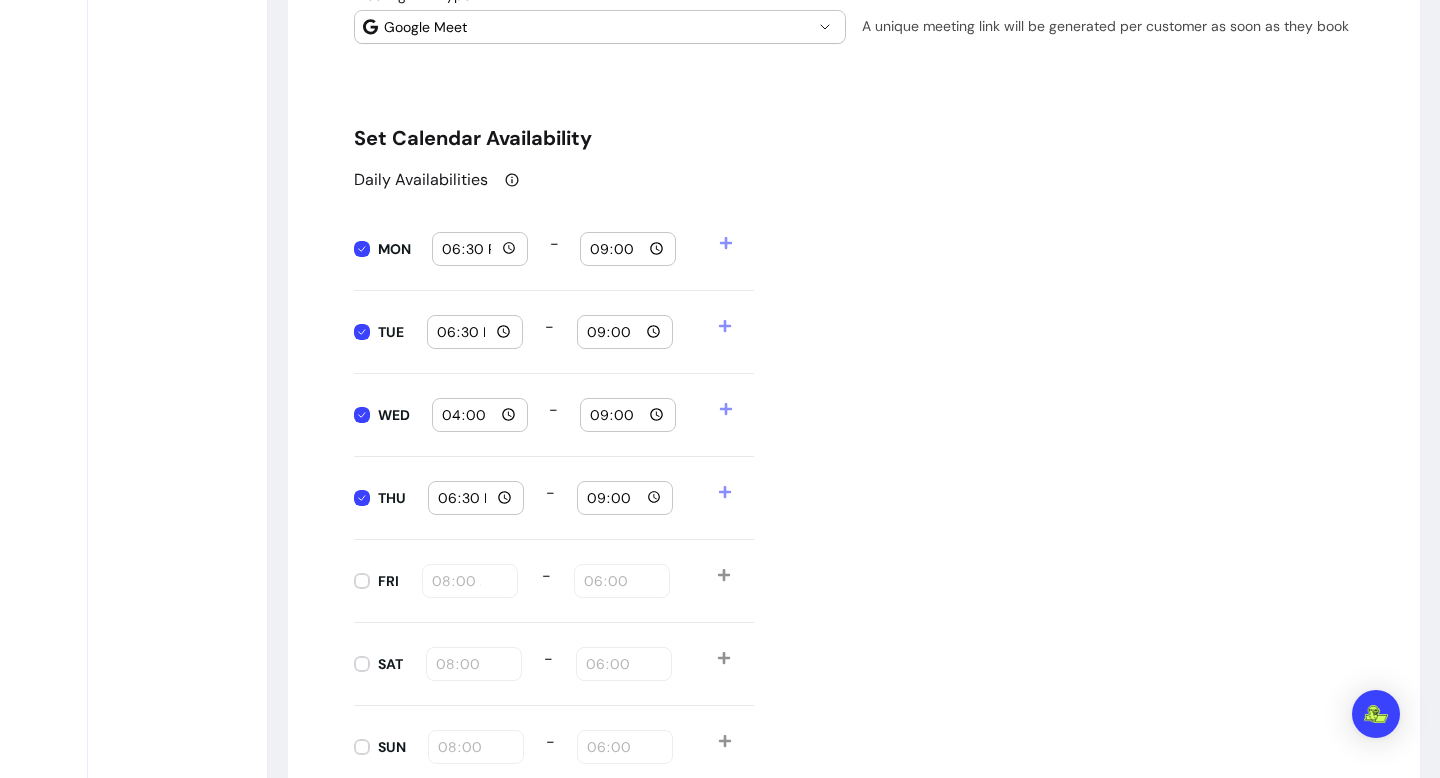 click on "Daily Availabilities MON 18:30 - 21:00 TUE 18:30 - 21:00 WED 16:00 - 21:00 THU 18:30 - 21:00 FRI 08:00 - 18:00 SAT 08:00 - 18:00 SUN 08:00 - 18:00" at bounding box center [854, 478] 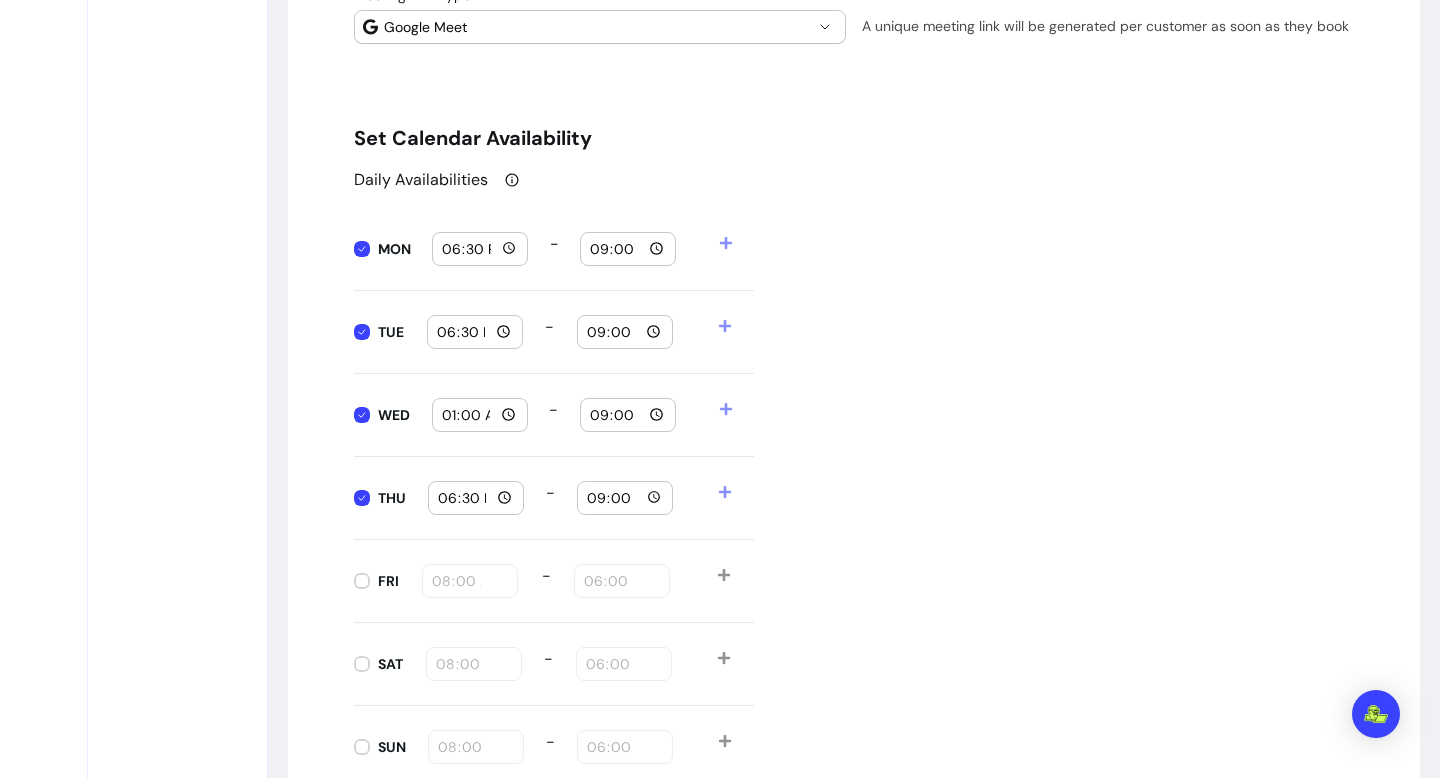 type on "17:00" 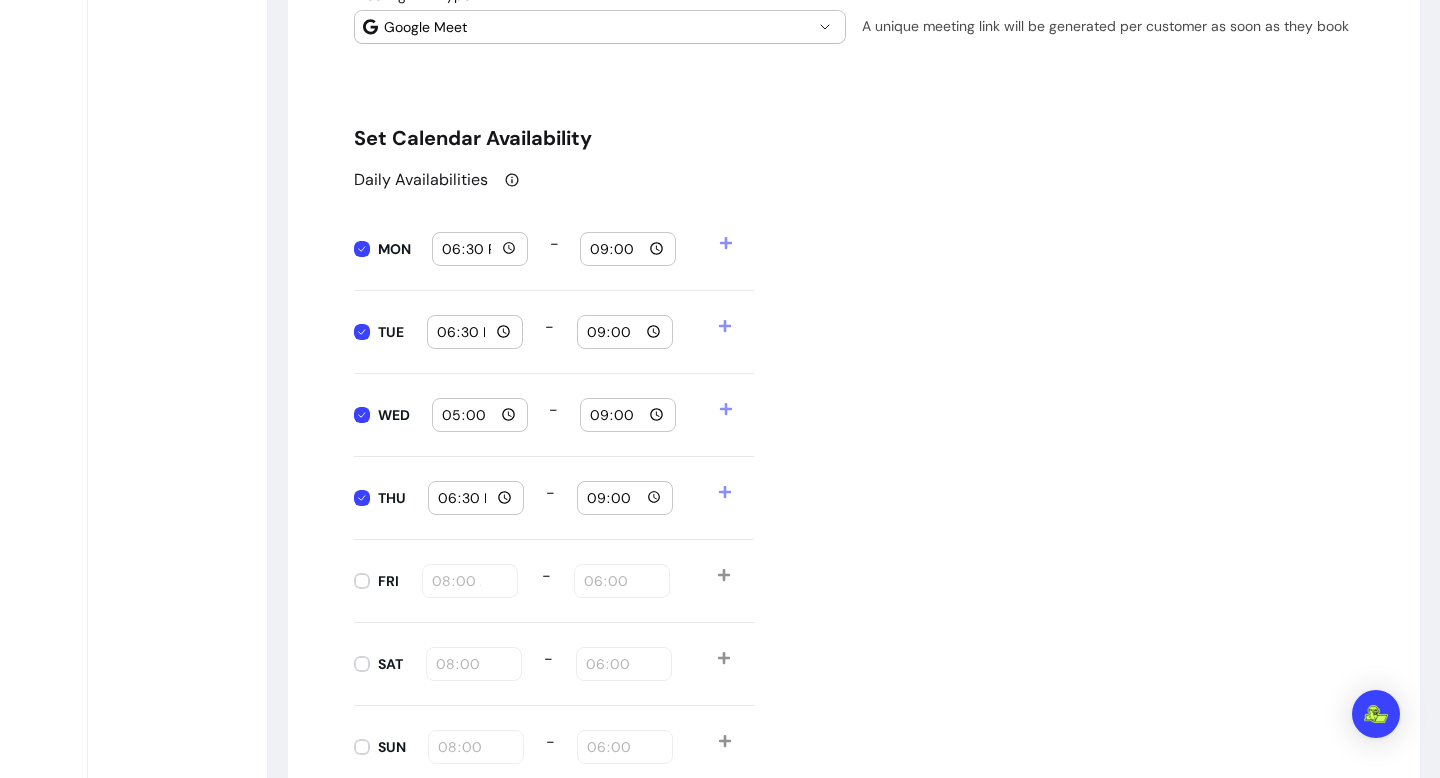 click on "Daily Availabilities MON 18:30 - 21:00 TUE 18:30 - 21:00 WED 17:00 - 21:00 THU 18:30 - 21:00 FRI 08:00 - 18:00 SAT 08:00 - 18:00 SUN 08:00 - 18:00" at bounding box center [854, 478] 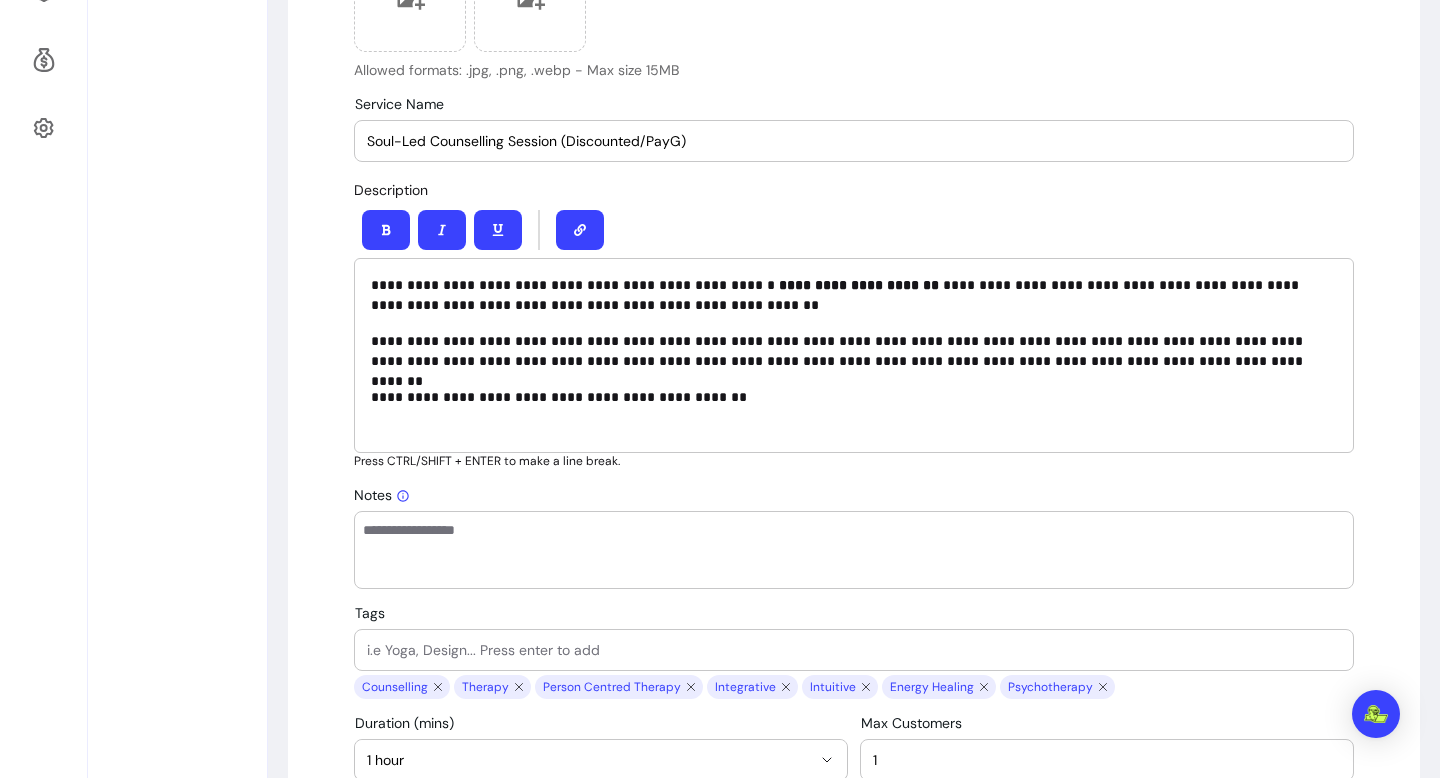 scroll, scrollTop: 676, scrollLeft: 0, axis: vertical 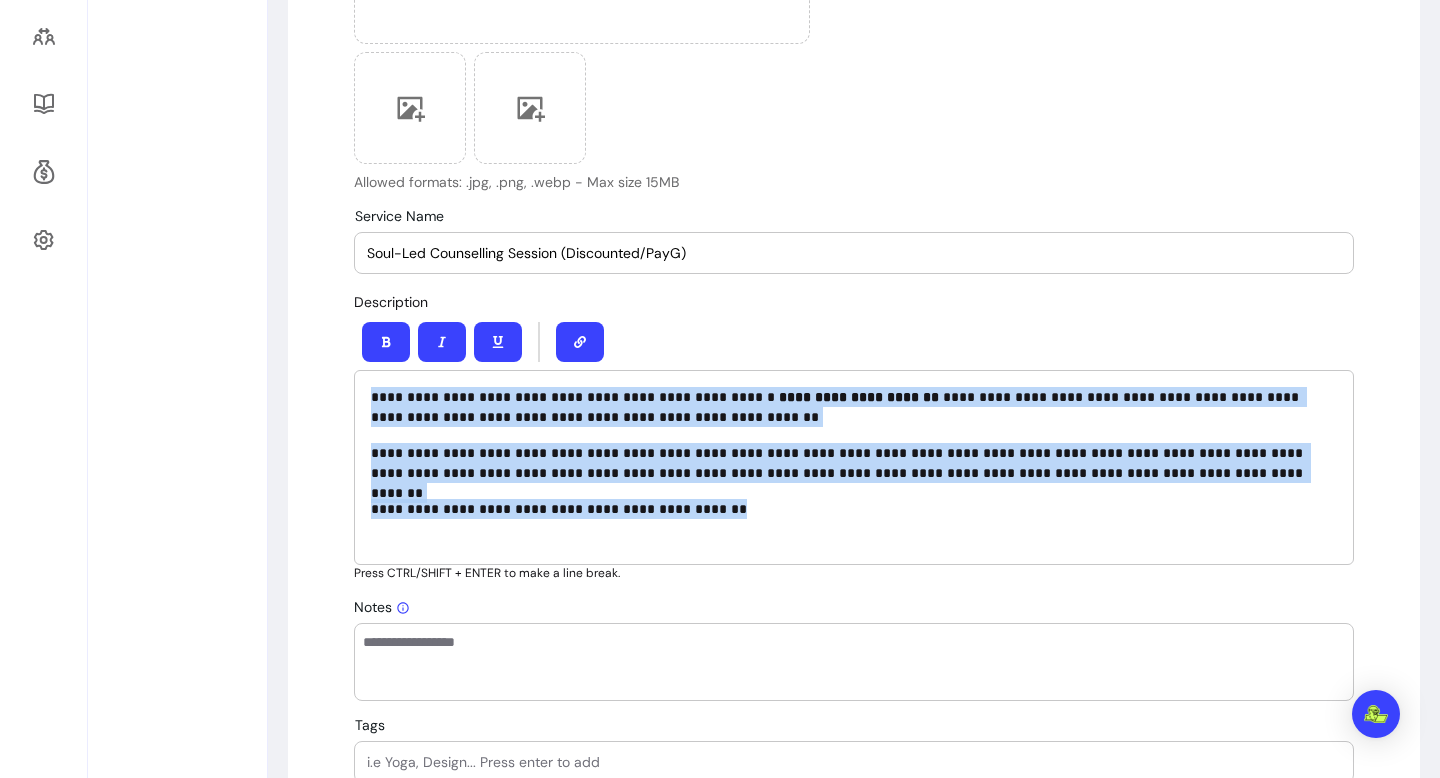 drag, startPoint x: 557, startPoint y: 535, endPoint x: 469, endPoint y: 280, distance: 269.7573 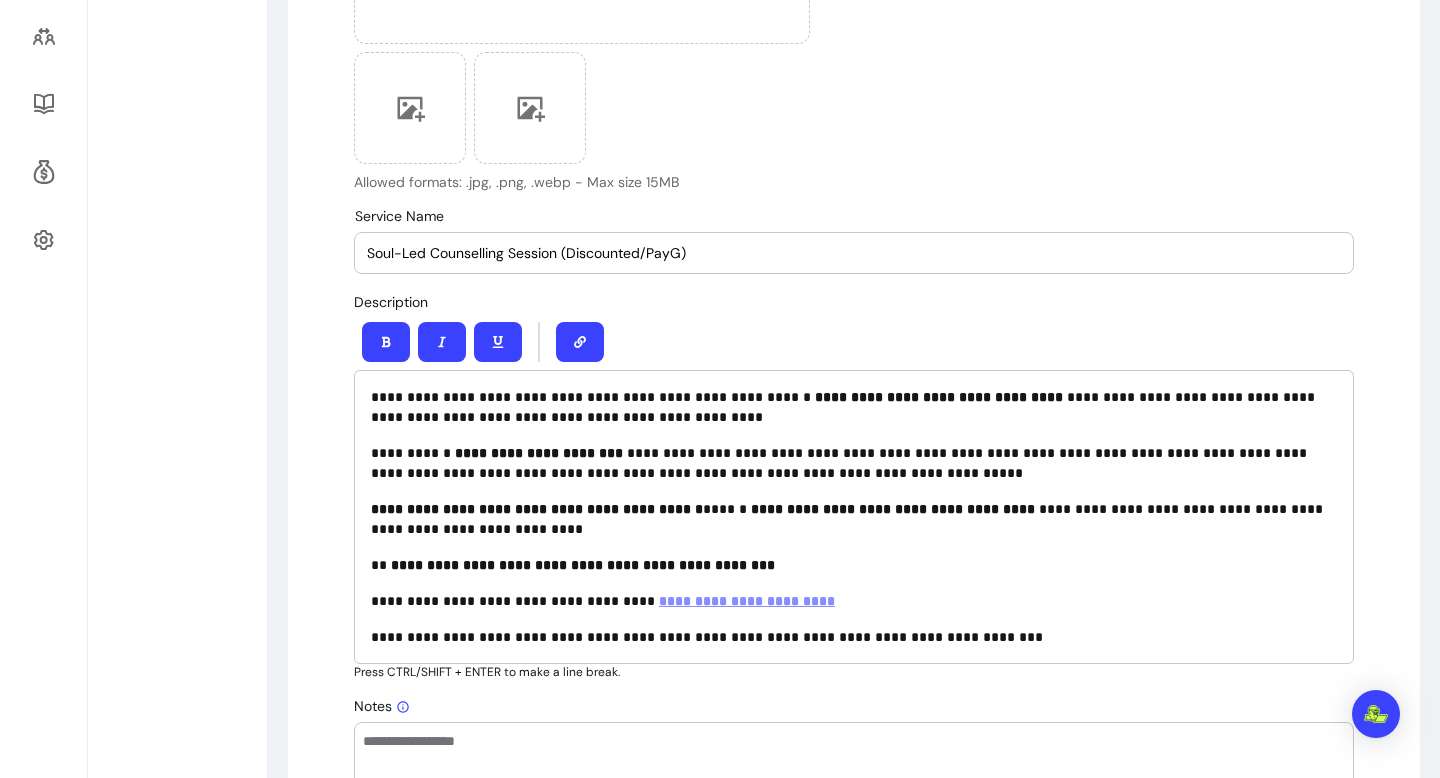click on "**********" at bounding box center [854, 601] 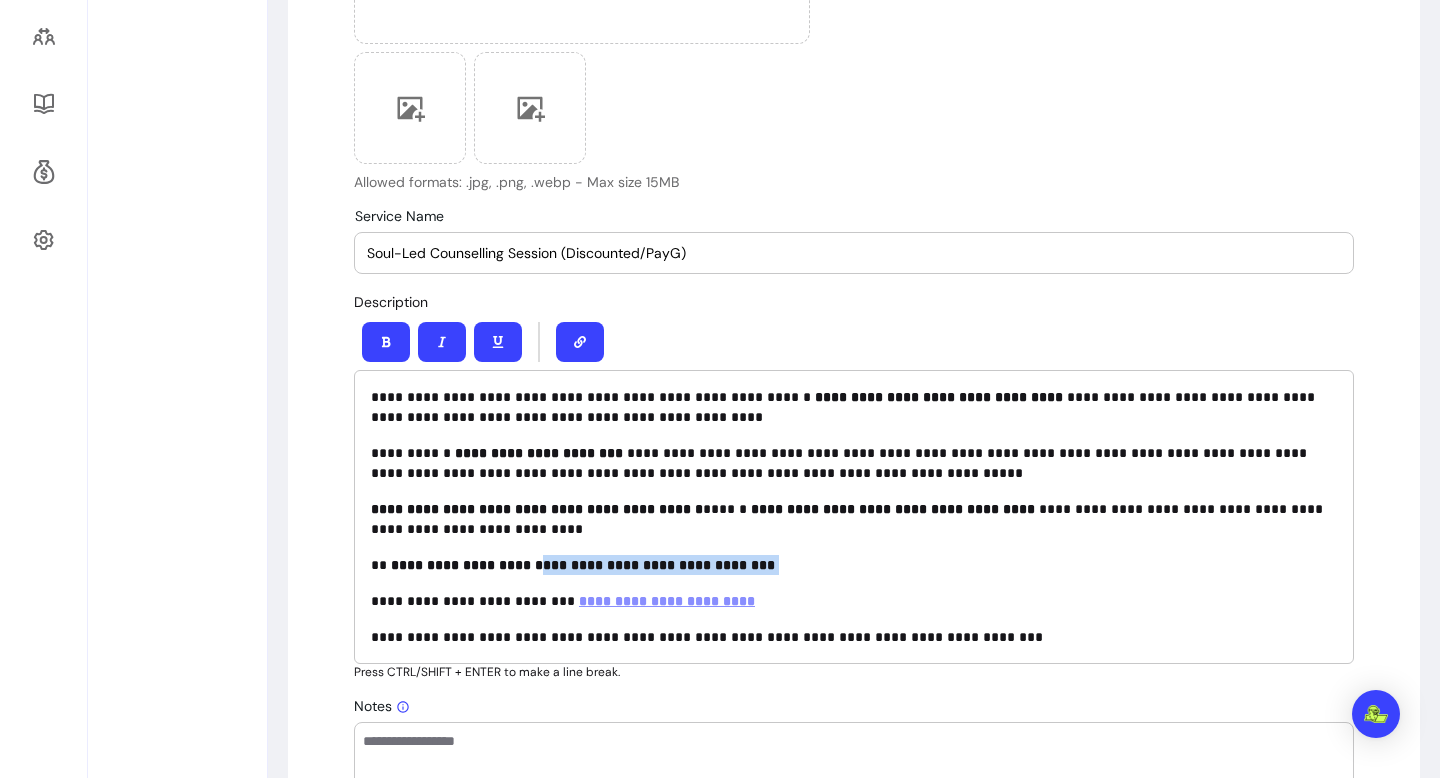 drag, startPoint x: 751, startPoint y: 576, endPoint x: 522, endPoint y: 564, distance: 229.3142 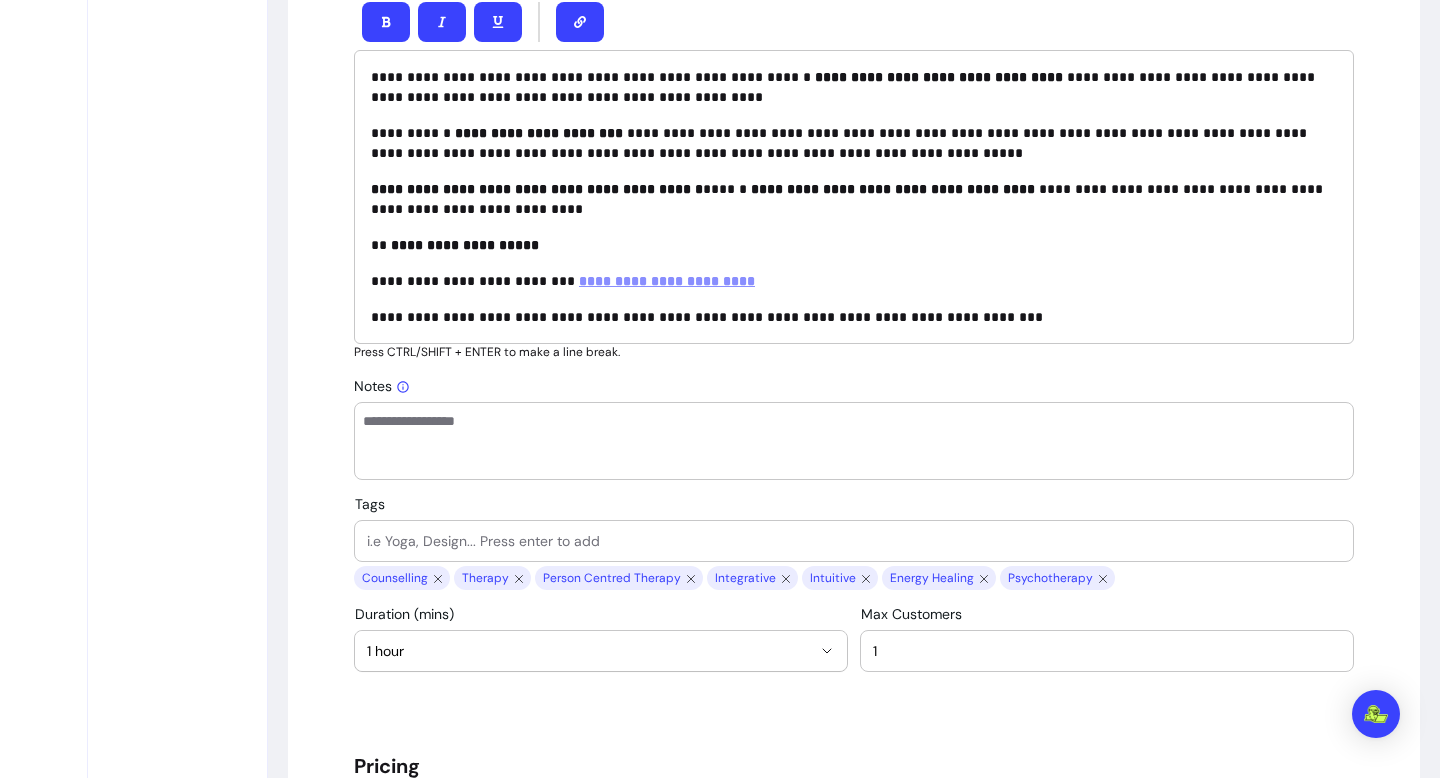 scroll, scrollTop: 972, scrollLeft: 0, axis: vertical 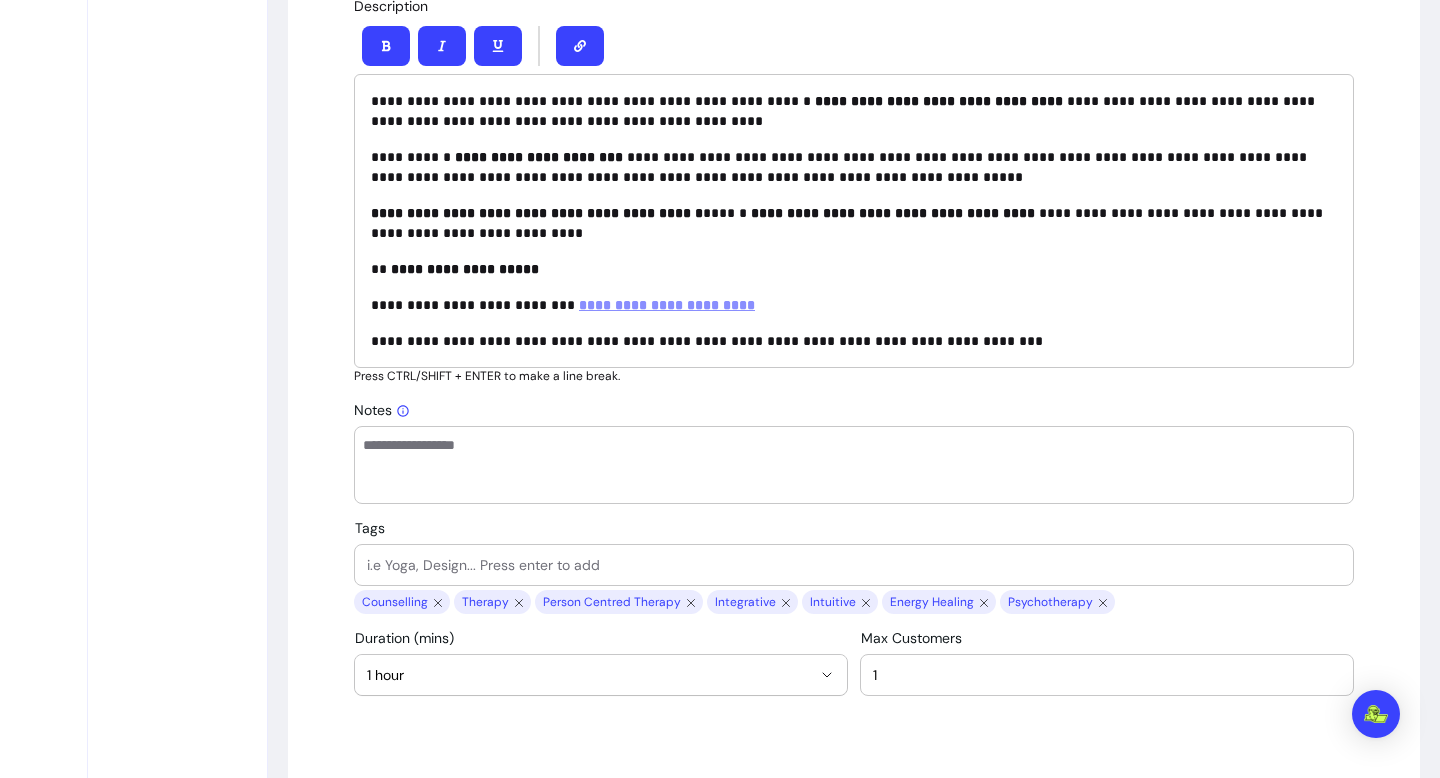 click at bounding box center [854, 565] 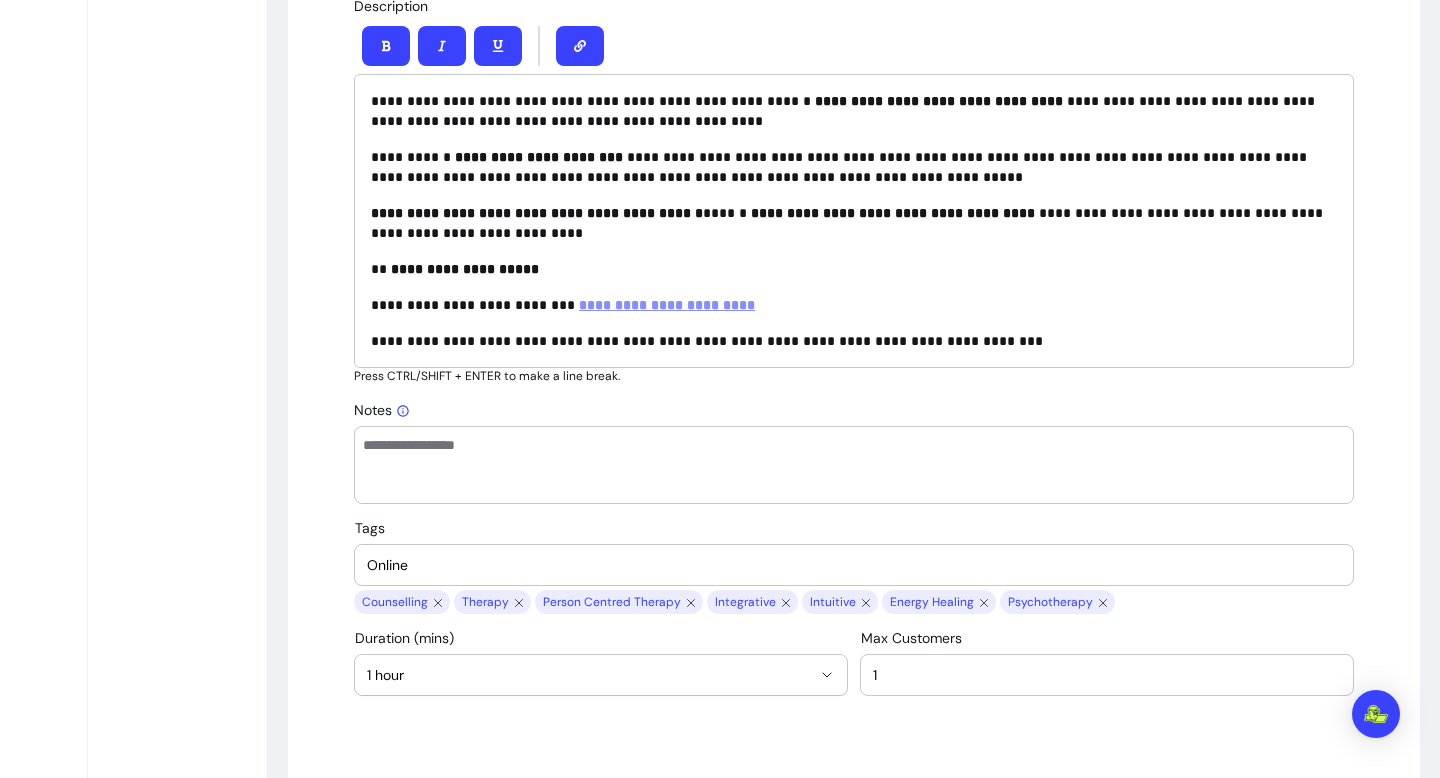 type on "Online" 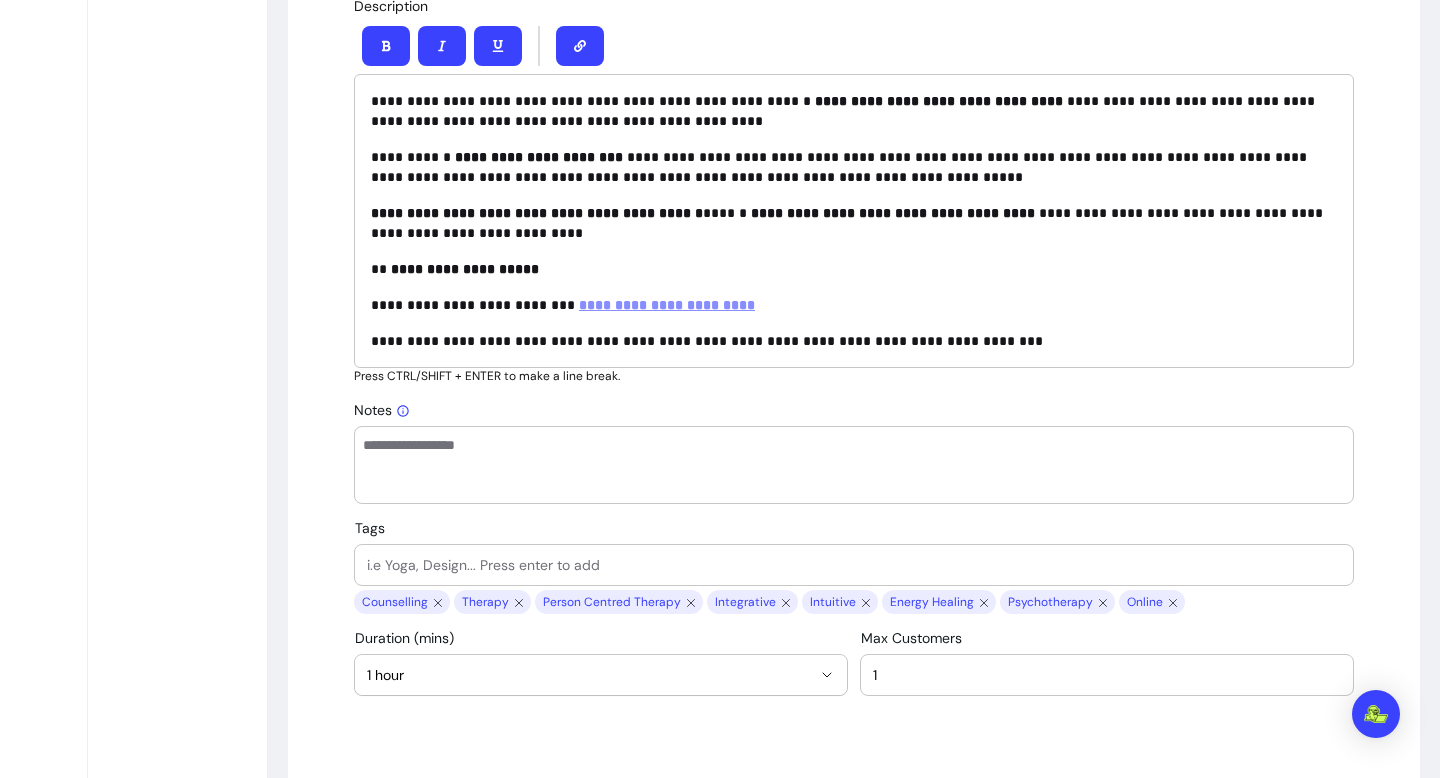 click on "Tags" at bounding box center [854, 565] 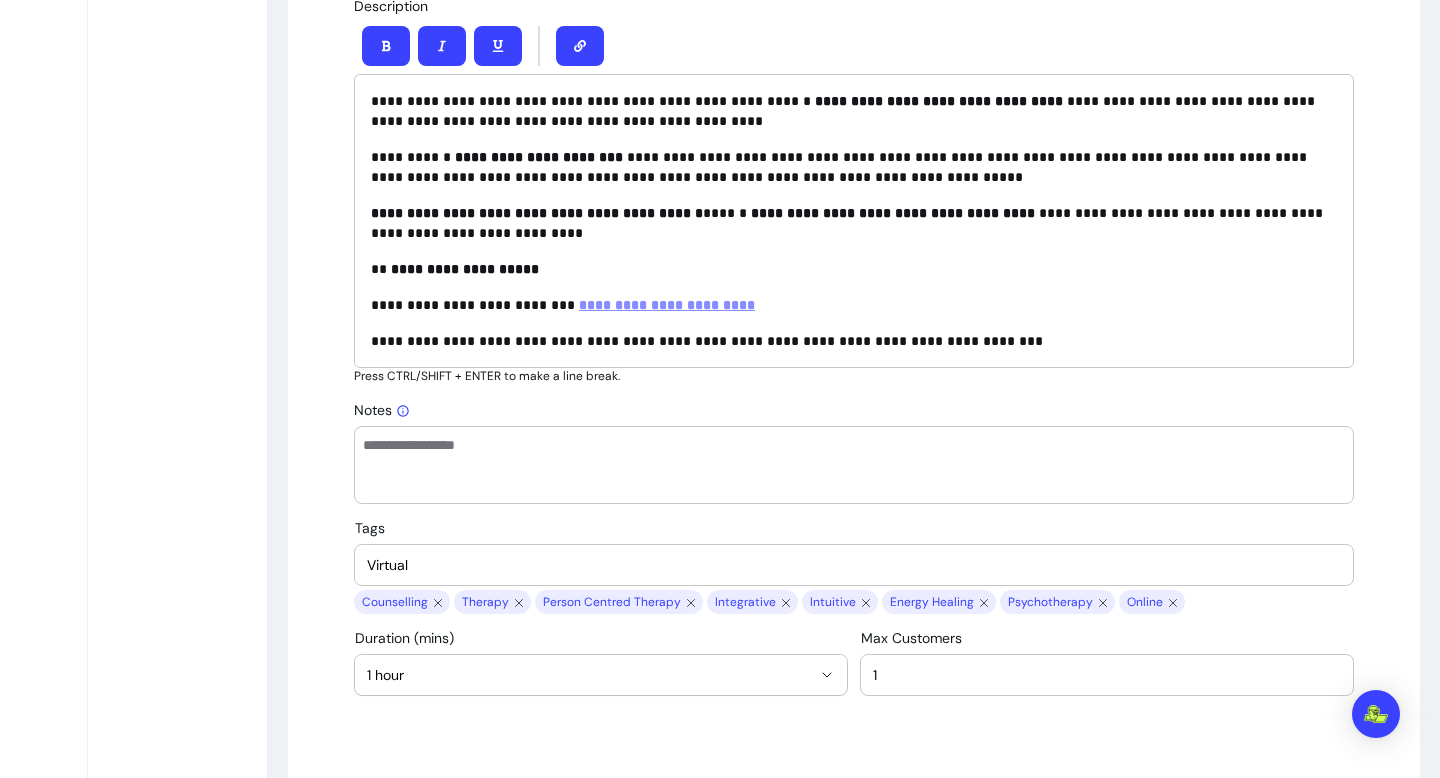 type on "Virtual" 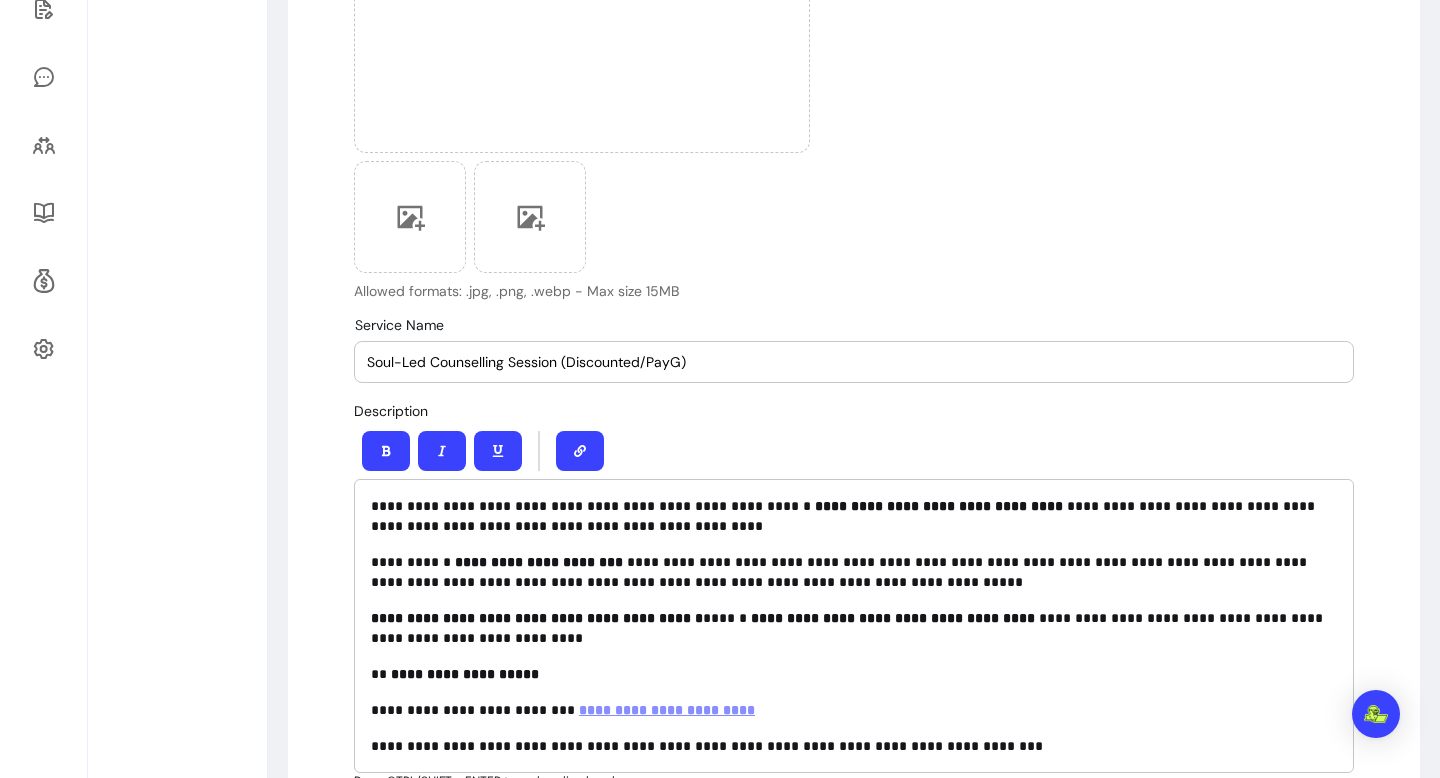 scroll, scrollTop: 568, scrollLeft: 0, axis: vertical 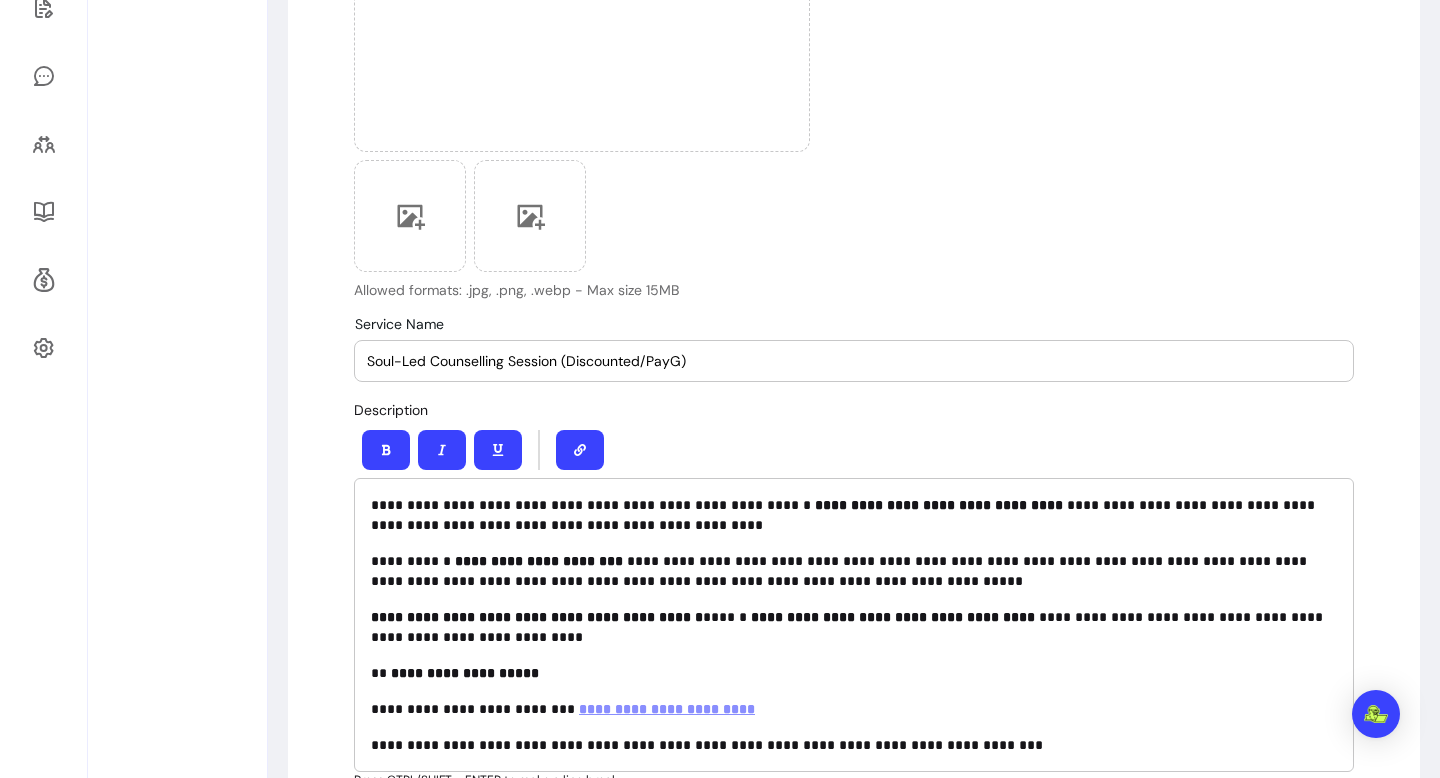 click on "**********" at bounding box center [854, 515] 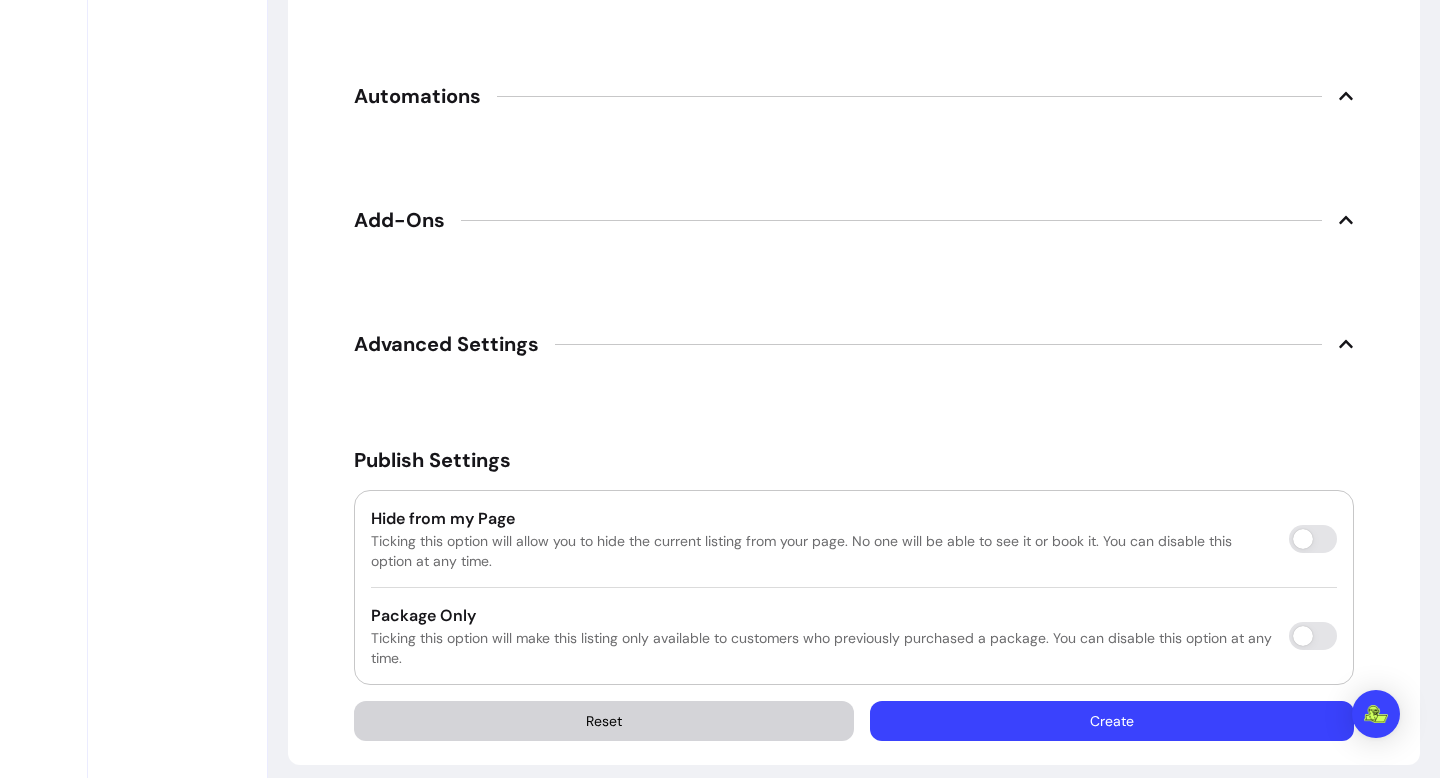 scroll, scrollTop: 2960, scrollLeft: 0, axis: vertical 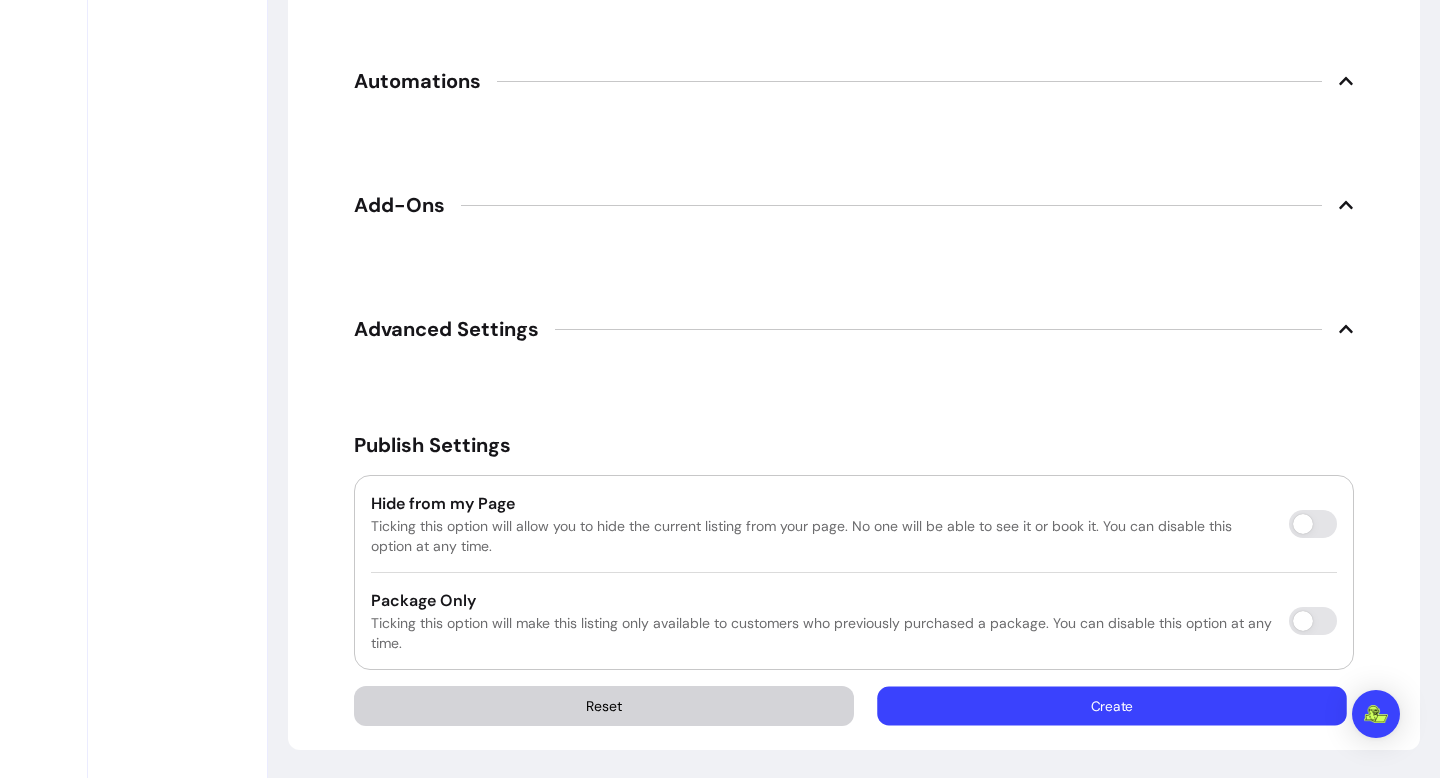 click on "Create" at bounding box center (1112, 706) 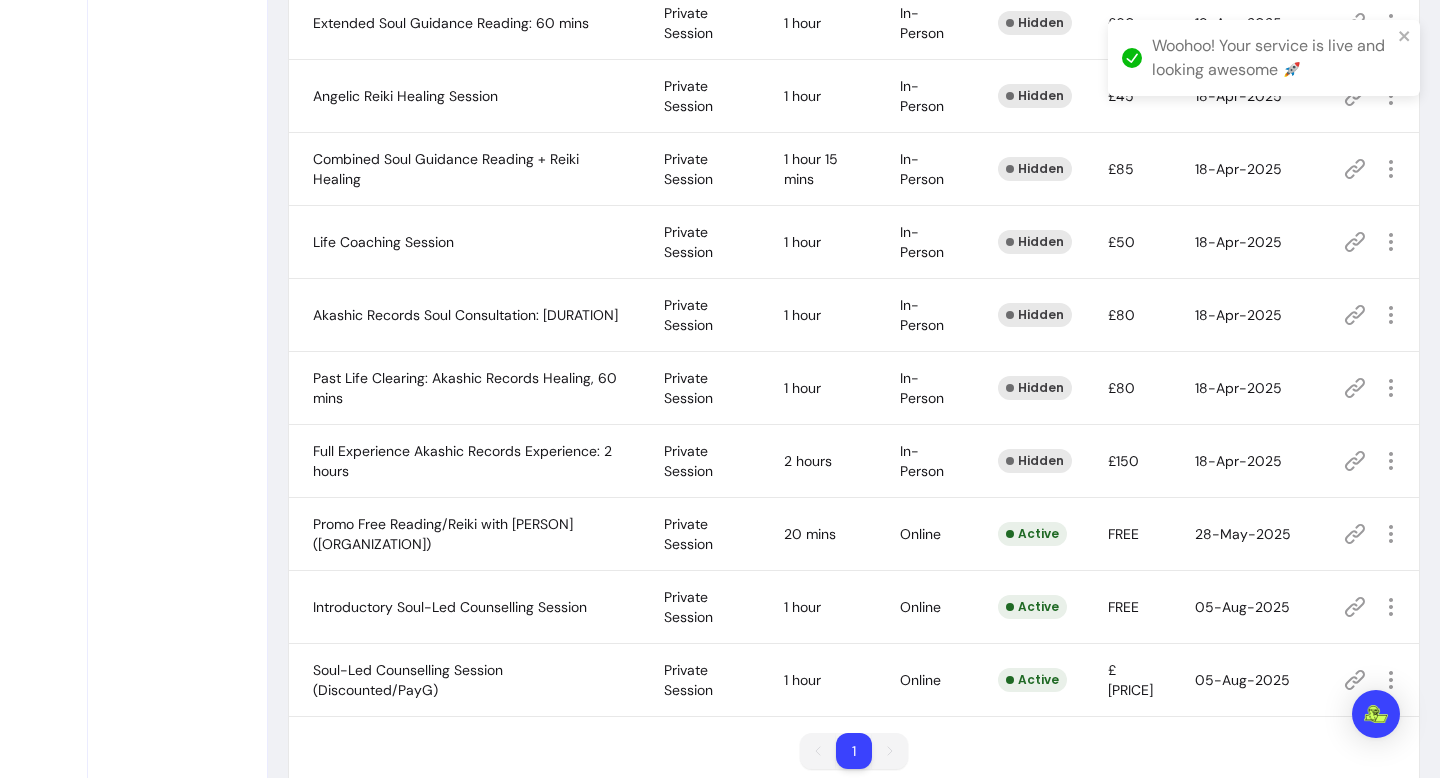 scroll, scrollTop: 0, scrollLeft: 0, axis: both 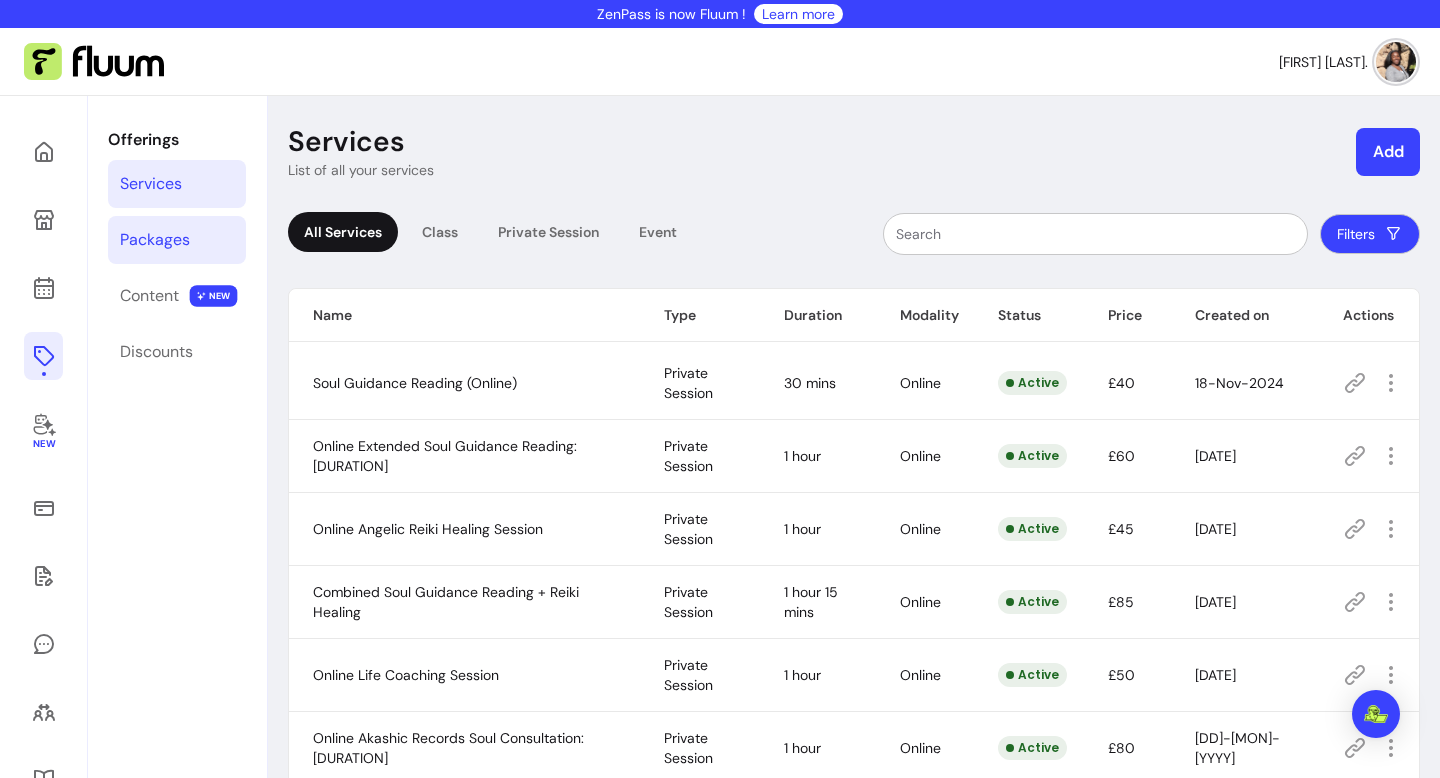 click on "Packages" at bounding box center [177, 240] 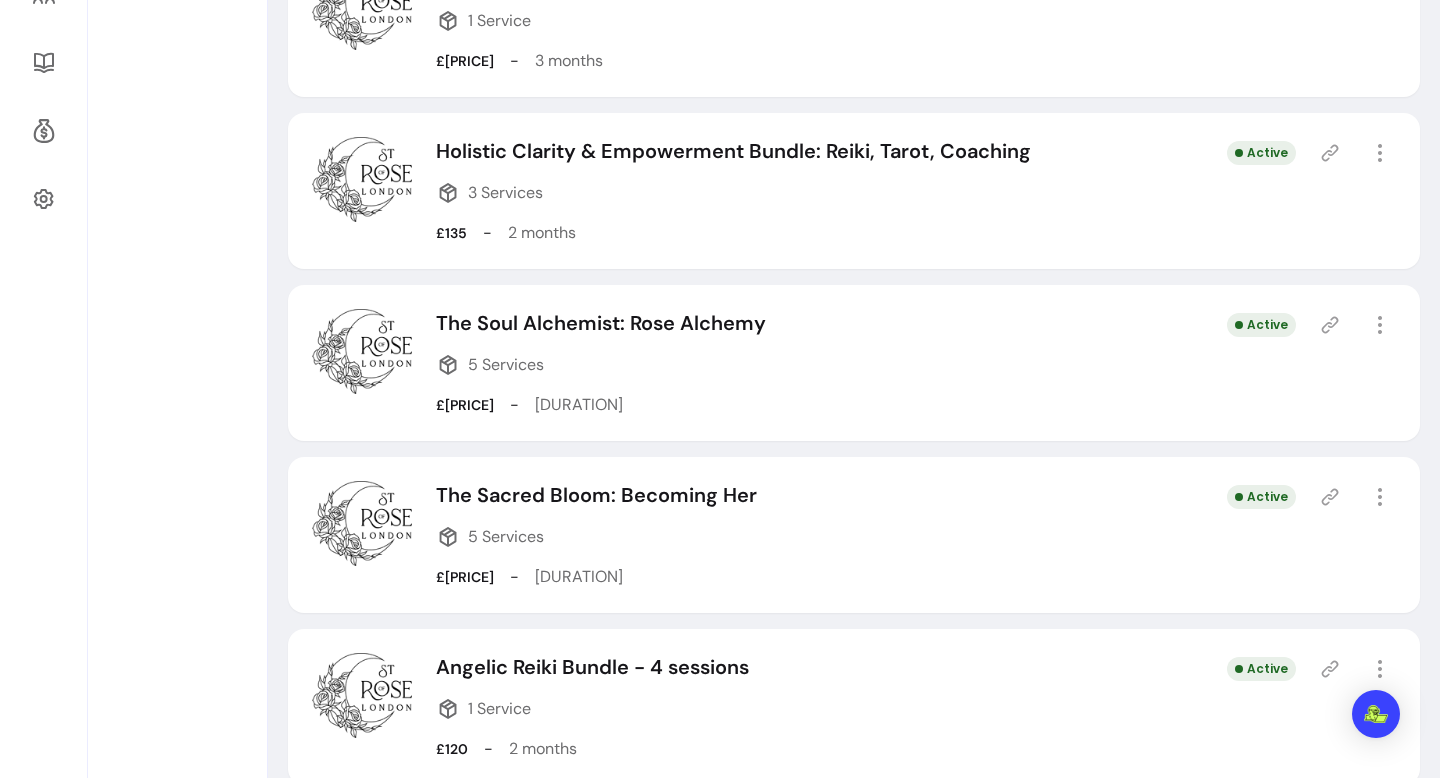 scroll, scrollTop: 752, scrollLeft: 0, axis: vertical 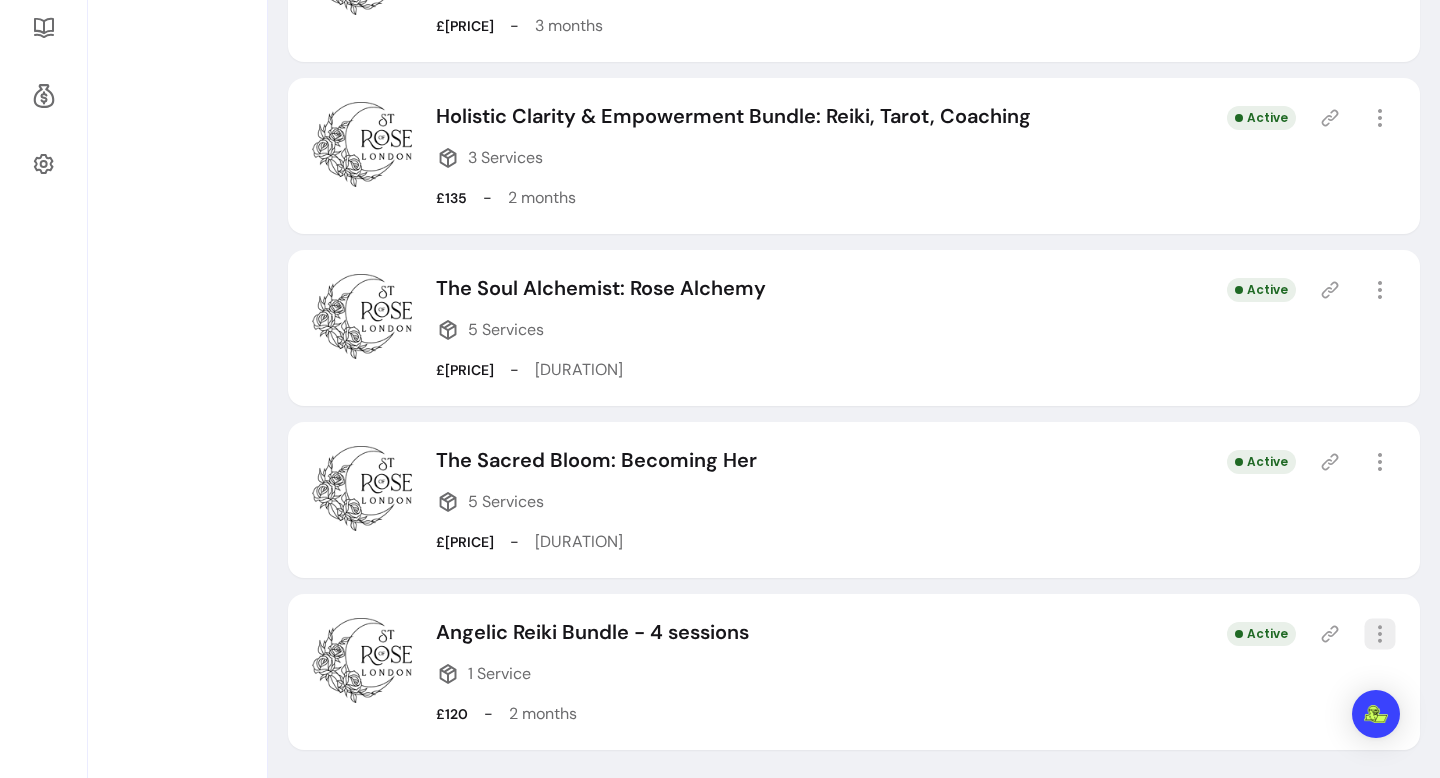 click 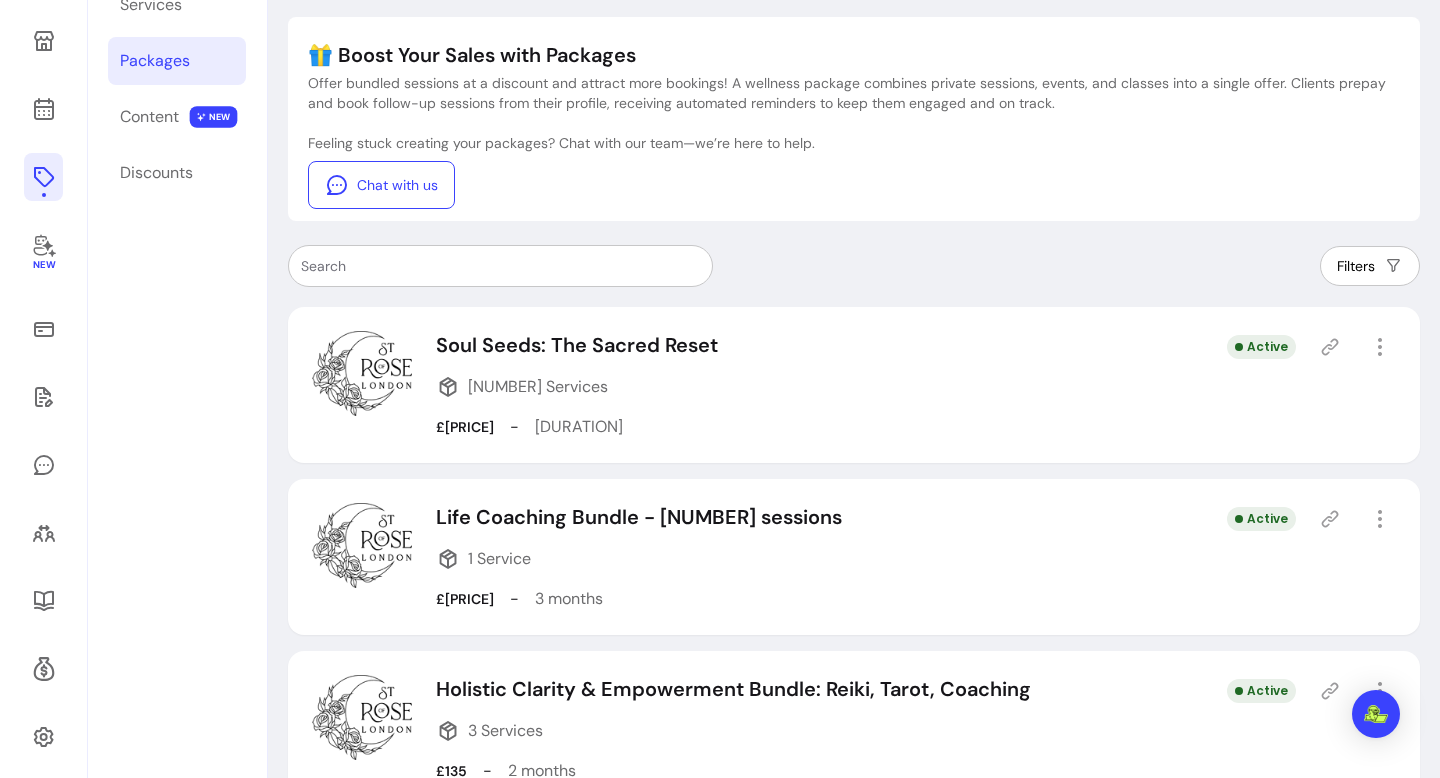 scroll, scrollTop: 169, scrollLeft: 0, axis: vertical 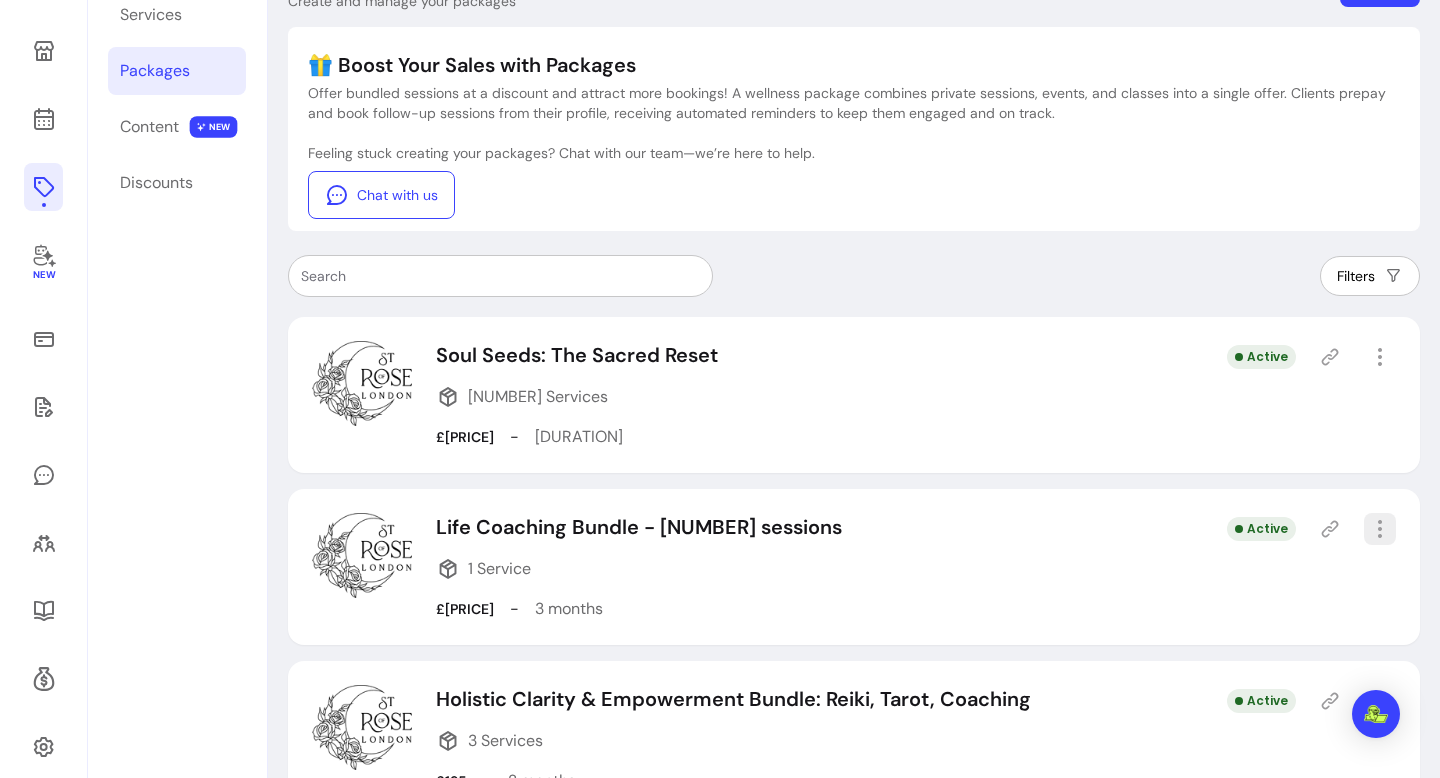 click 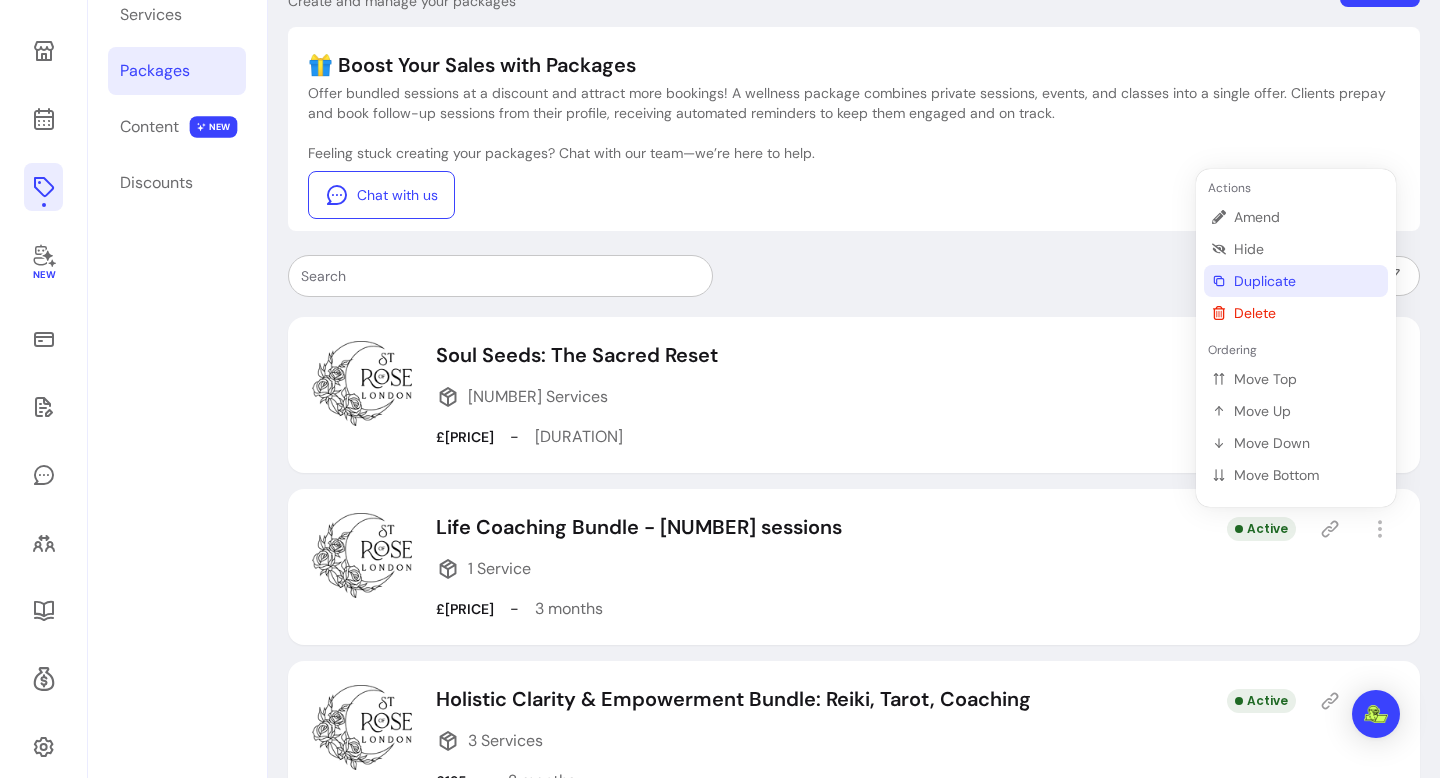 click on "Duplicate" at bounding box center [1307, 281] 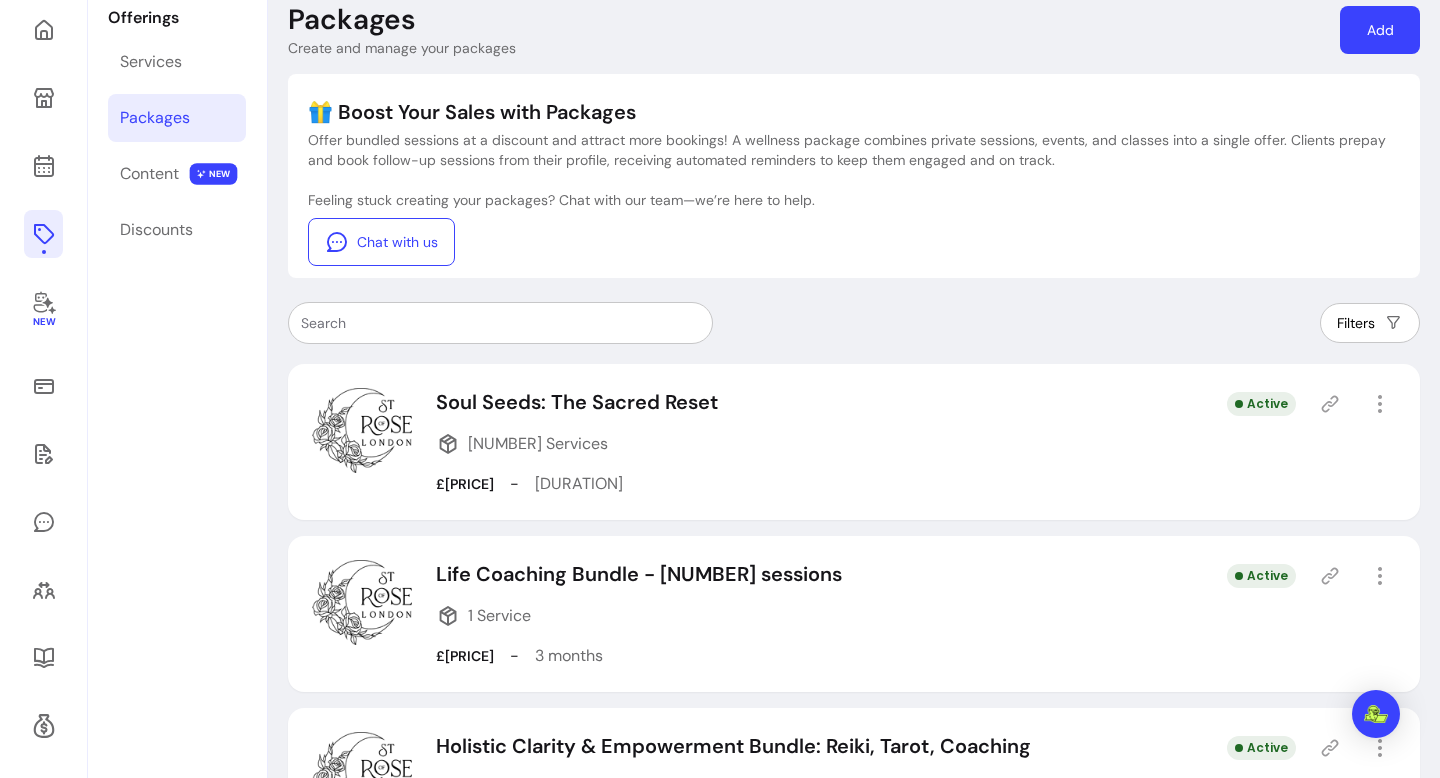 select on "***" 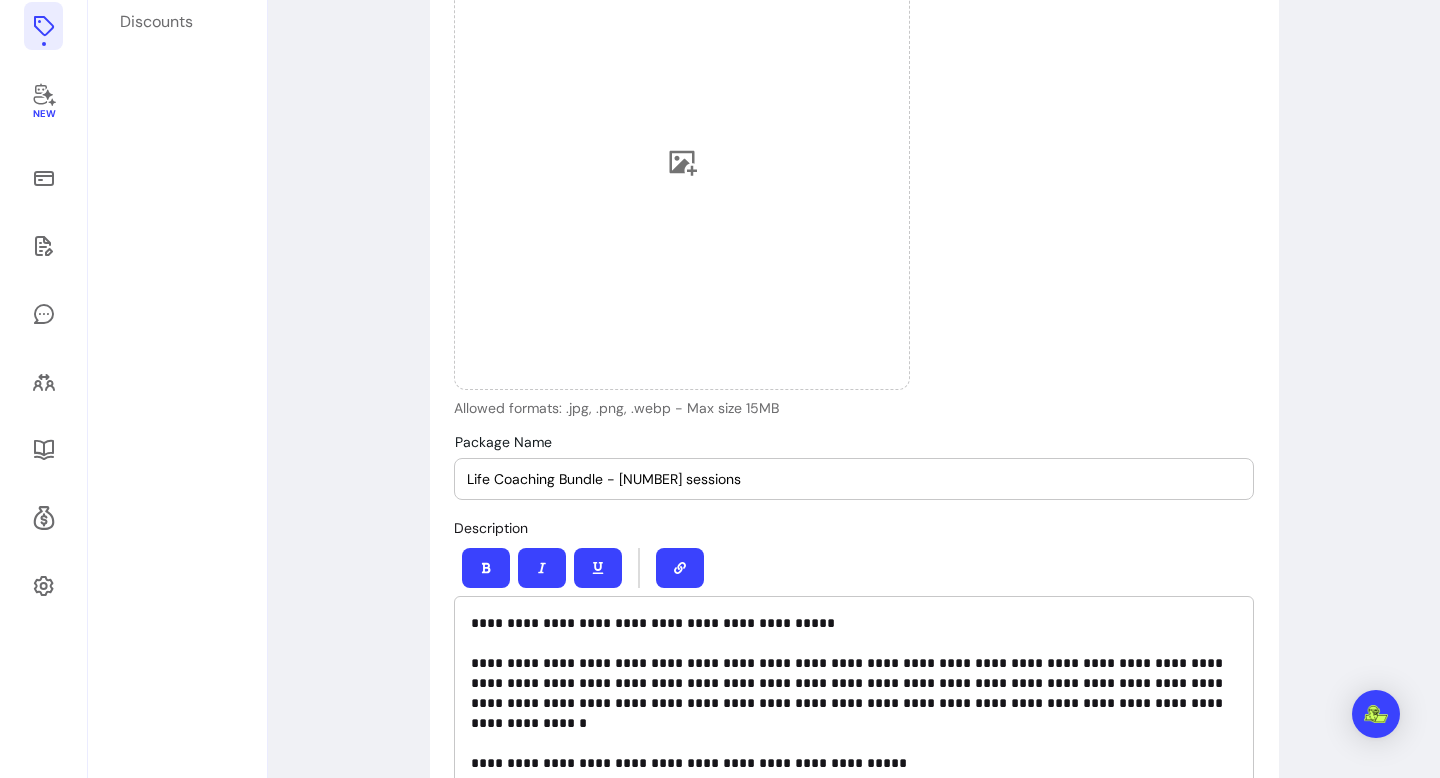 scroll, scrollTop: 395, scrollLeft: 0, axis: vertical 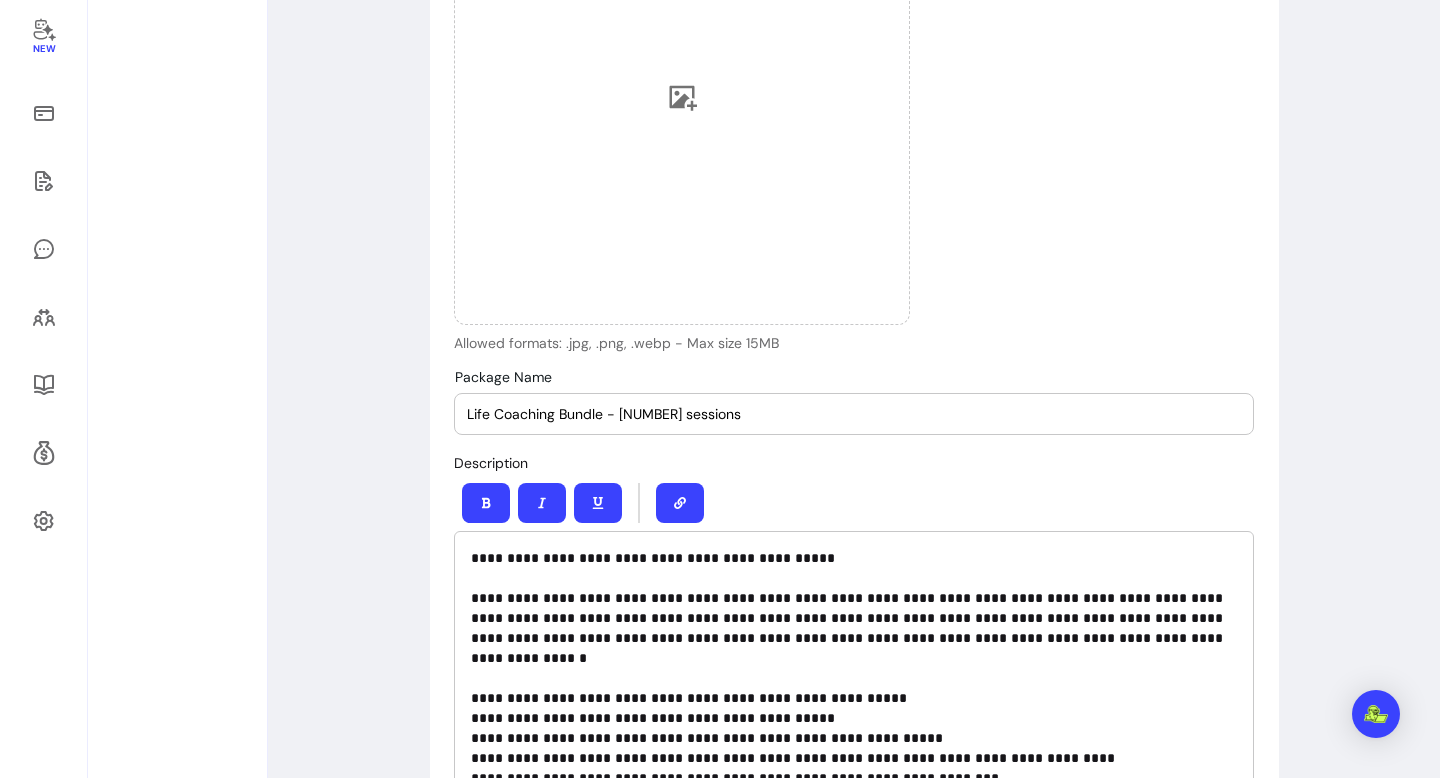 drag, startPoint x: 554, startPoint y: 411, endPoint x: 347, endPoint y: 405, distance: 207.08694 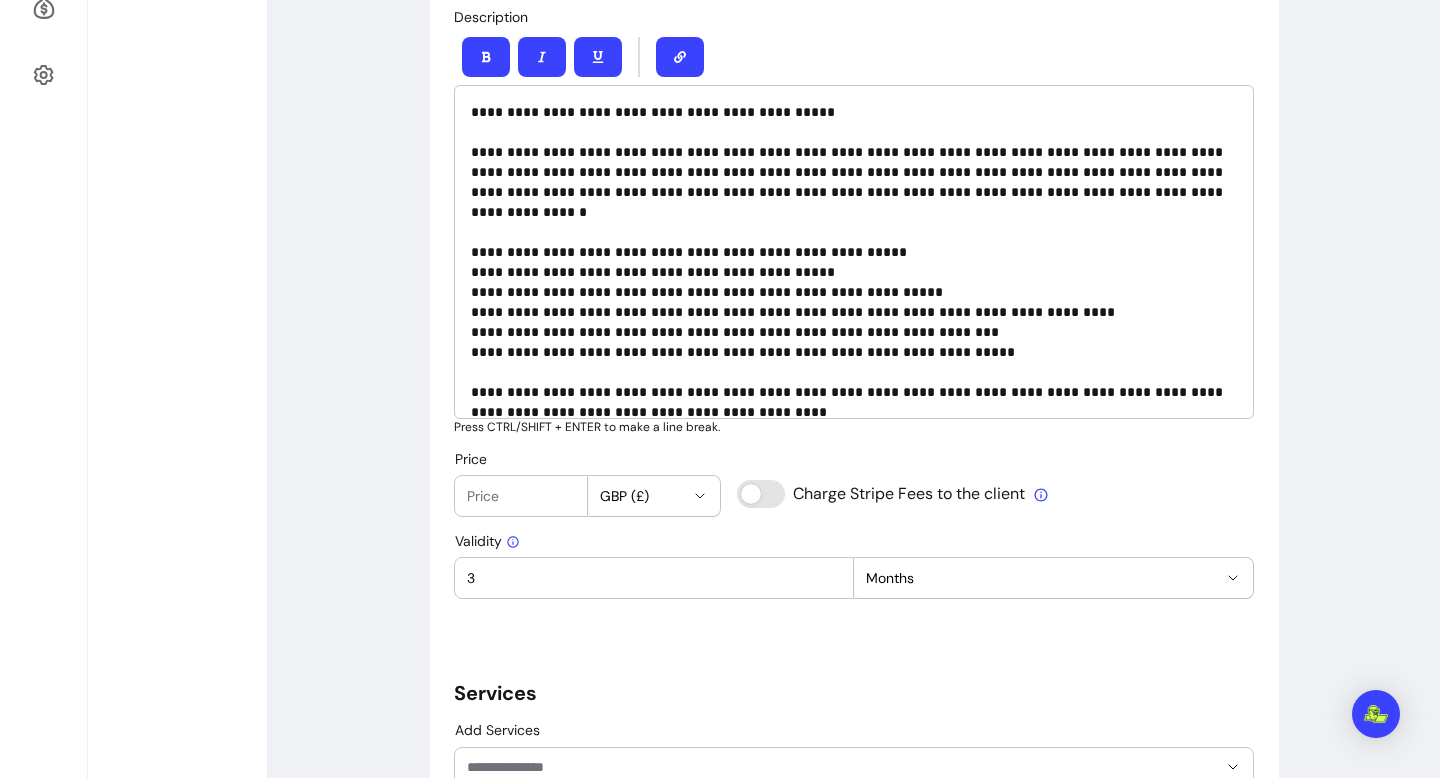 scroll, scrollTop: 897, scrollLeft: 0, axis: vertical 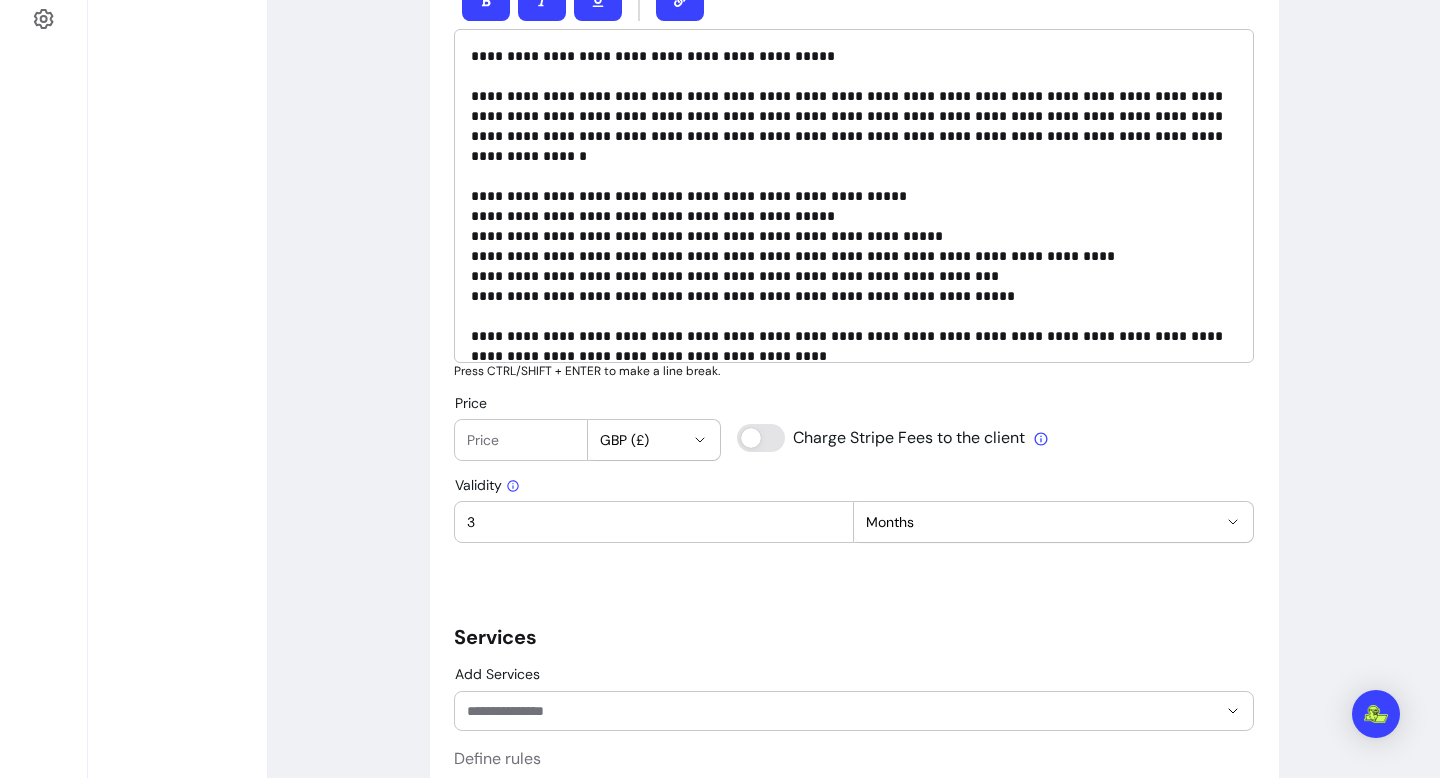 type on "Counselling Bundle - 4 sessions" 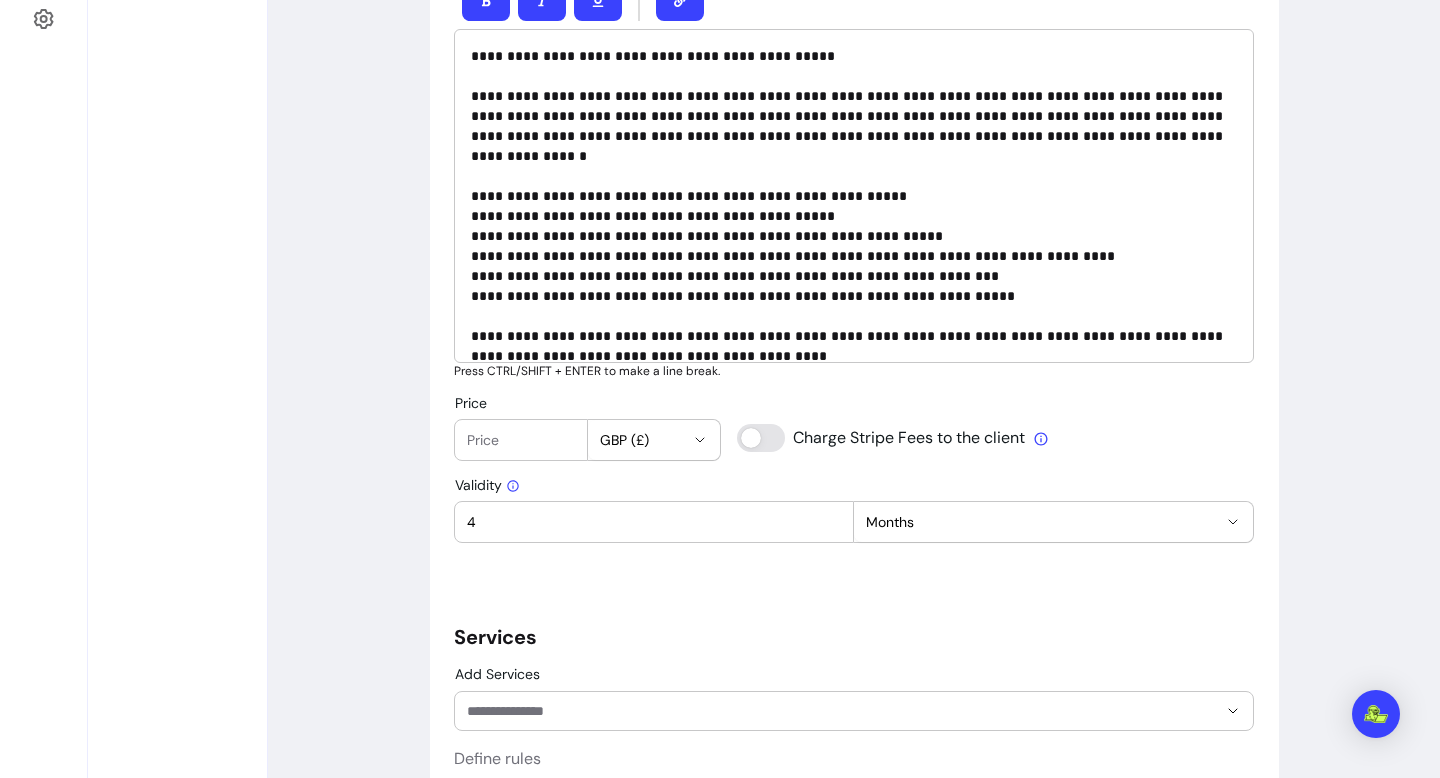 type on "4" 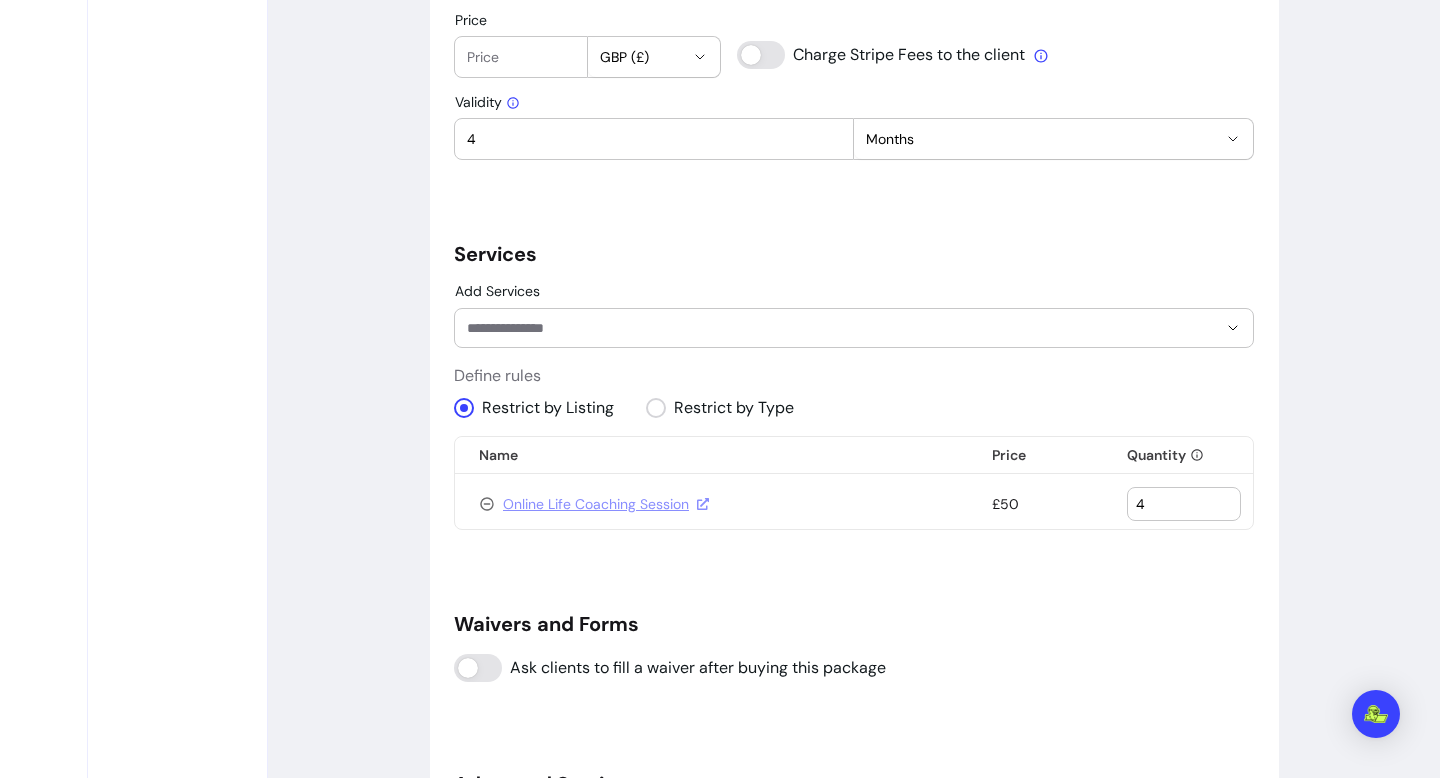 scroll, scrollTop: 1294, scrollLeft: 0, axis: vertical 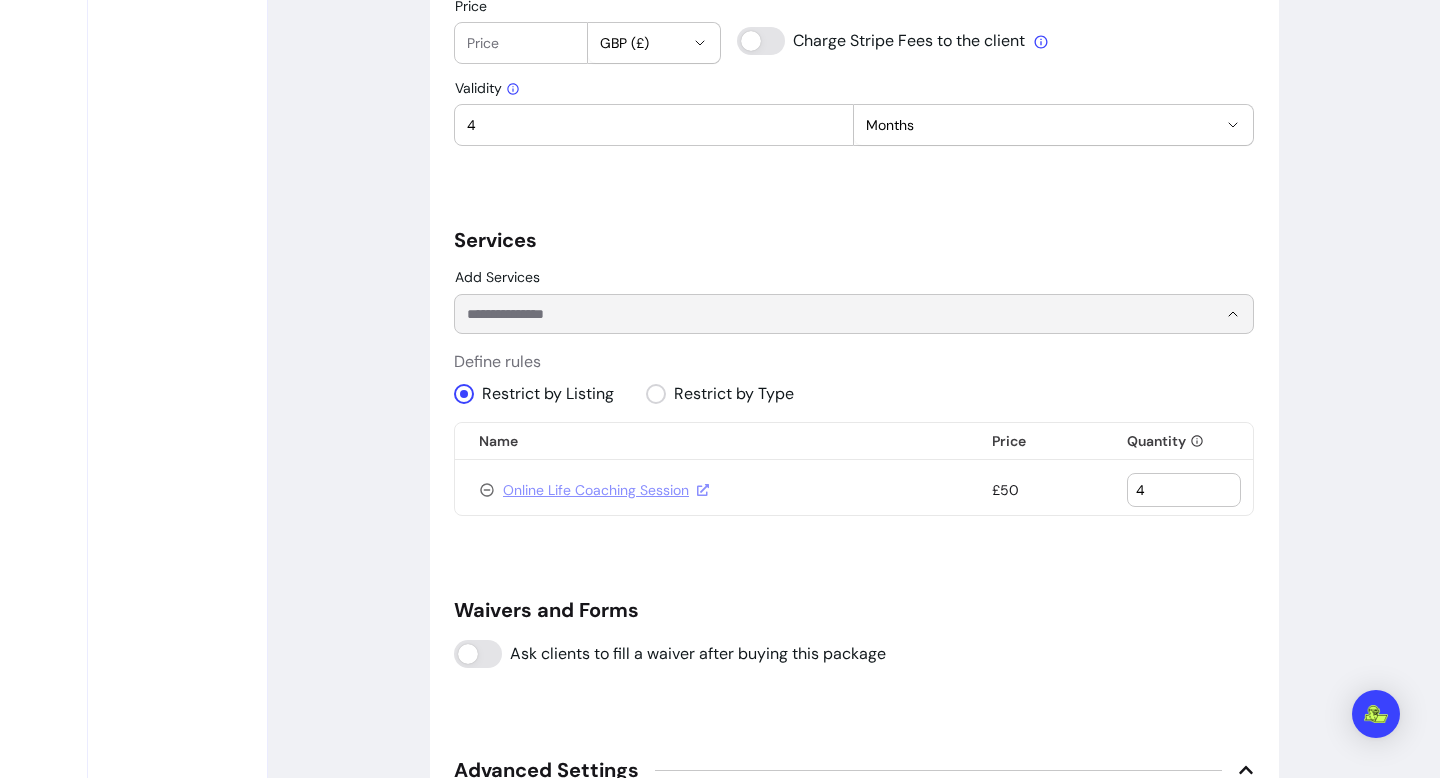 click on "Add Services" at bounding box center [826, 314] 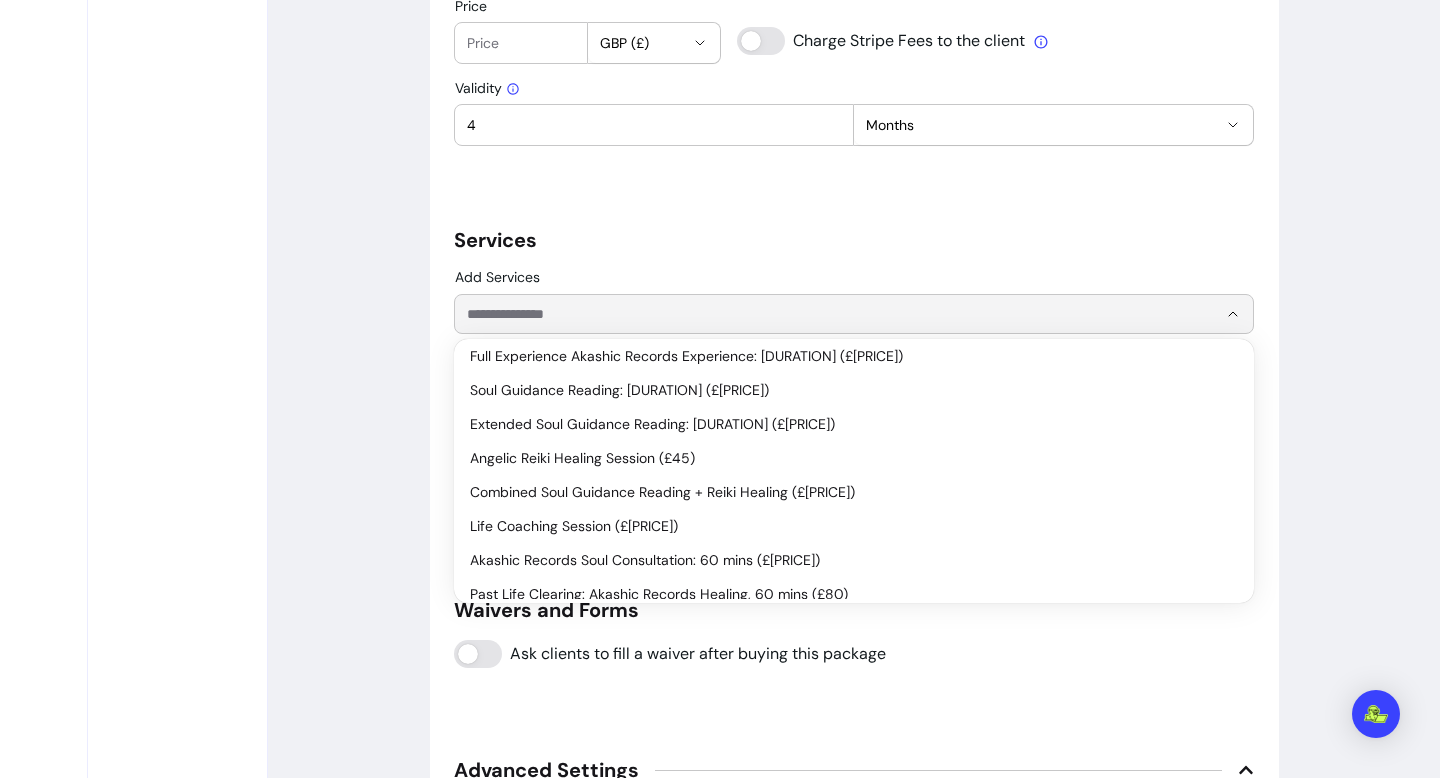 scroll, scrollTop: 362, scrollLeft: 0, axis: vertical 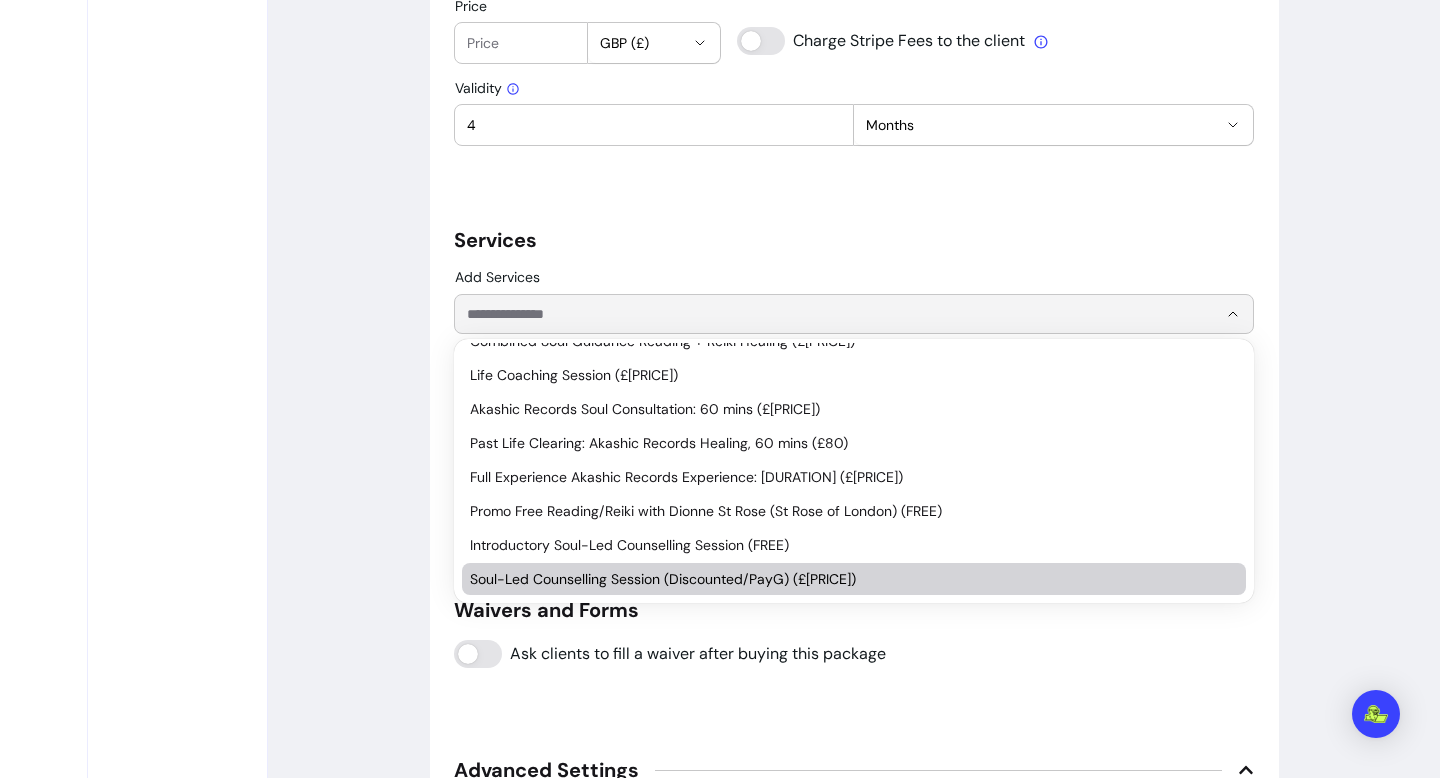 click on "Soul-Led Counselling Session (Discounted/PayG) (£[PRICE])" at bounding box center [844, 579] 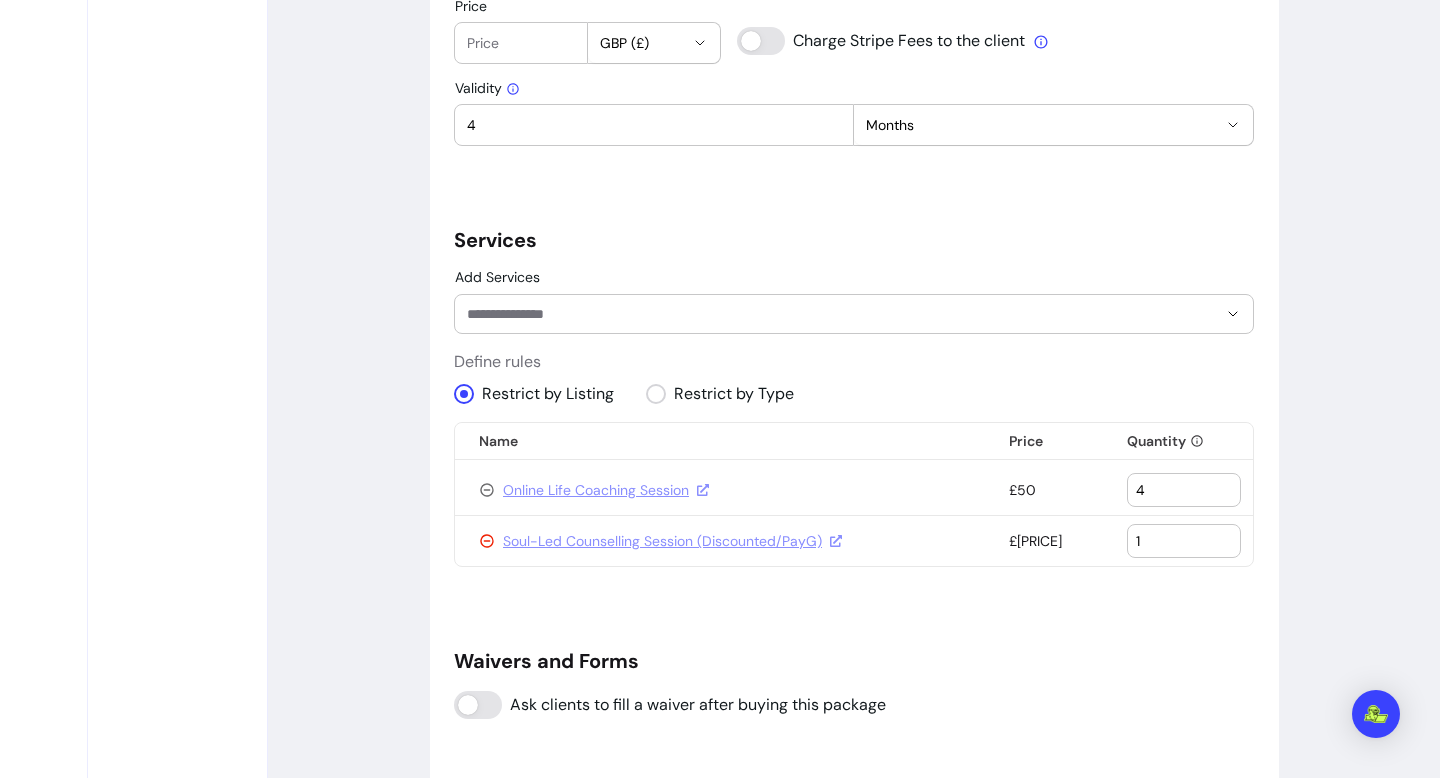 click 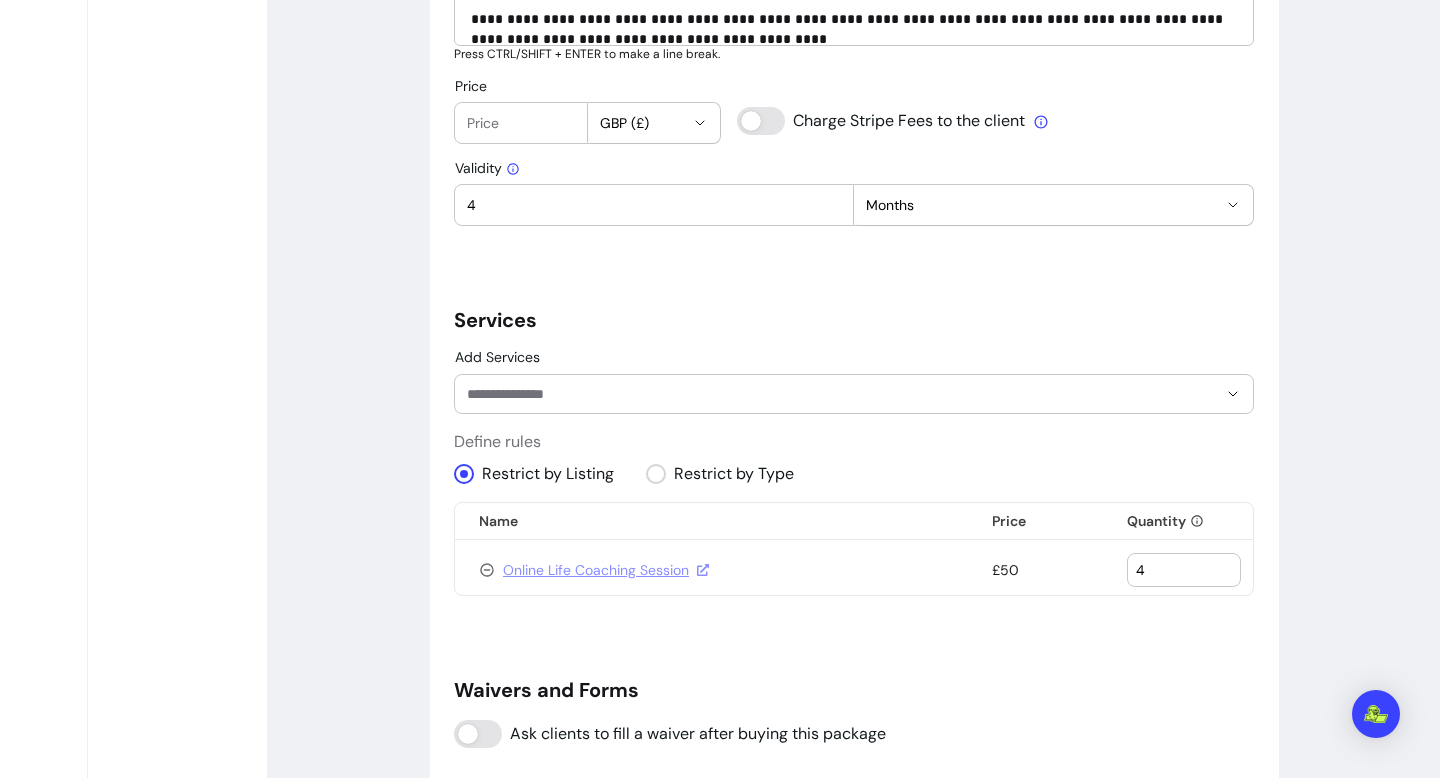 scroll, scrollTop: 1213, scrollLeft: 0, axis: vertical 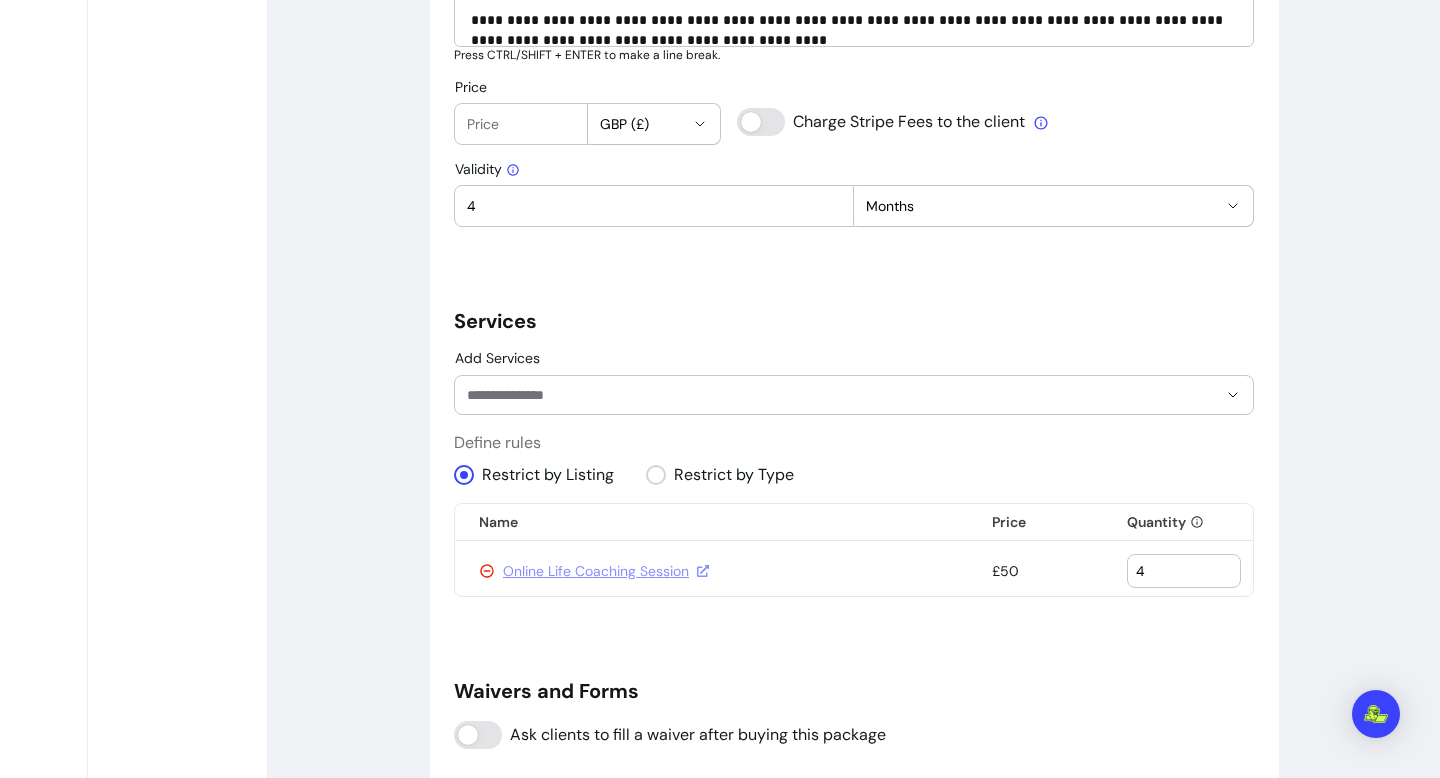 click 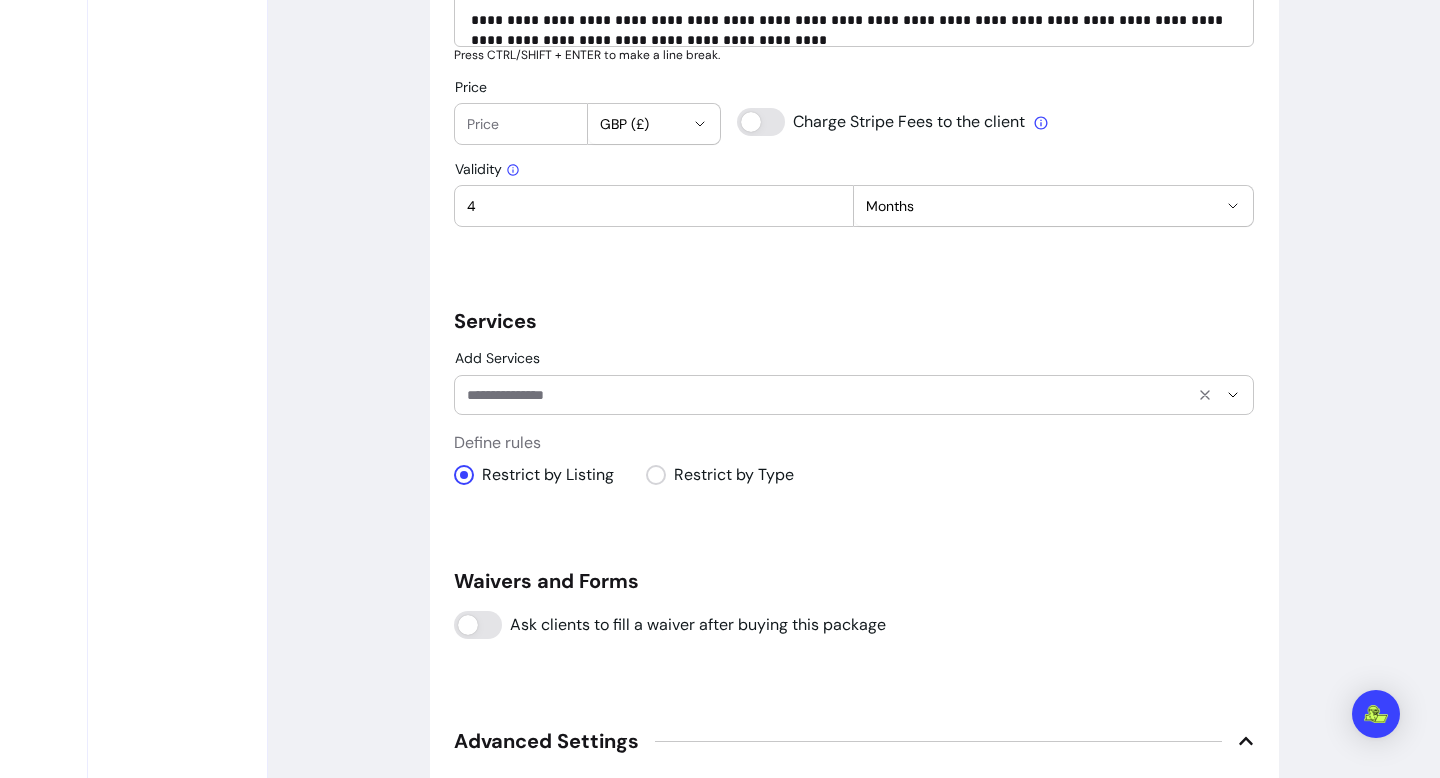 click on "Add Services" at bounding box center [826, 395] 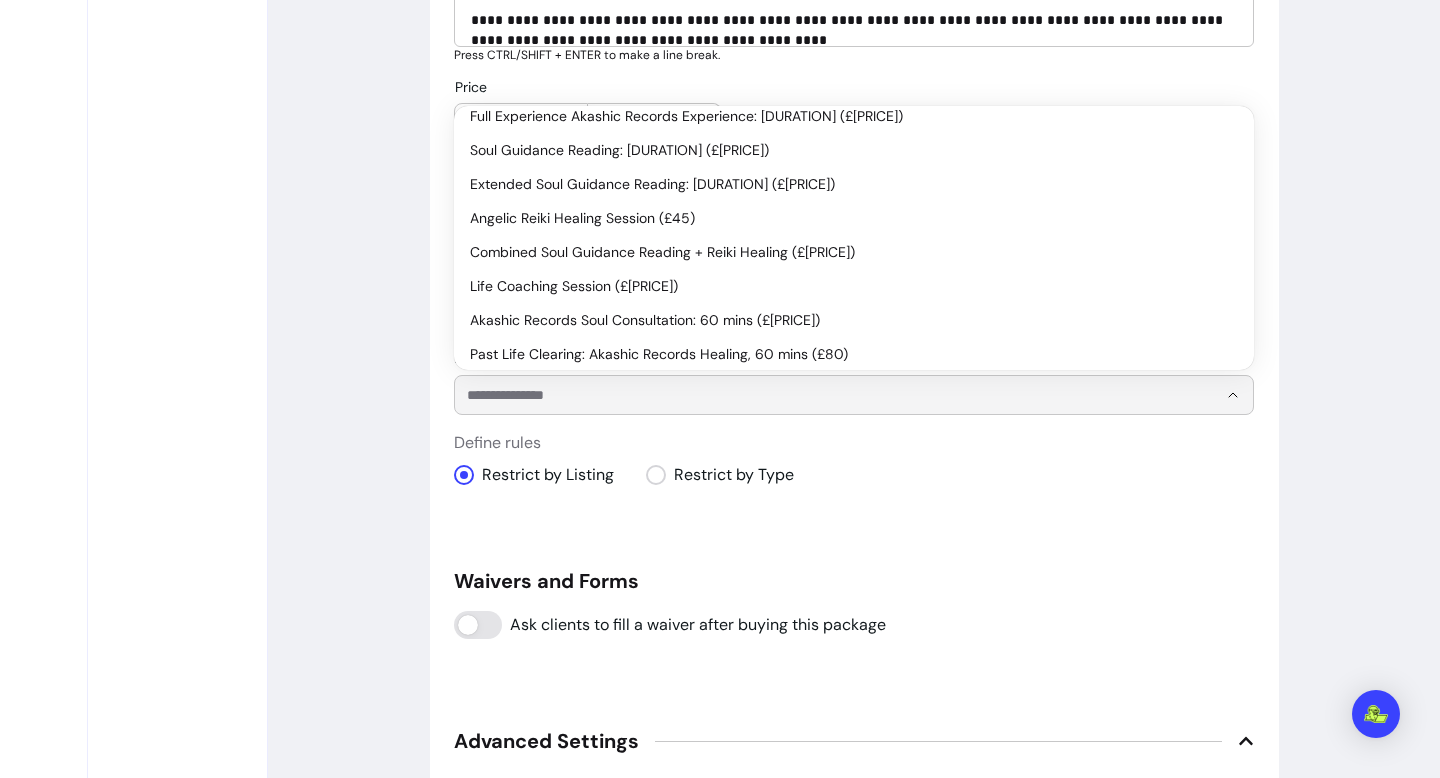 scroll, scrollTop: 396, scrollLeft: 0, axis: vertical 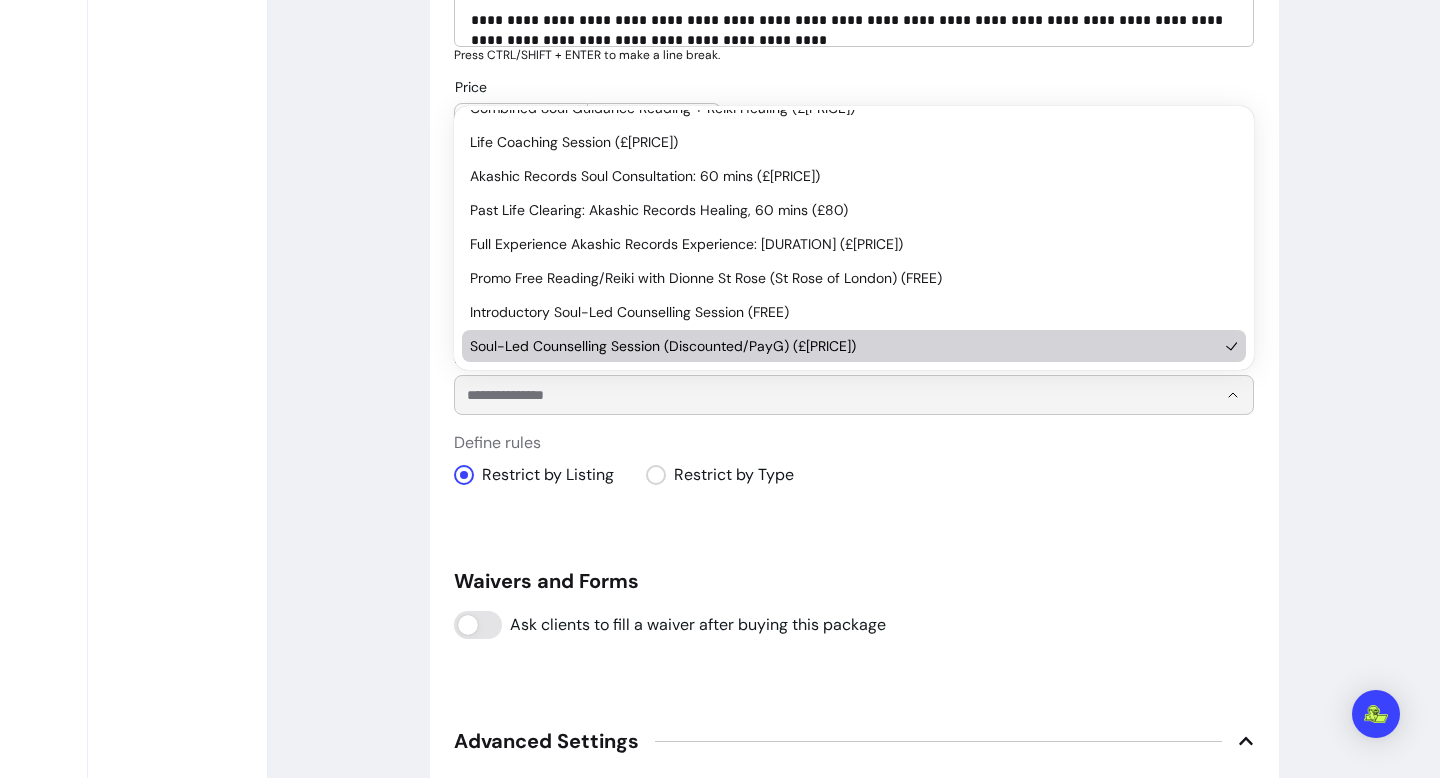click on "Soul-Led Counselling Session (Discounted/PayG) (£[PRICE])" at bounding box center [844, 346] 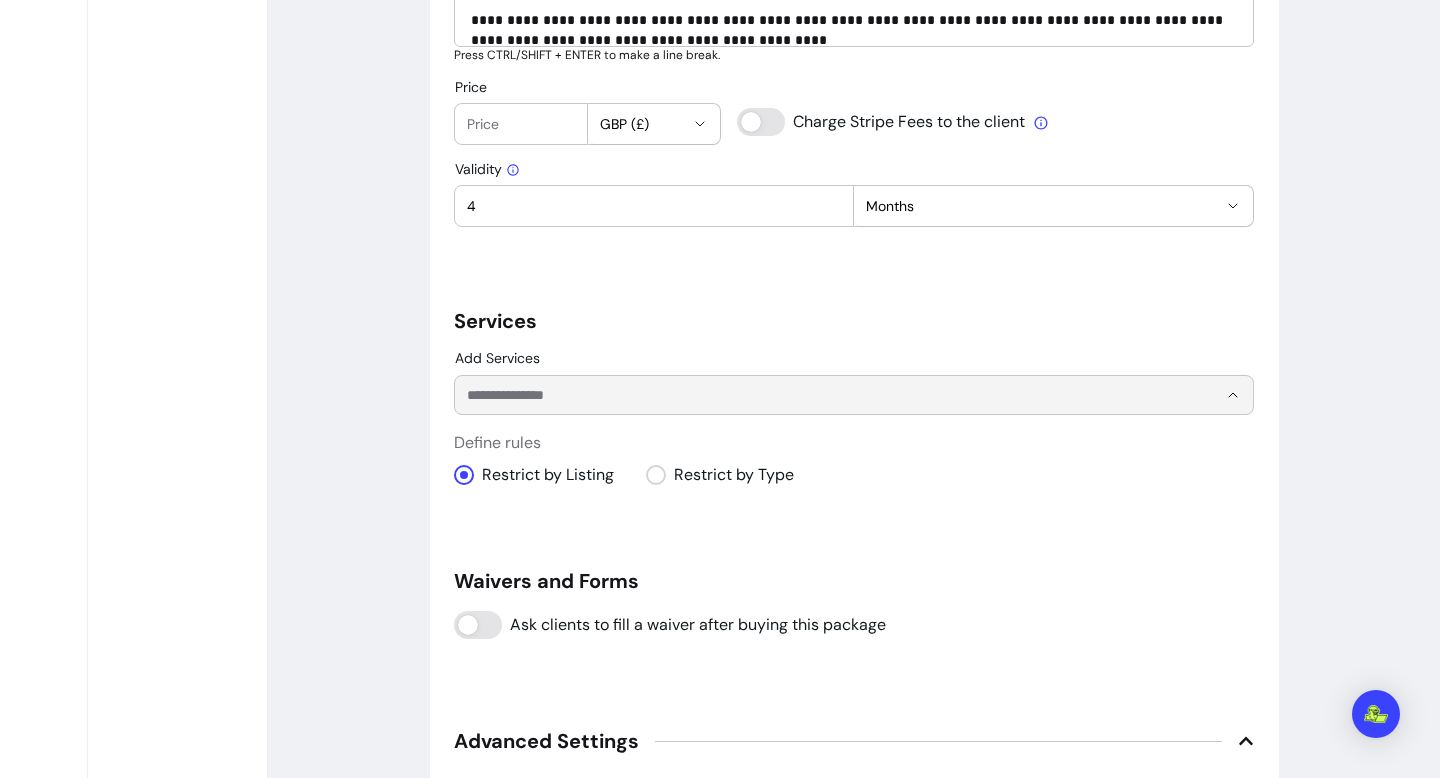 type 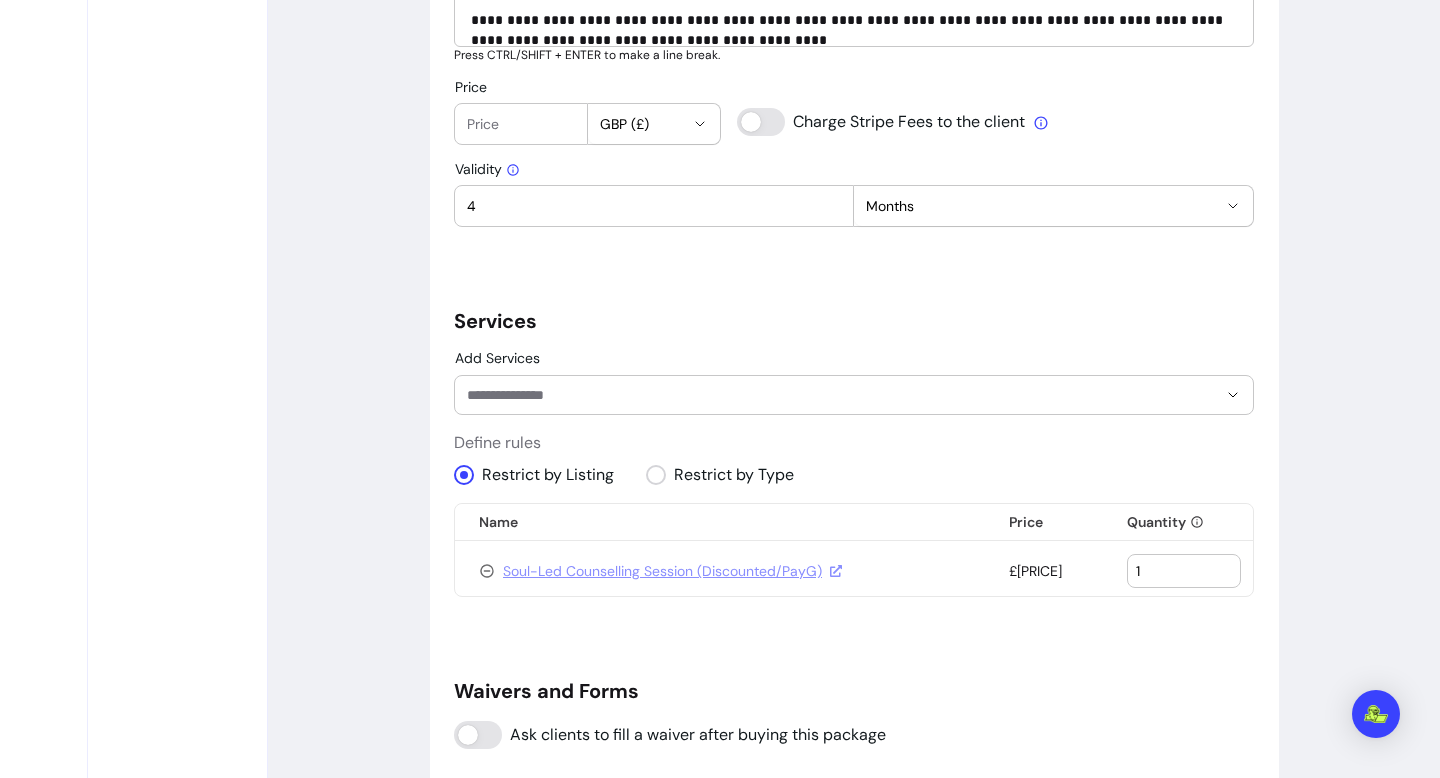 drag, startPoint x: 1169, startPoint y: 568, endPoint x: 1155, endPoint y: 568, distance: 14 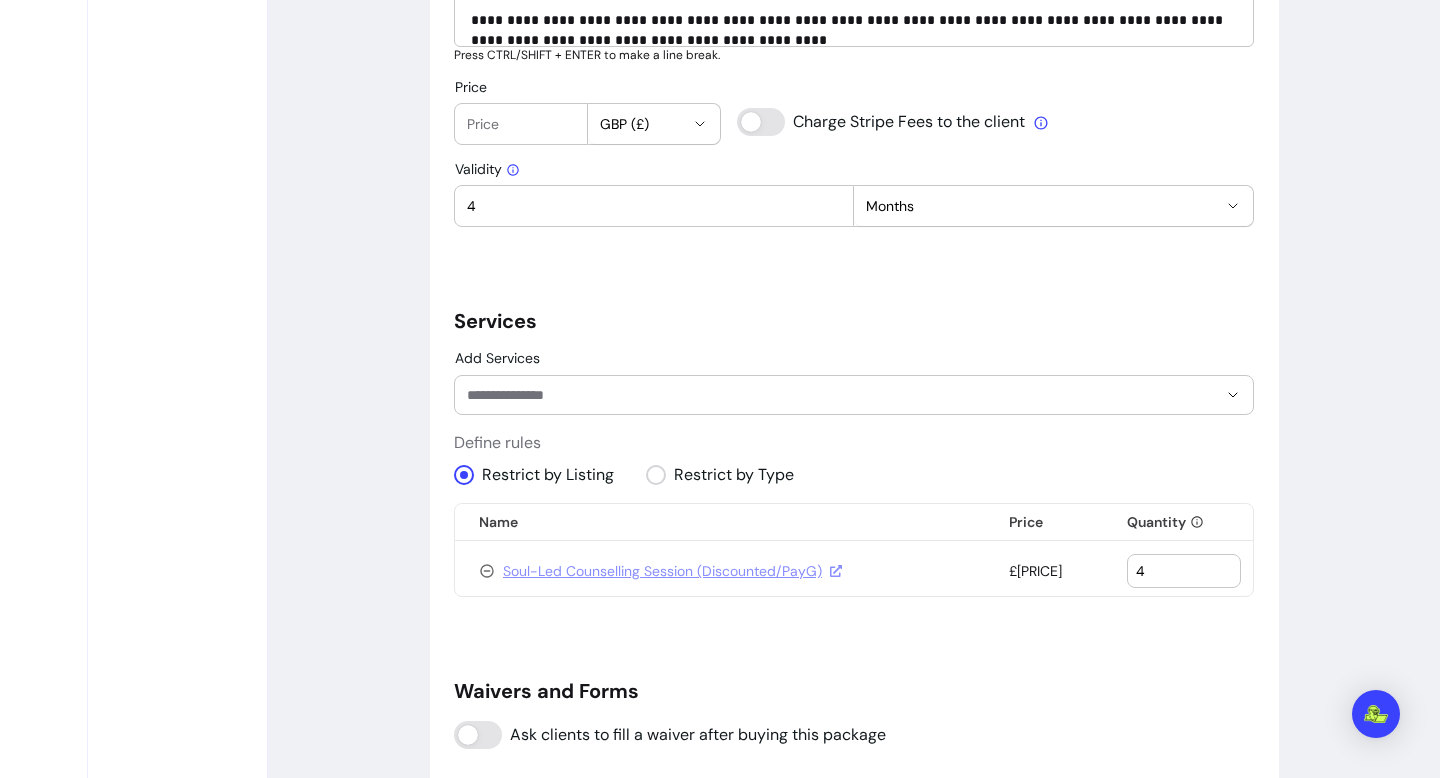 type on "4" 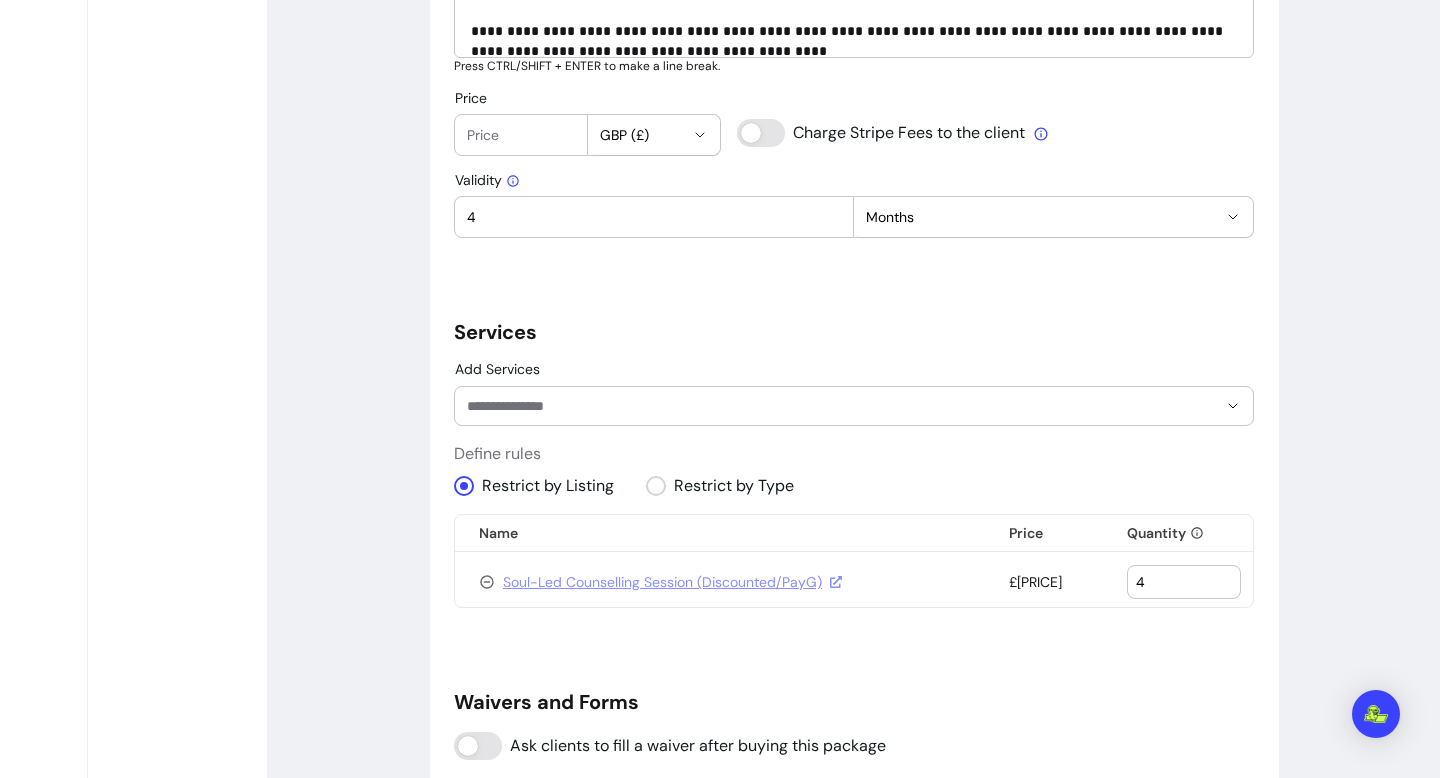 scroll, scrollTop: 1238, scrollLeft: 0, axis: vertical 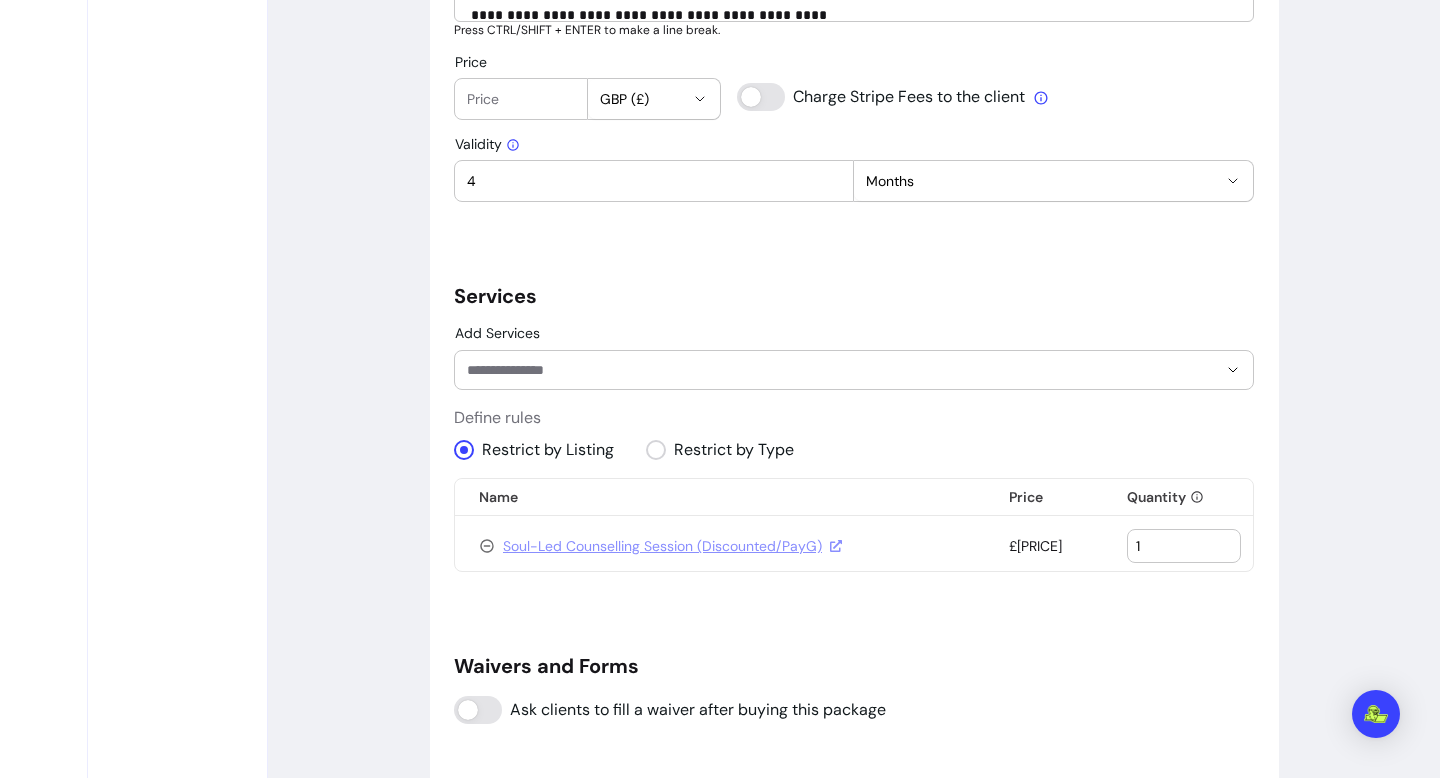 drag, startPoint x: 1167, startPoint y: 543, endPoint x: 1017, endPoint y: 541, distance: 150.01334 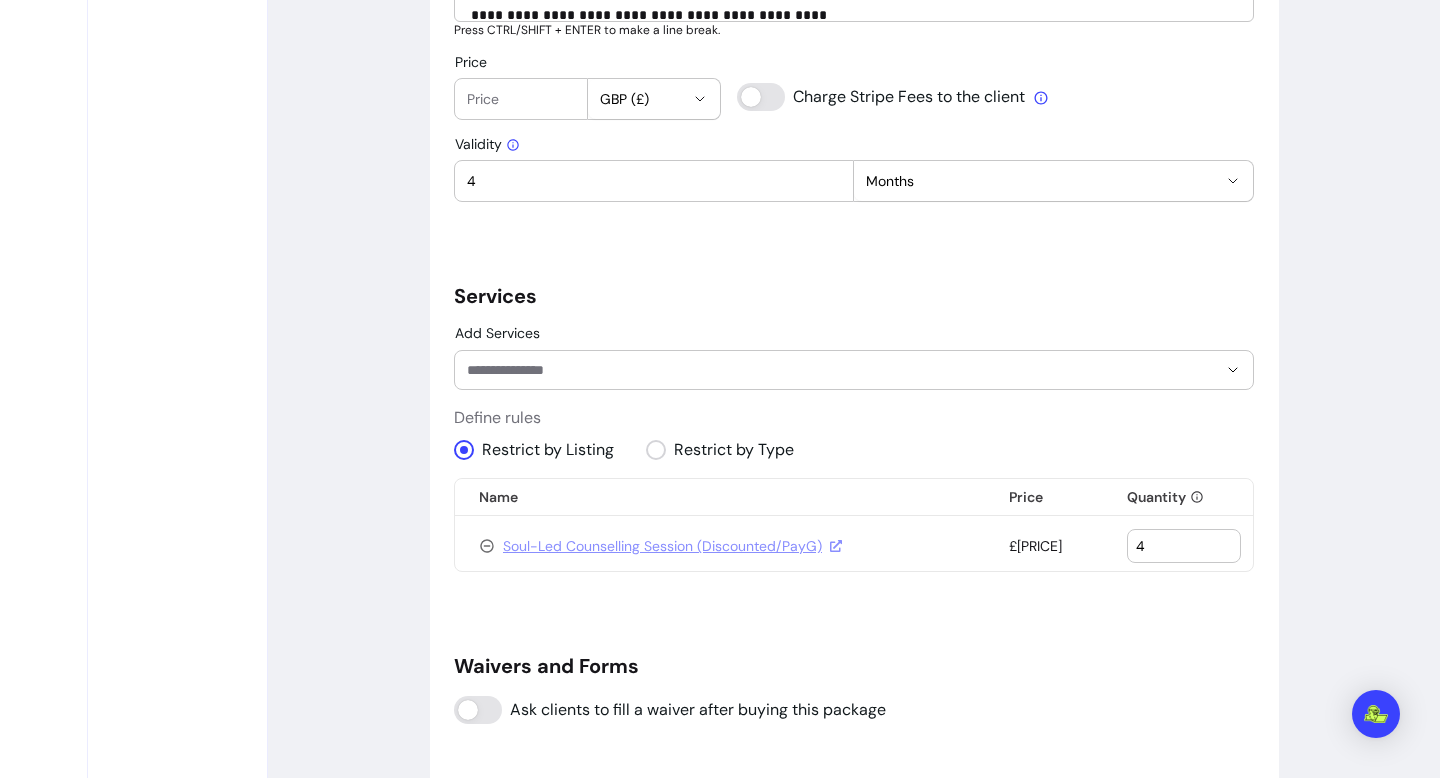 type on "4" 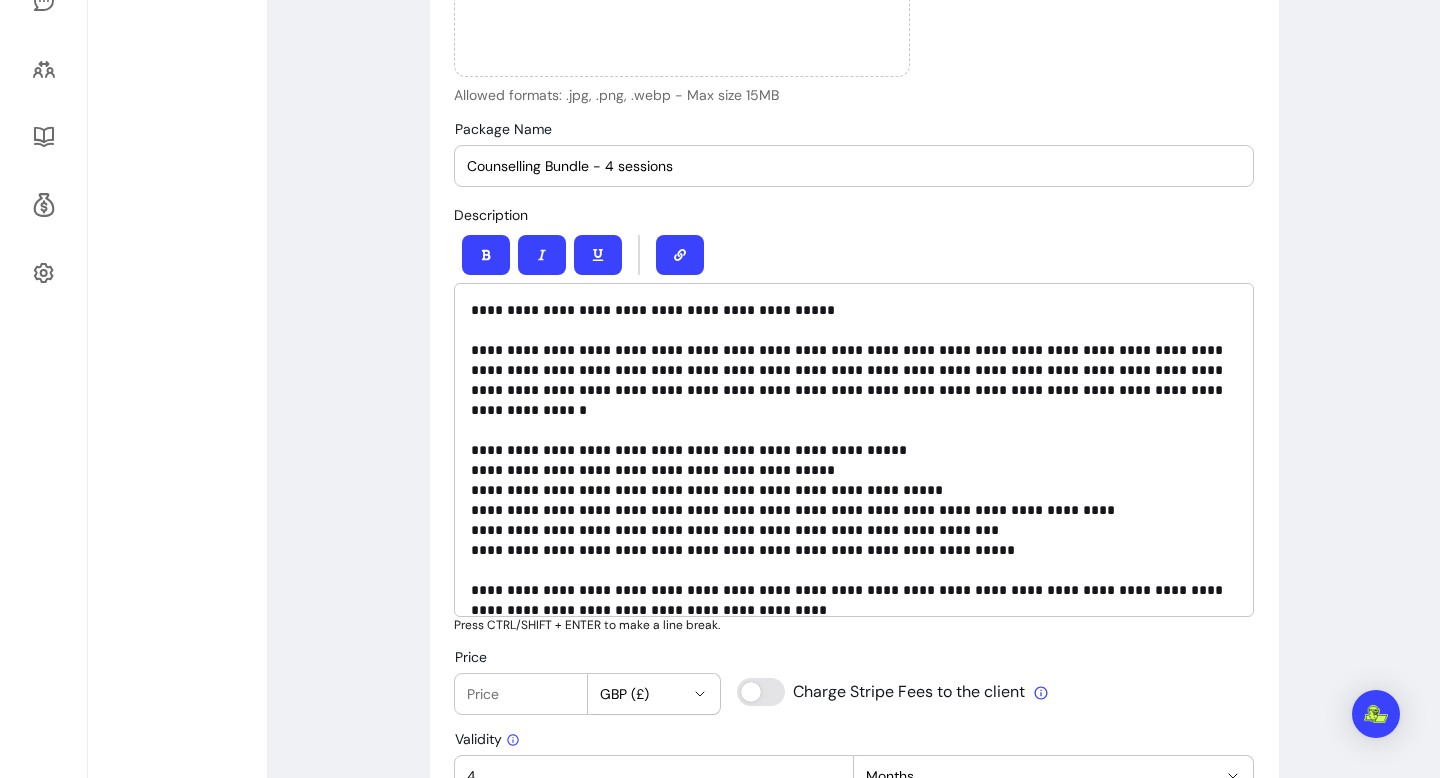 scroll, scrollTop: 657, scrollLeft: 0, axis: vertical 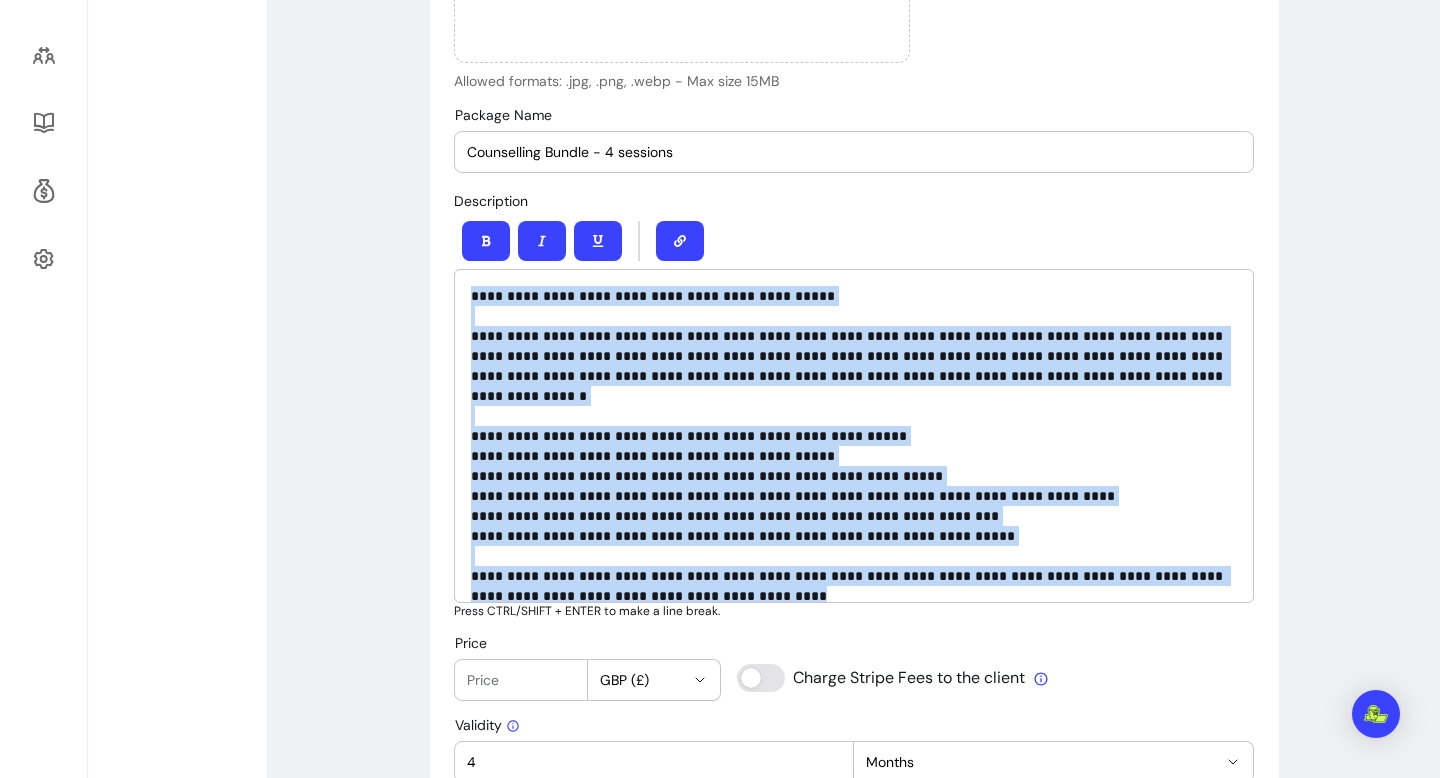 drag, startPoint x: 736, startPoint y: 568, endPoint x: 339, endPoint y: 254, distance: 506.16696 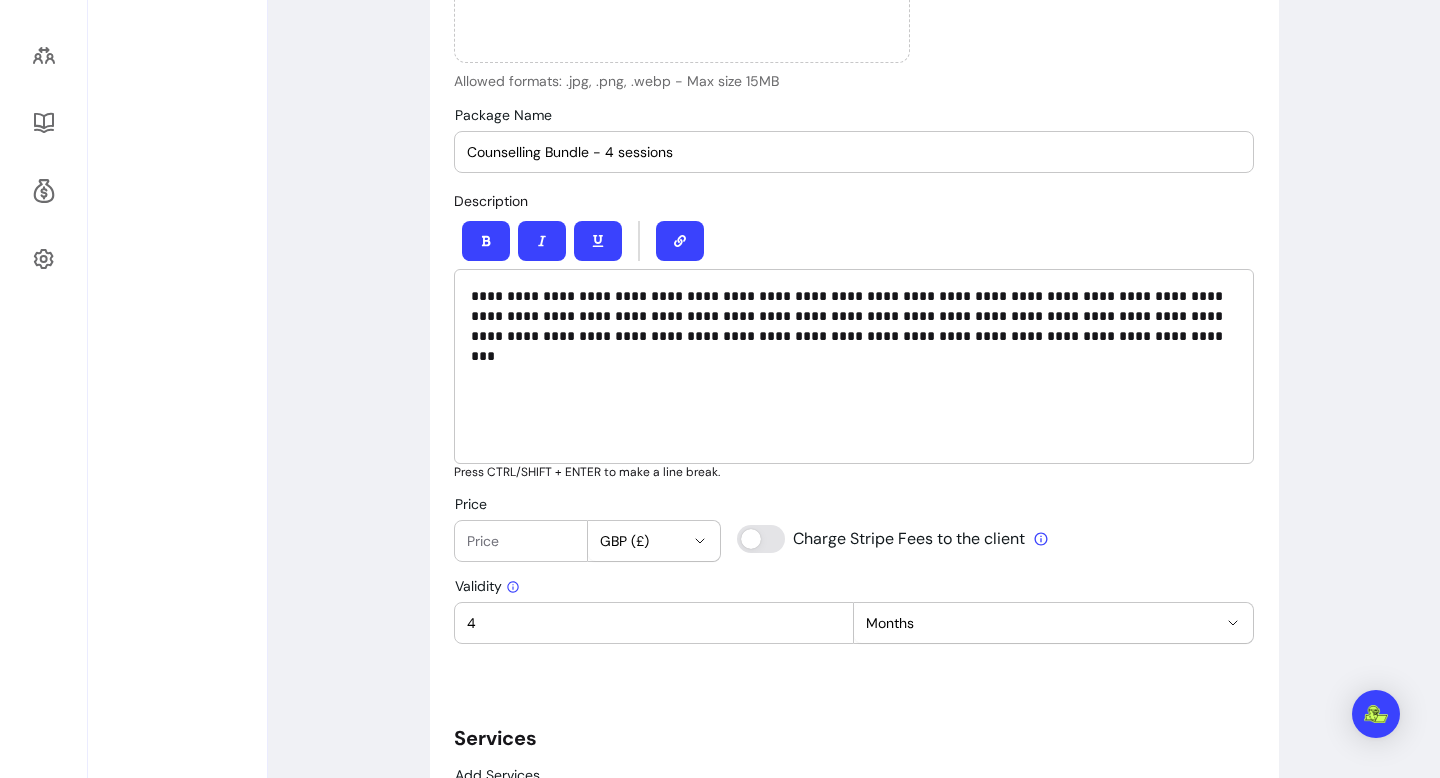 click on "**********" at bounding box center (854, 316) 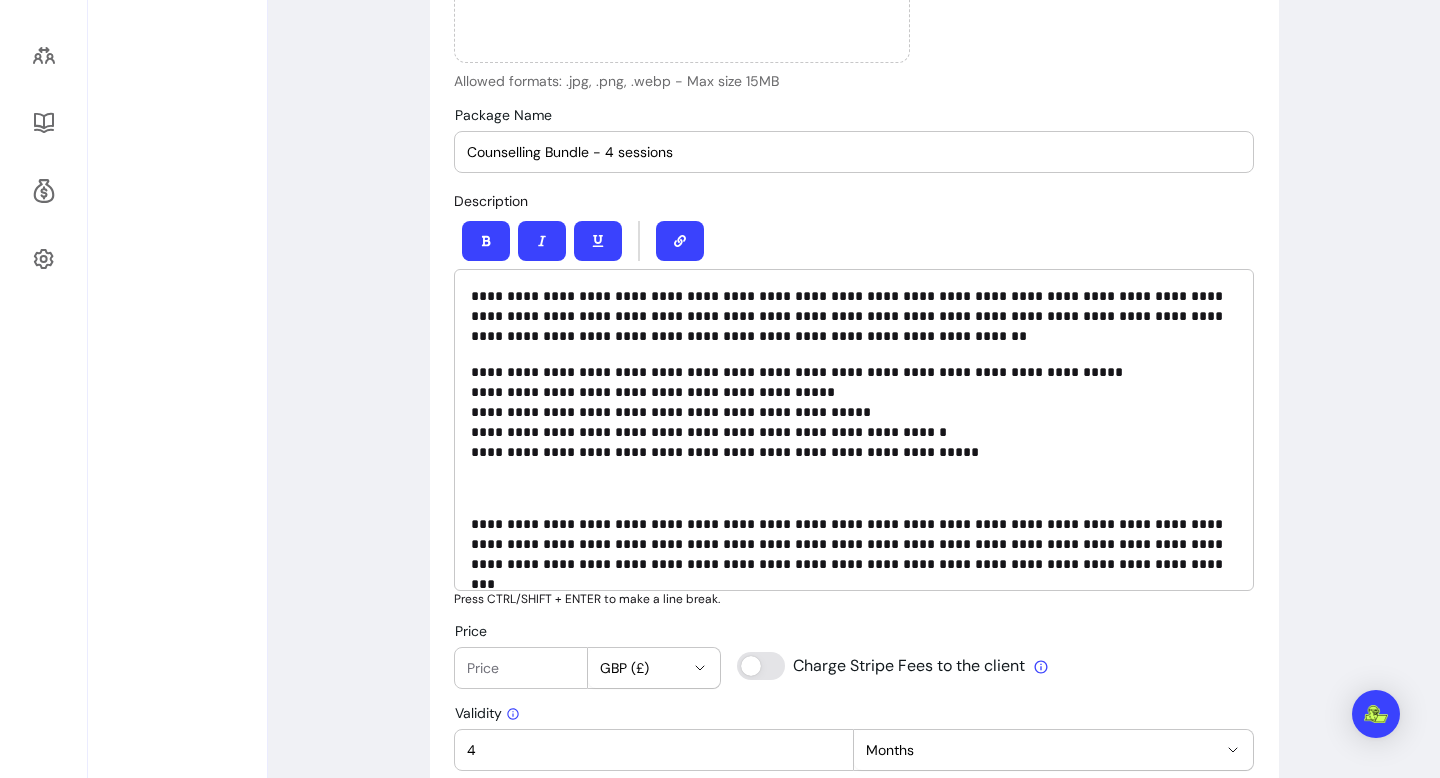 click at bounding box center (854, 488) 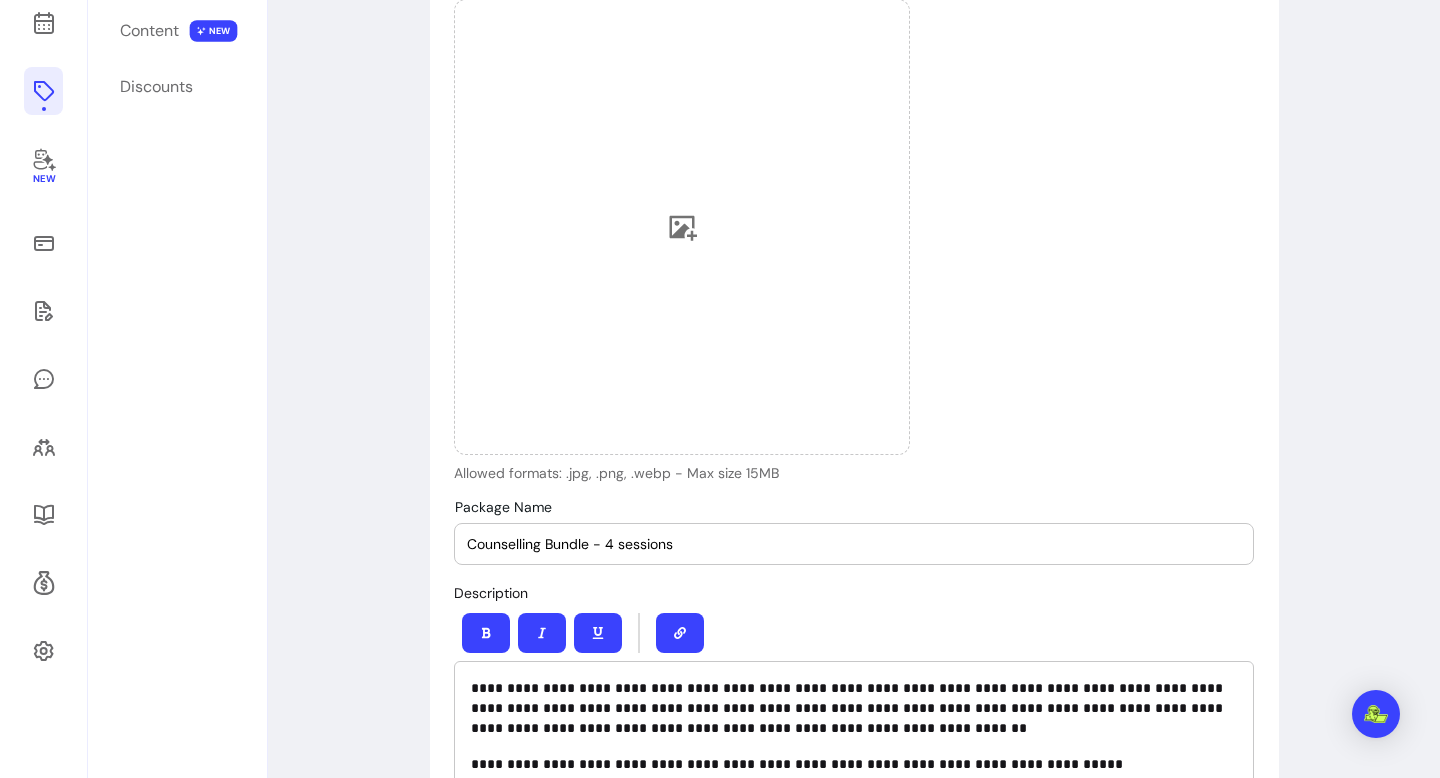 scroll, scrollTop: 242, scrollLeft: 0, axis: vertical 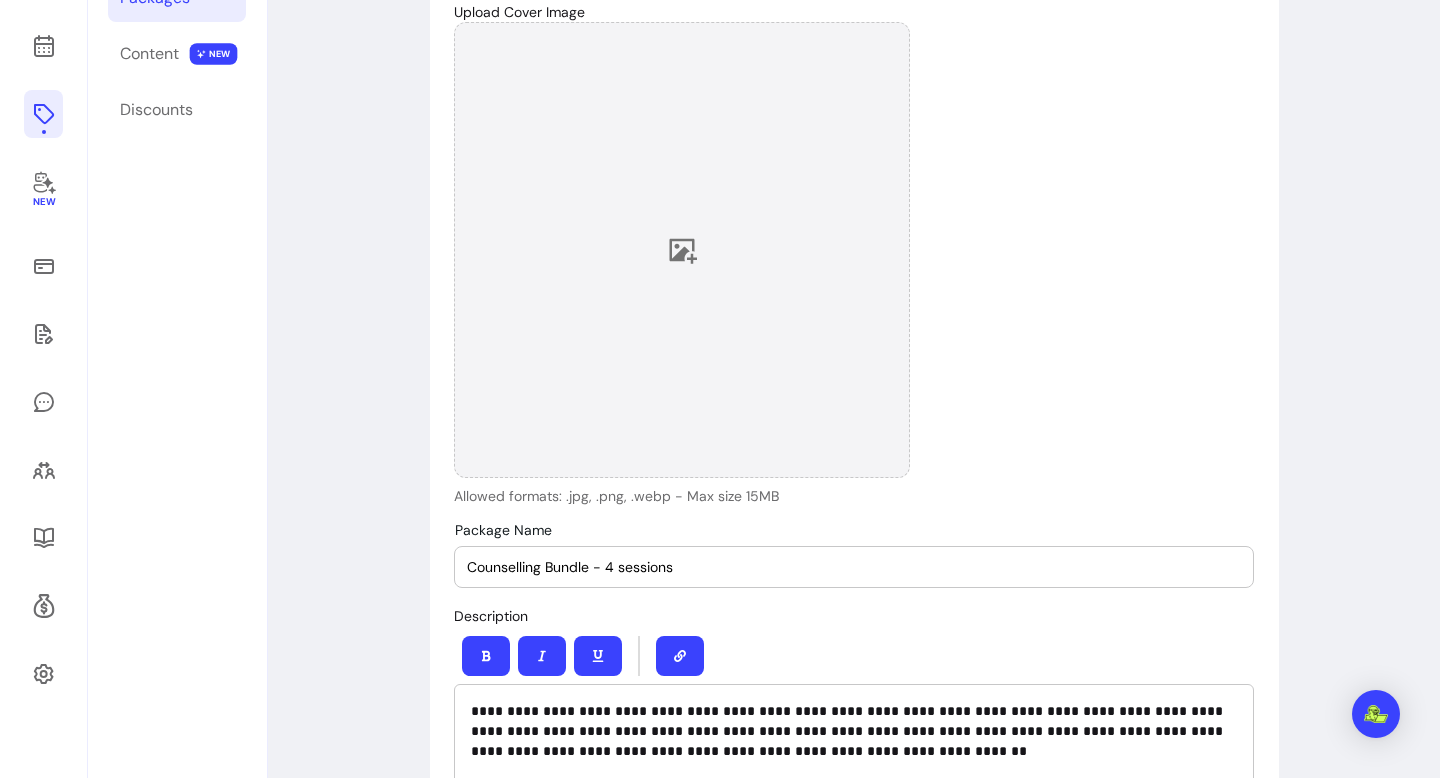 click at bounding box center [682, 250] 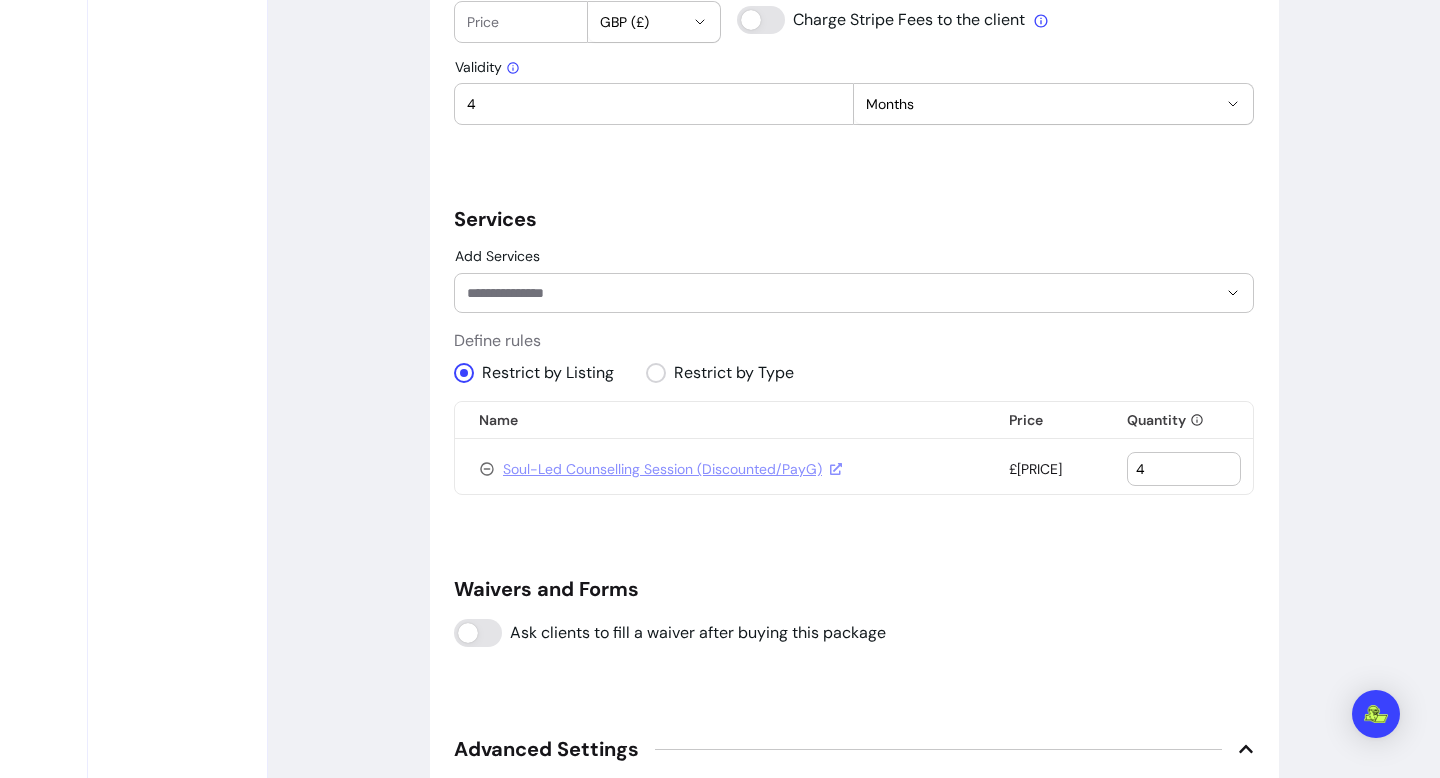 scroll, scrollTop: 1590, scrollLeft: 0, axis: vertical 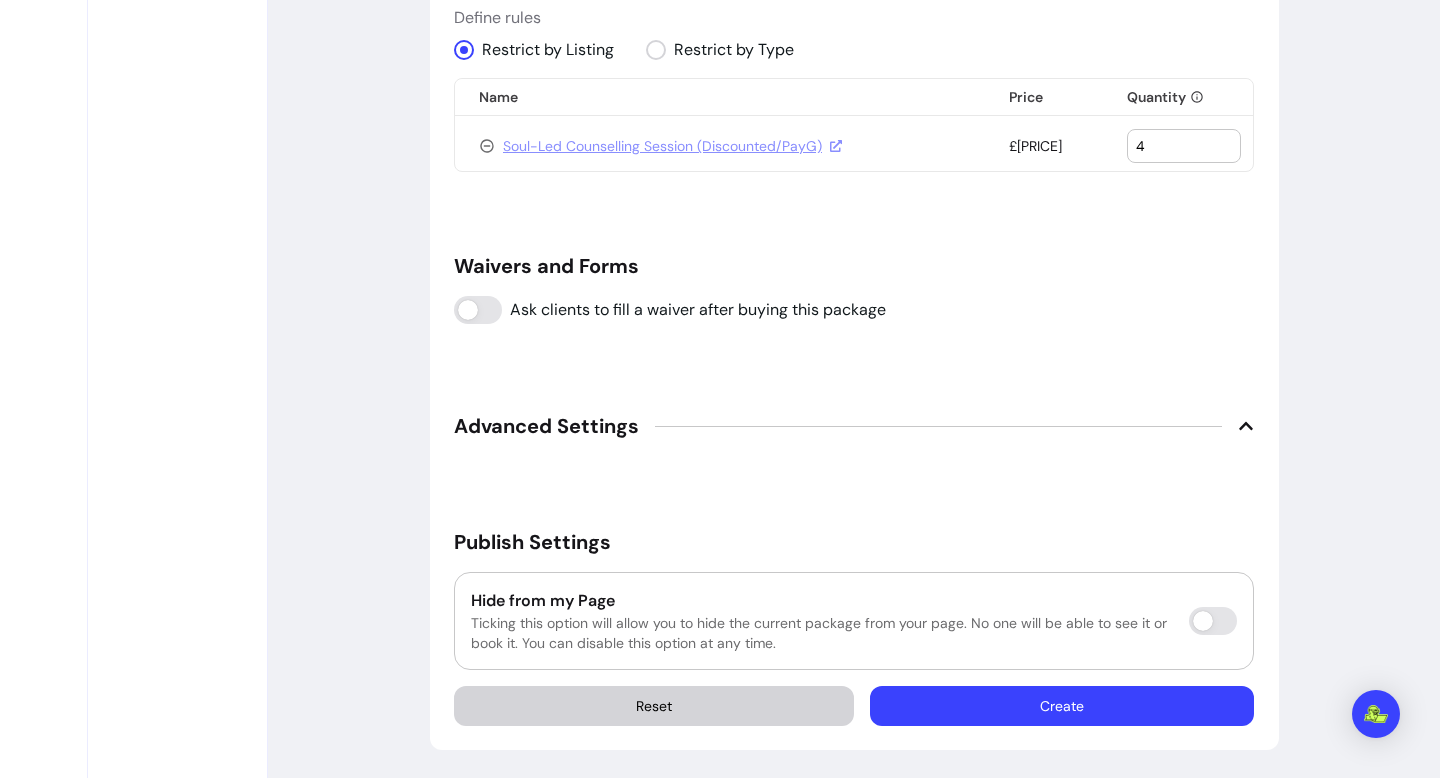 click on "Create" at bounding box center (1062, 706) 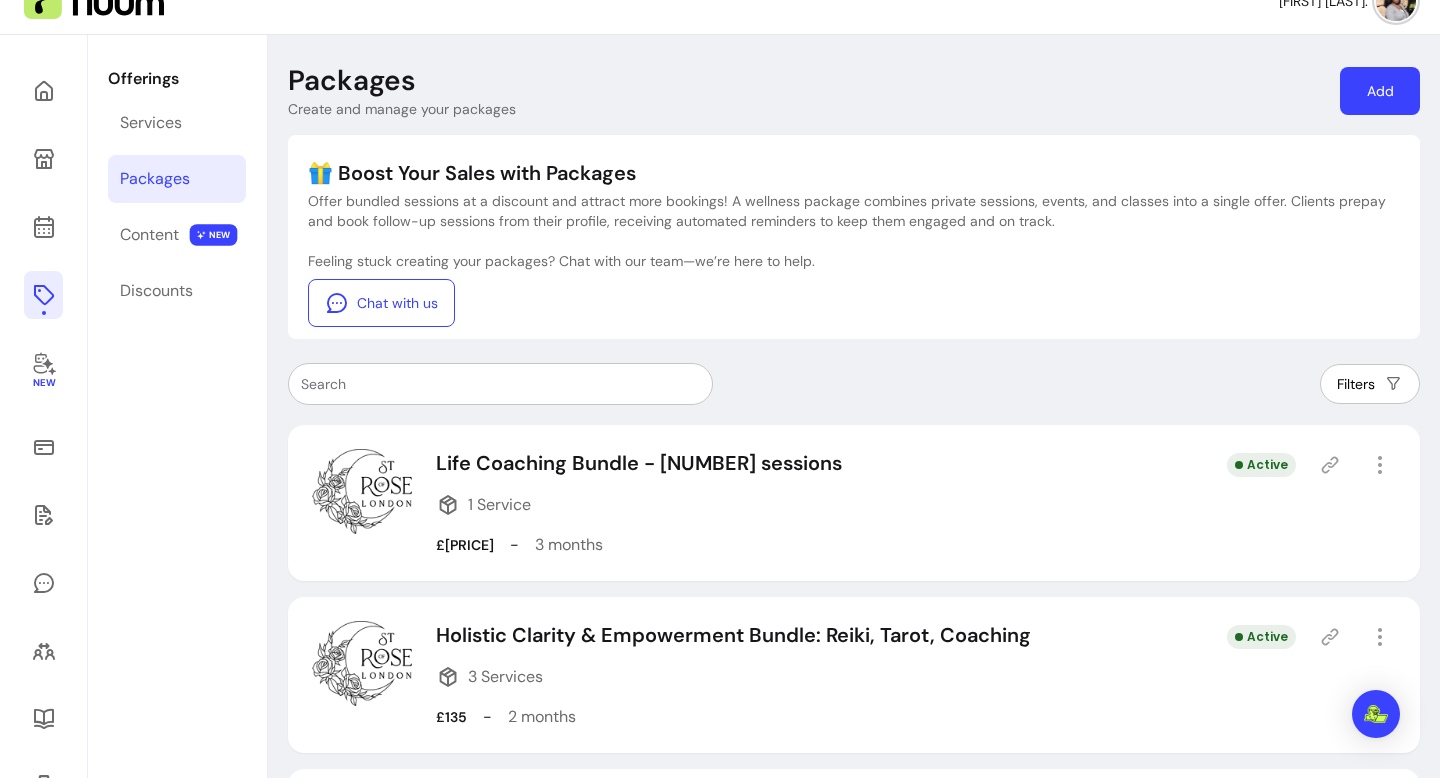scroll, scrollTop: 0, scrollLeft: 0, axis: both 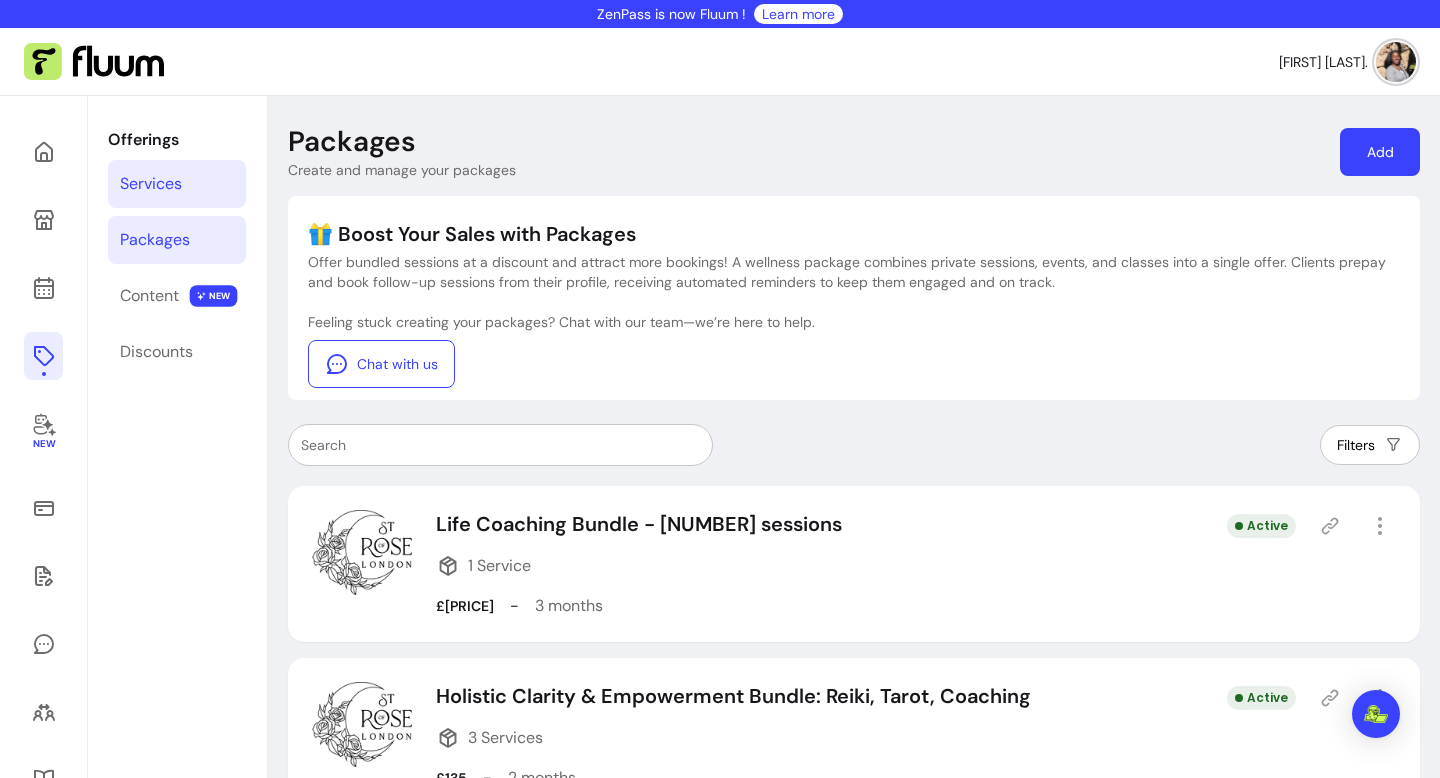 click on "Services" at bounding box center [177, 184] 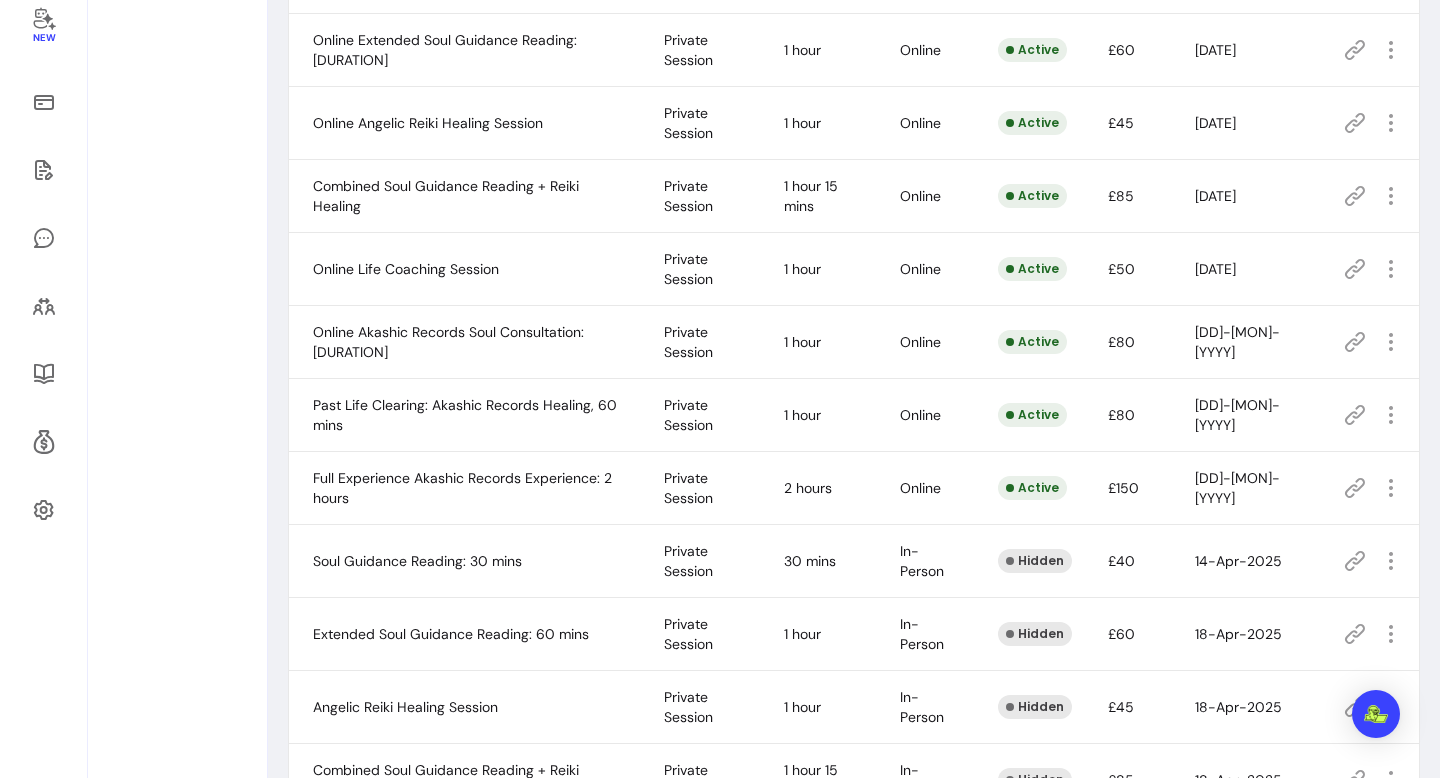 scroll, scrollTop: 1053, scrollLeft: 0, axis: vertical 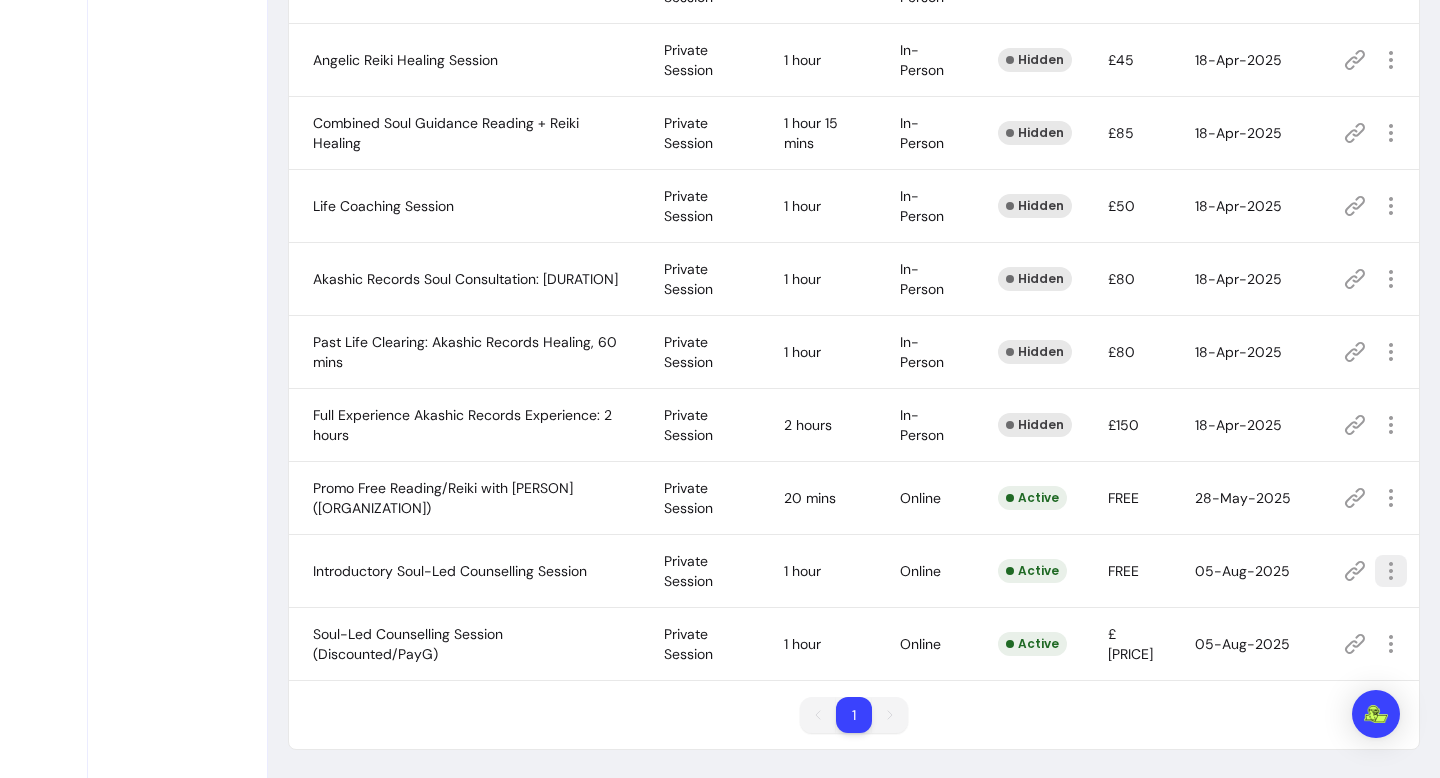 click 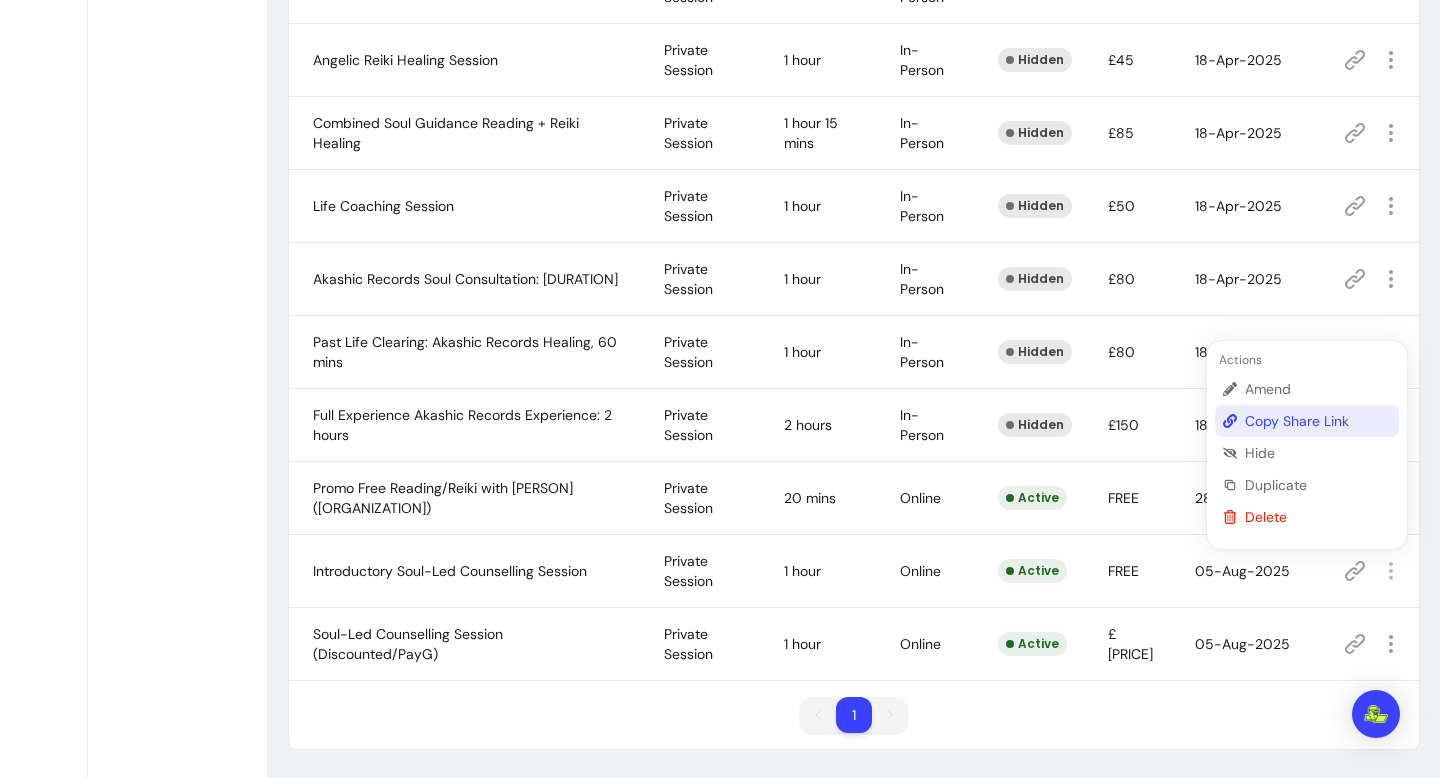 click on "Copy Share Link" at bounding box center (1318, 421) 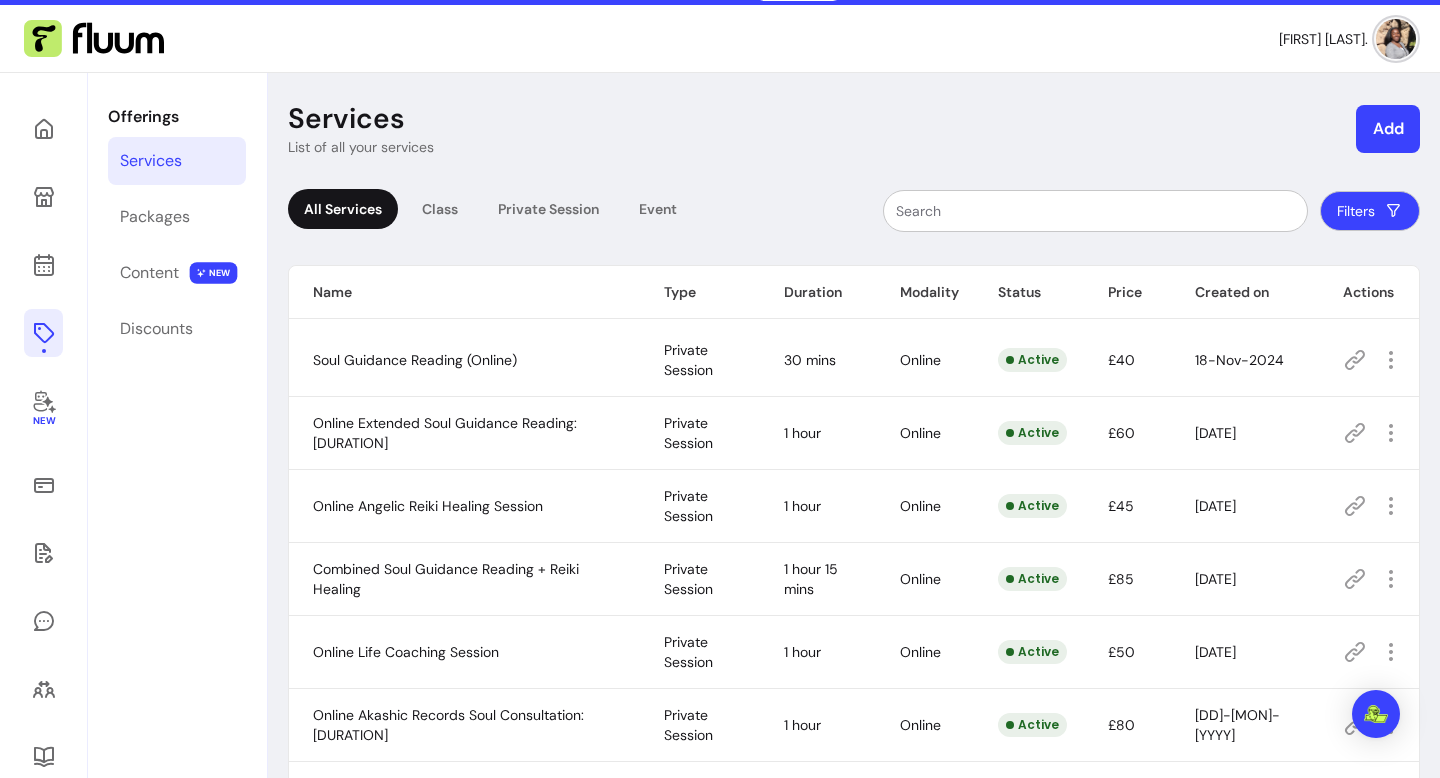 scroll, scrollTop: 0, scrollLeft: 0, axis: both 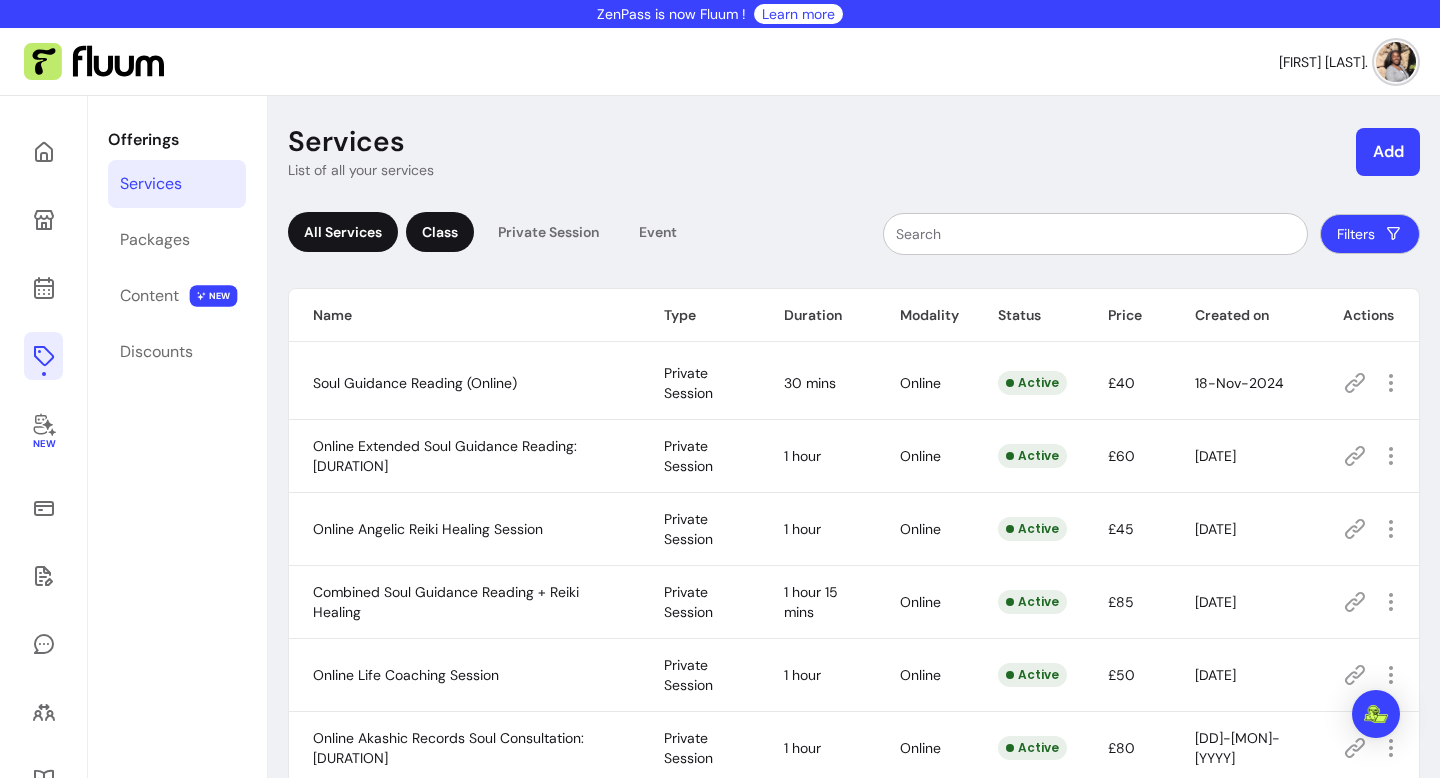 click on "Class" at bounding box center (440, 232) 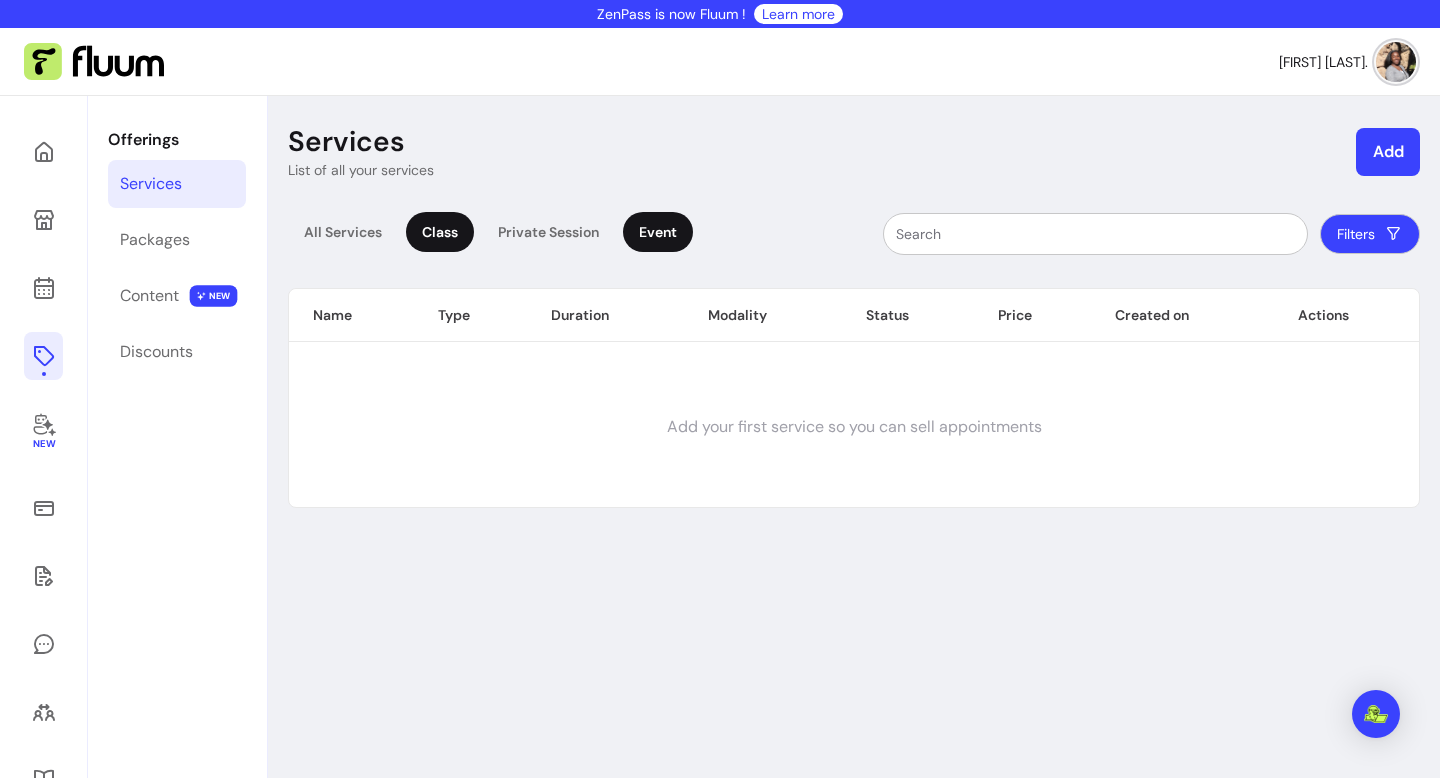 click on "Event" at bounding box center [658, 232] 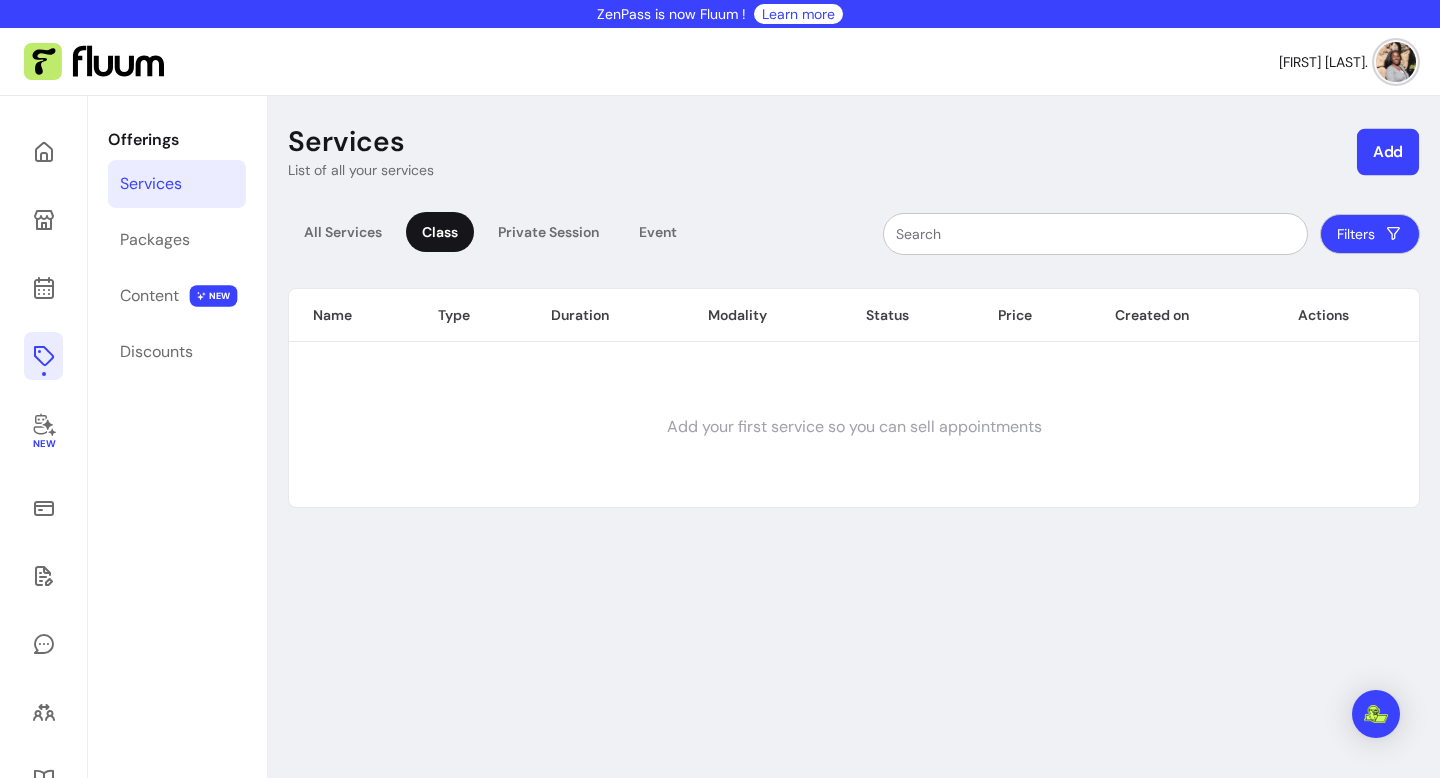 click on "Add" at bounding box center [1388, 152] 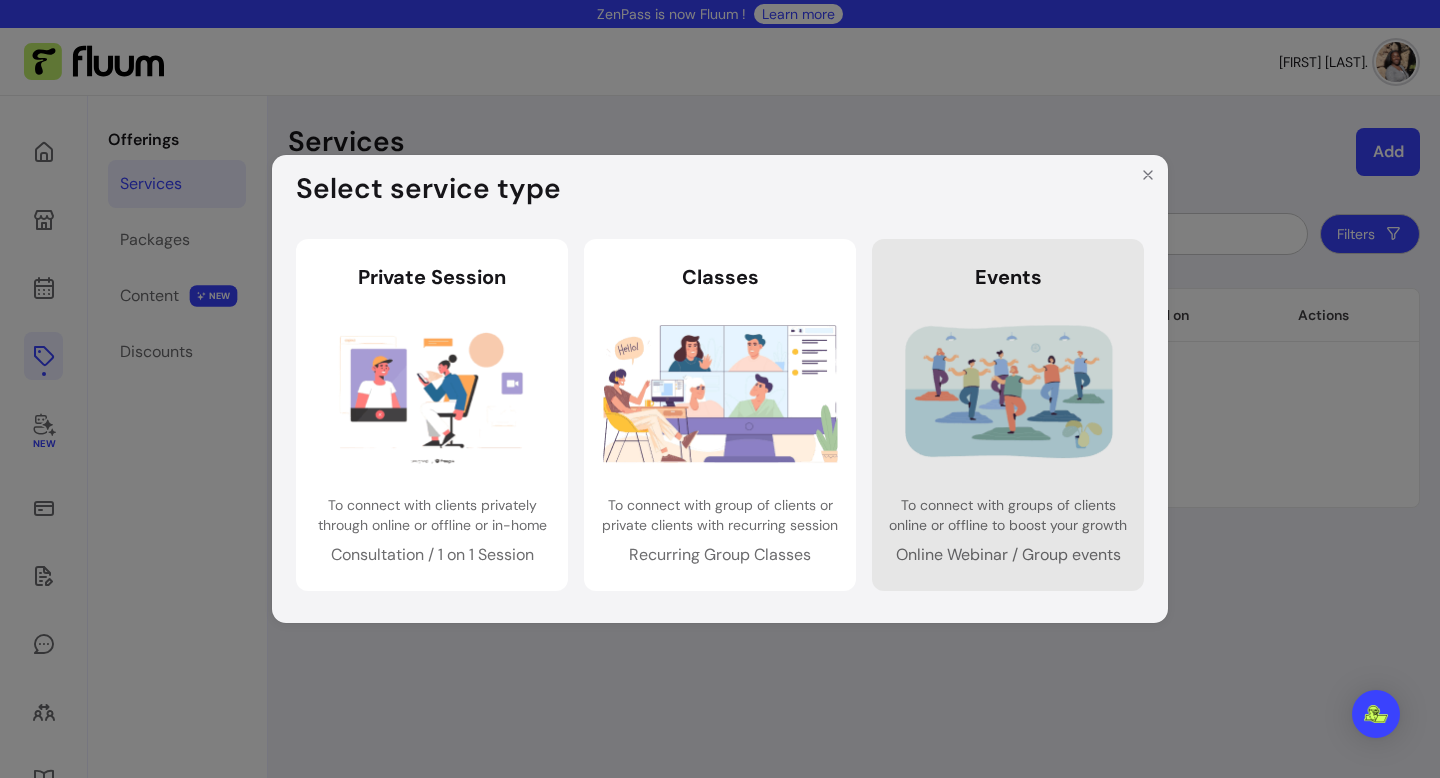 click on "Events Events To connect with groups of clients online or offline to boost your growth Online Webinar / Group events" at bounding box center [1008, 415] 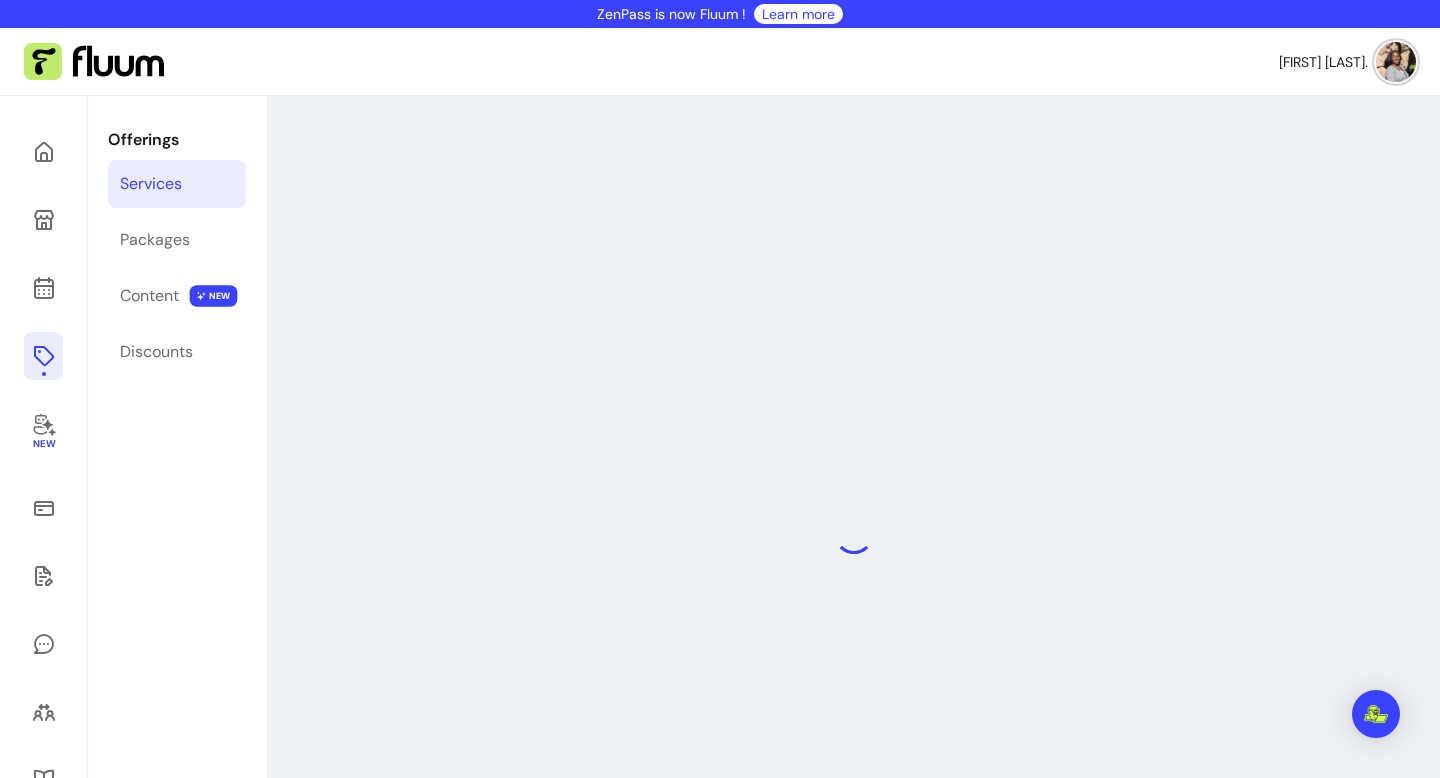 select on "***" 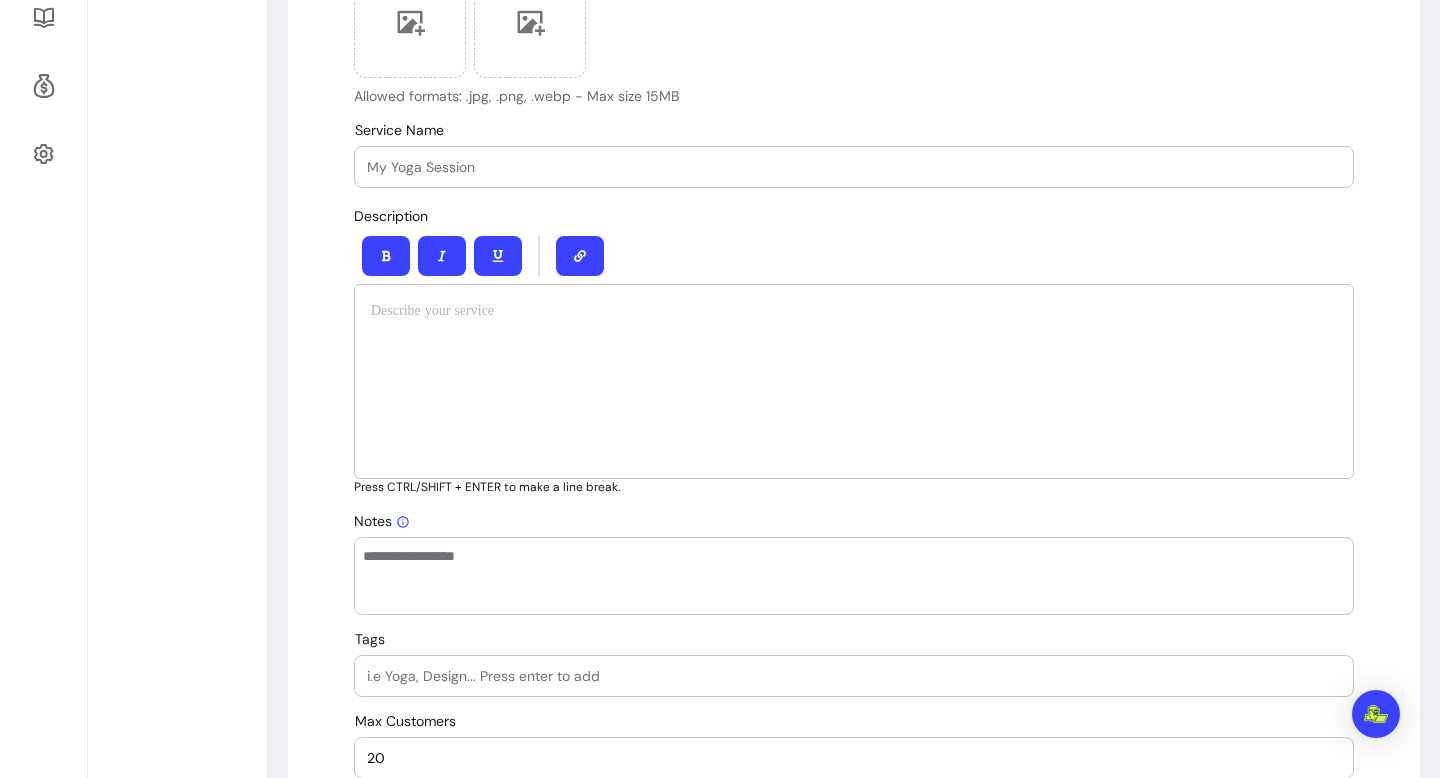 scroll, scrollTop: 767, scrollLeft: 0, axis: vertical 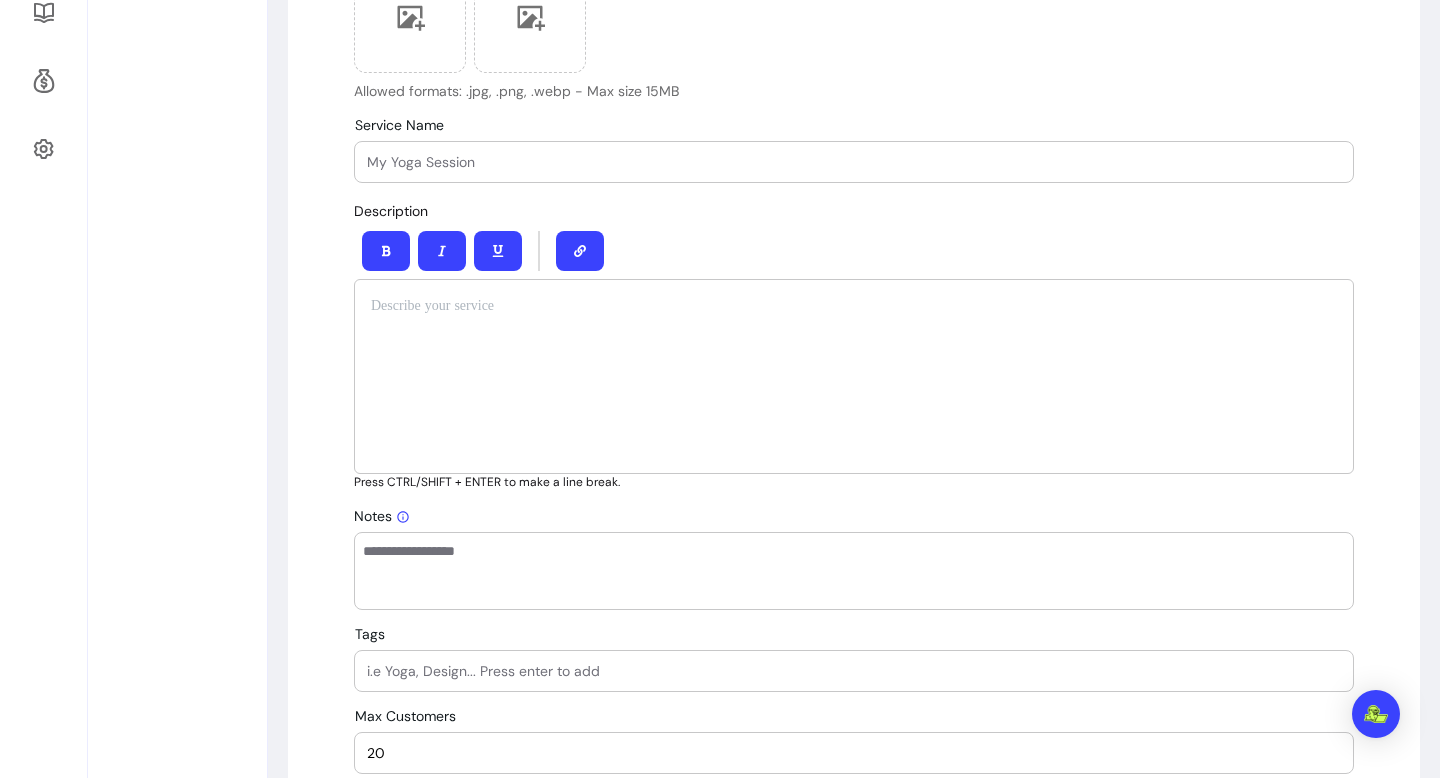 click on "Service Name" at bounding box center (854, 162) 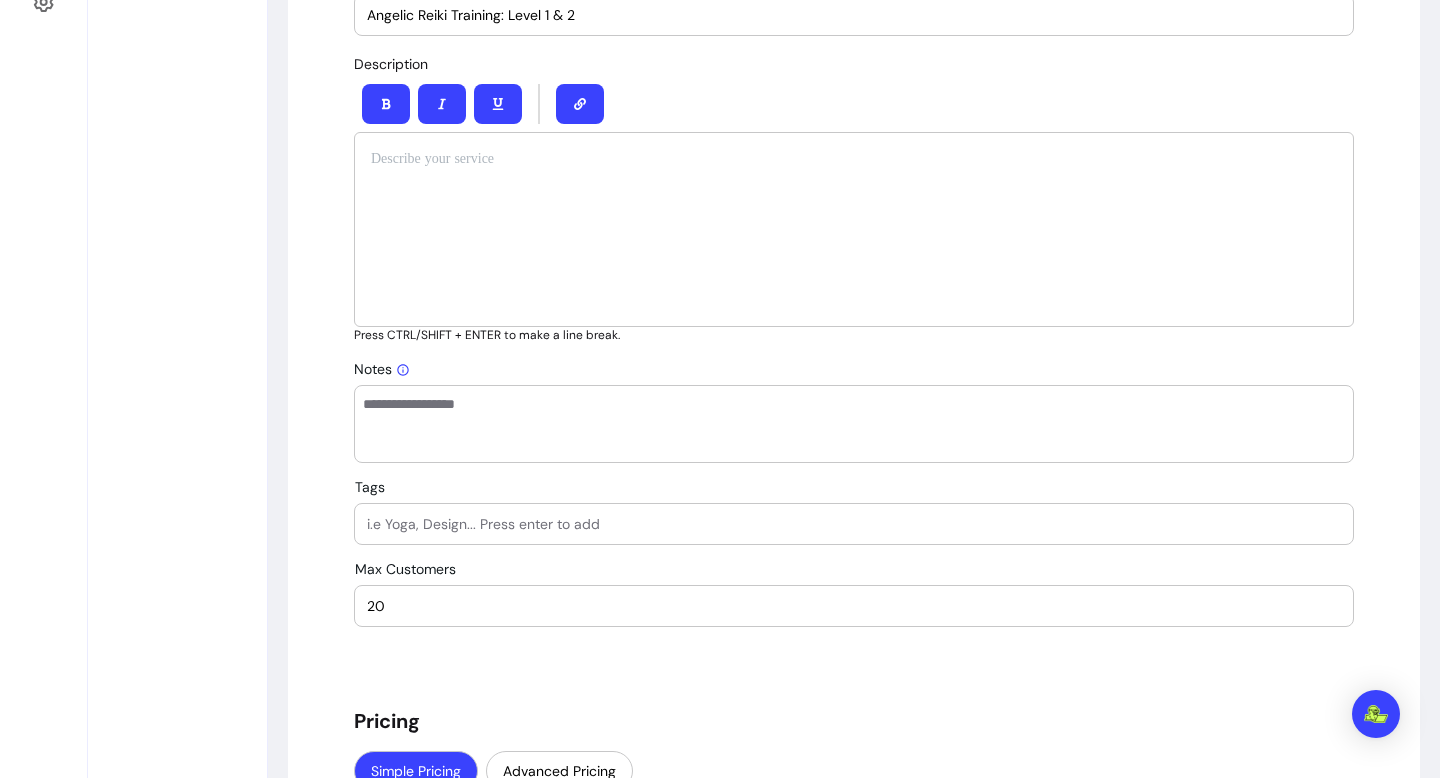 scroll, scrollTop: 964, scrollLeft: 0, axis: vertical 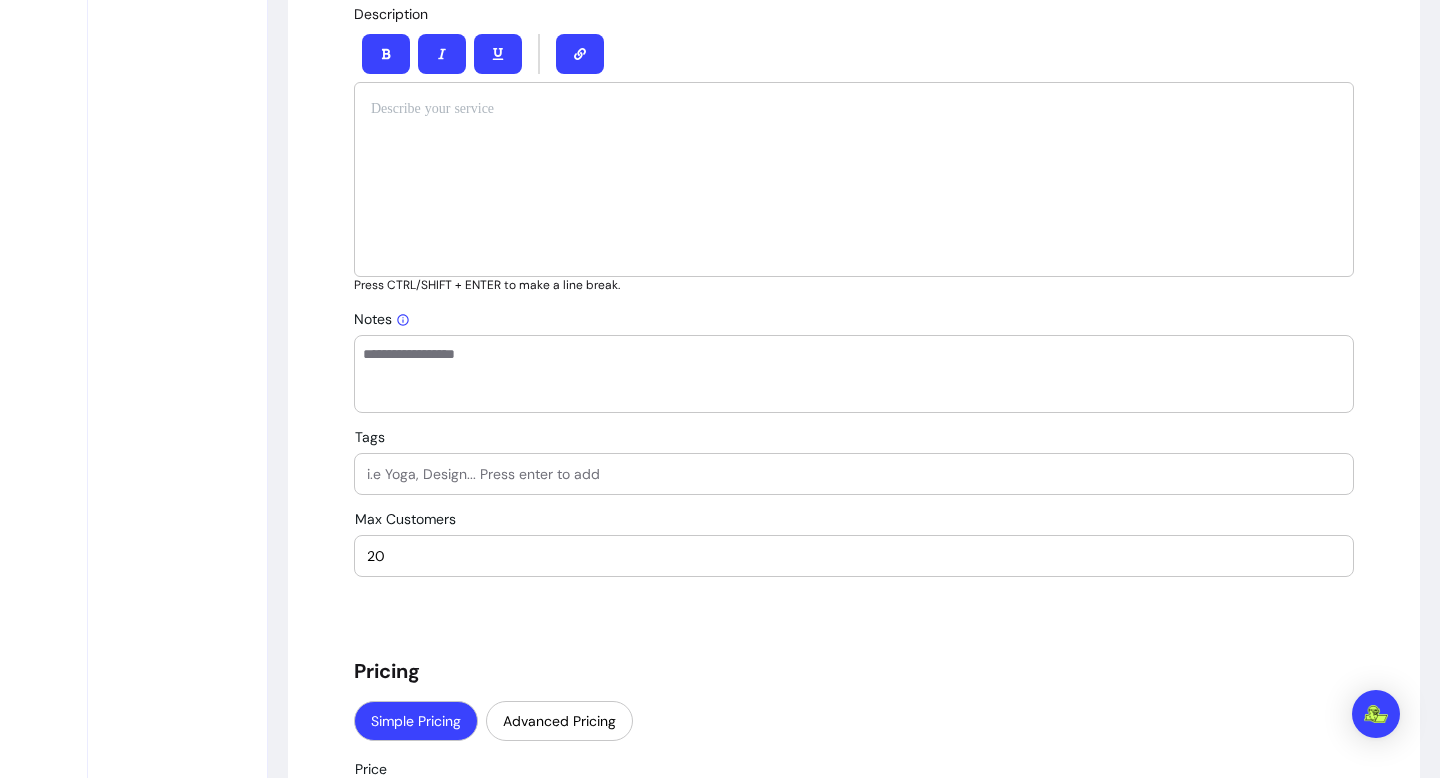 type on "Angelic Reiki Training: Level 1 & 2" 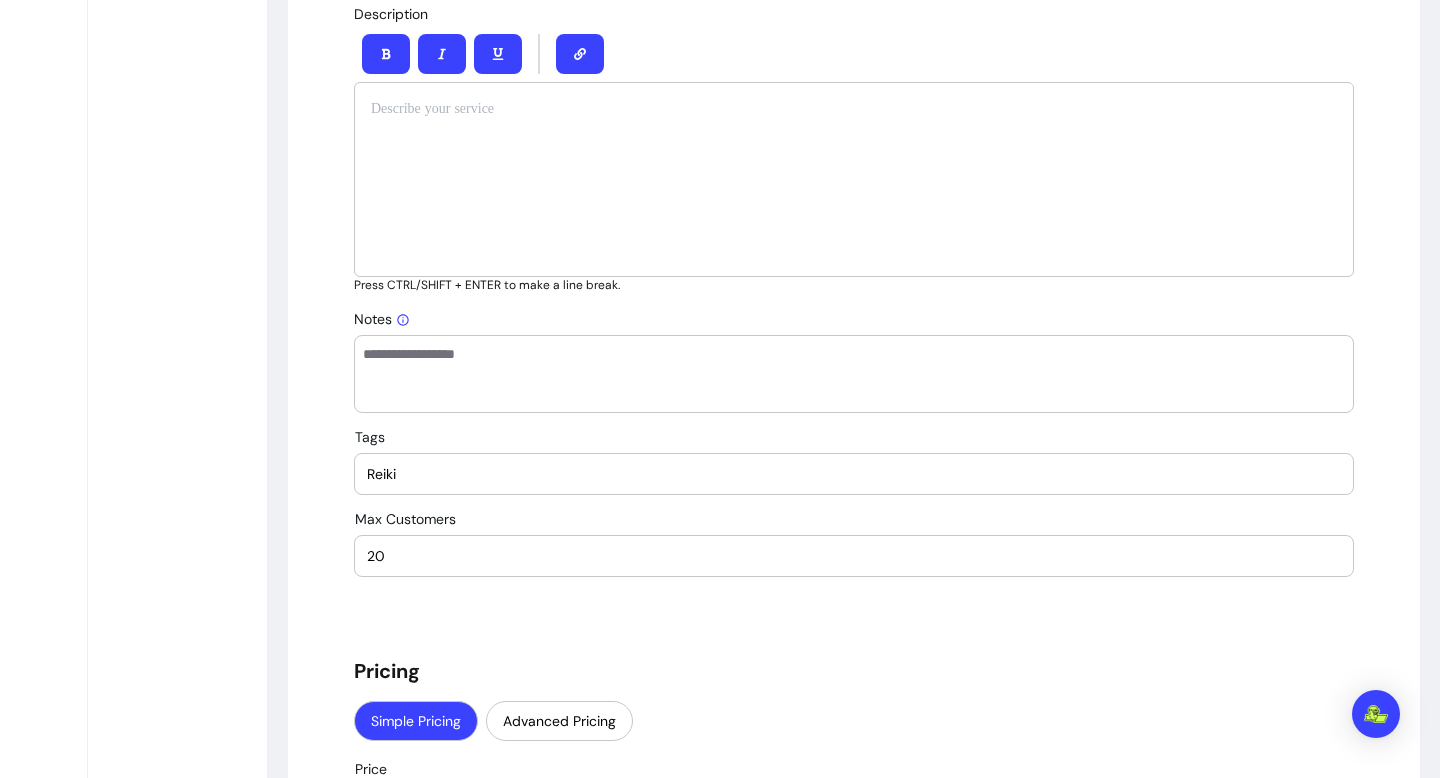 type on "Reiki" 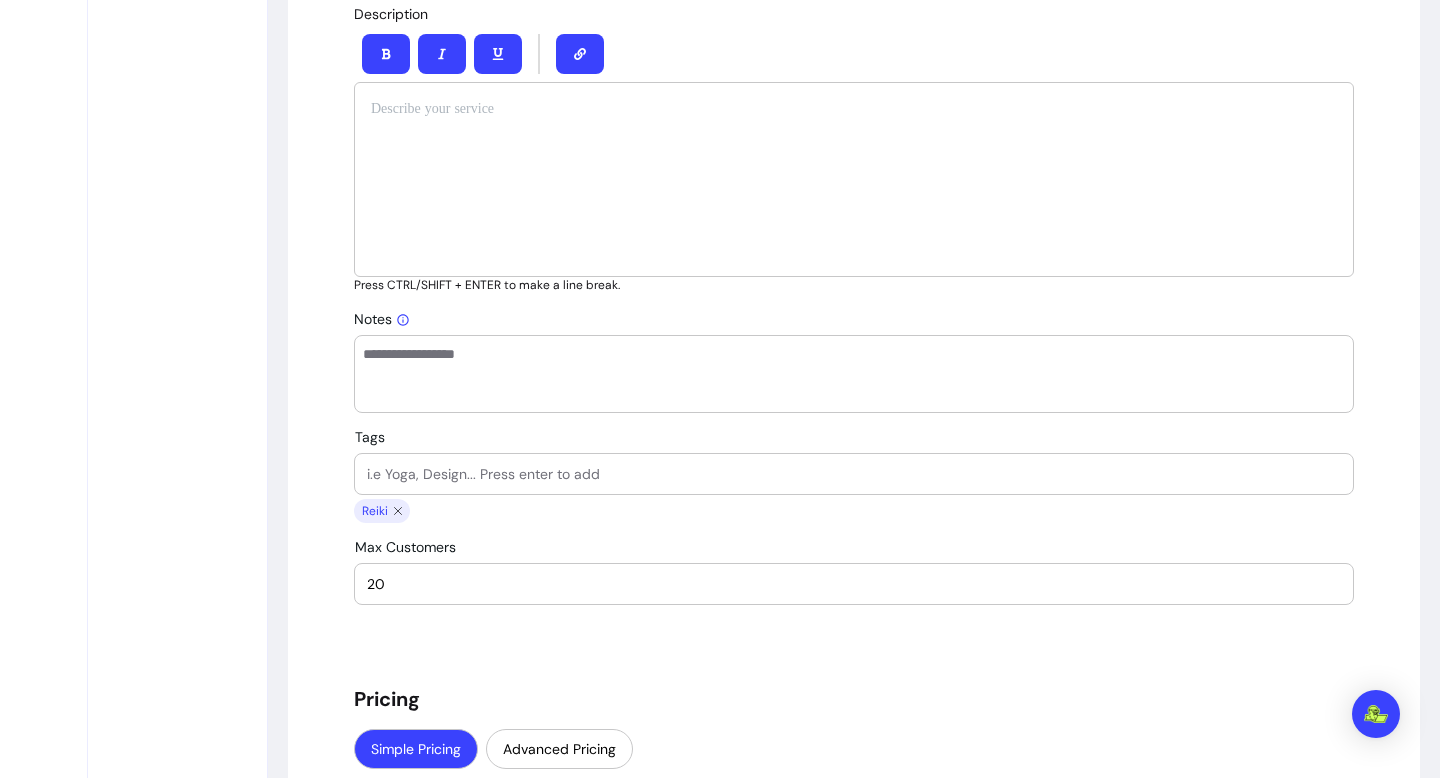 click on "Tags" at bounding box center (854, 474) 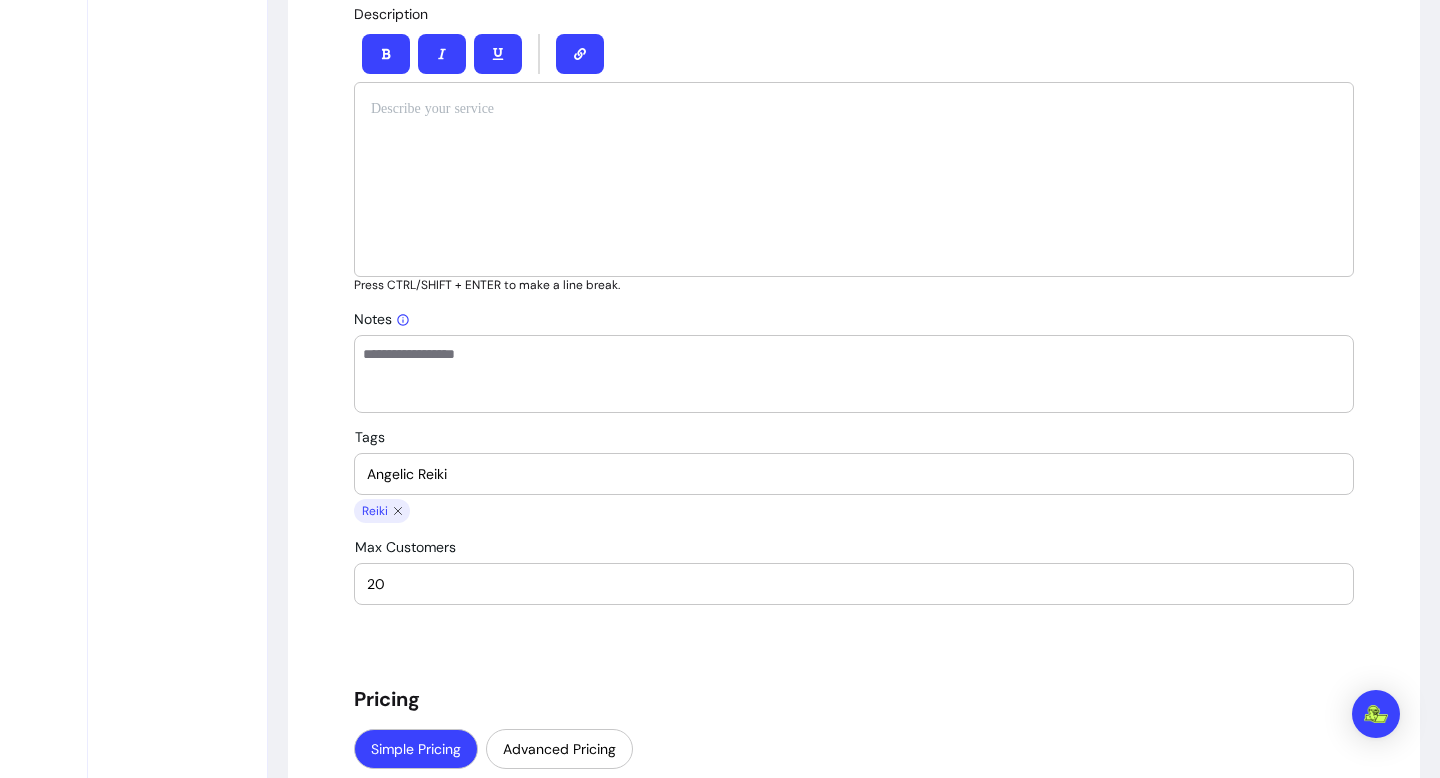 type on "Angelic Reiki" 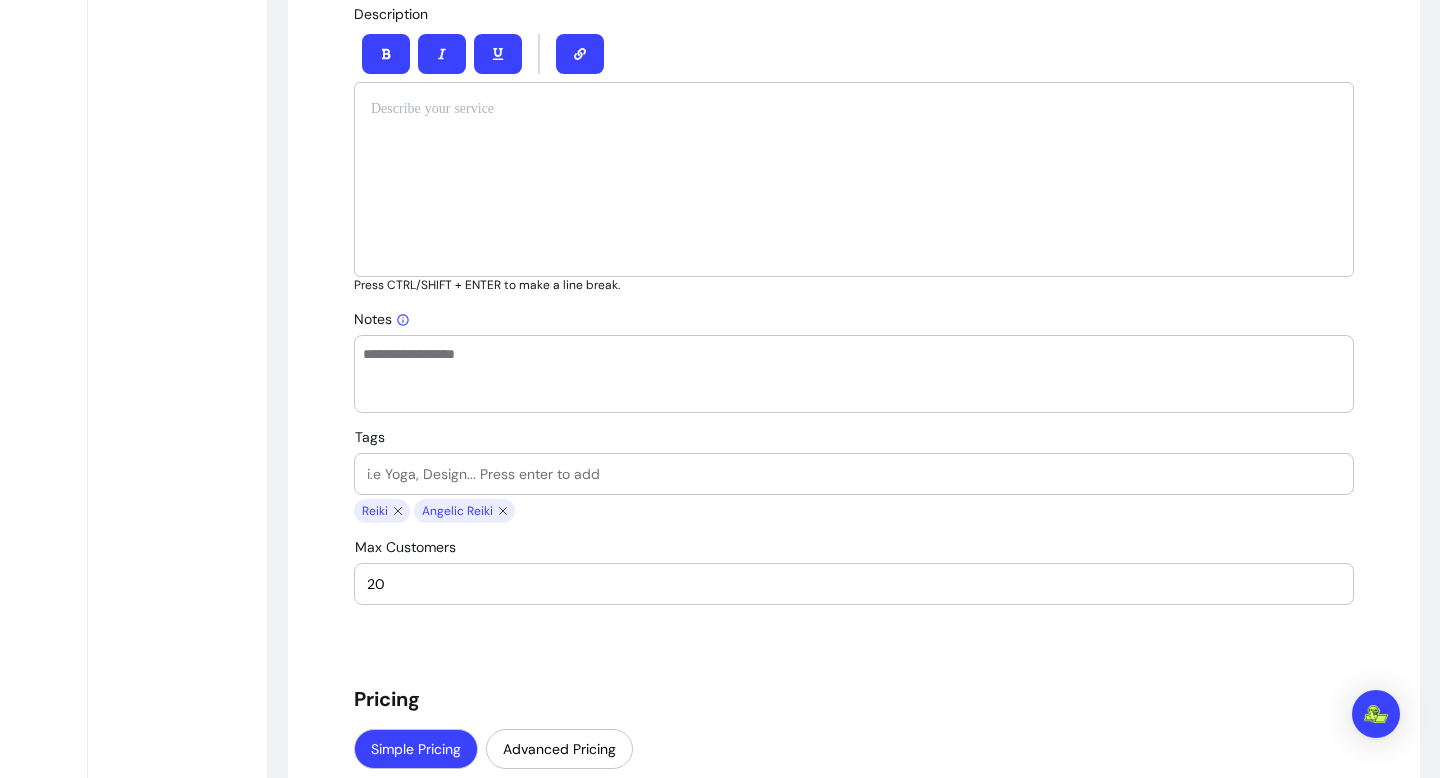 click on "Tags" at bounding box center (854, 474) 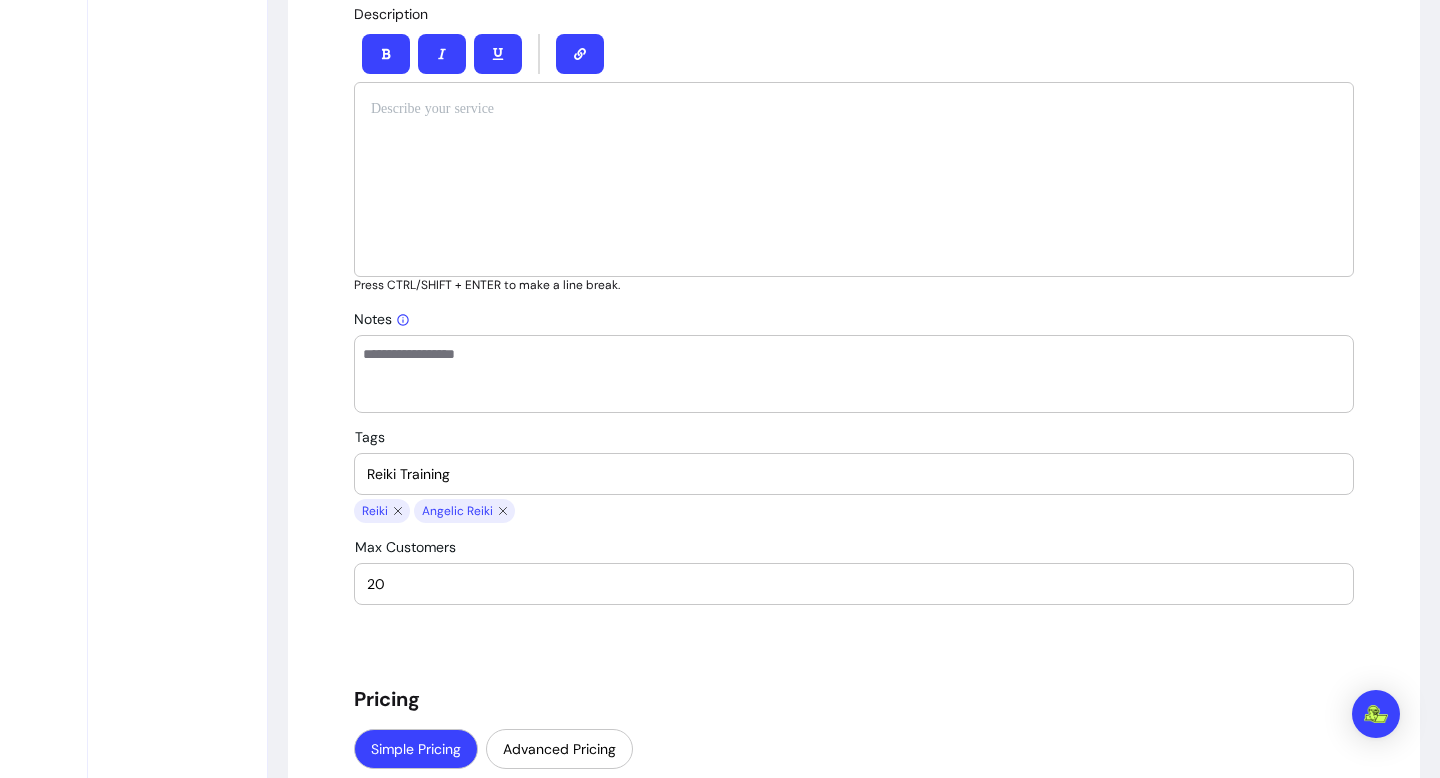 type on "Reiki Training" 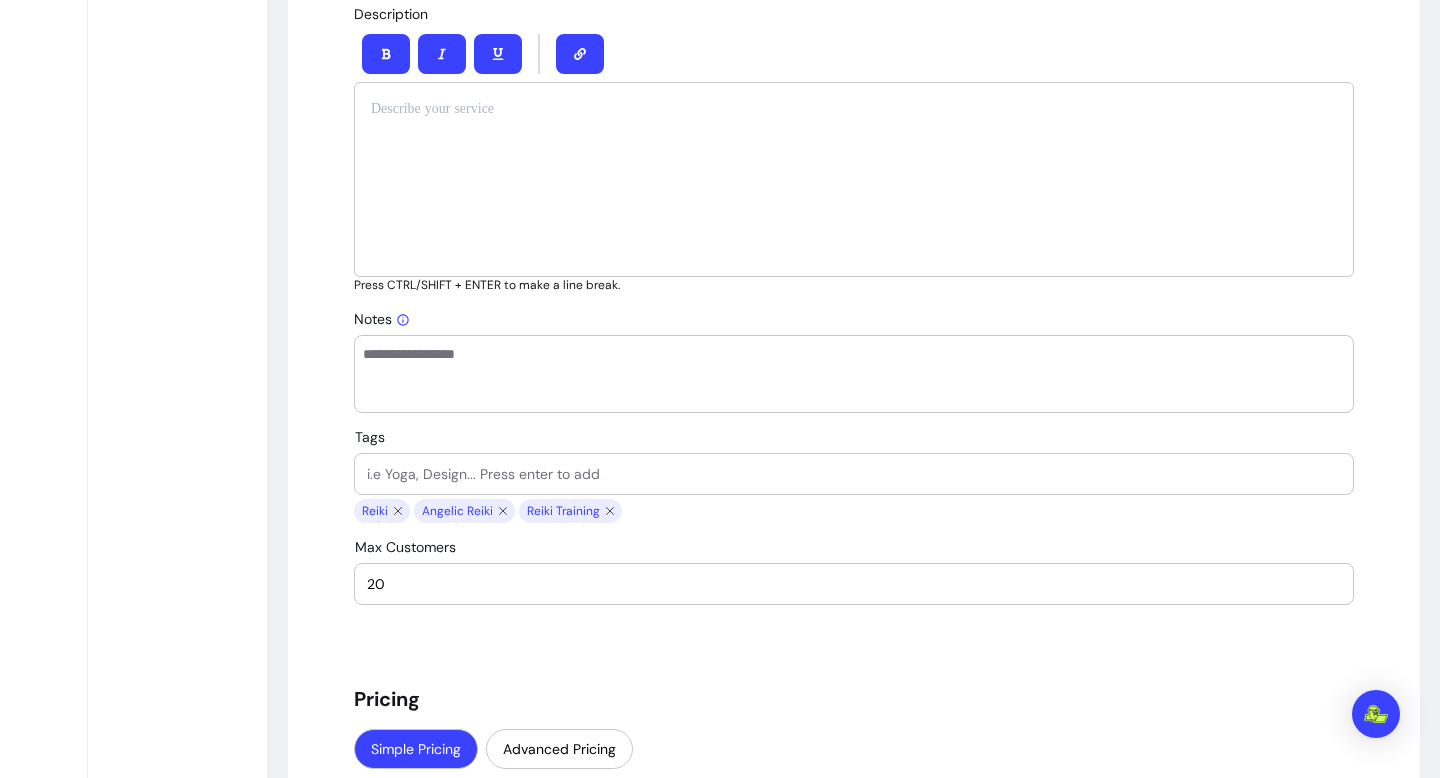 click on "Tags" at bounding box center [854, 474] 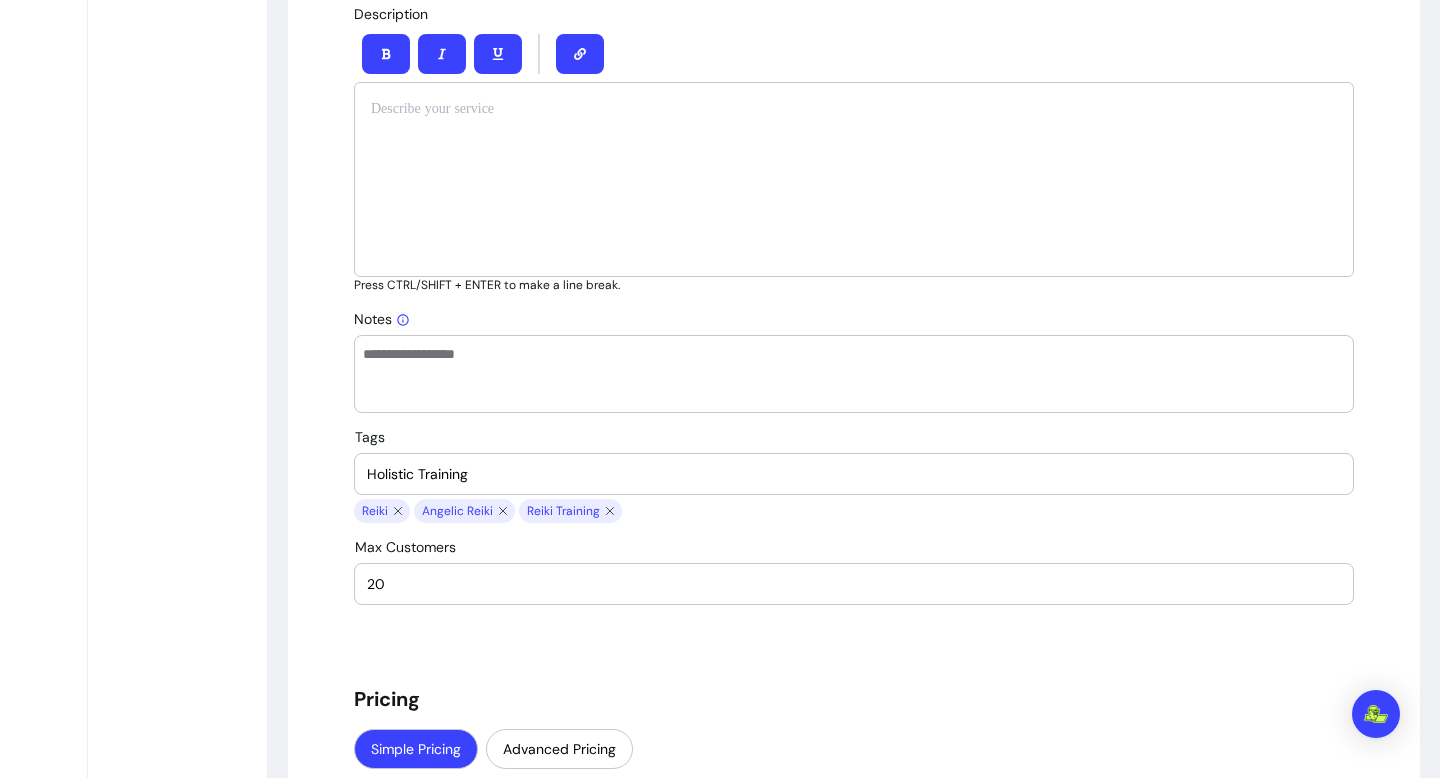 type on "Holistic Training" 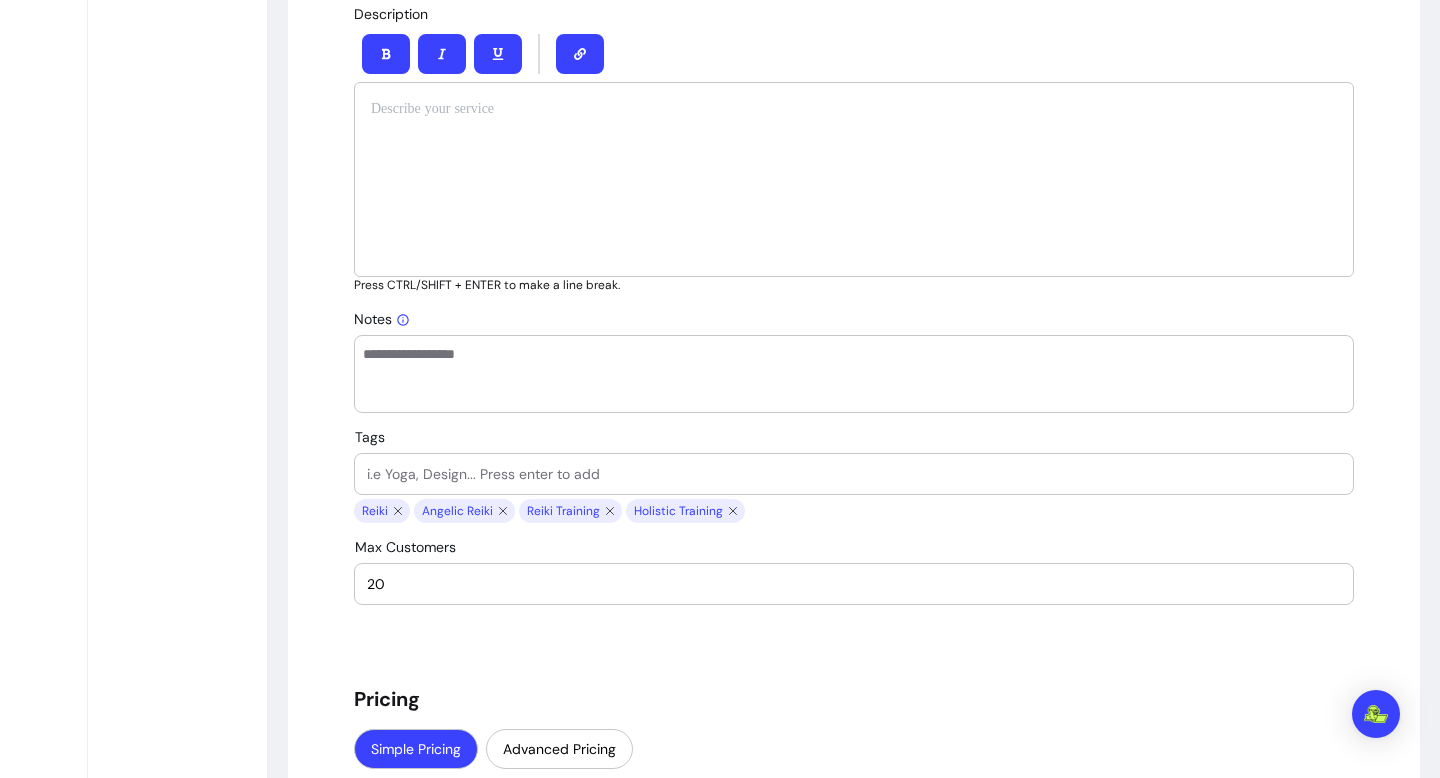 click at bounding box center (854, 474) 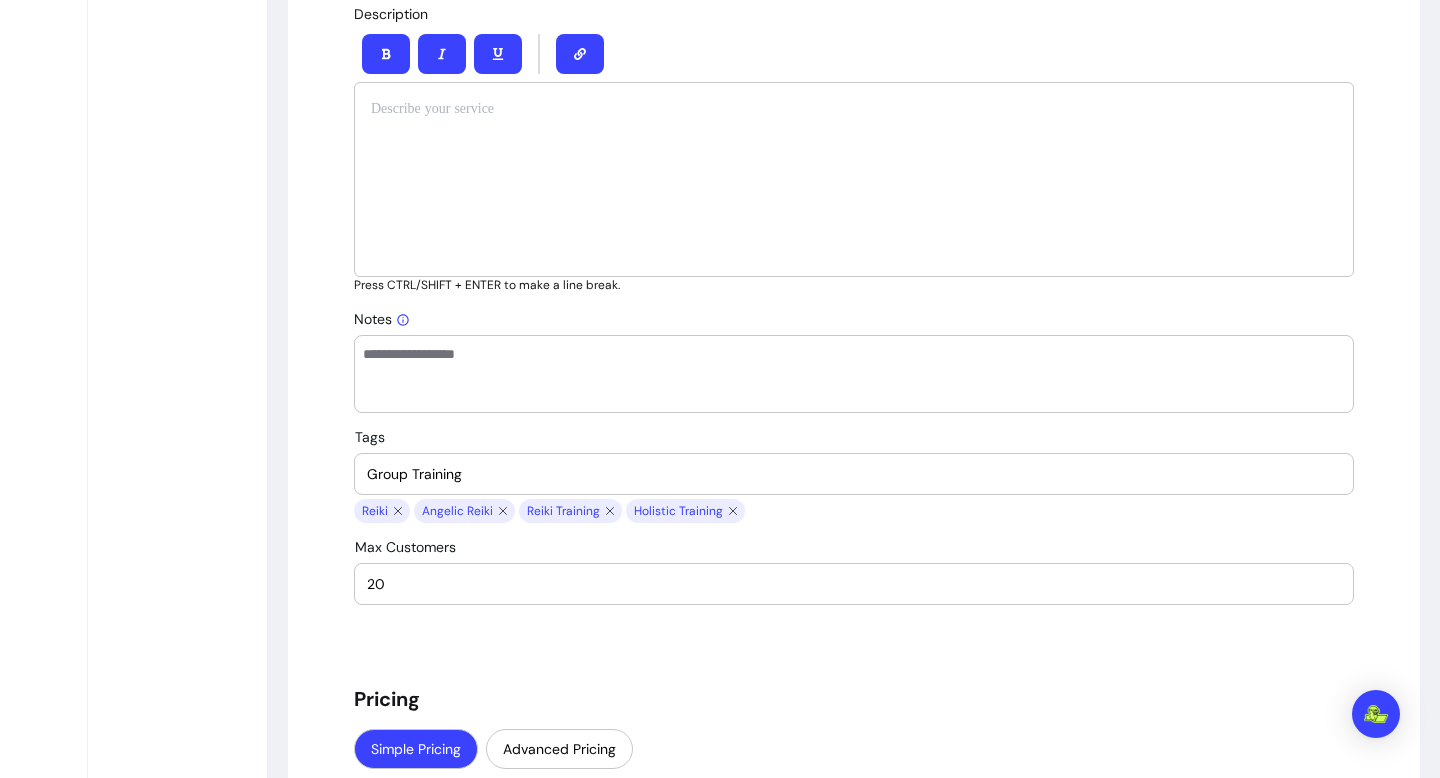 type on "Group Training" 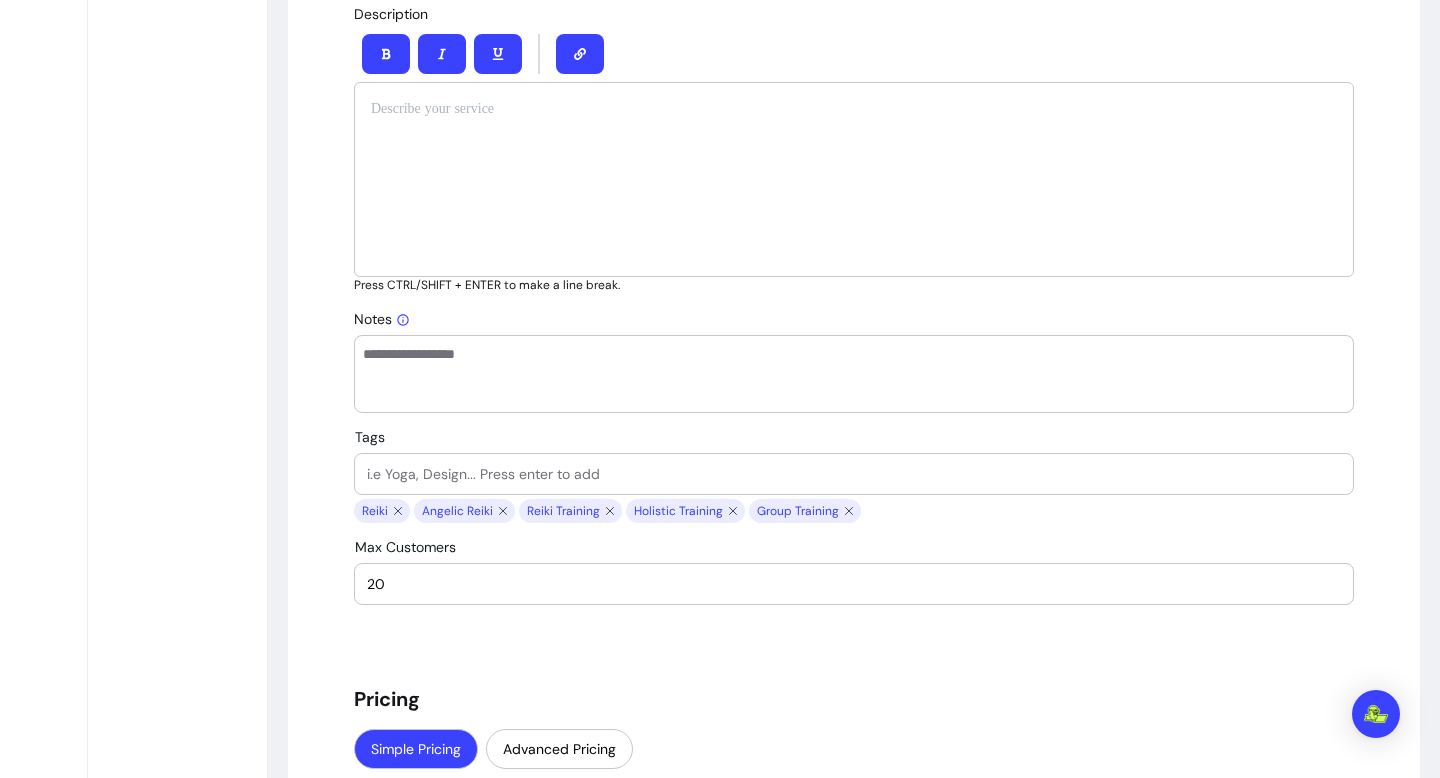 click on "Tags" at bounding box center (854, 474) 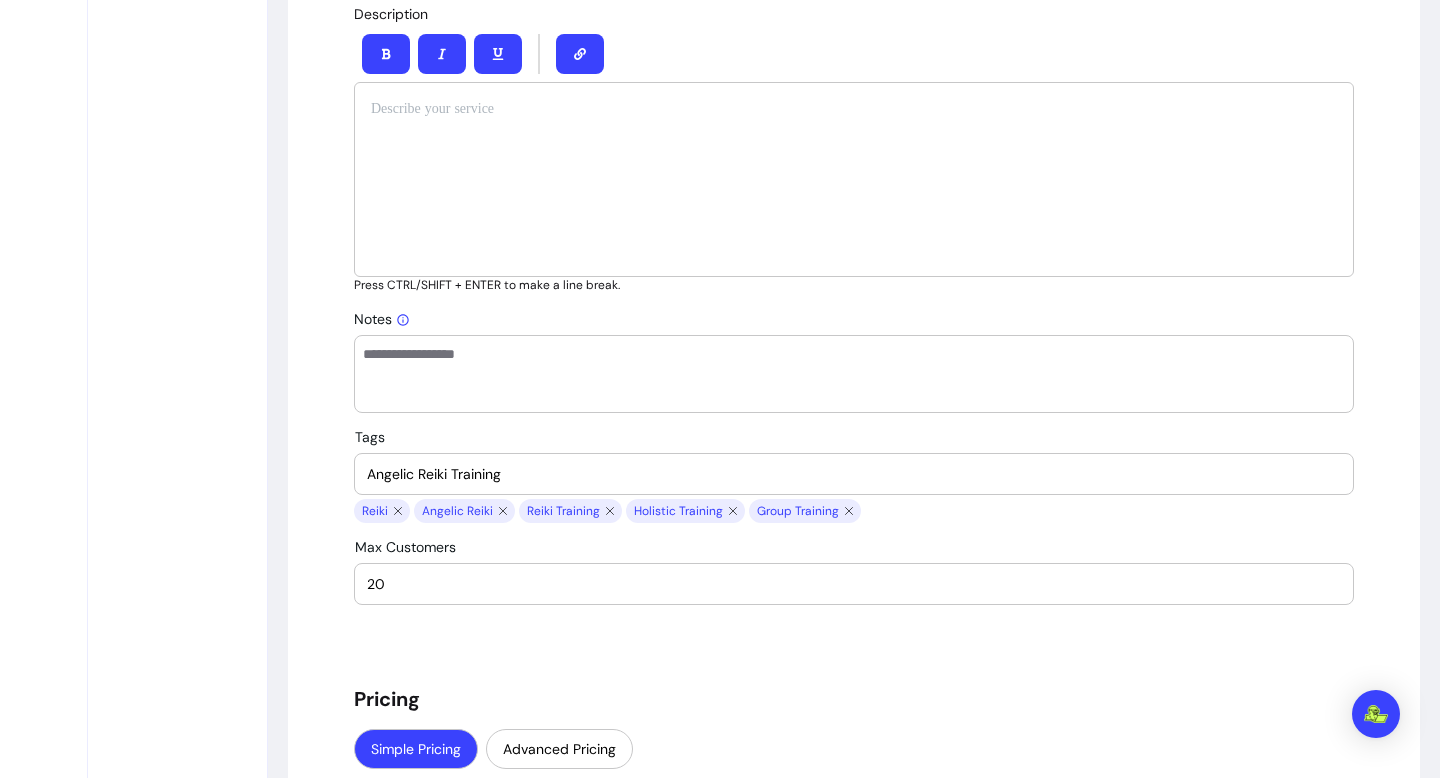type on "Angelic Reiki Training" 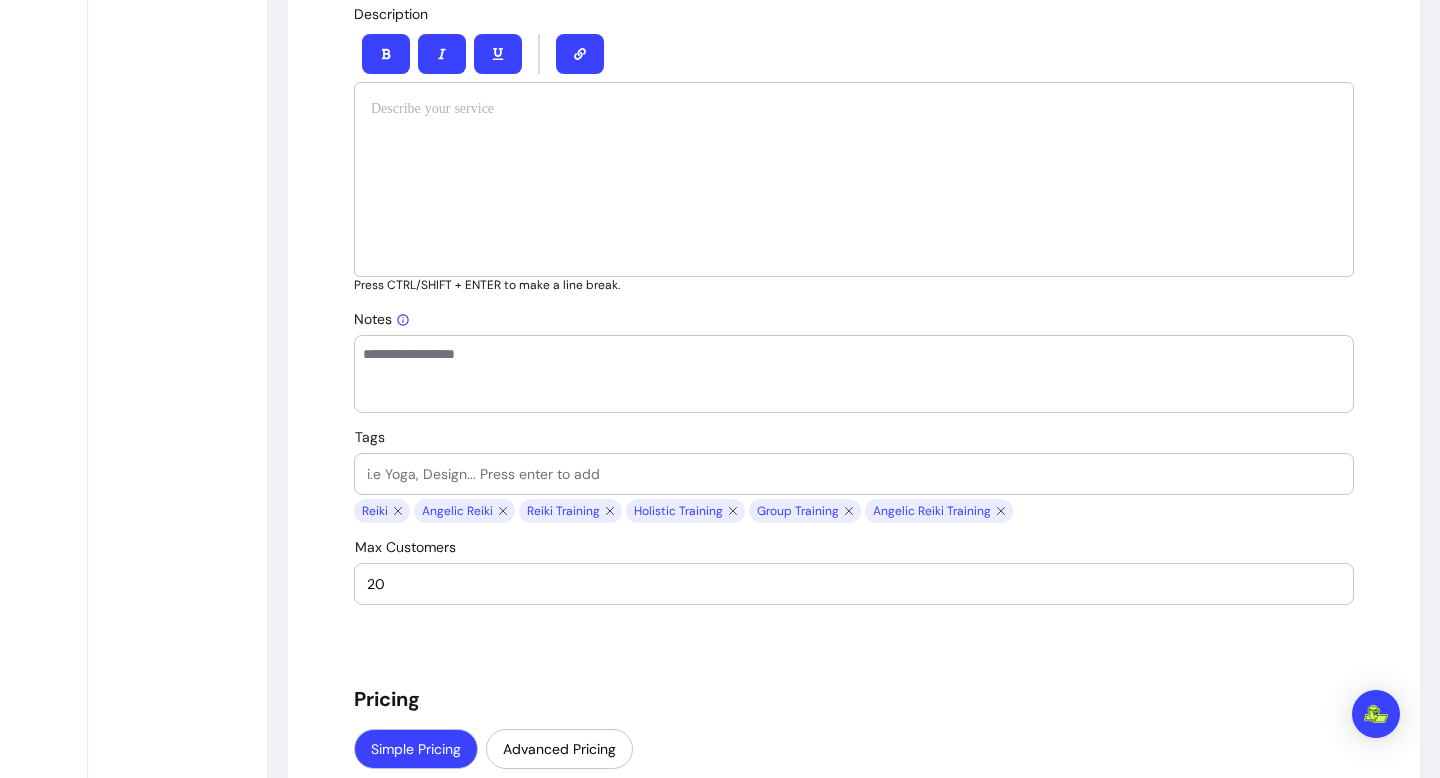 click on "Tags" at bounding box center (854, 474) 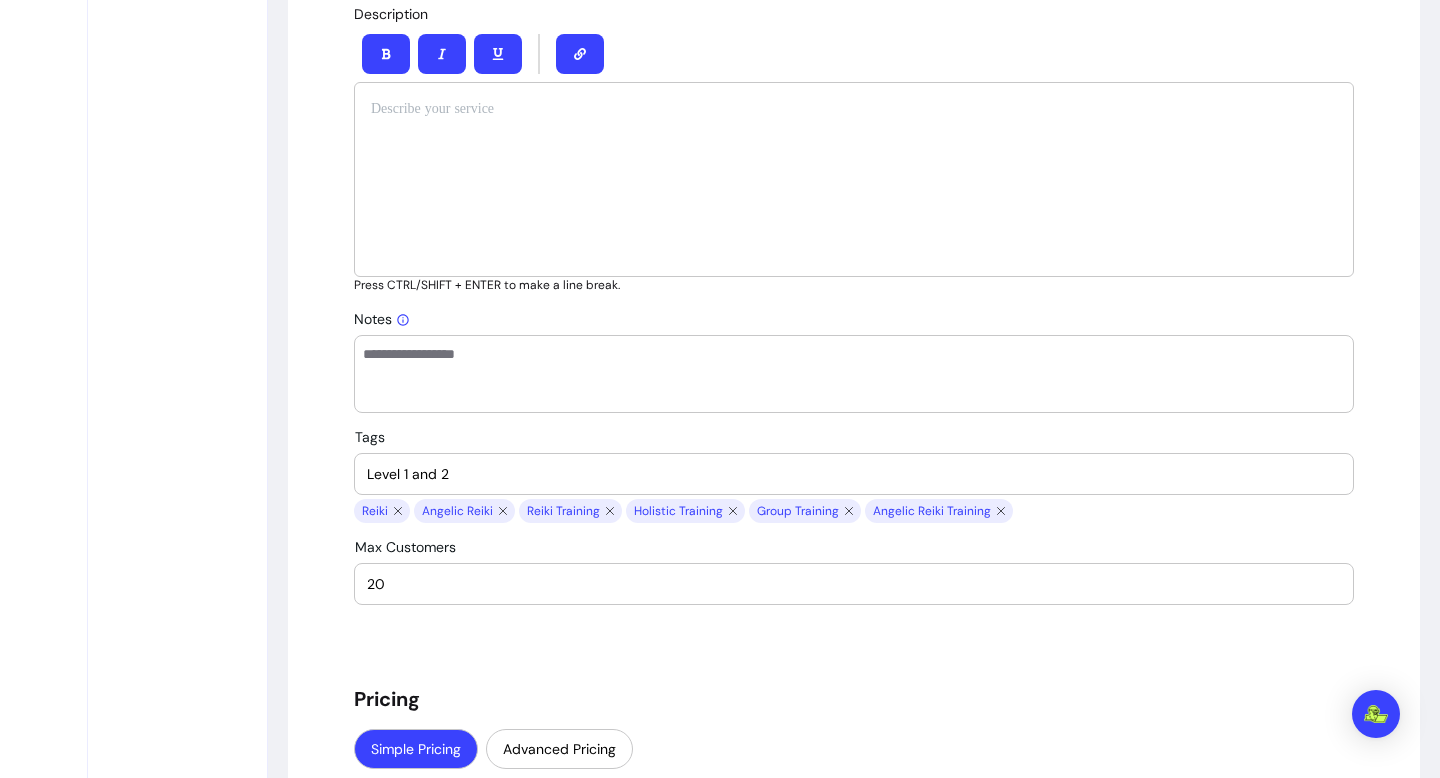 type on "Level 1 and 2" 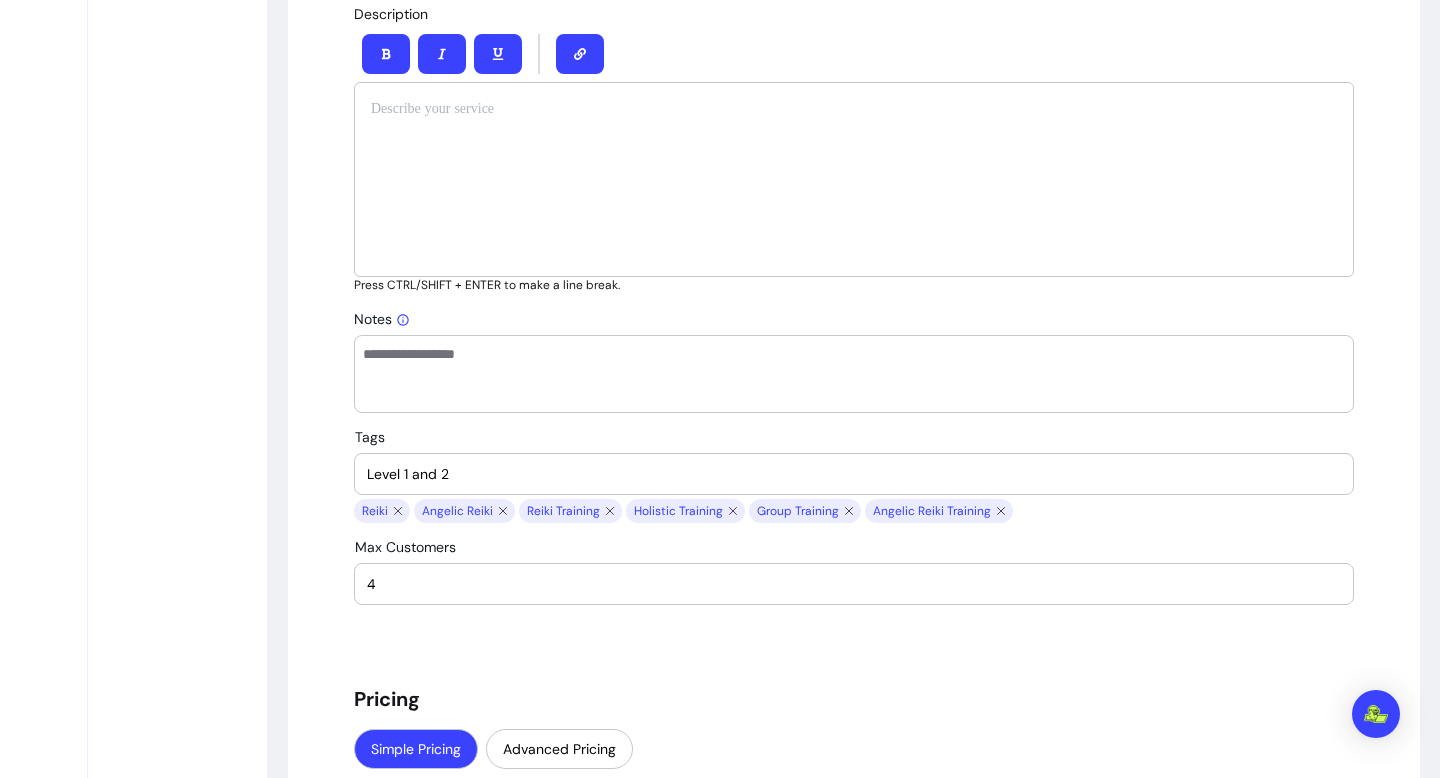 type on "4" 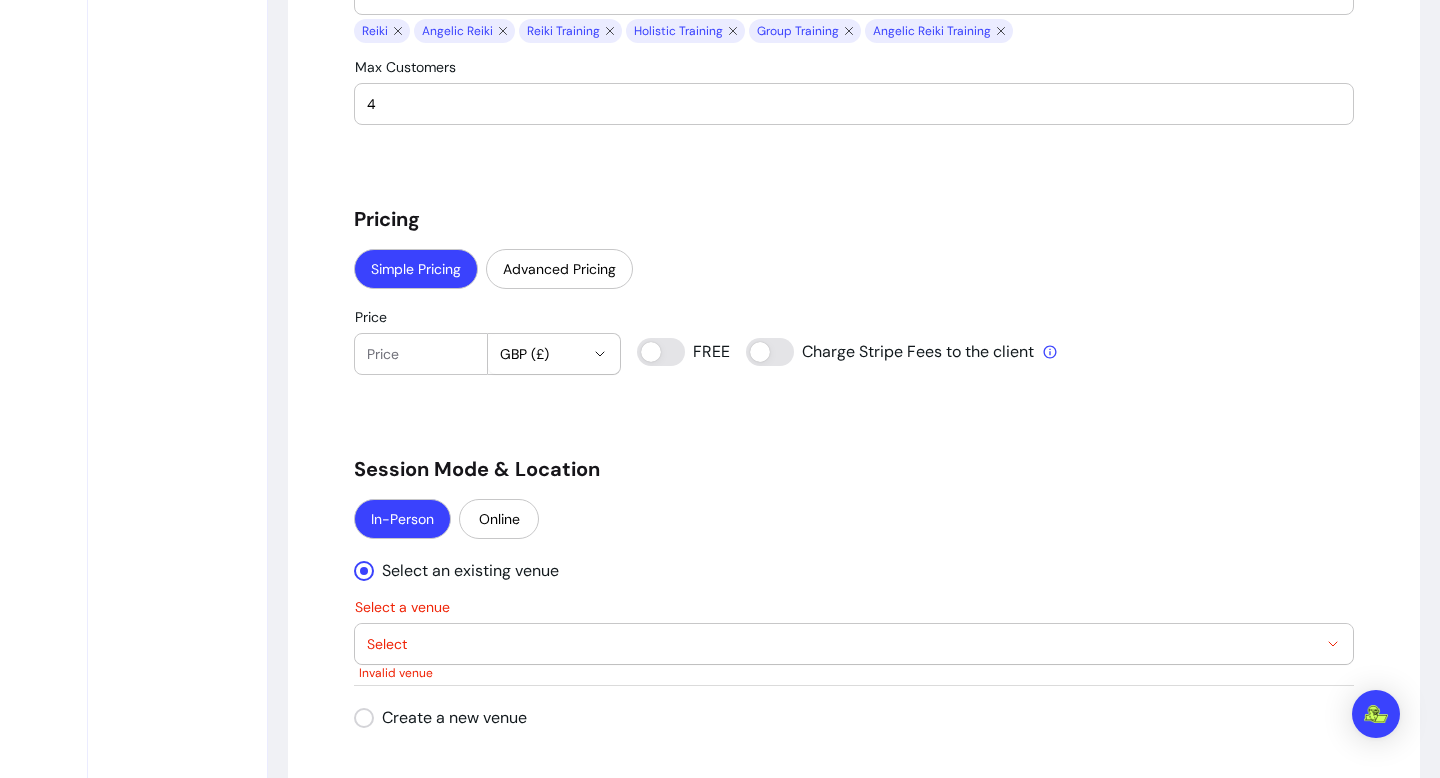 scroll, scrollTop: 1481, scrollLeft: 0, axis: vertical 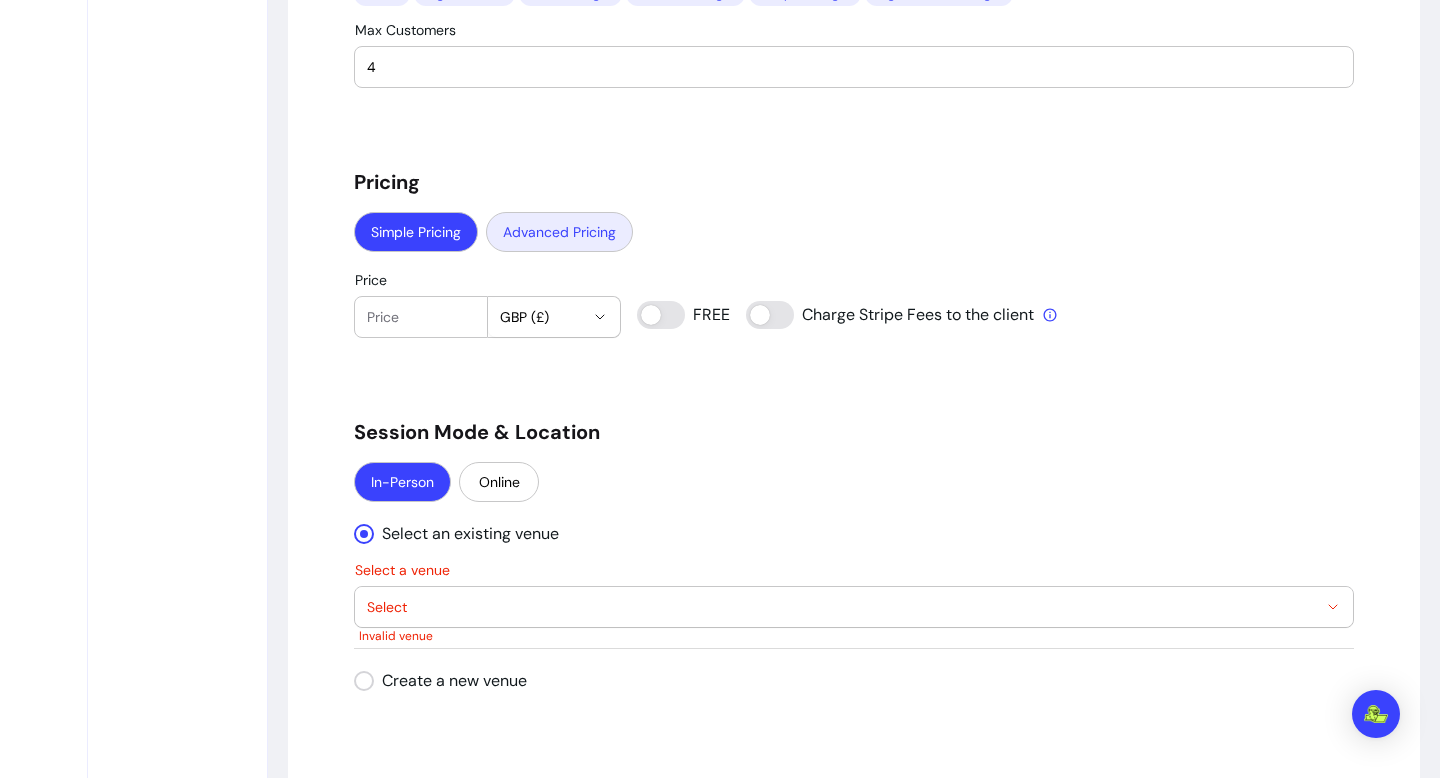 click on "Advanced Pricing" at bounding box center (559, 232) 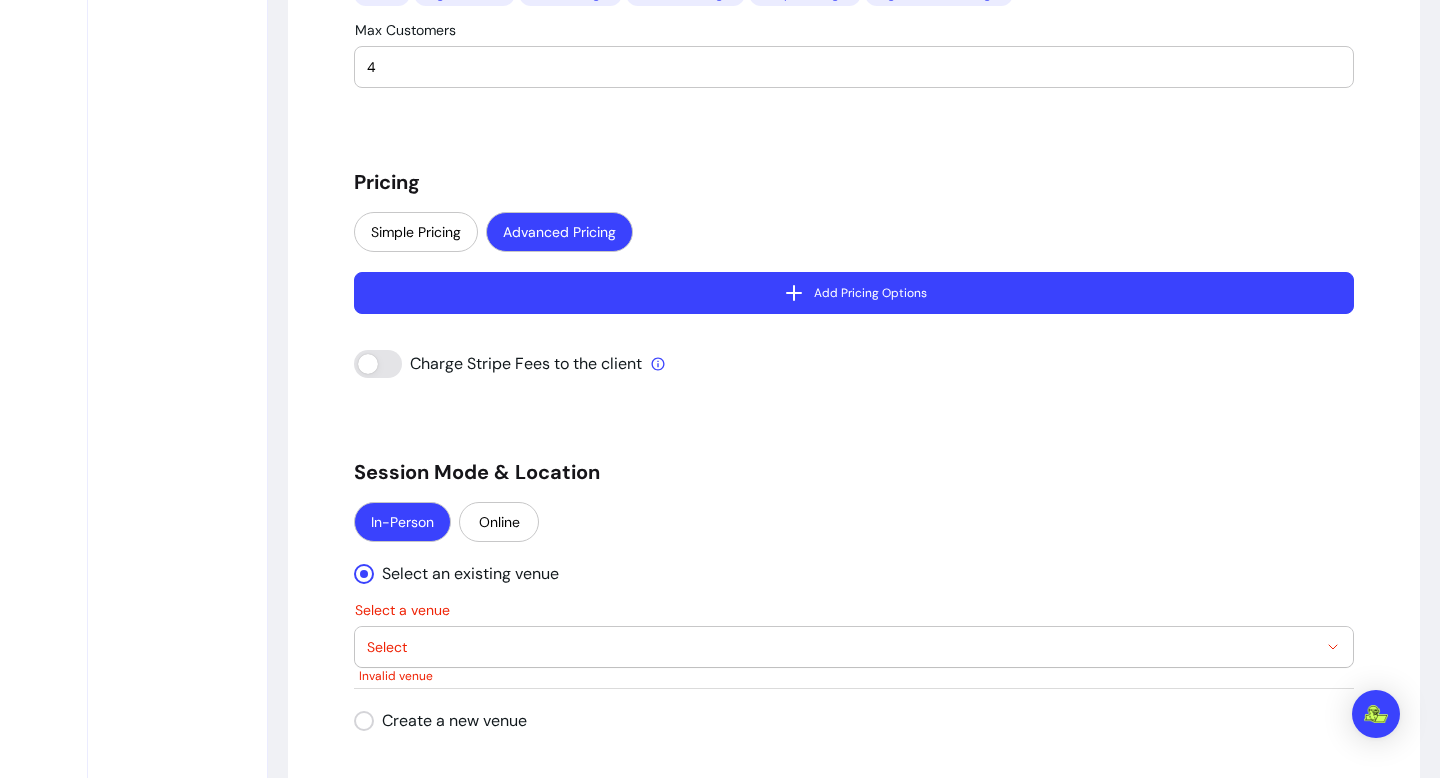 click on "Add Pricing Options" at bounding box center (854, 293) 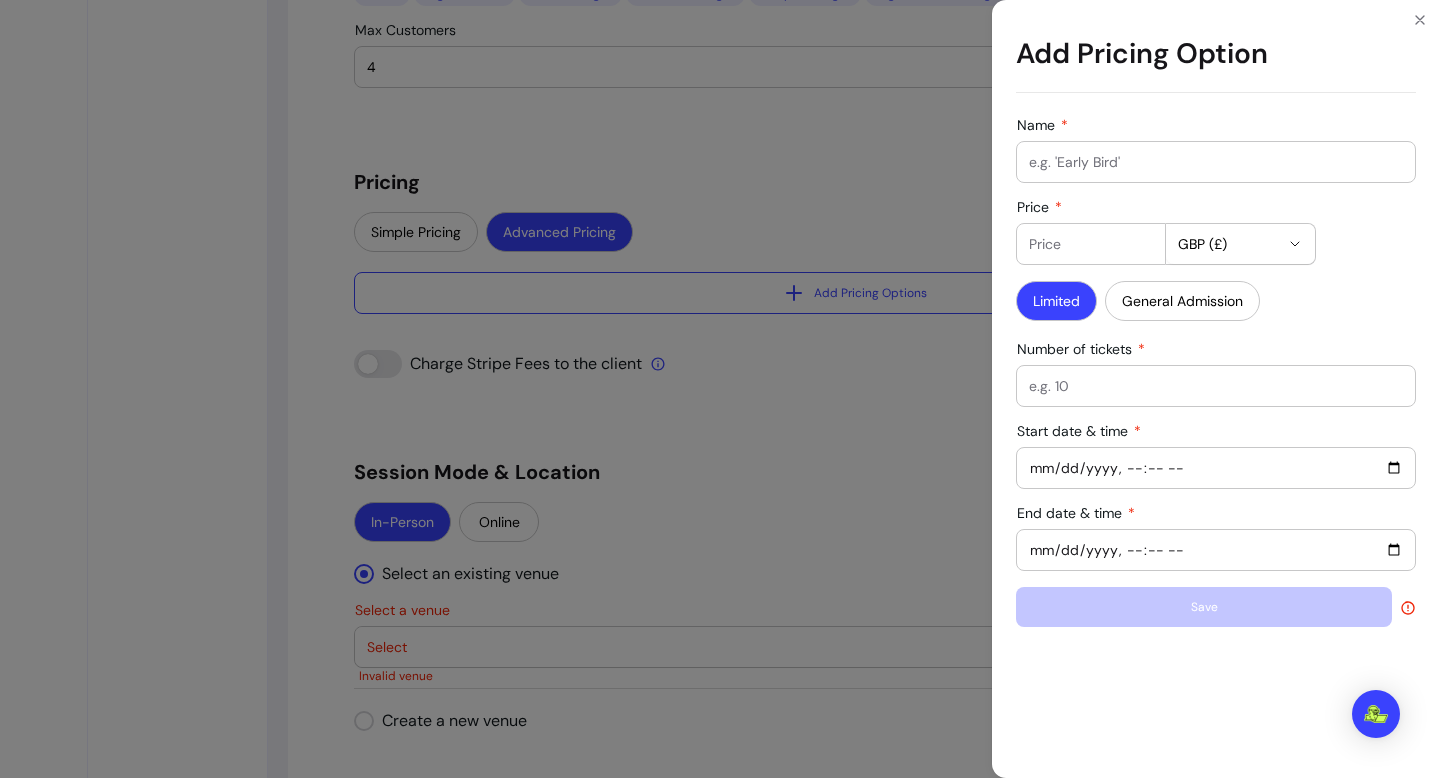 click on "Add Pricing Option Name   Price   GBP (£) Limited General Admission Number of tickets   Start date & time   End date & time   Save" at bounding box center (720, 389) 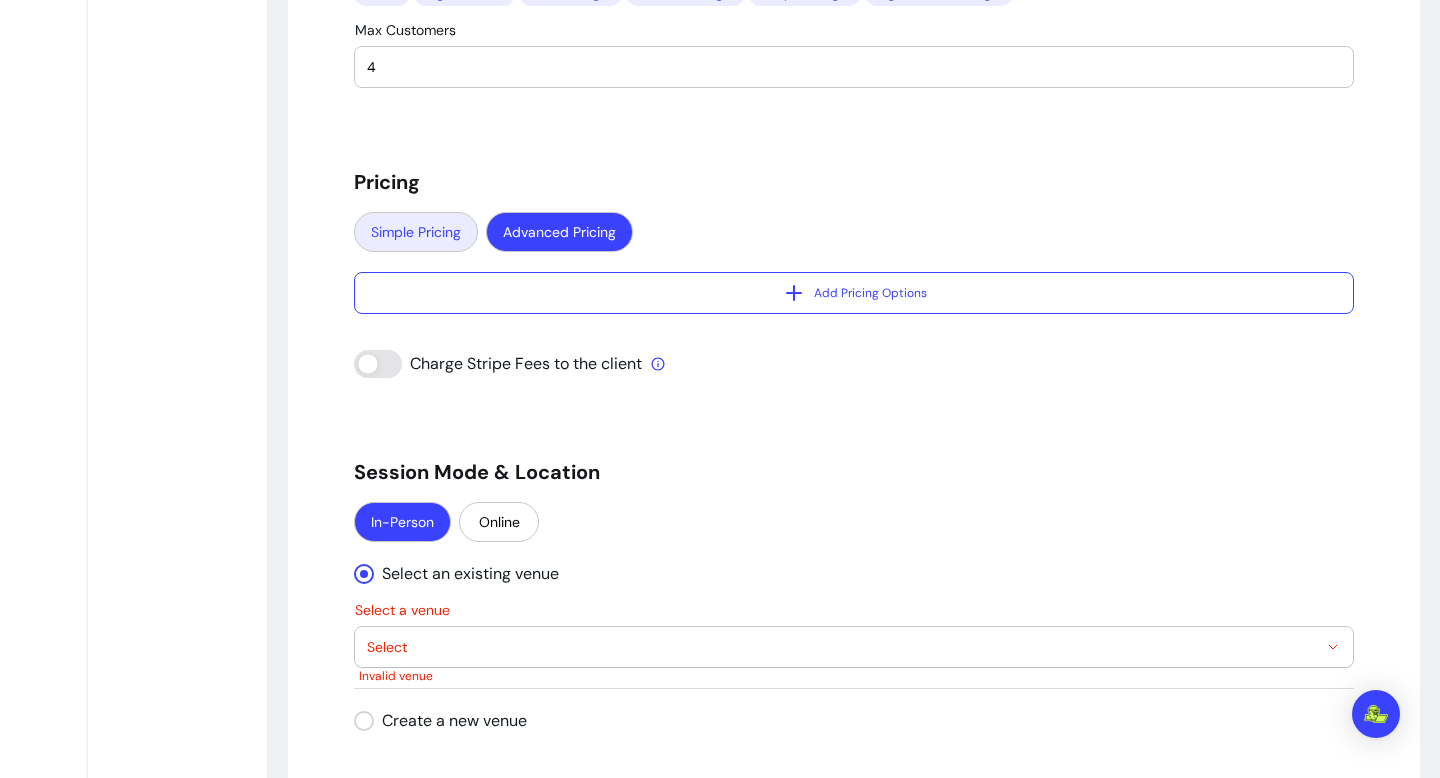 click on "Simple Pricing" at bounding box center (416, 232) 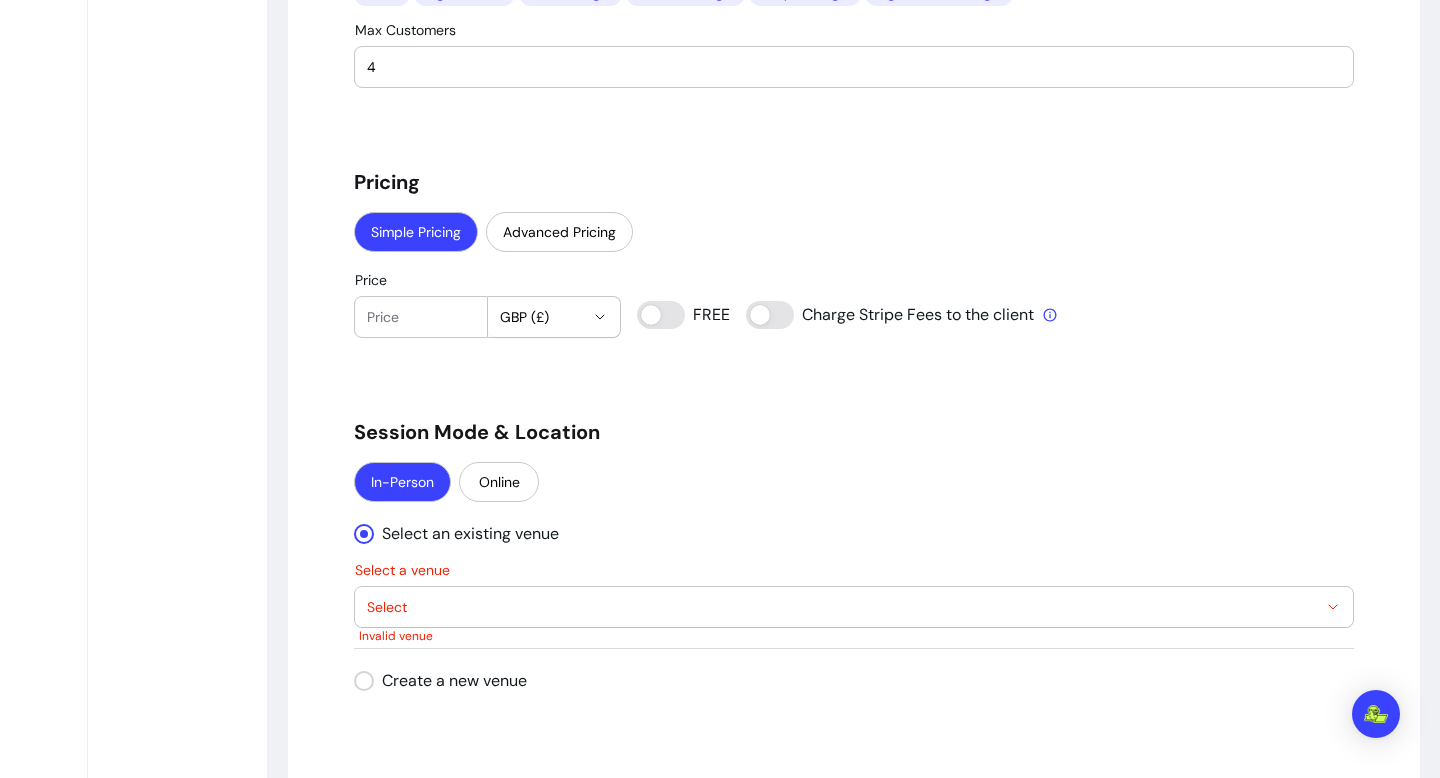 click on "Price" at bounding box center [421, 317] 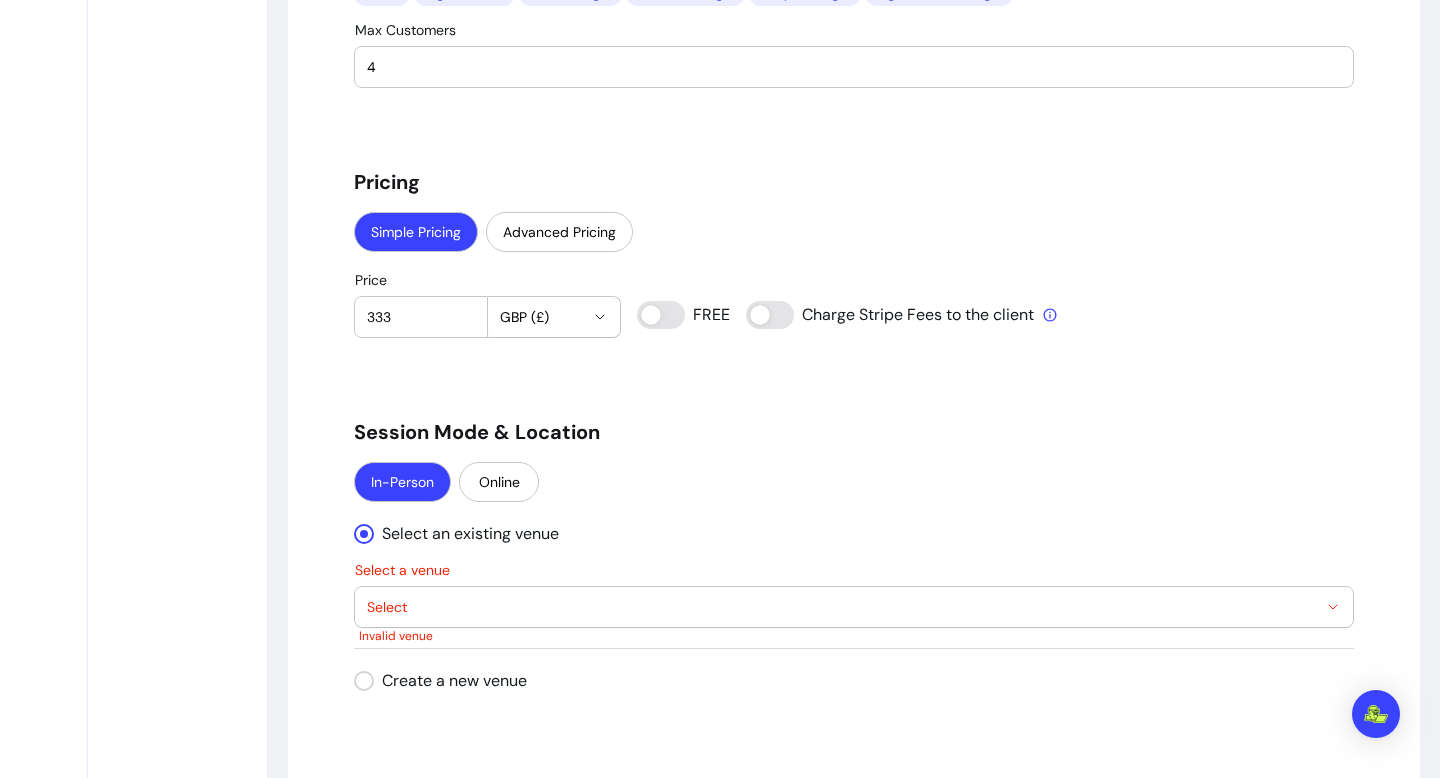 type on "333" 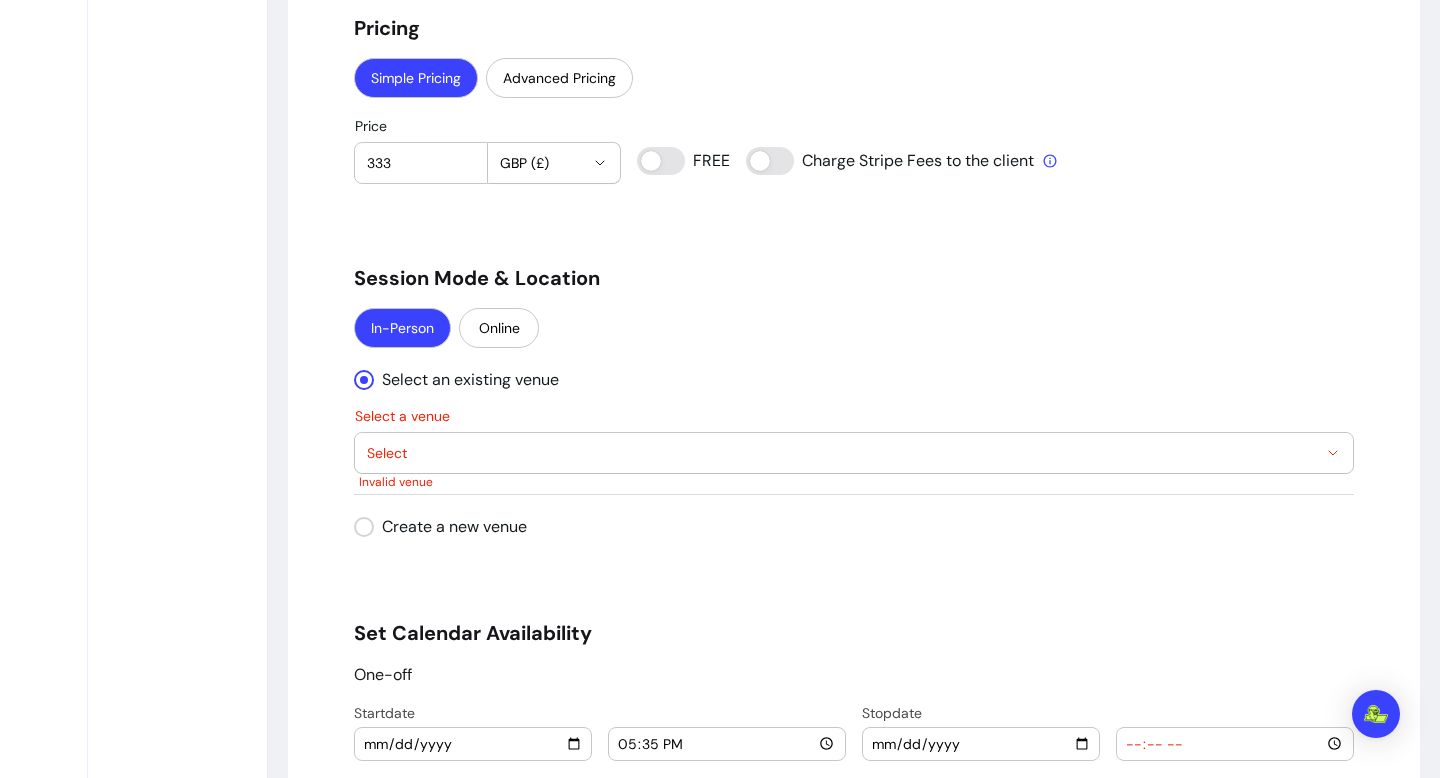 scroll, scrollTop: 1690, scrollLeft: 0, axis: vertical 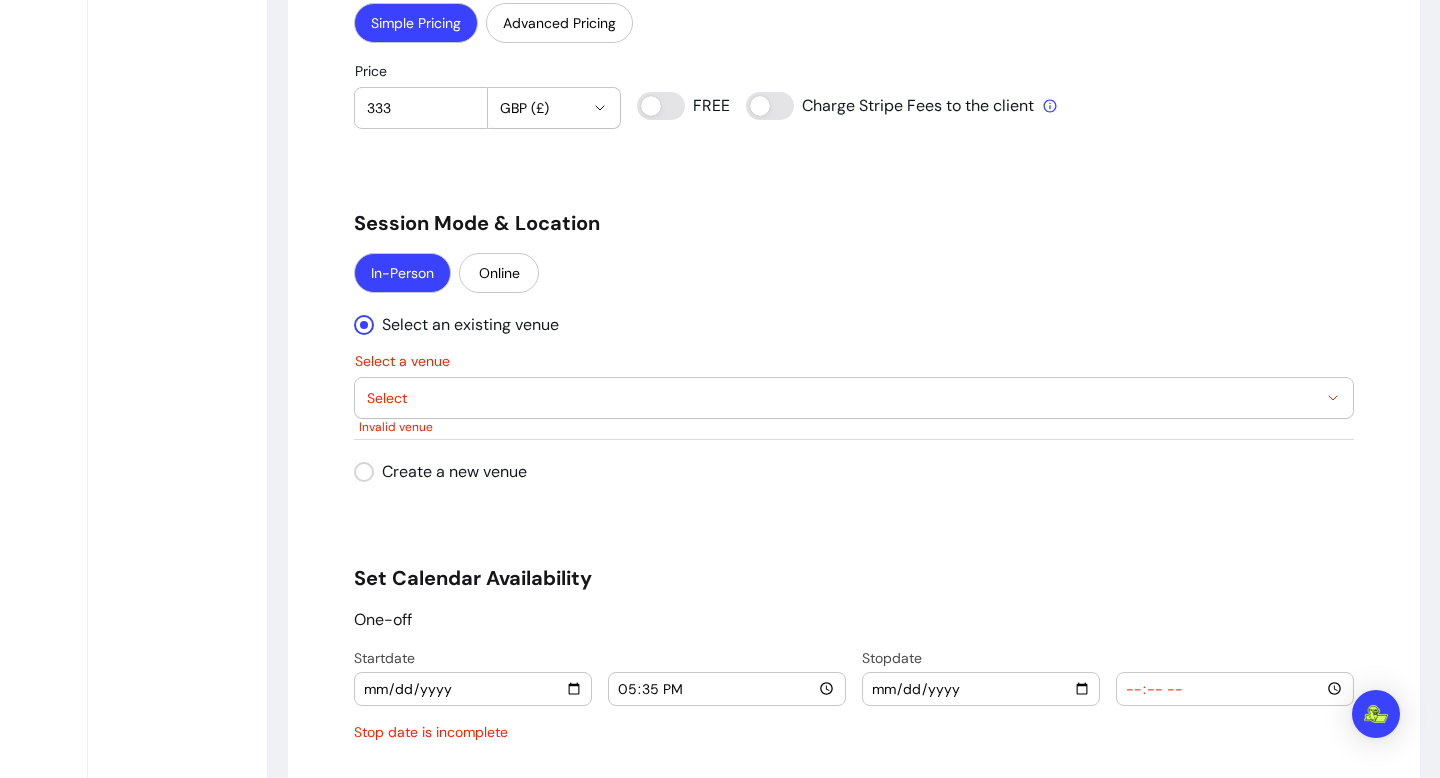 click on "Select" at bounding box center (842, 398) 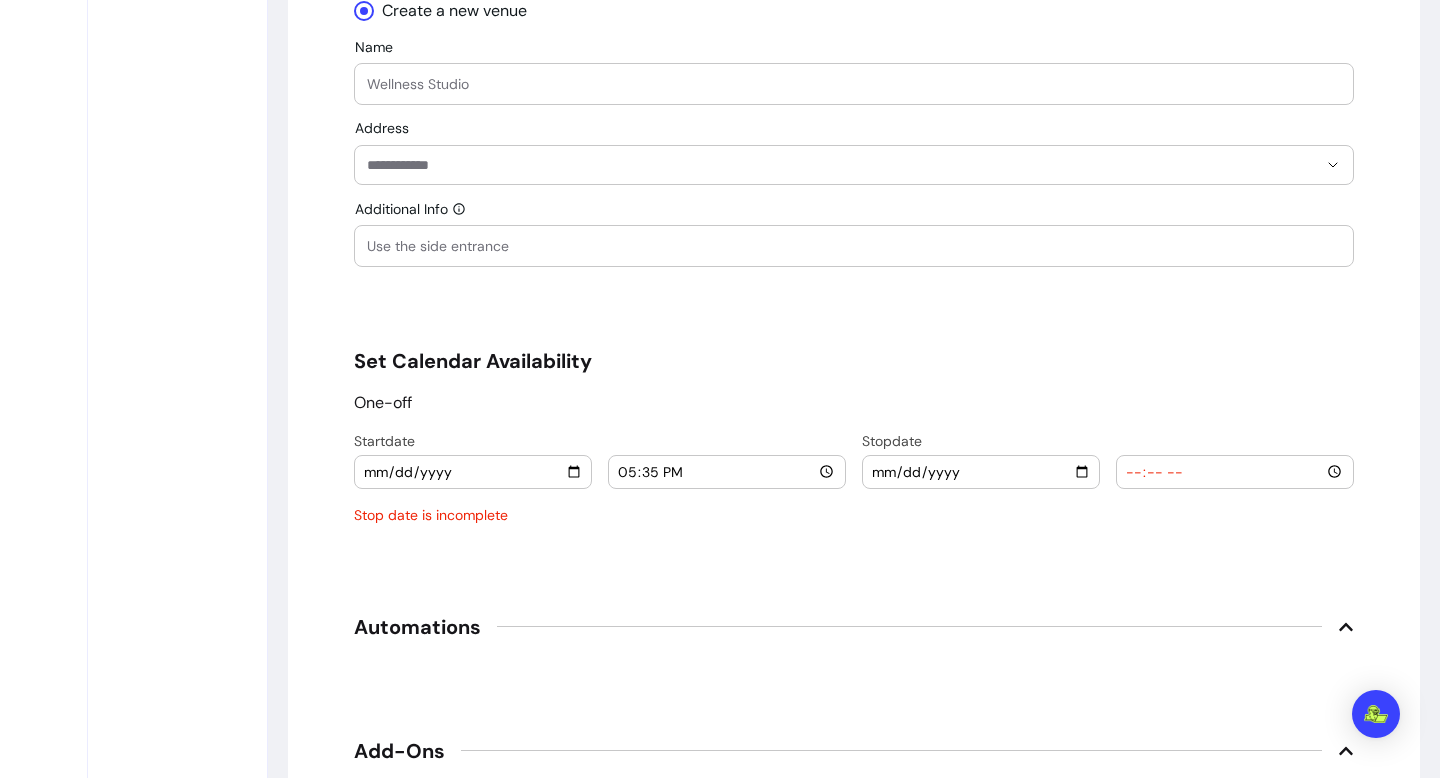 scroll, scrollTop: 2178, scrollLeft: 0, axis: vertical 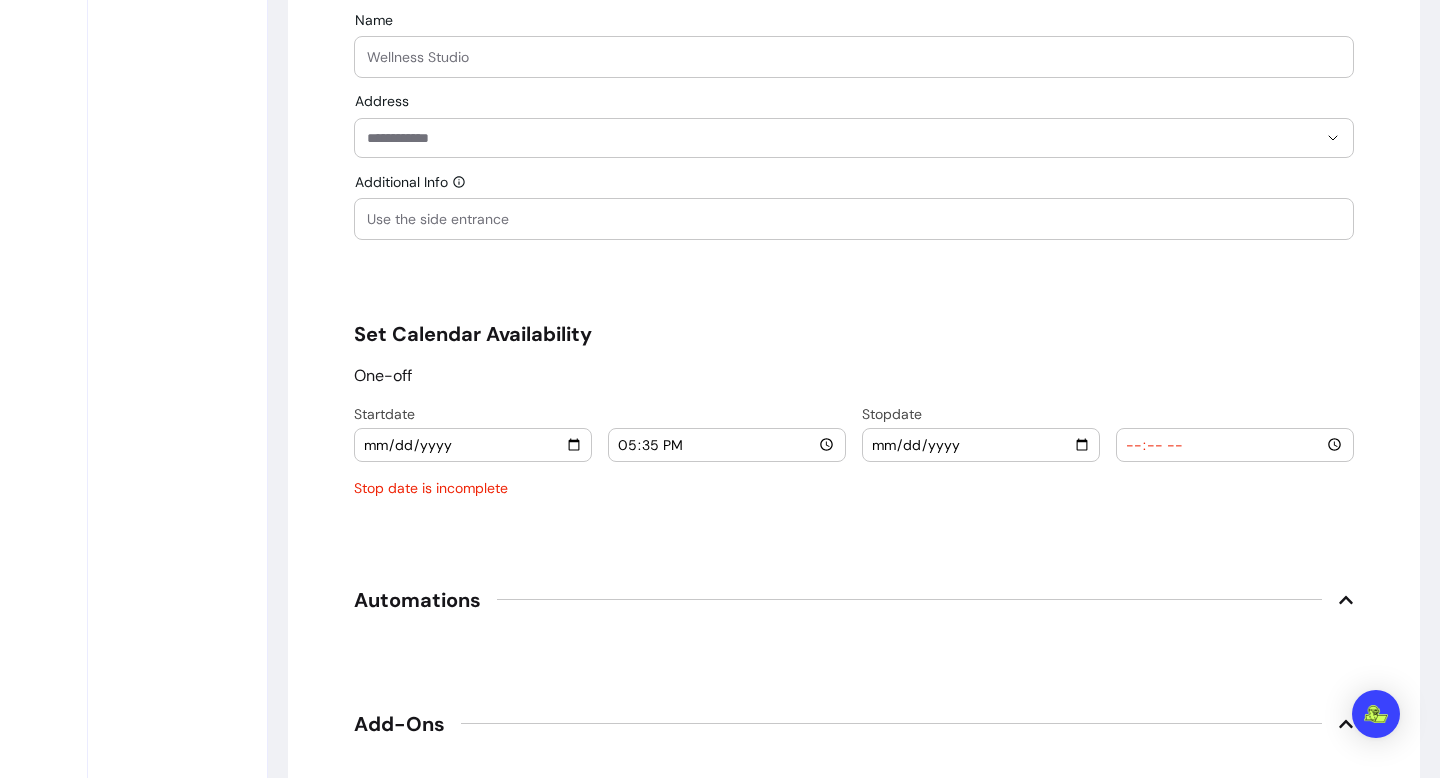 click on "Stop date is incomplete" at bounding box center [854, 488] 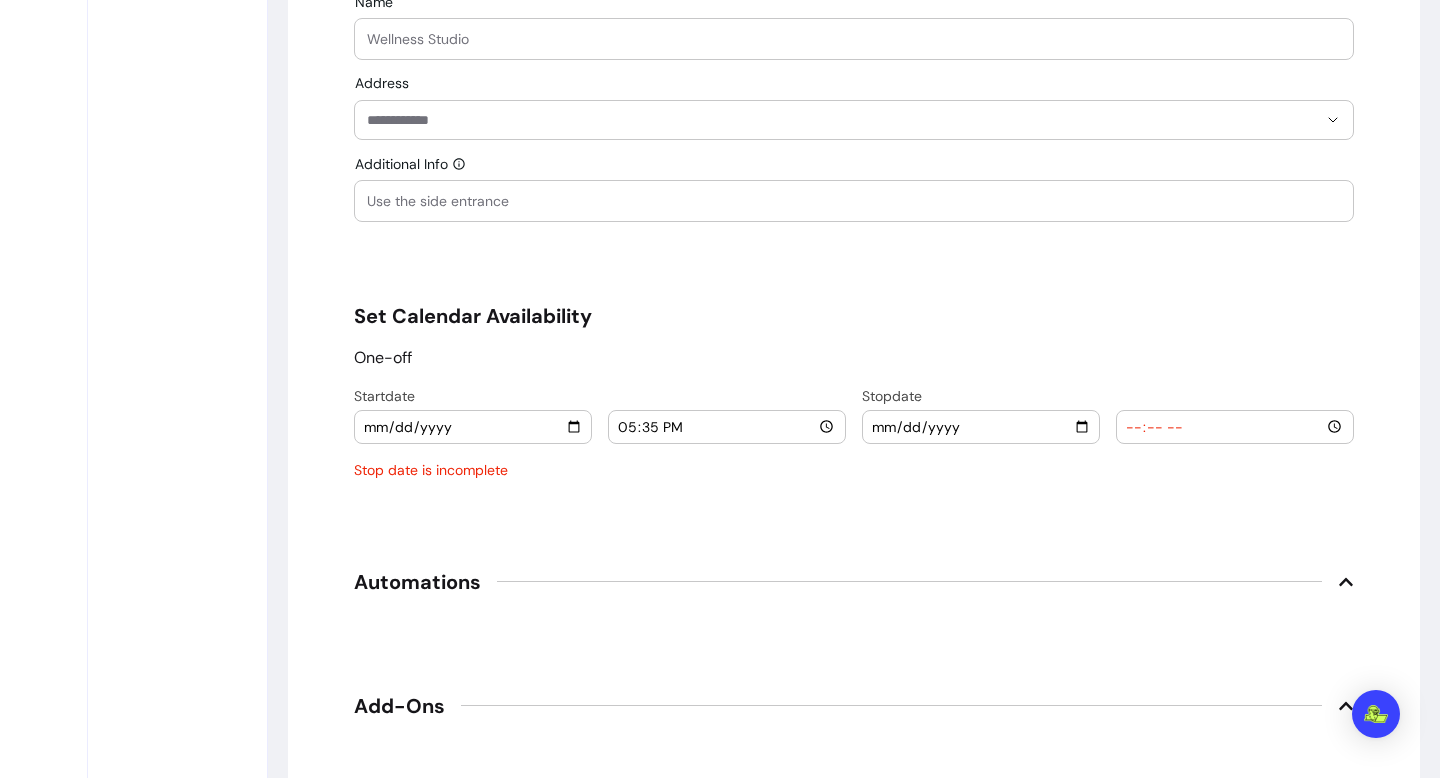 scroll, scrollTop: 2149, scrollLeft: 0, axis: vertical 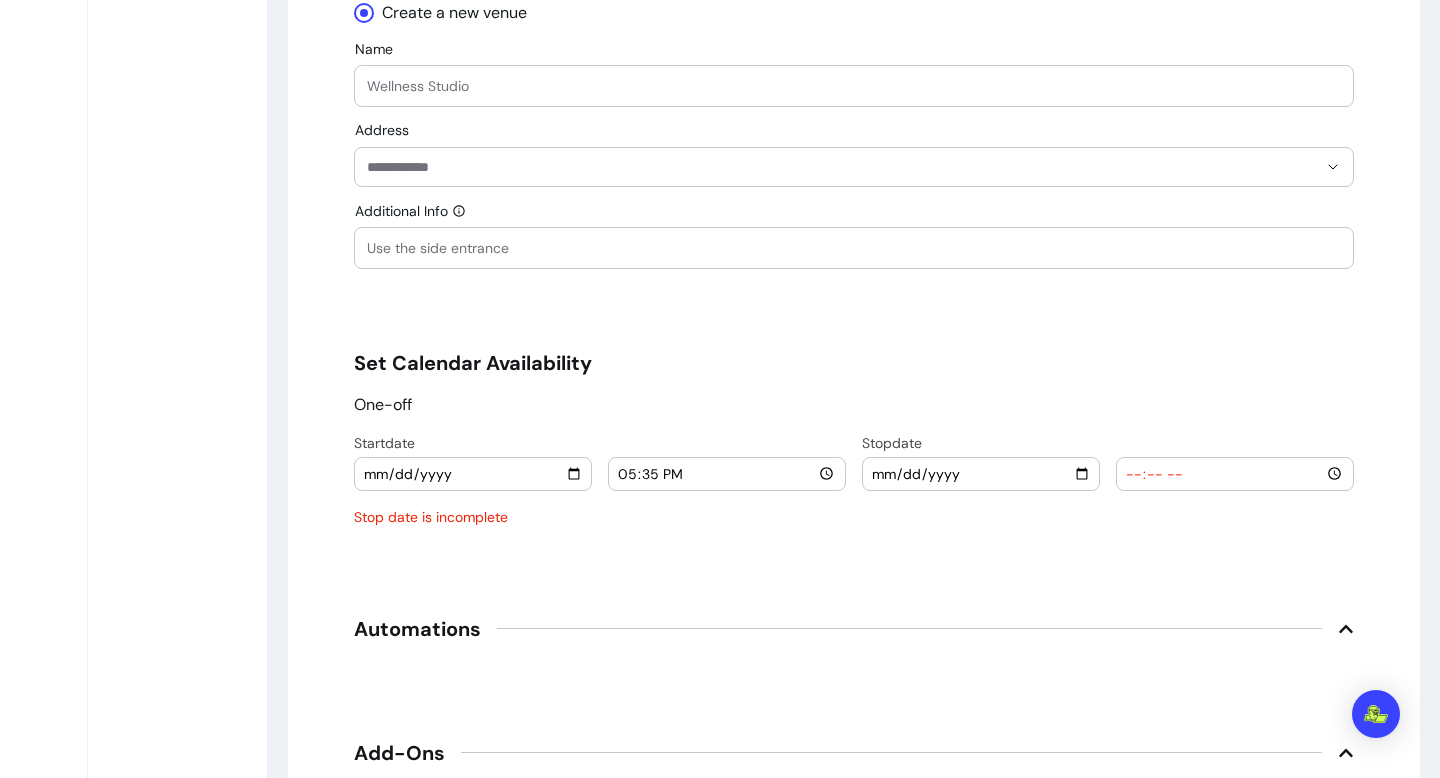 click on "Set Calendar Availability" at bounding box center (854, 363) 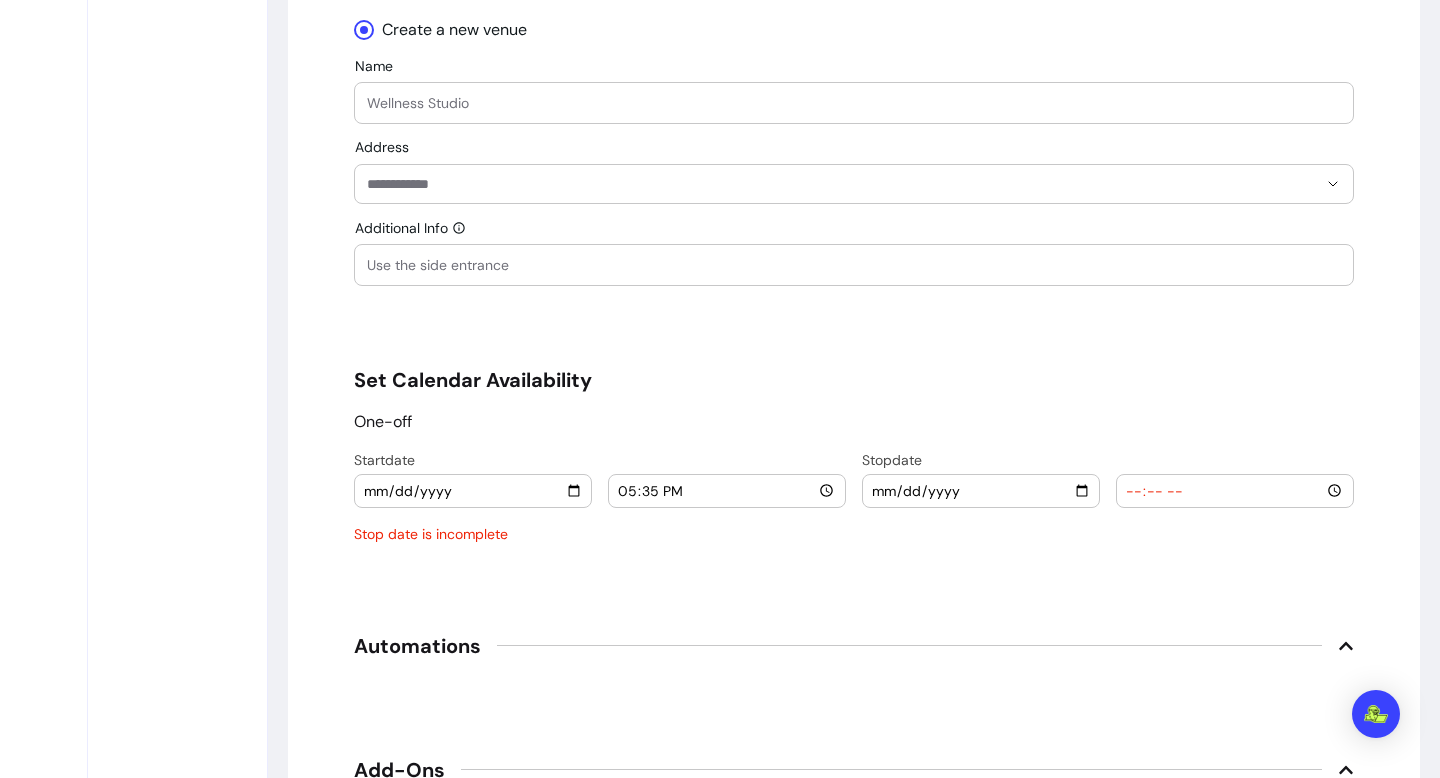 scroll, scrollTop: 2130, scrollLeft: 0, axis: vertical 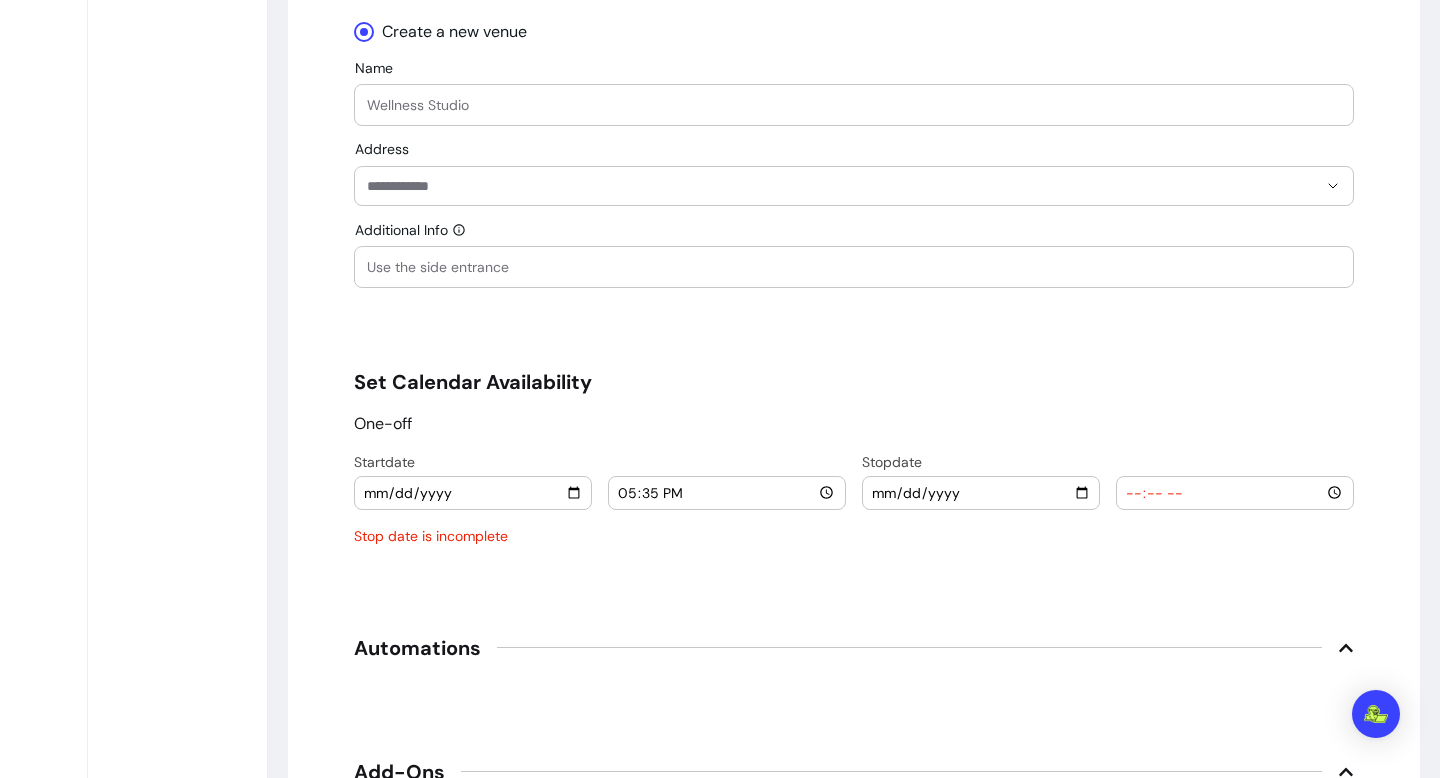 click on "[YYYY]-[MM]-[DD]" at bounding box center (473, 493) 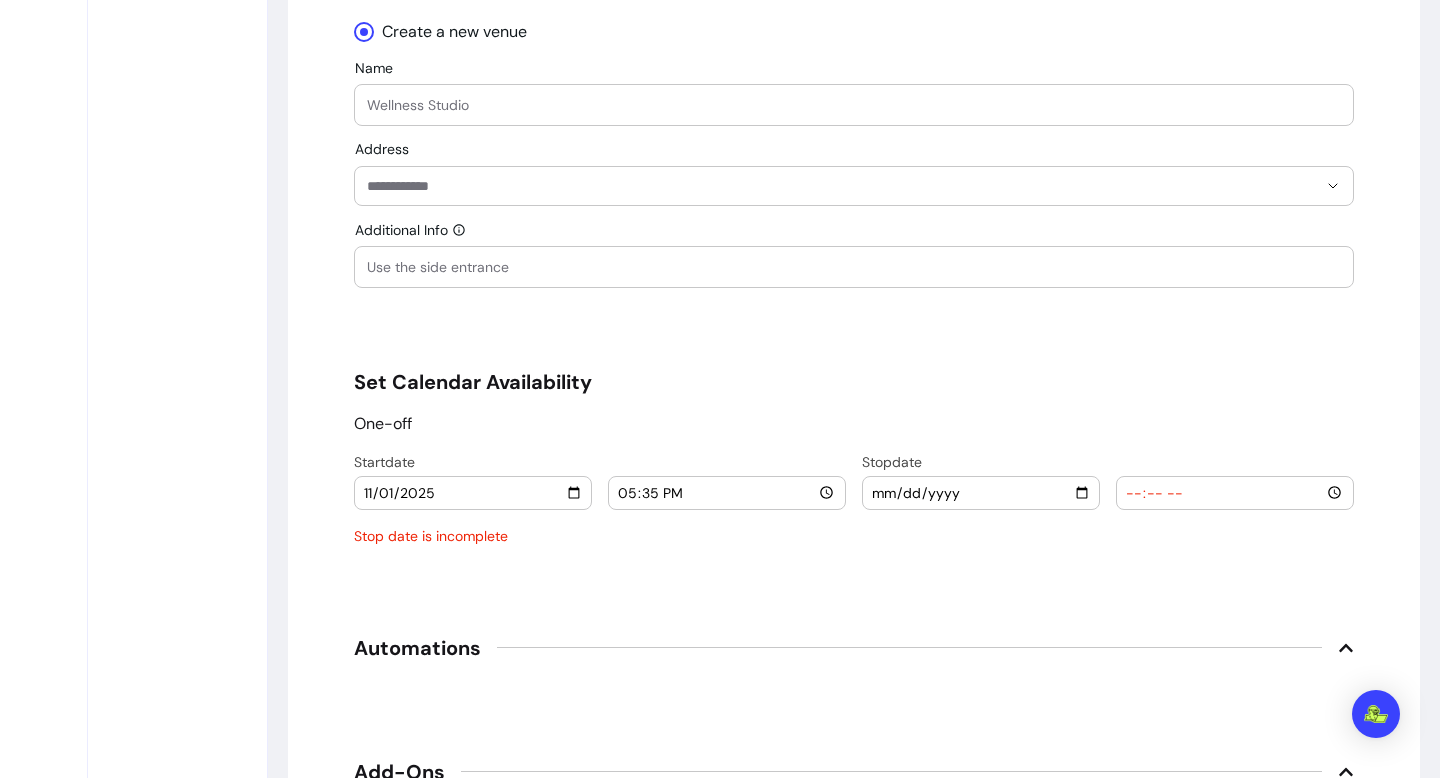 click on "17:35" at bounding box center [727, 493] 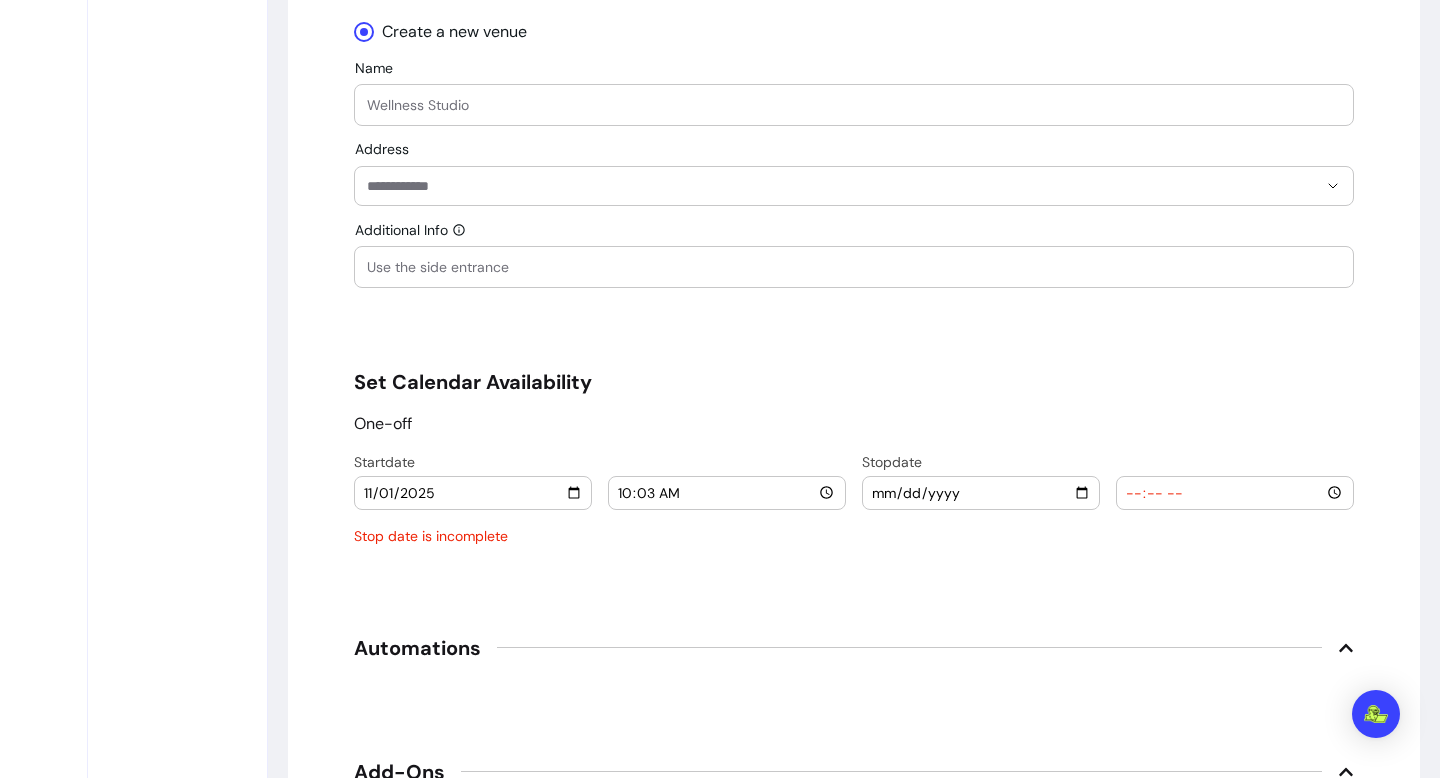 type on "10:30" 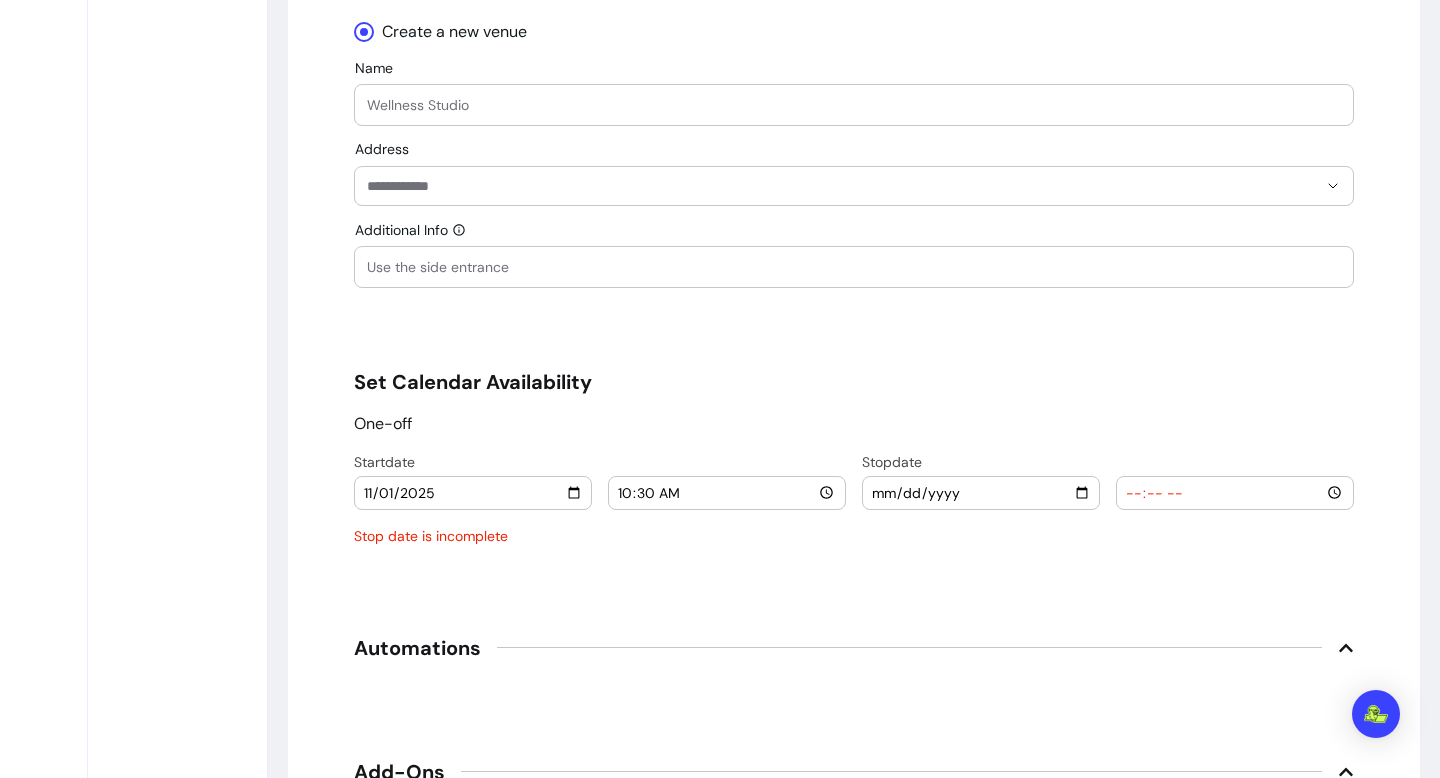 click on "**********" at bounding box center [854, -319] 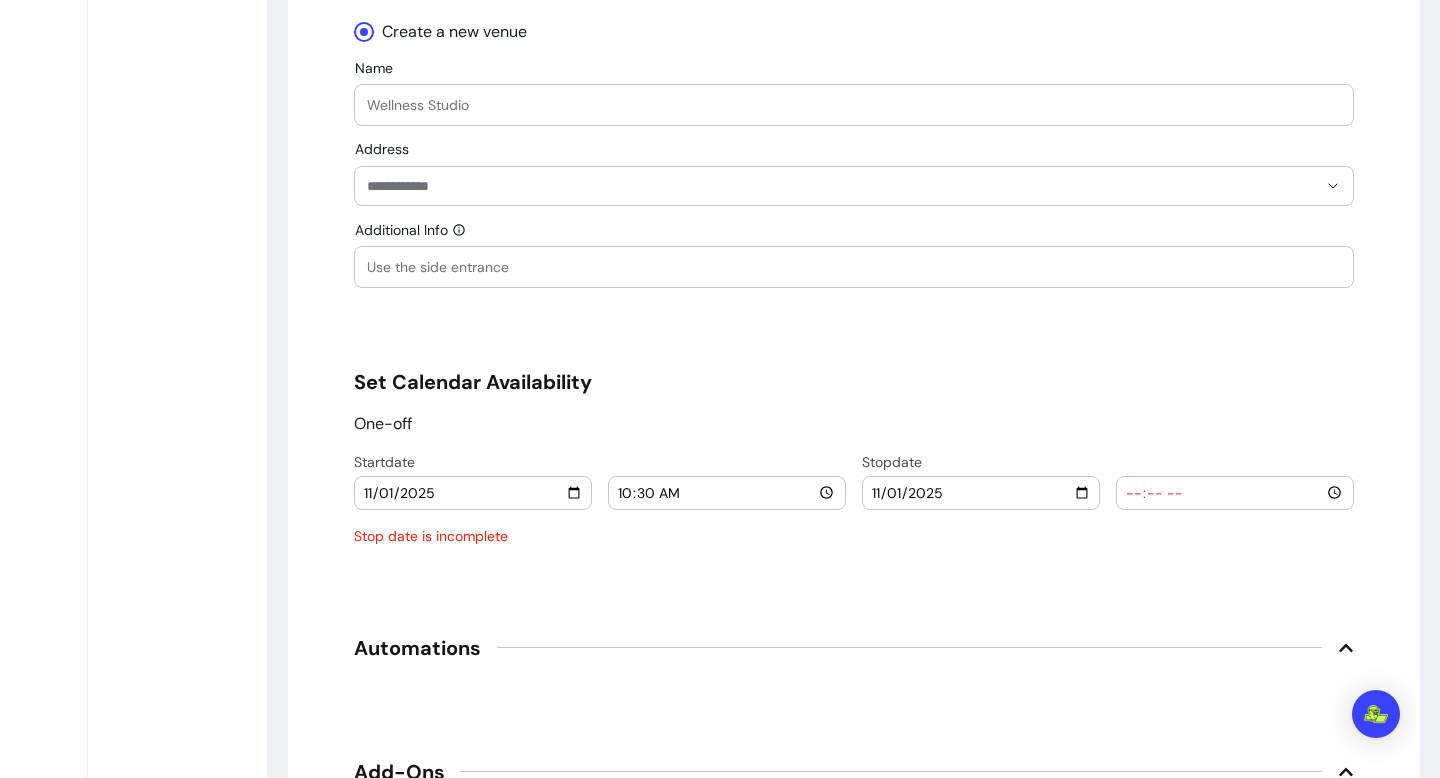 click at bounding box center (1235, 493) 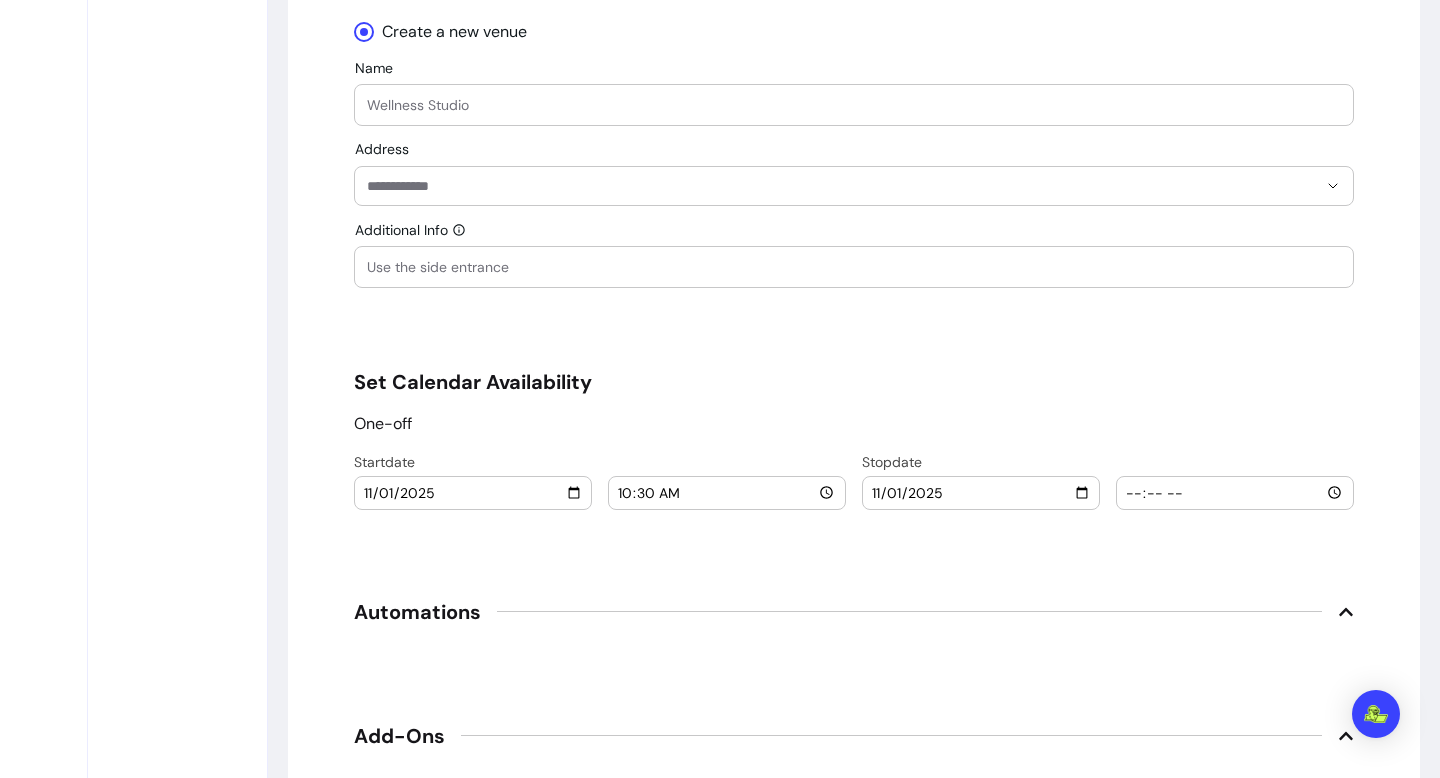 type on "16:30" 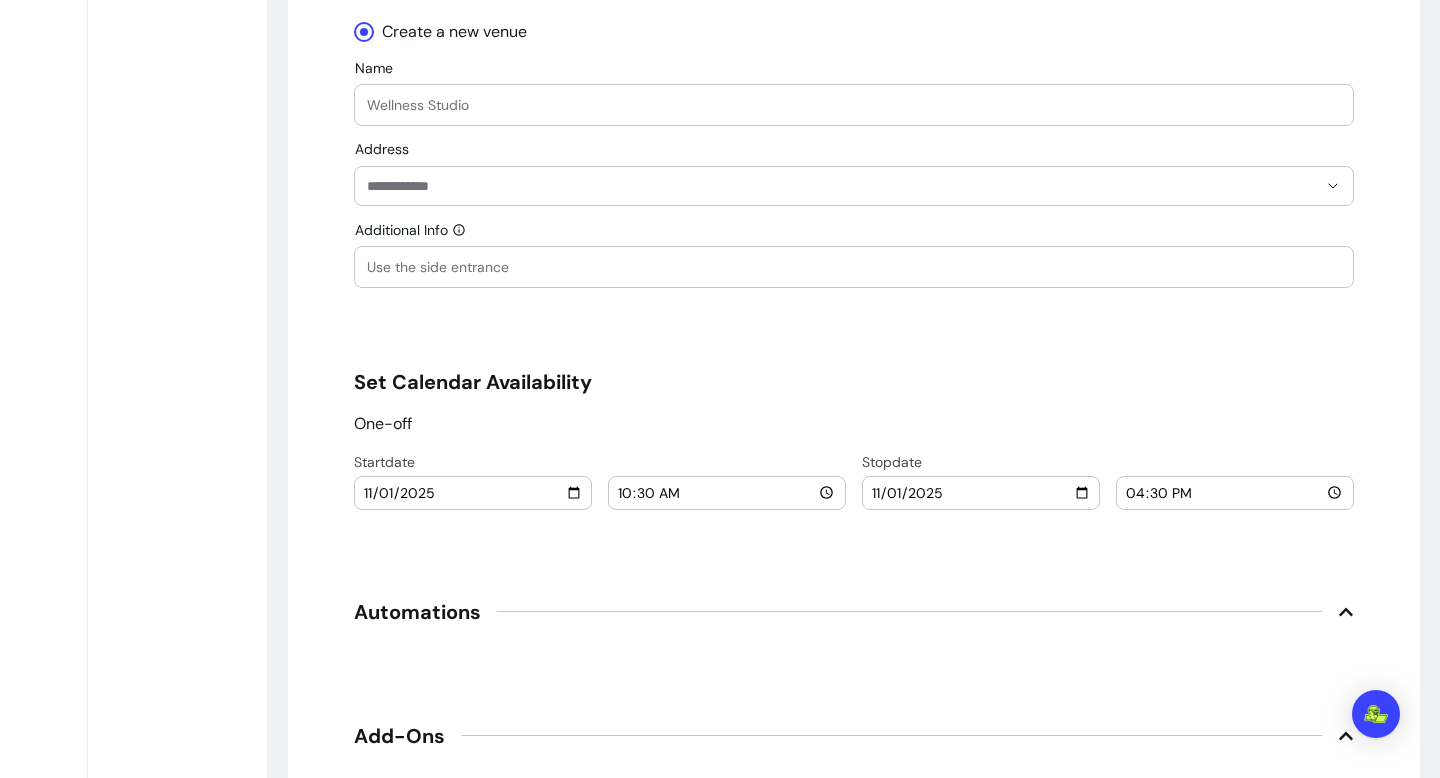 click on "**********" at bounding box center [854, -337] 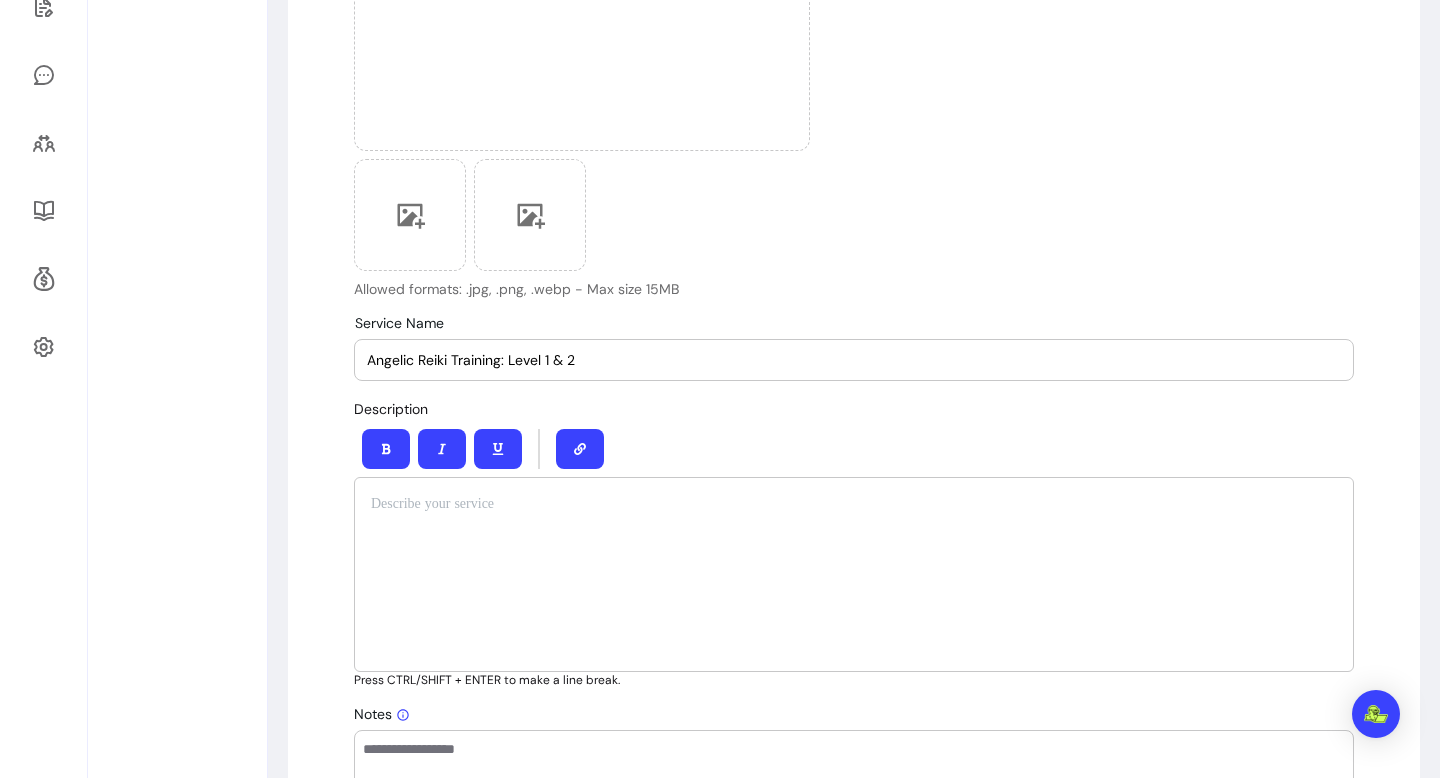 scroll, scrollTop: 495, scrollLeft: 0, axis: vertical 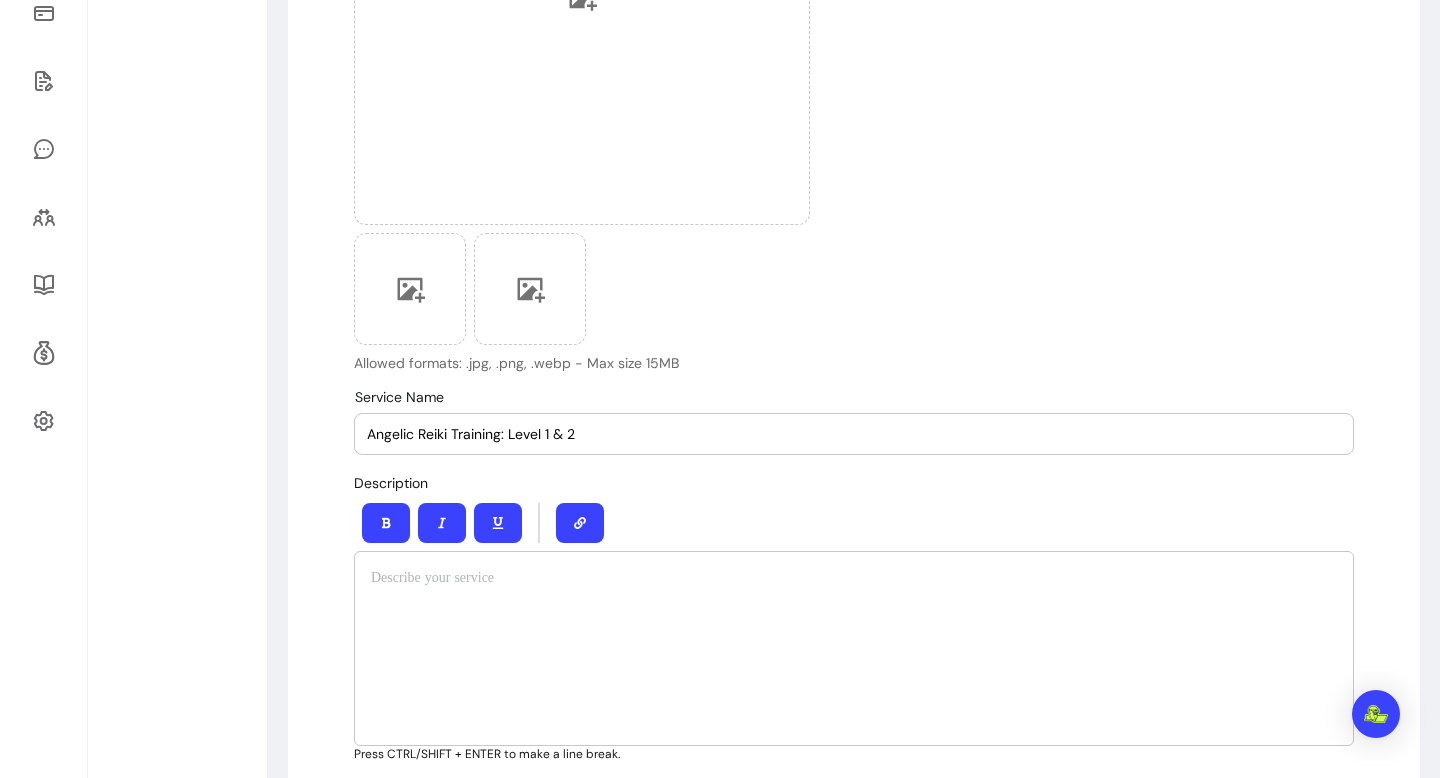 click on "Angelic Reiki Training: Level 1 & 2" at bounding box center [854, 434] 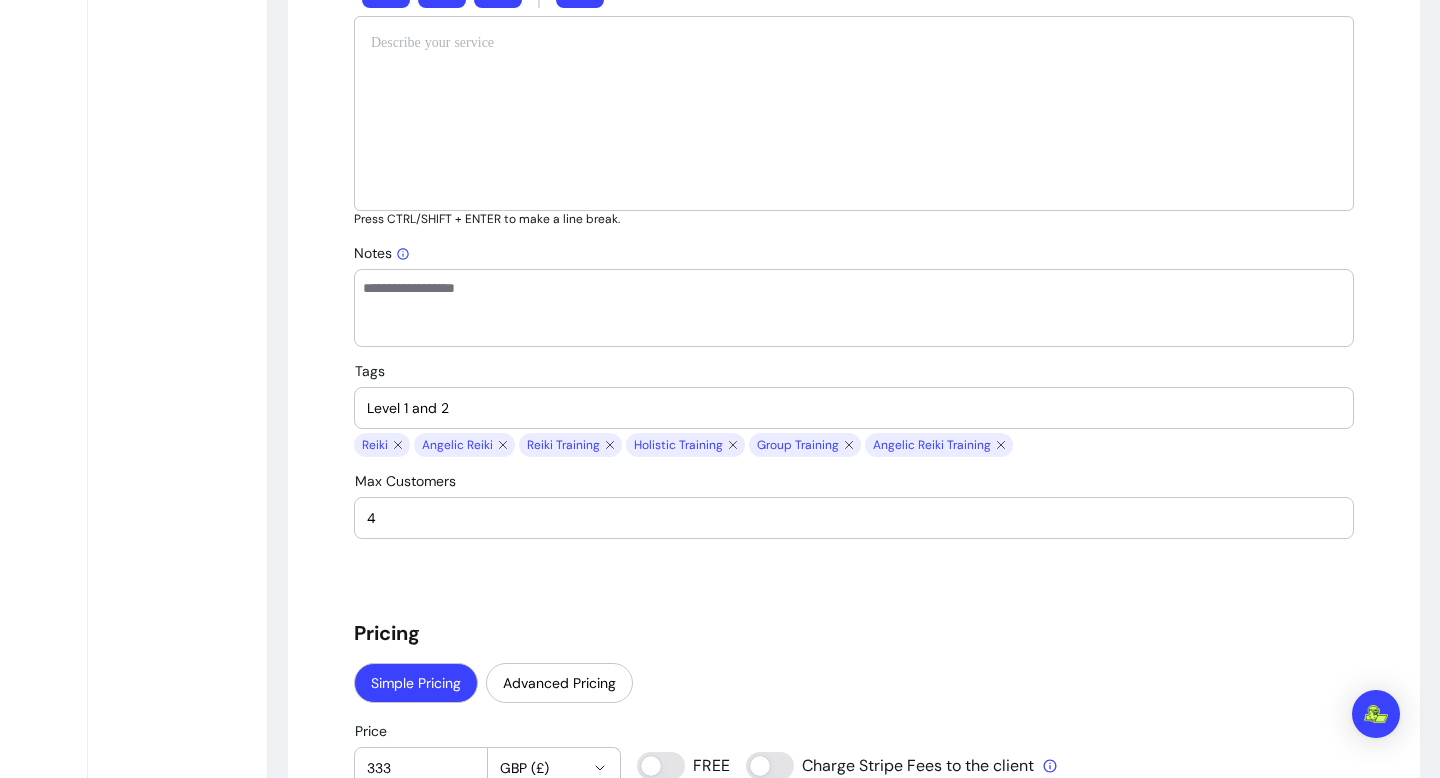 scroll, scrollTop: 1032, scrollLeft: 0, axis: vertical 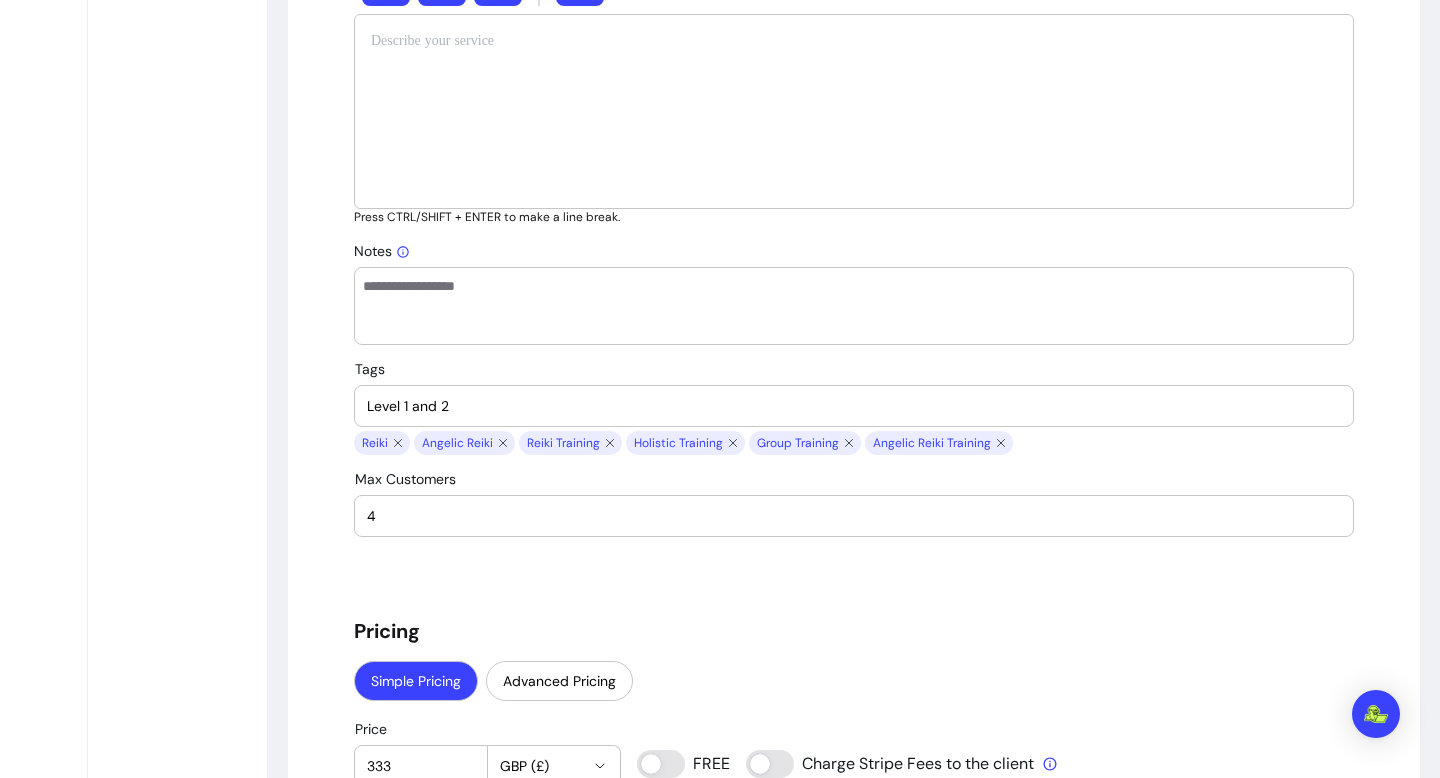 type on "Angelic Reiki Training: Level 1 & 2 (3 Day Training)" 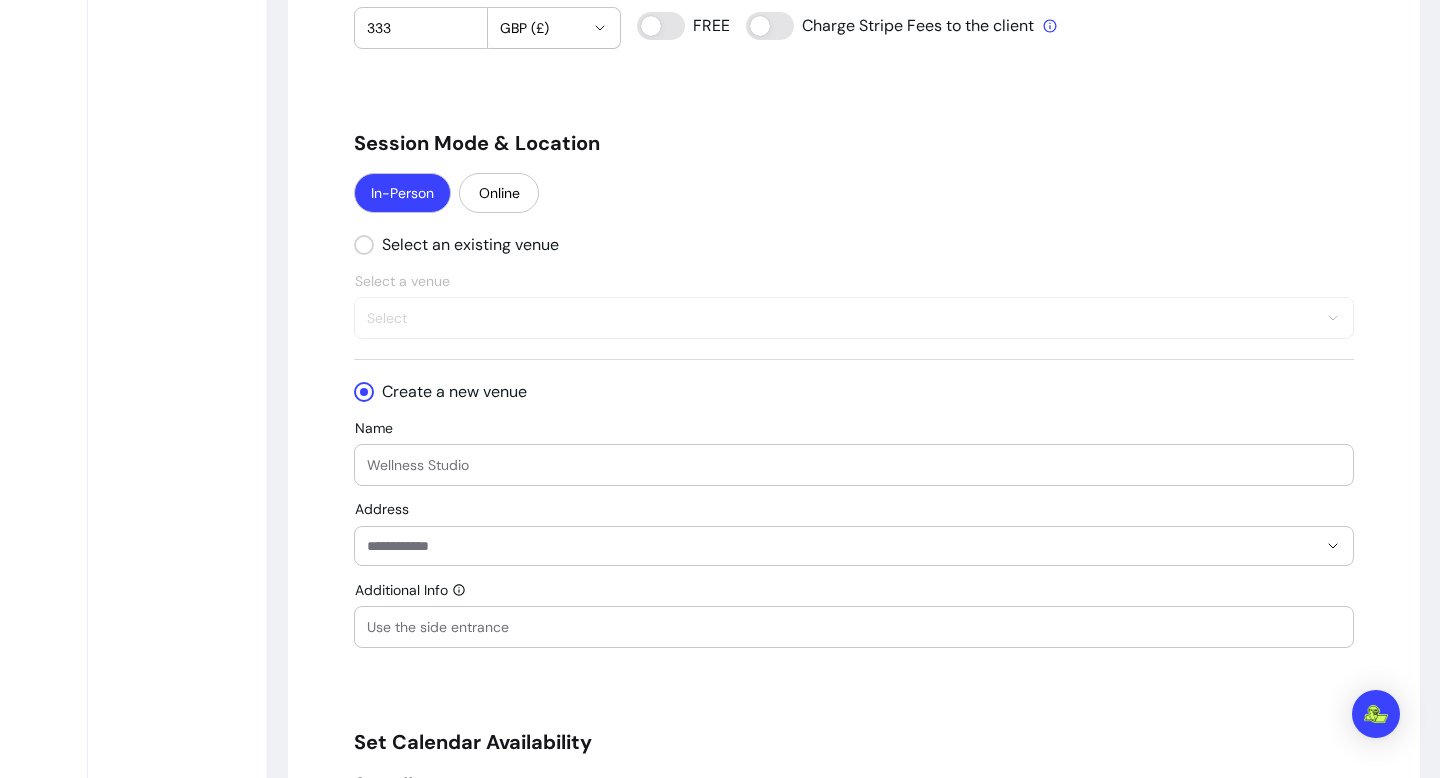 scroll, scrollTop: 1799, scrollLeft: 0, axis: vertical 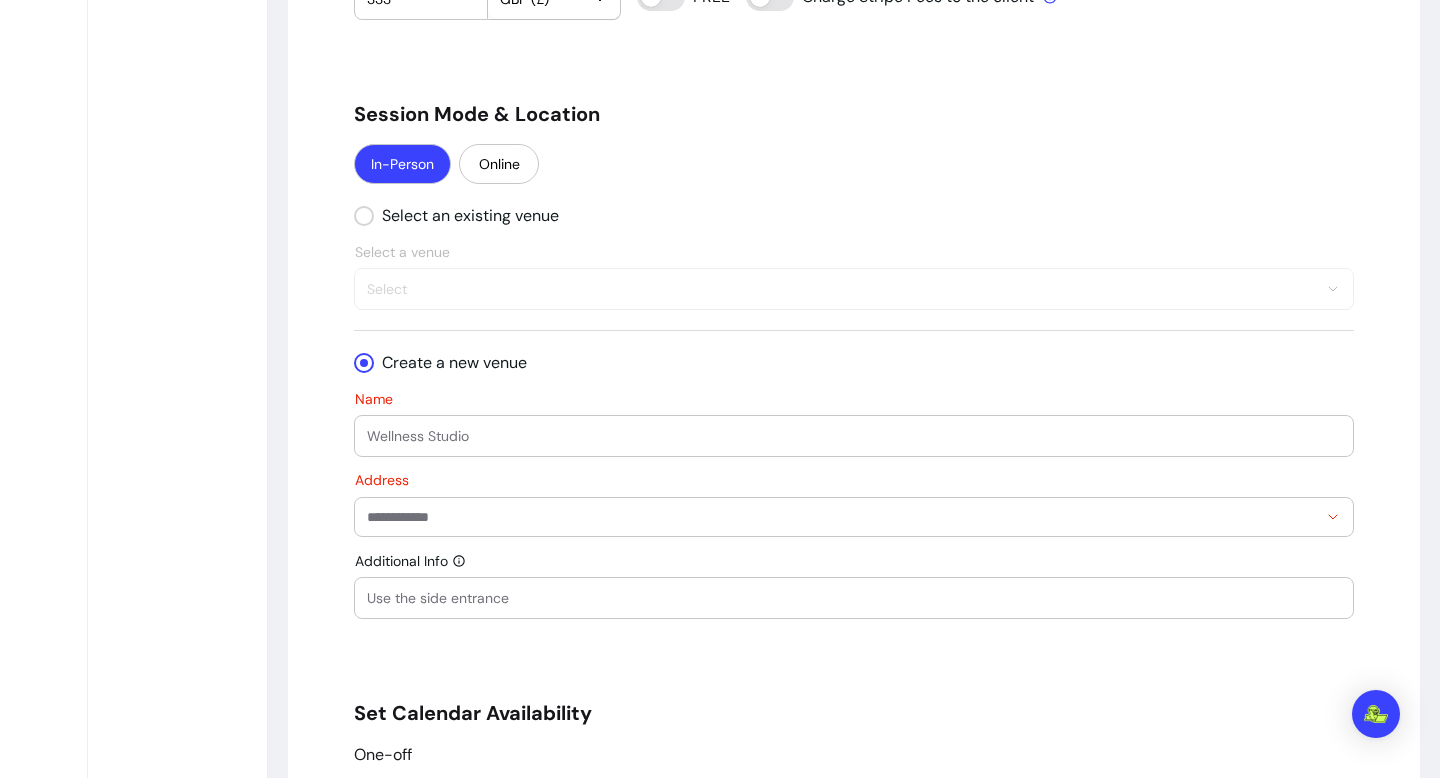 click at bounding box center [854, 436] 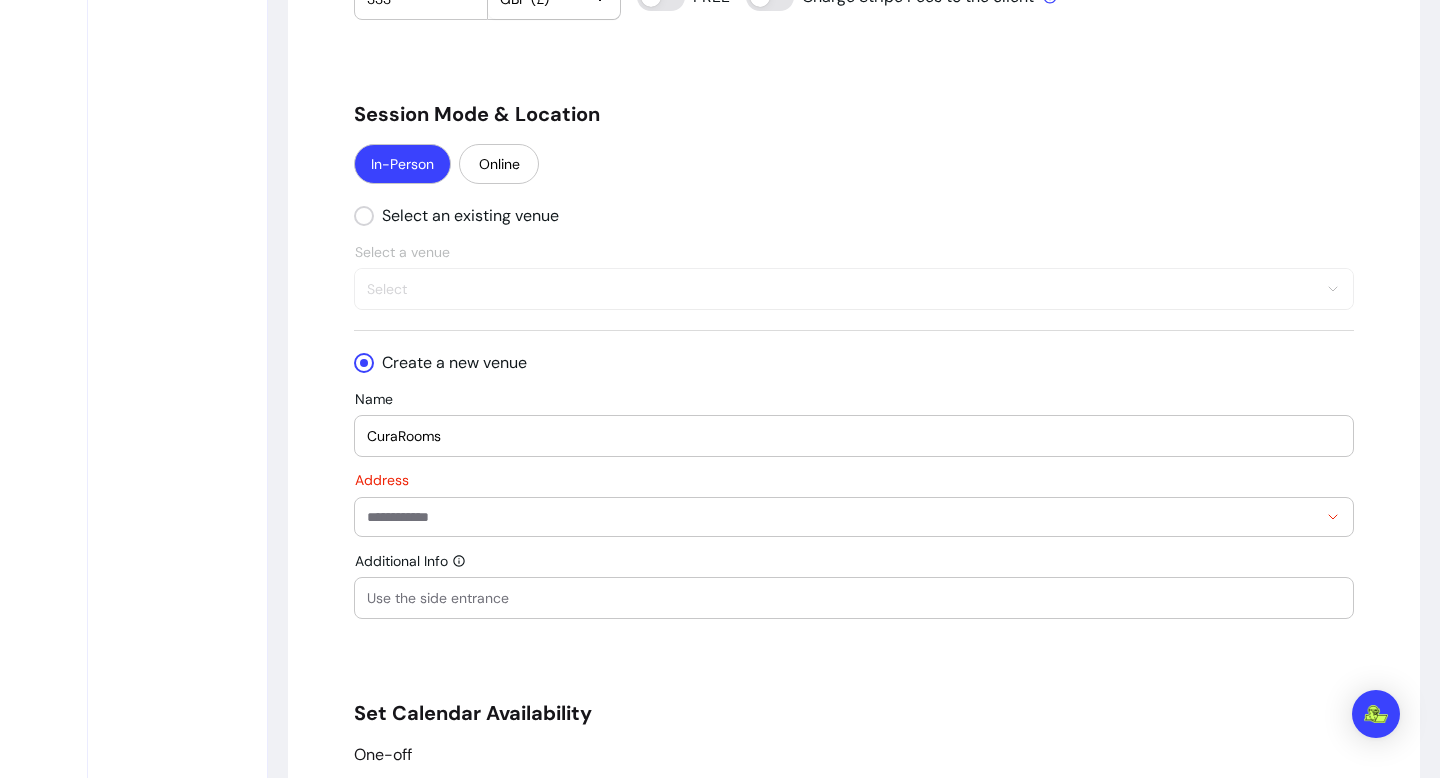 type on "CuraRooms" 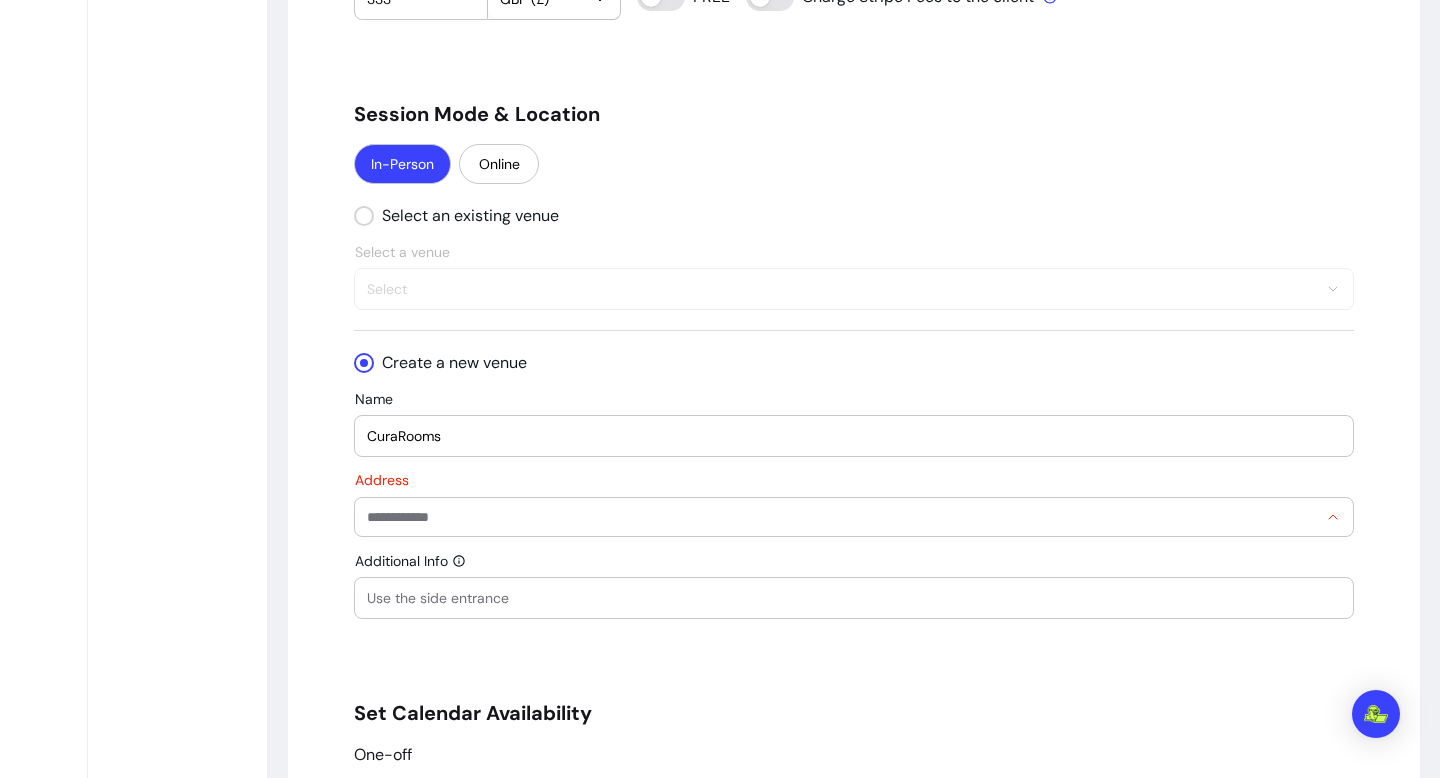 paste on "**********" 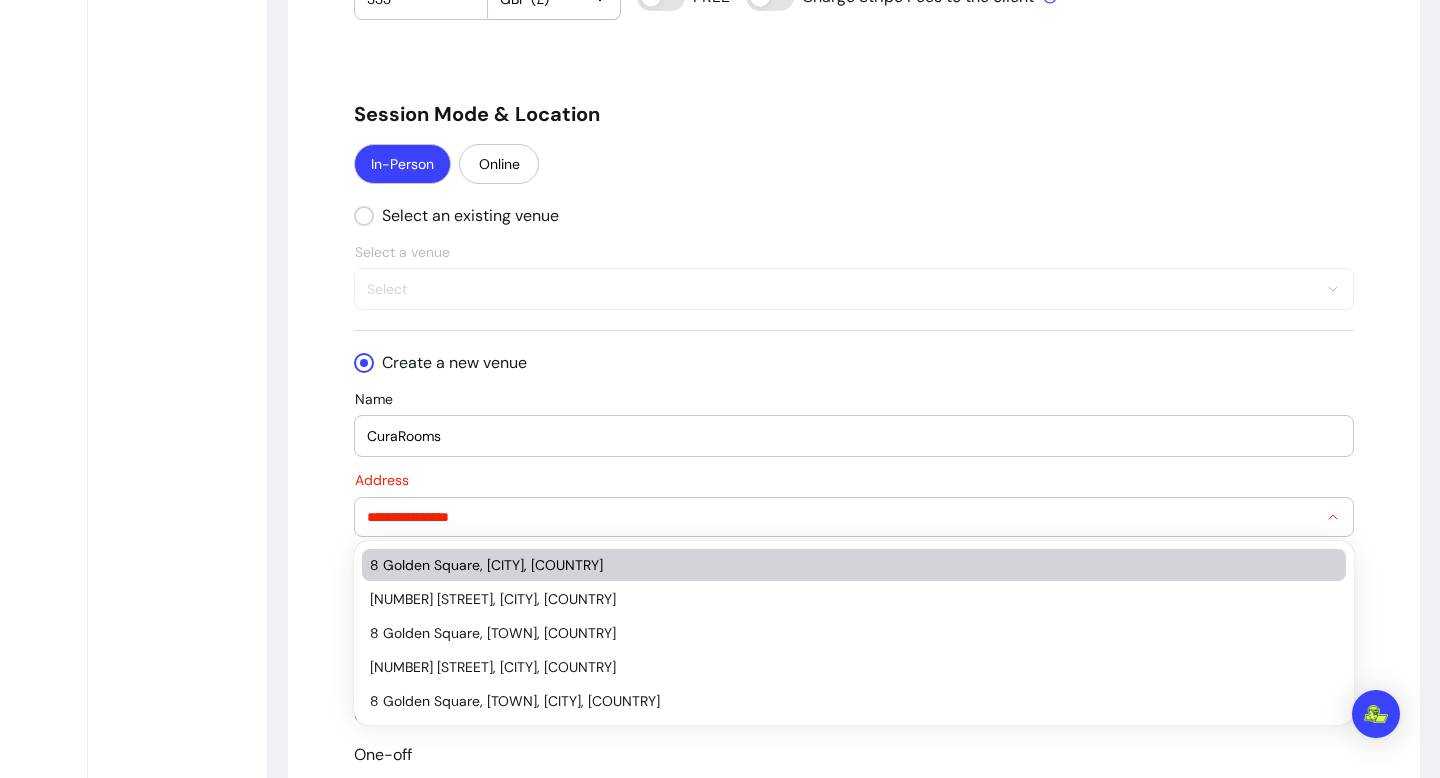click on "8 Golden Square, [CITY], [COUNTRY]" at bounding box center [844, 565] 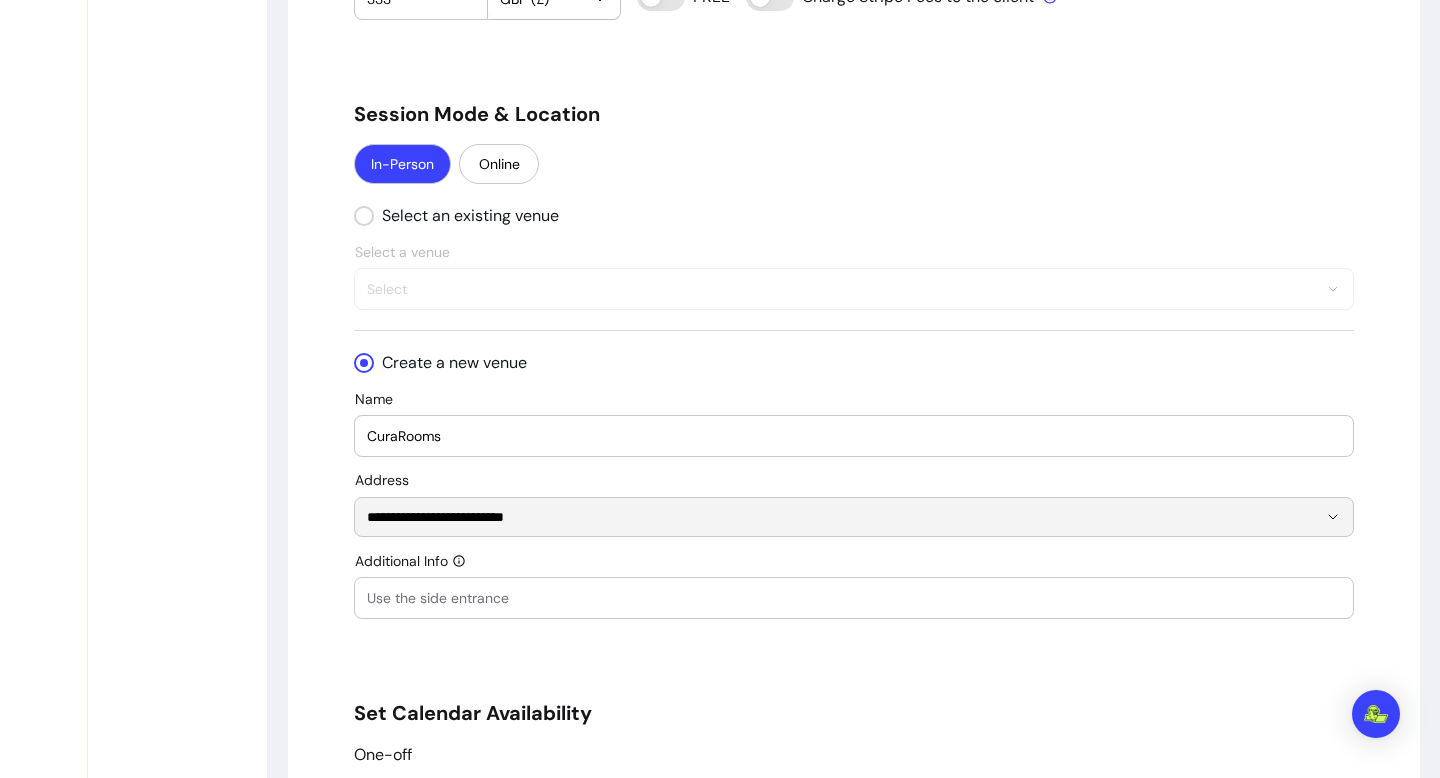 type on "**********" 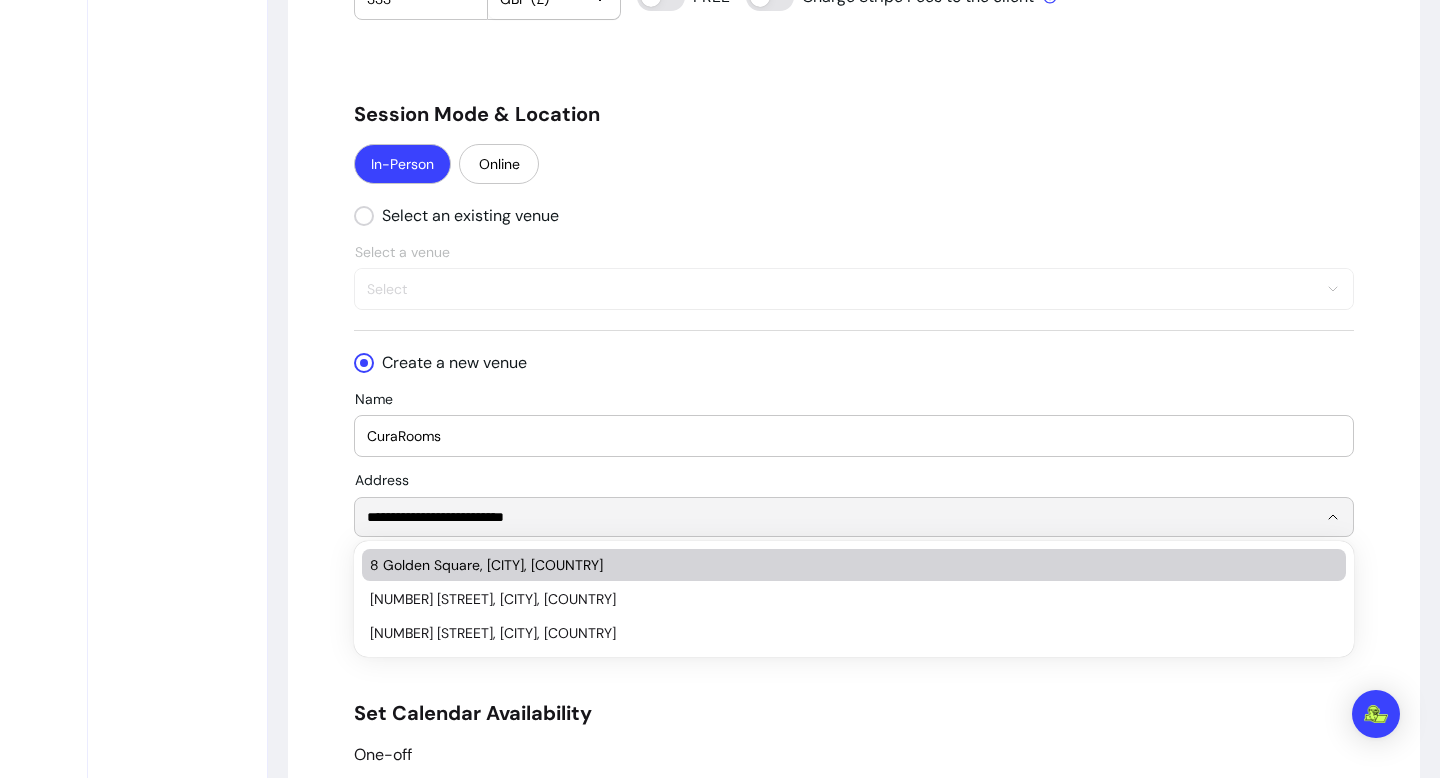 click on "8 Golden Square, [CITY], [COUNTRY]" at bounding box center (844, 565) 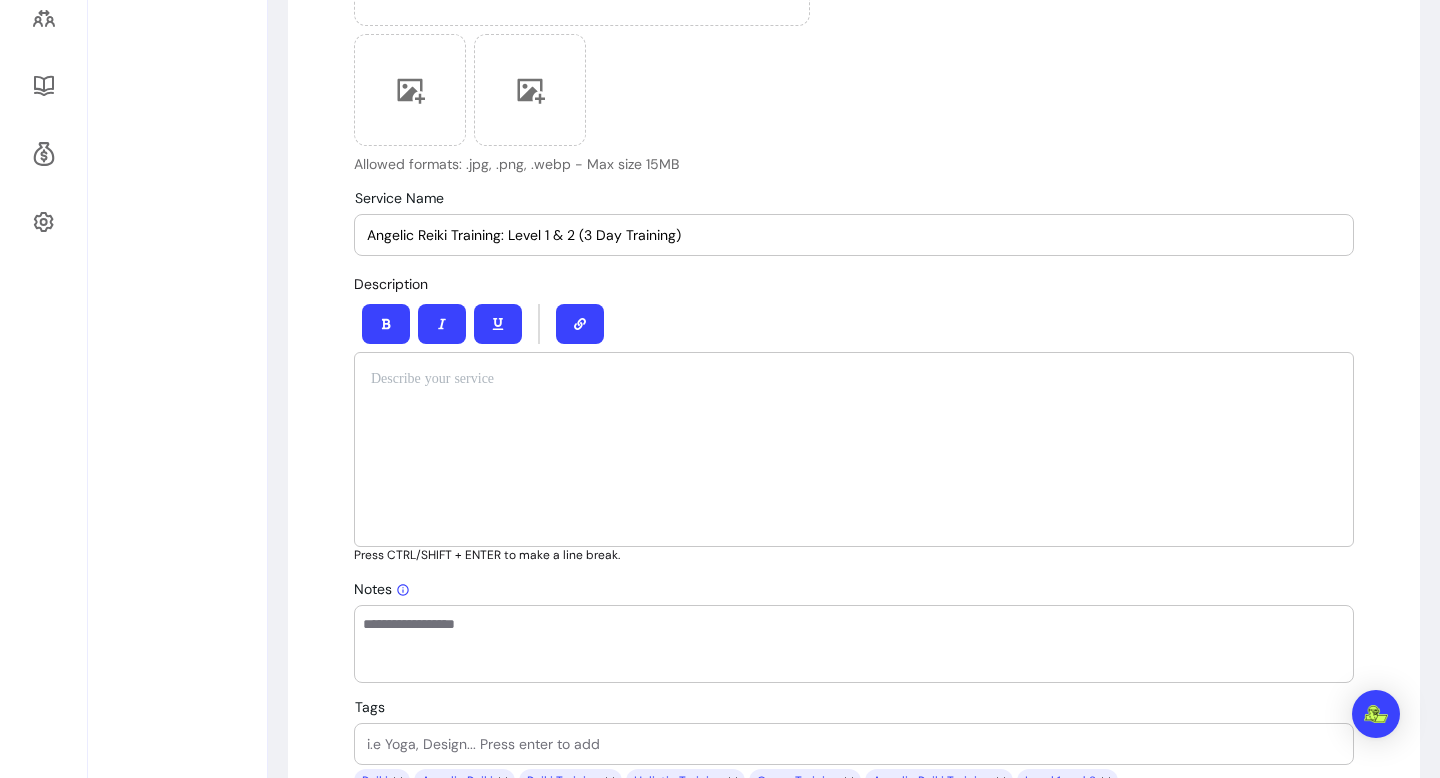 scroll, scrollTop: 689, scrollLeft: 0, axis: vertical 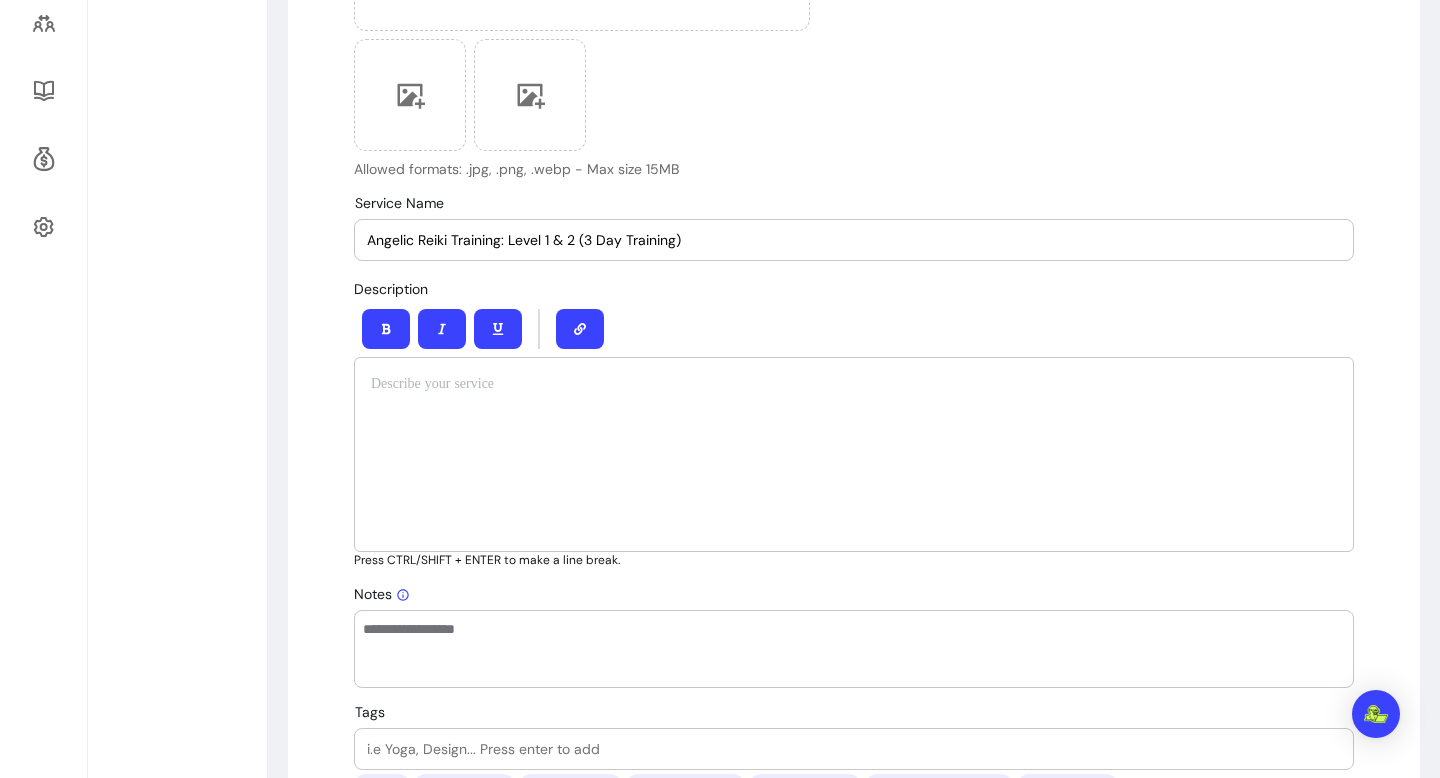 click at bounding box center (854, 454) 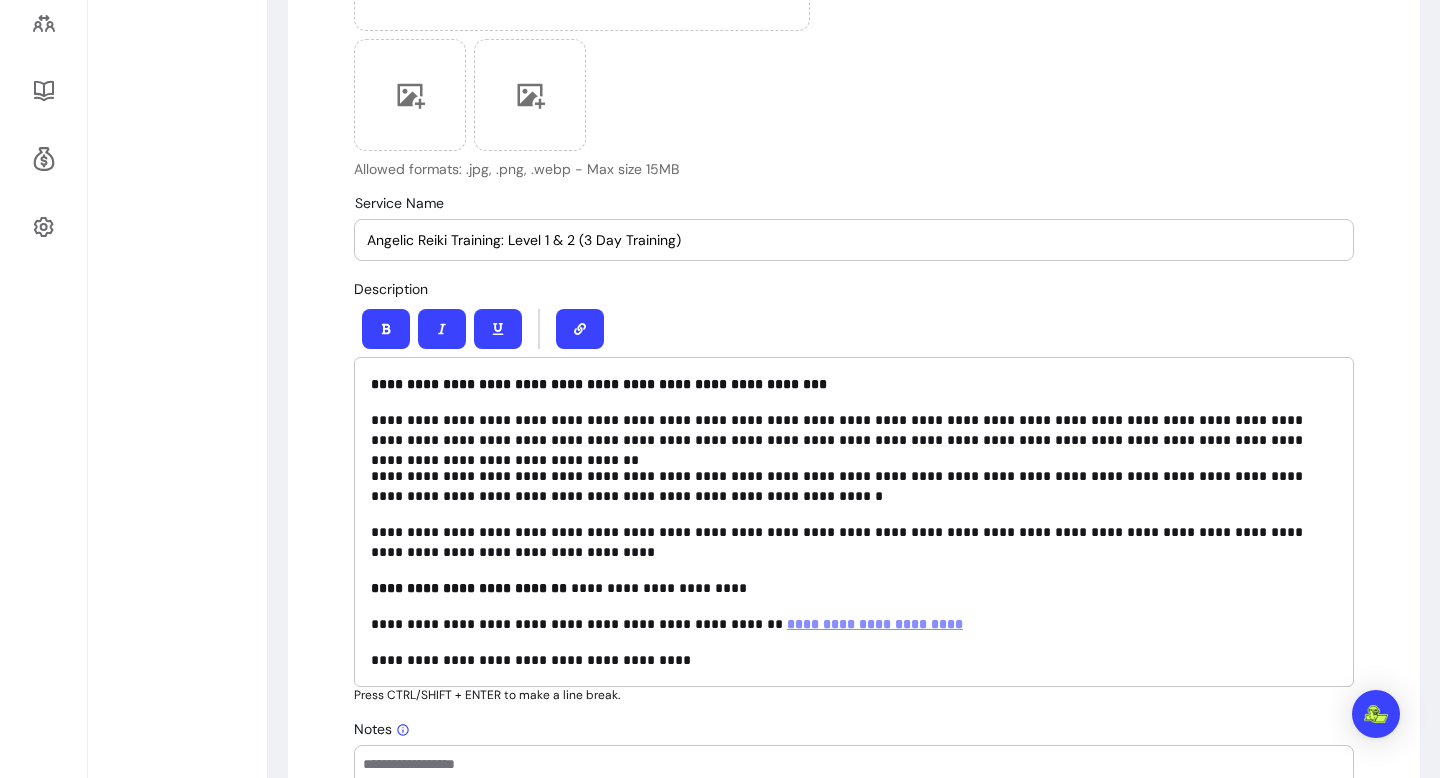 click on "**********" at bounding box center [854, 384] 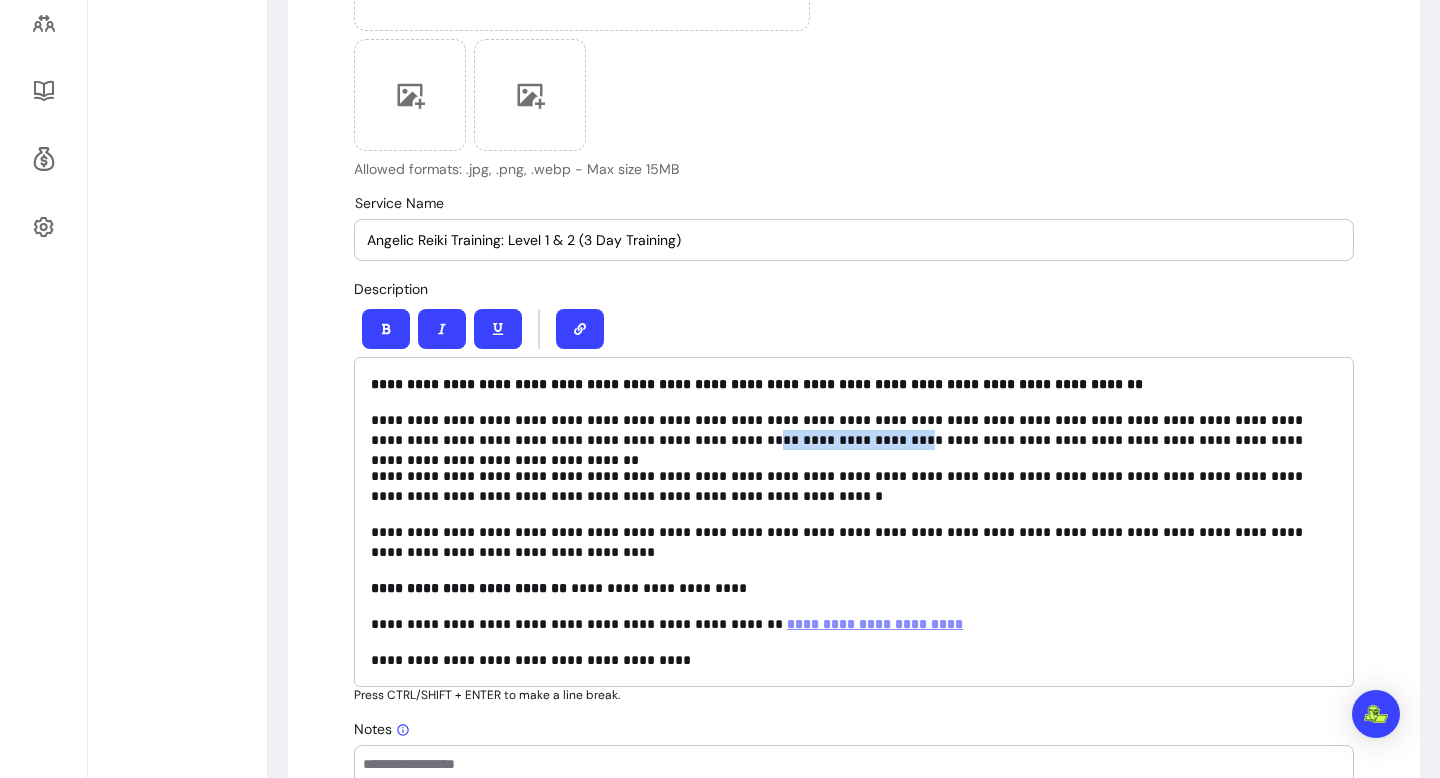 drag, startPoint x: 763, startPoint y: 438, endPoint x: 620, endPoint y: 436, distance: 143.01399 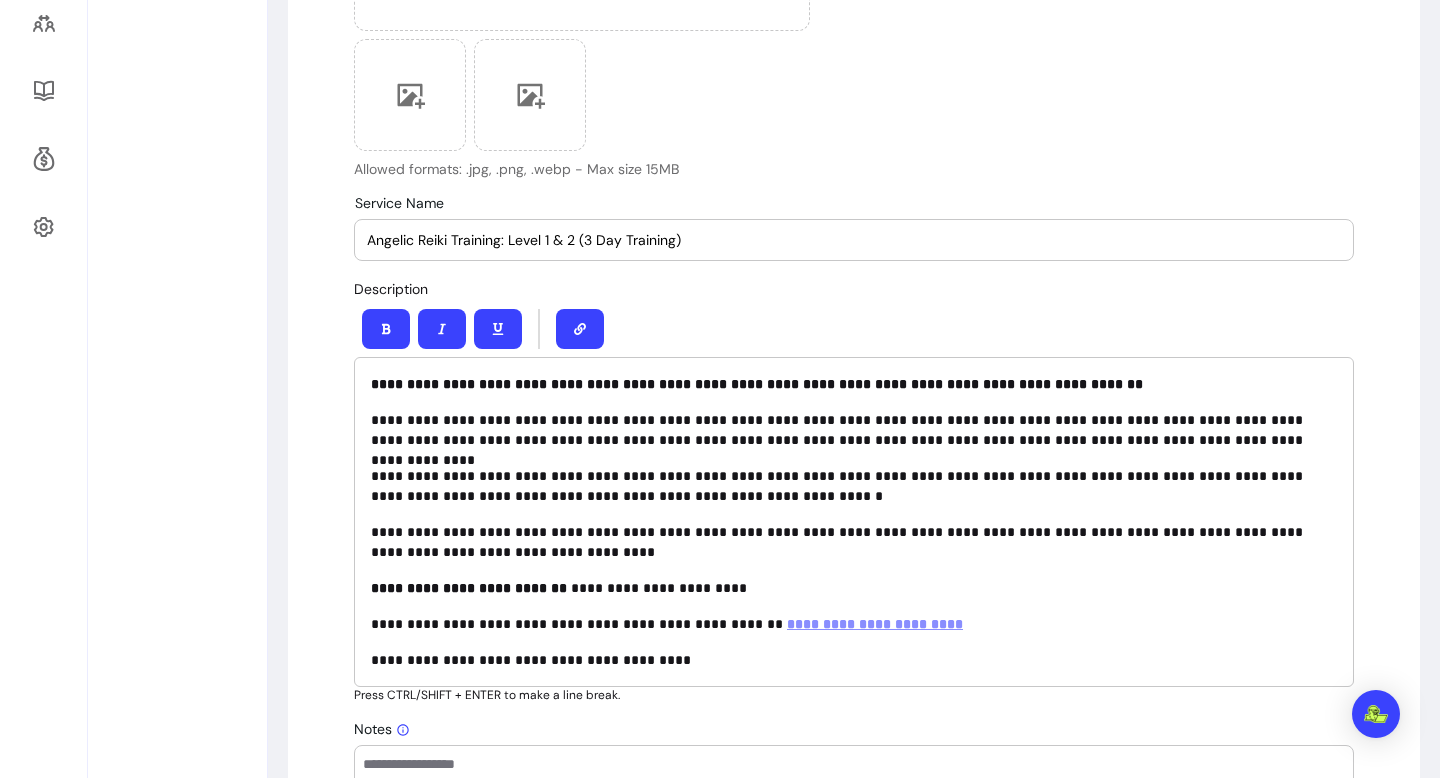 click on "**********" at bounding box center (854, 430) 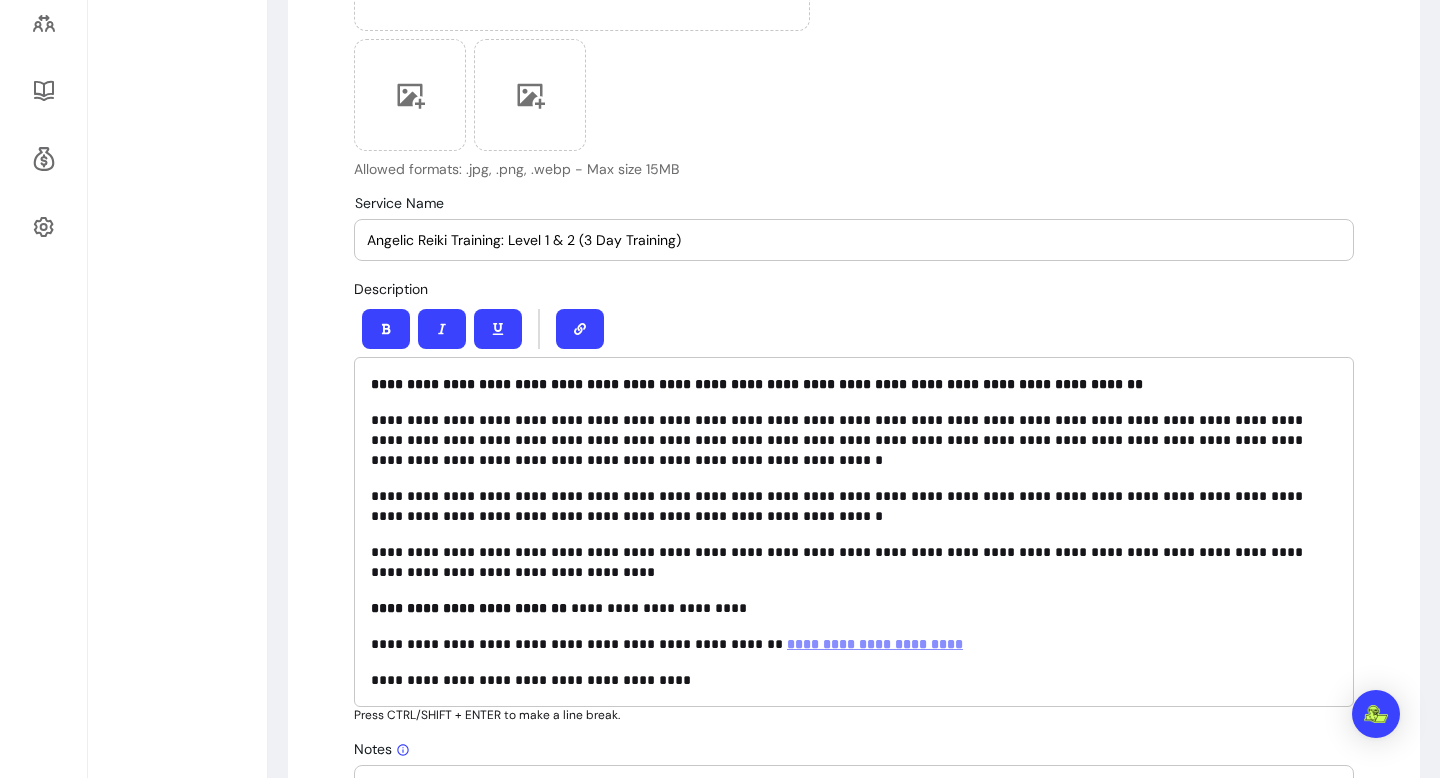 click on "**********" at bounding box center [854, 562] 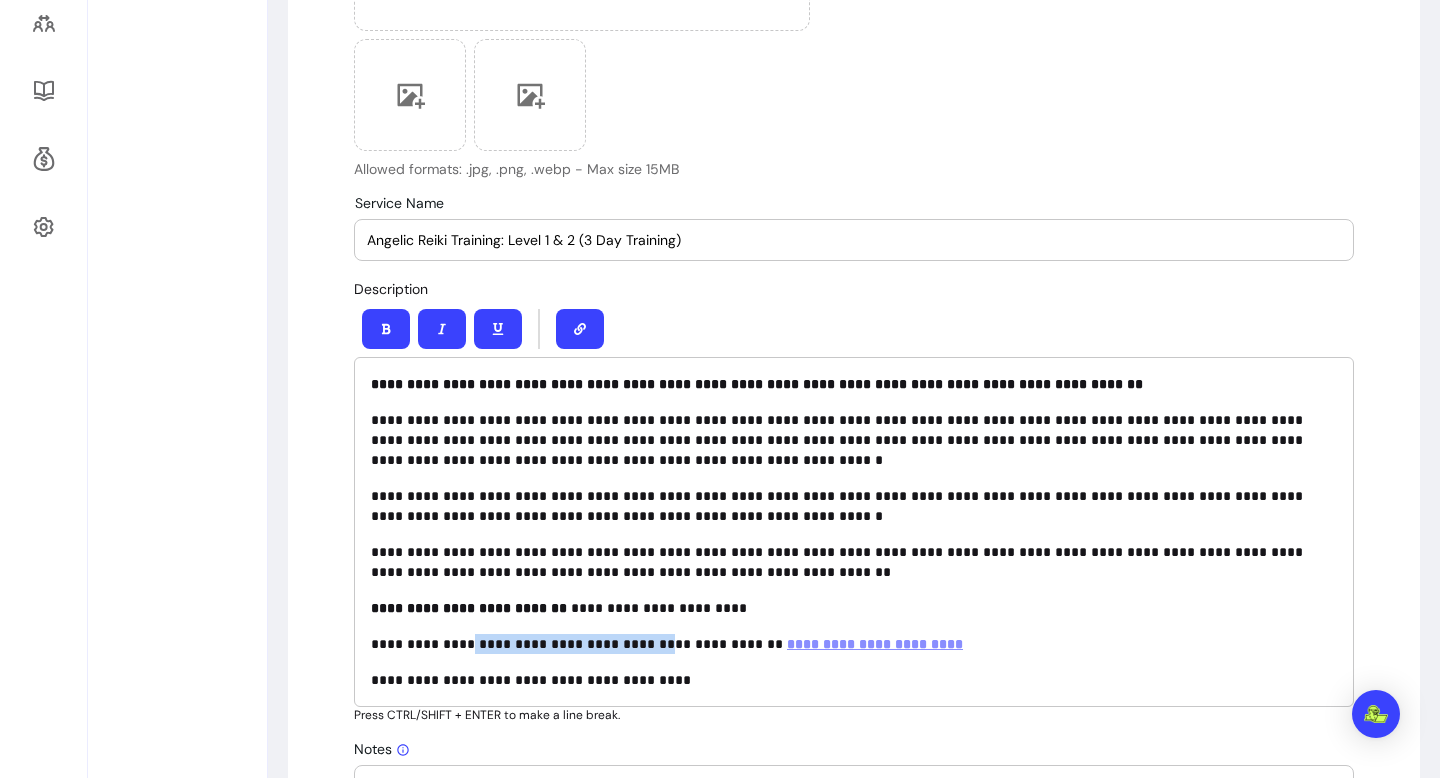 drag, startPoint x: 631, startPoint y: 645, endPoint x: 464, endPoint y: 645, distance: 167 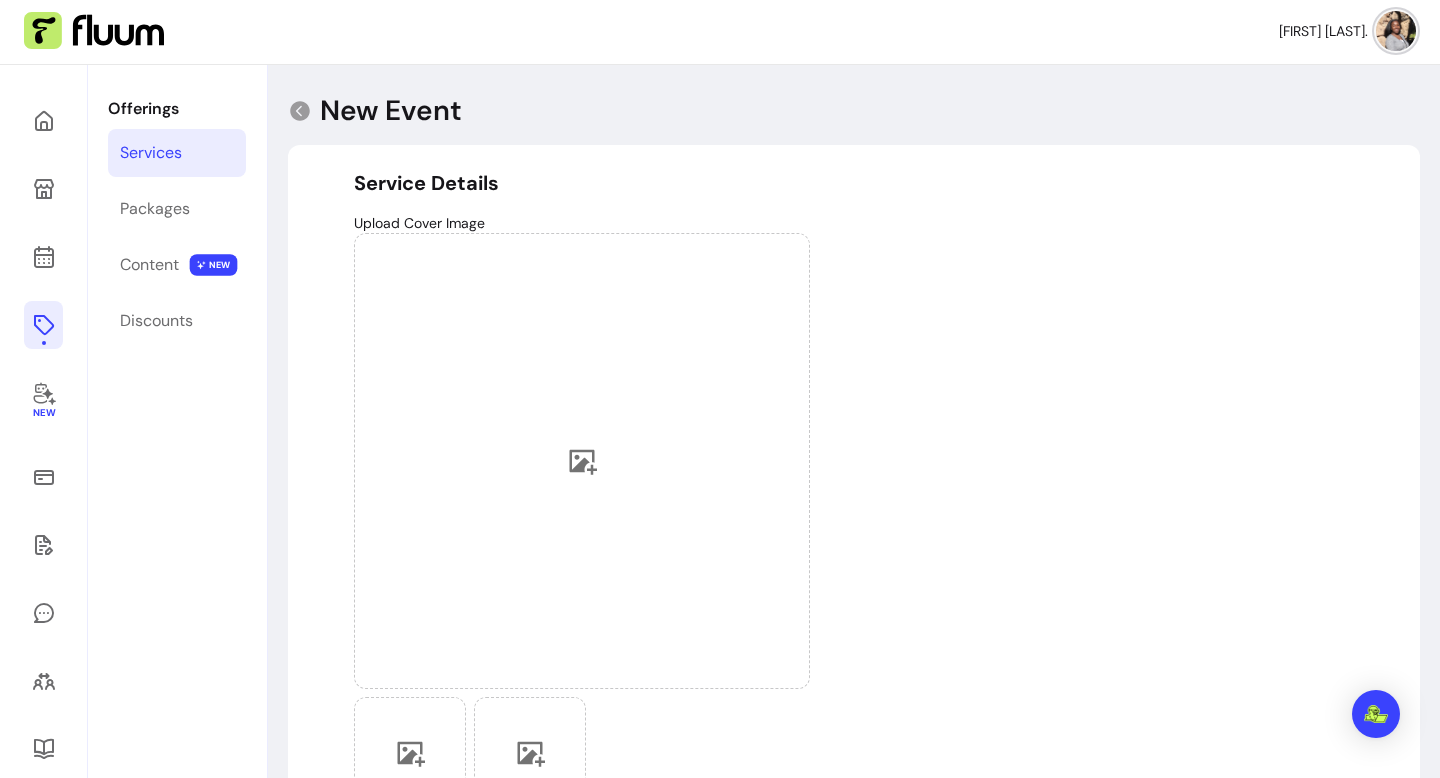 scroll, scrollTop: 0, scrollLeft: 0, axis: both 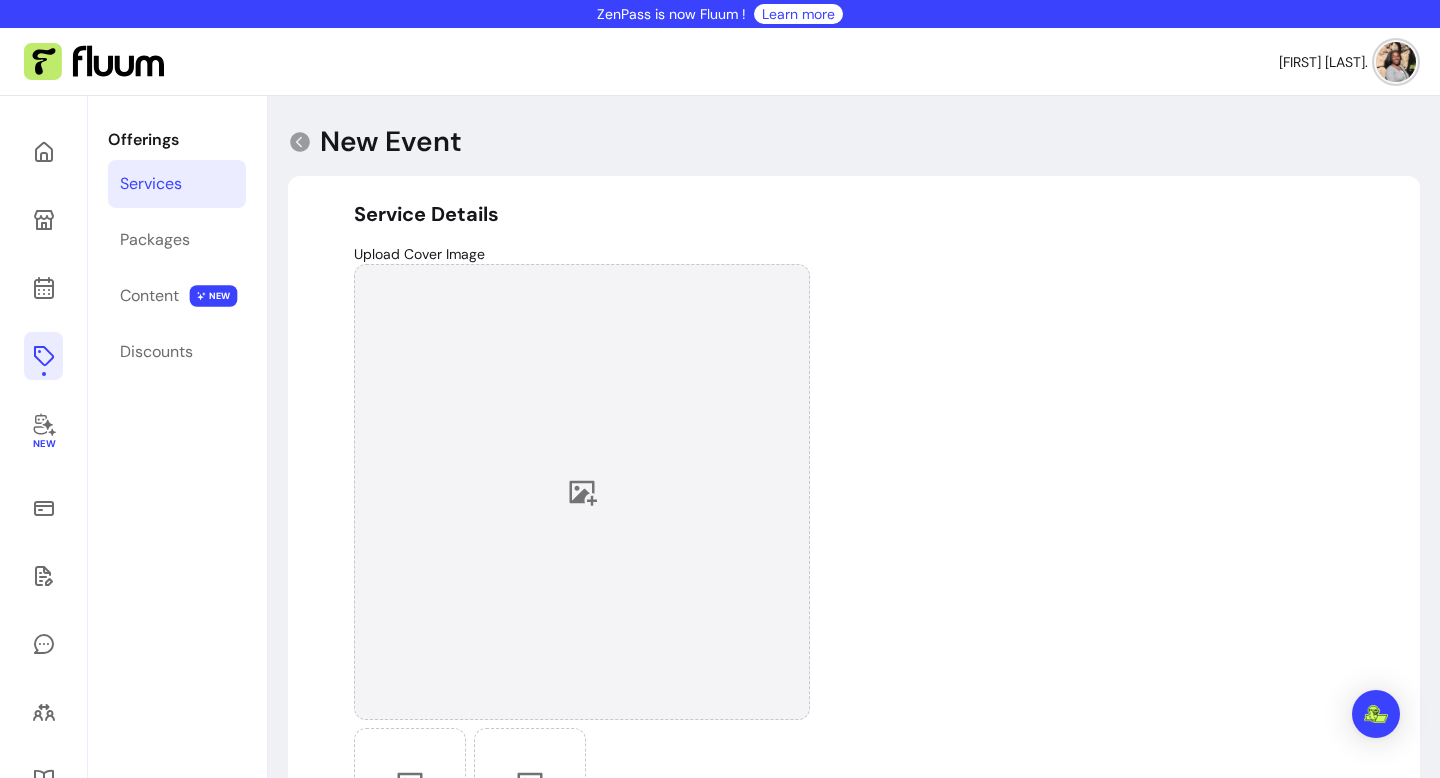 click at bounding box center (582, 492) 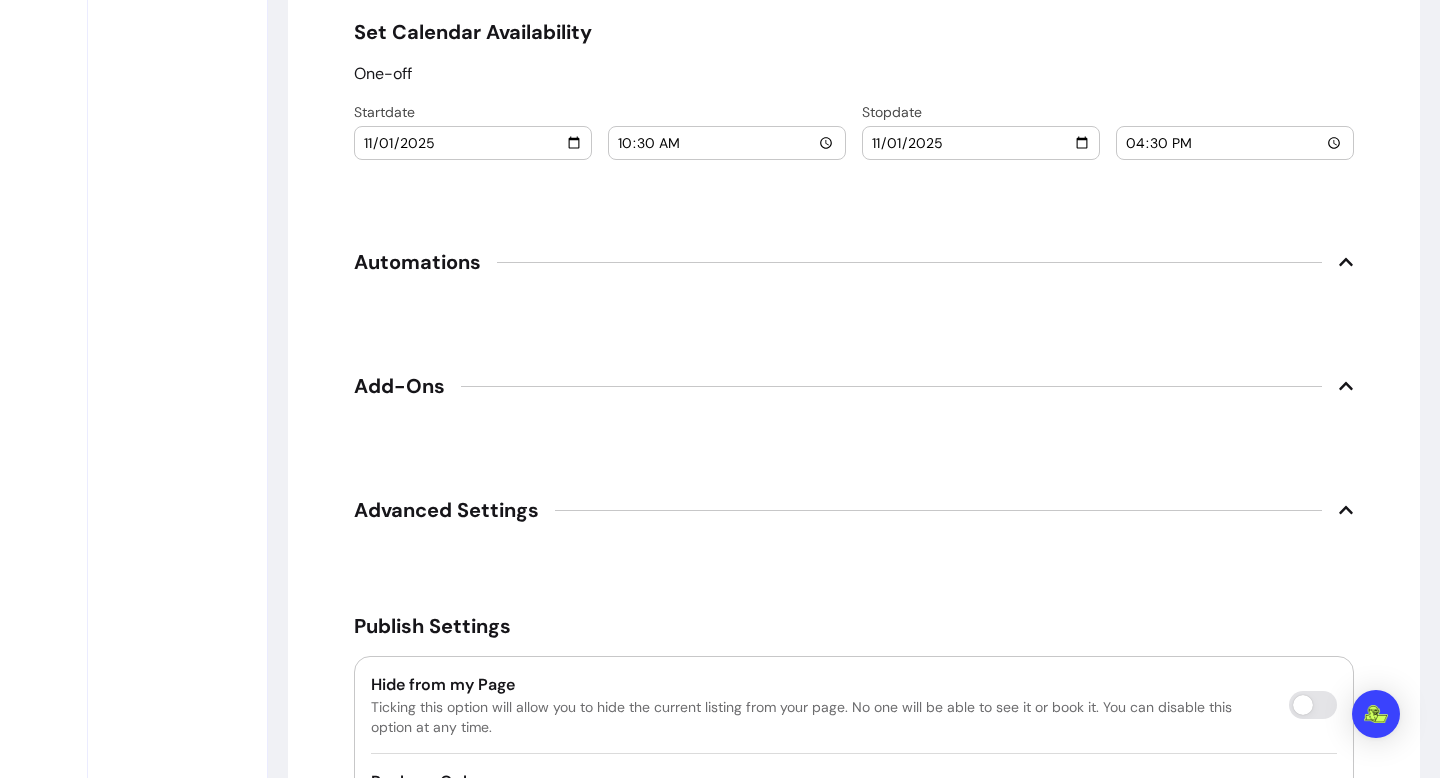 scroll, scrollTop: 2816, scrollLeft: 0, axis: vertical 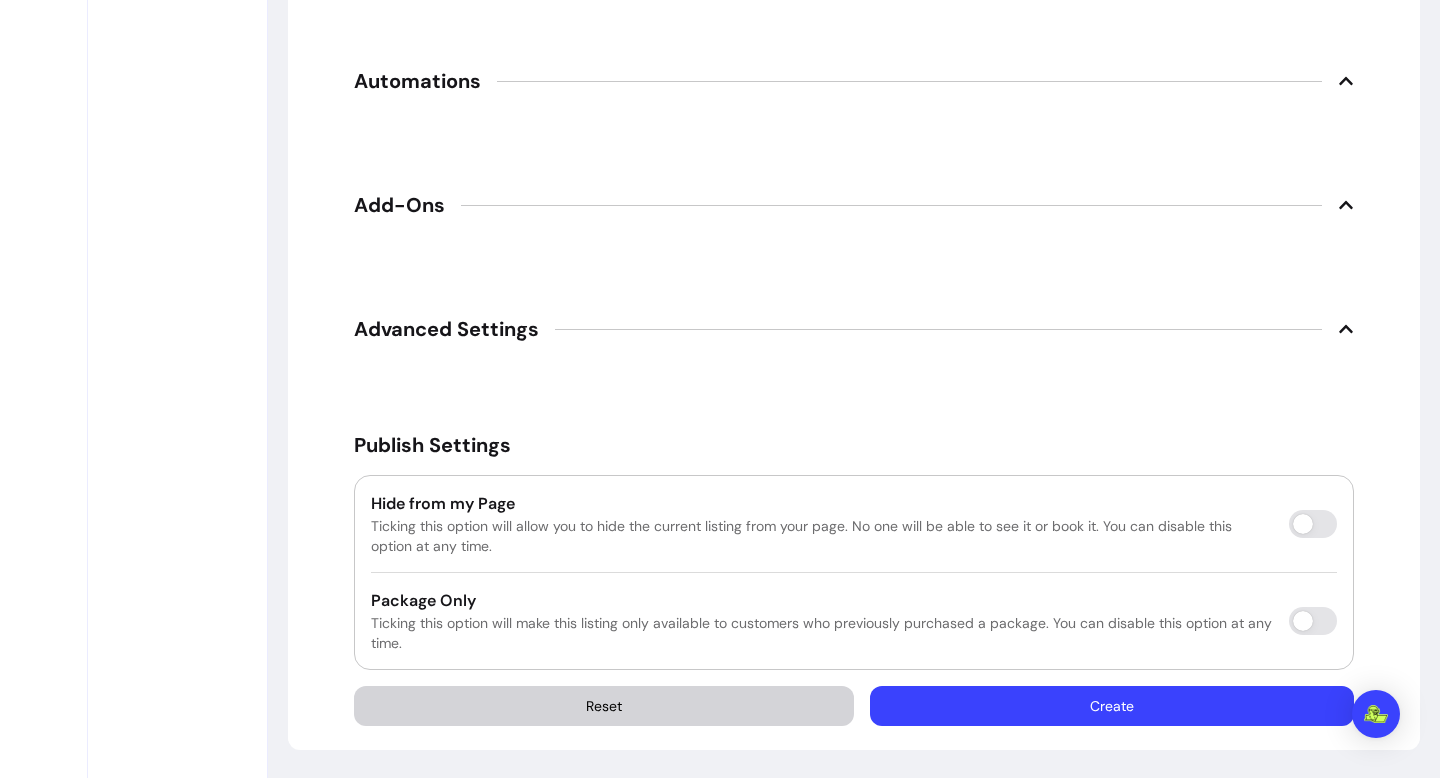 click on "Create" at bounding box center (1112, 706) 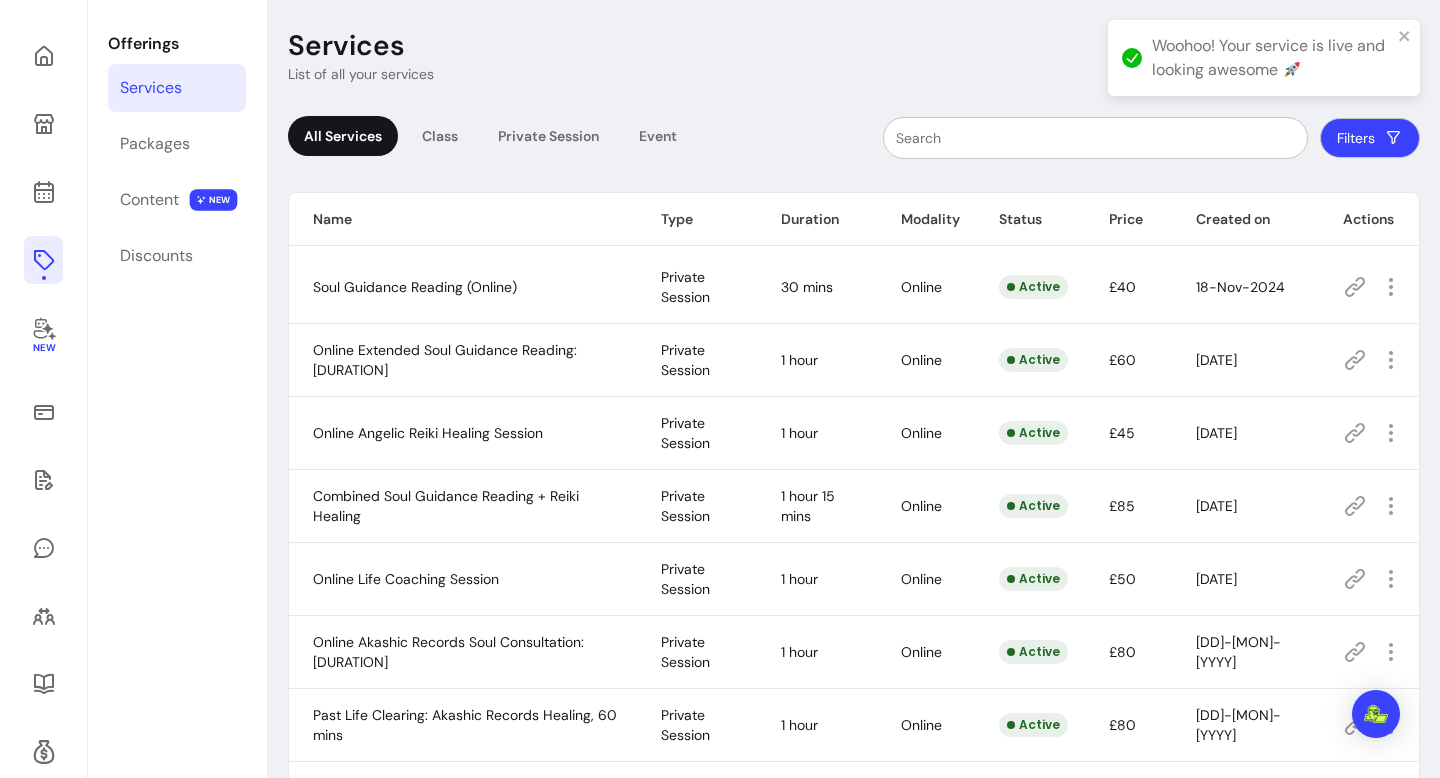 scroll, scrollTop: 115, scrollLeft: 0, axis: vertical 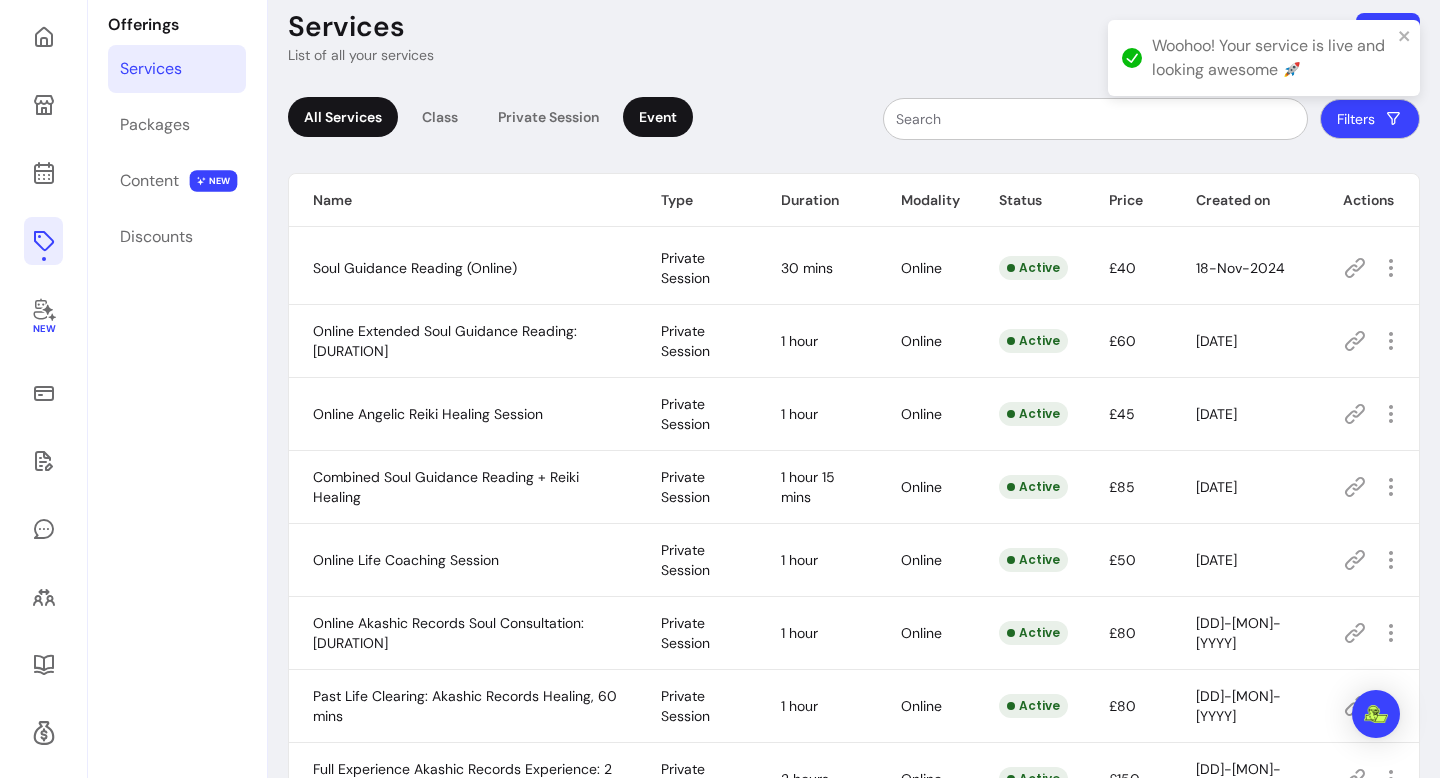 click on "Event" at bounding box center [658, 117] 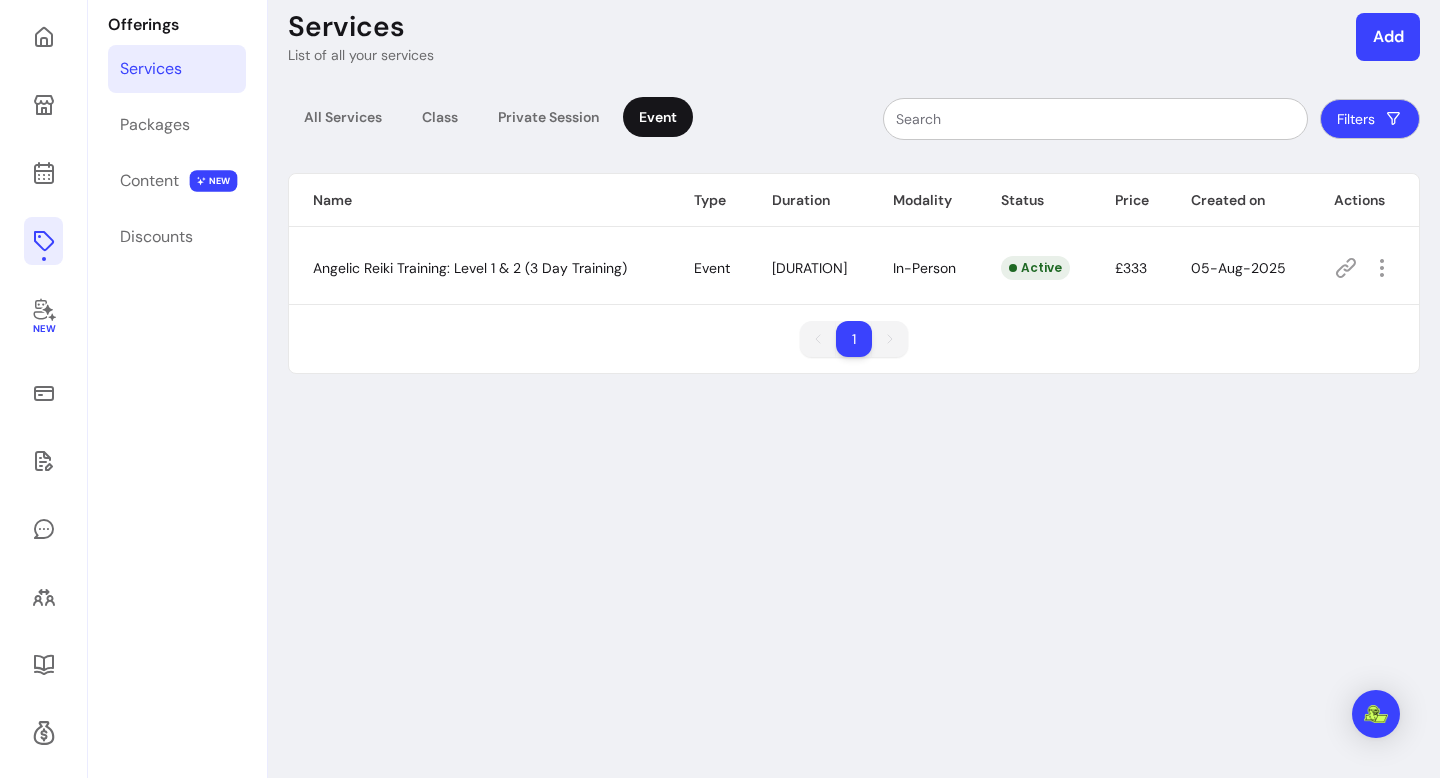 click on "Angelic Reiki Training: Level 1 & 2 (3 Day Training)" at bounding box center [470, 268] 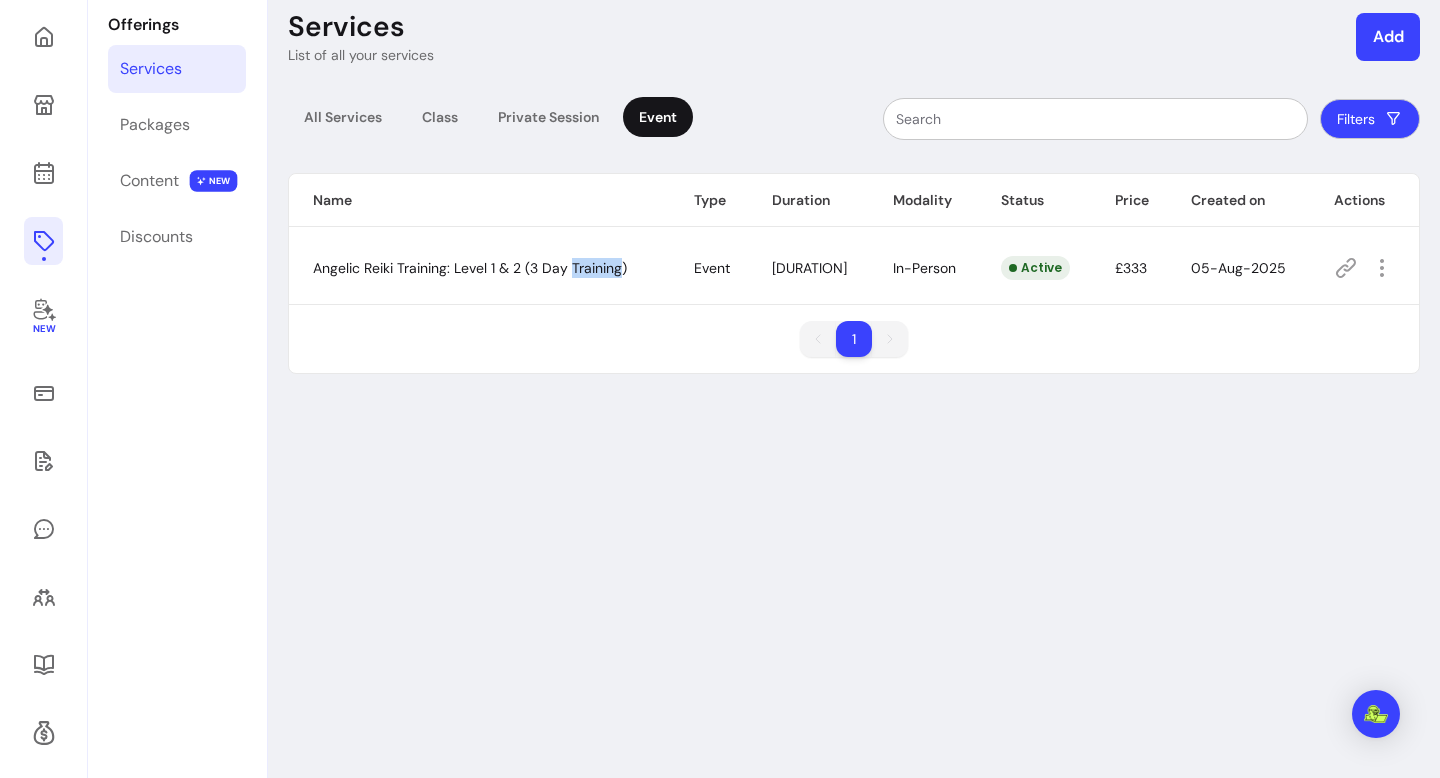 click on "Angelic Reiki Training: Level 1 & 2 (3 Day Training)" at bounding box center [470, 268] 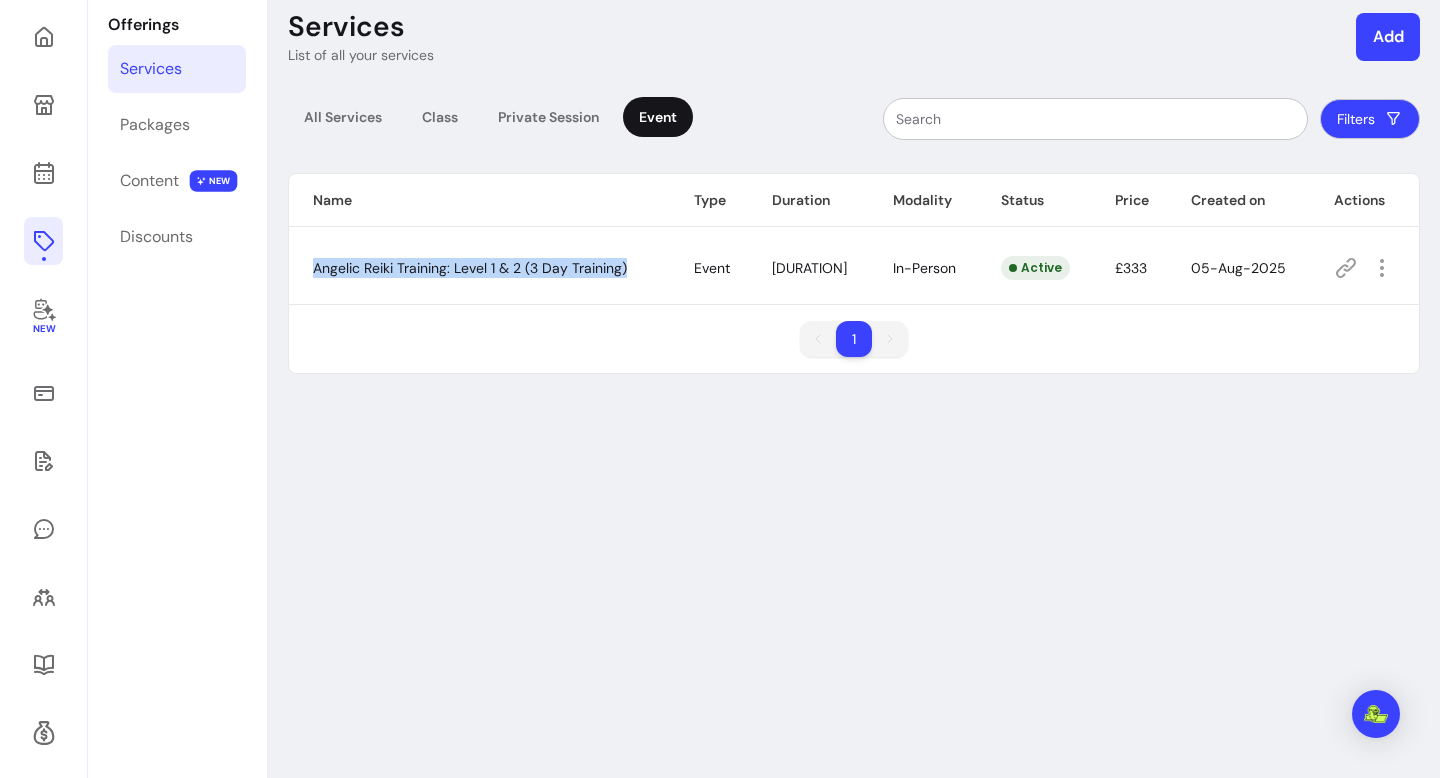 click on "Angelic Reiki Training: Level 1 & 2 (3 Day Training)" at bounding box center [470, 268] 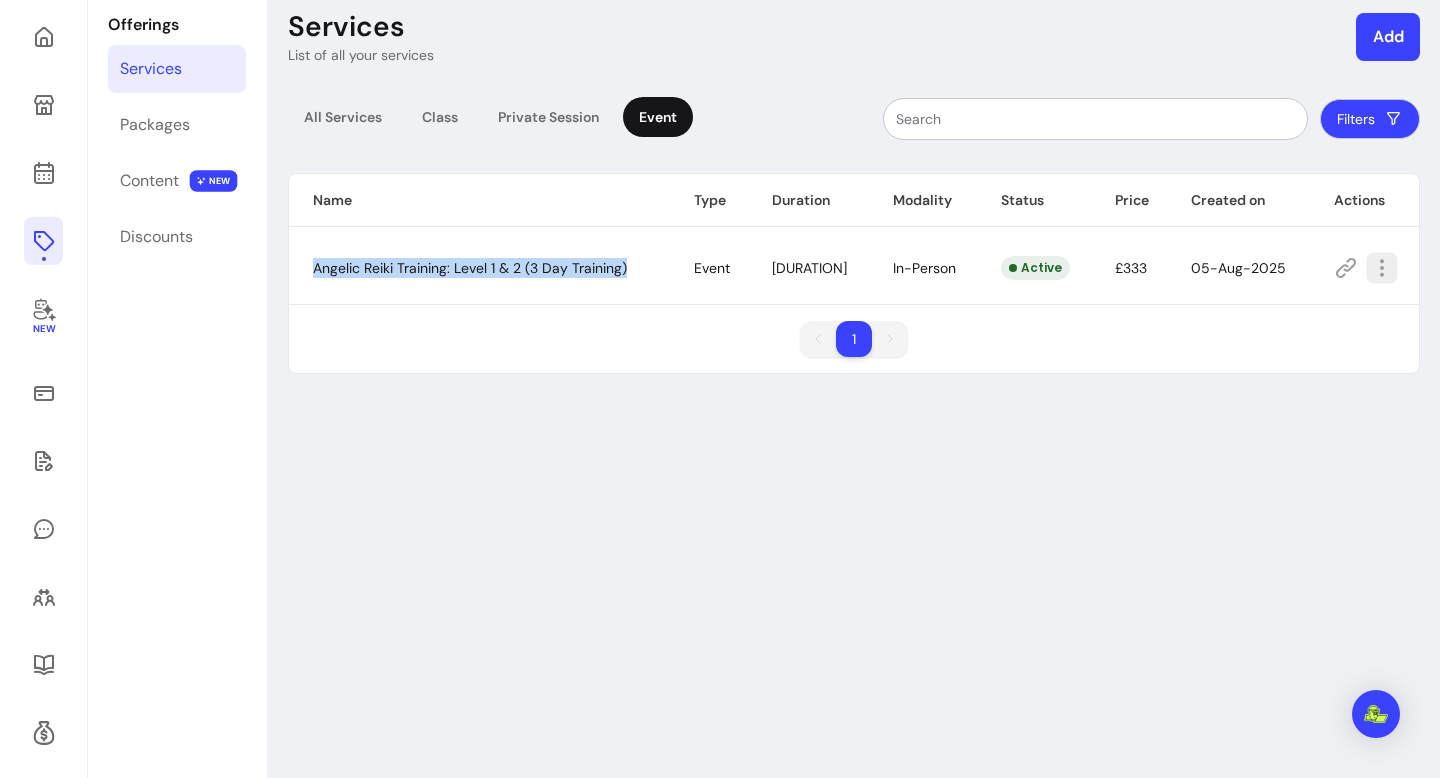 click 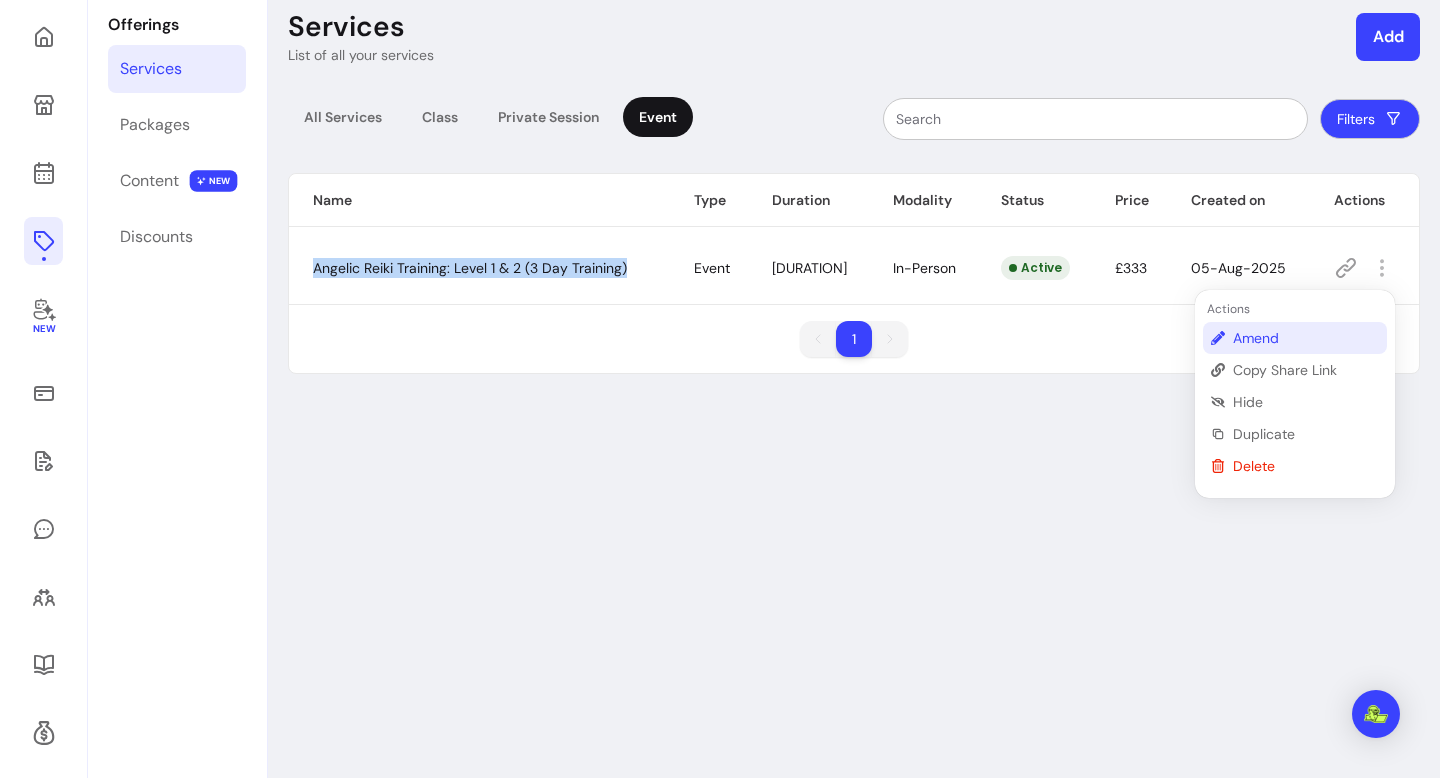 click on "Amend" at bounding box center [1306, 338] 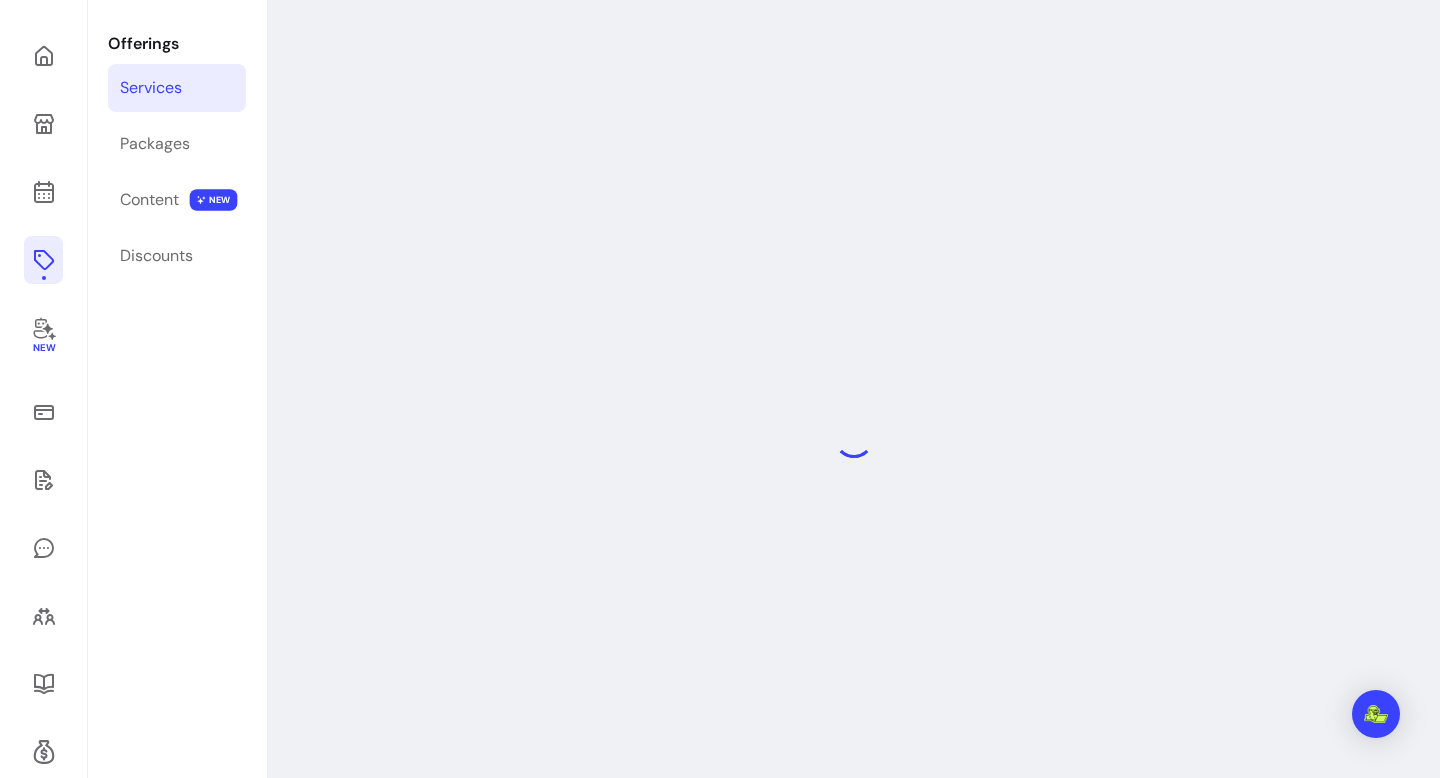 select on "***" 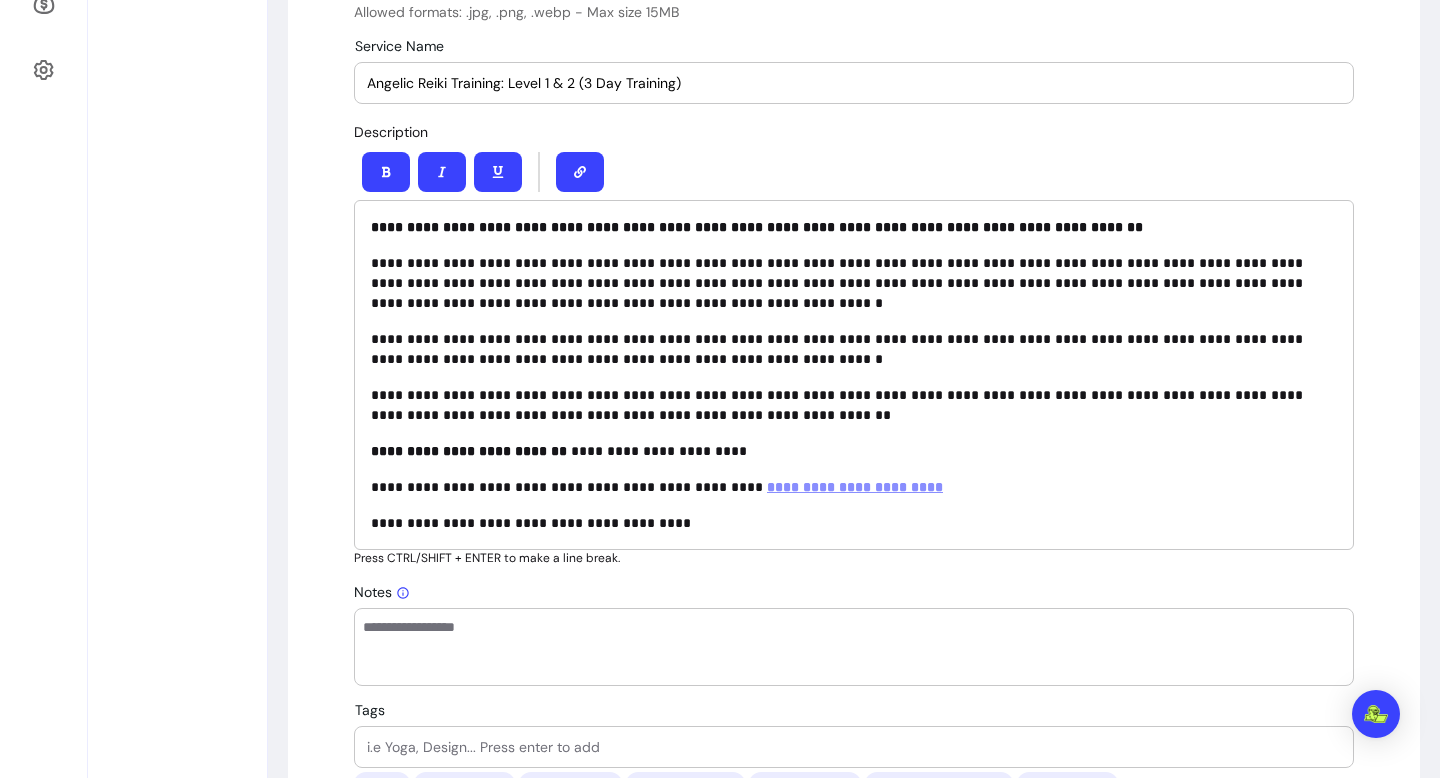 scroll, scrollTop: 888, scrollLeft: 0, axis: vertical 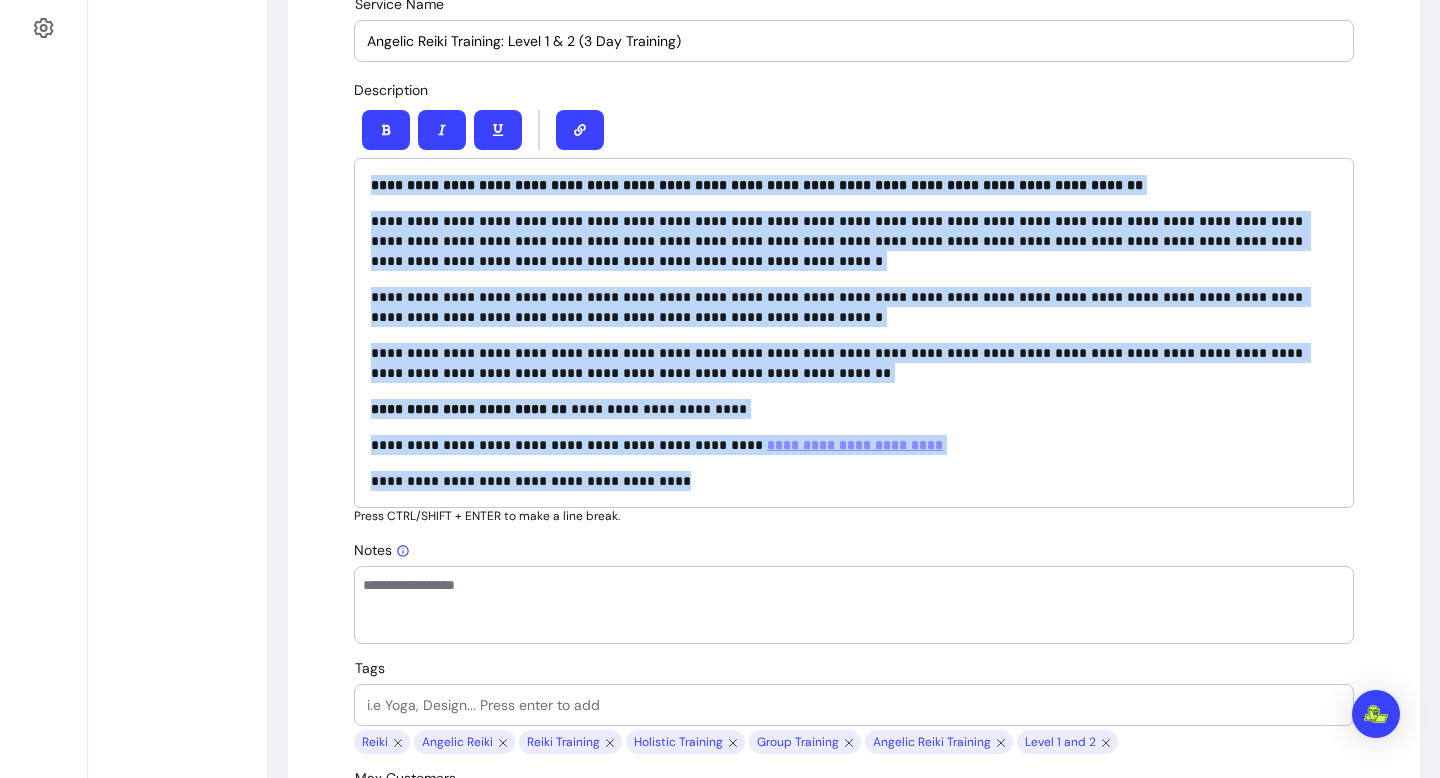 drag, startPoint x: 674, startPoint y: 489, endPoint x: 250, endPoint y: 109, distance: 569.36456 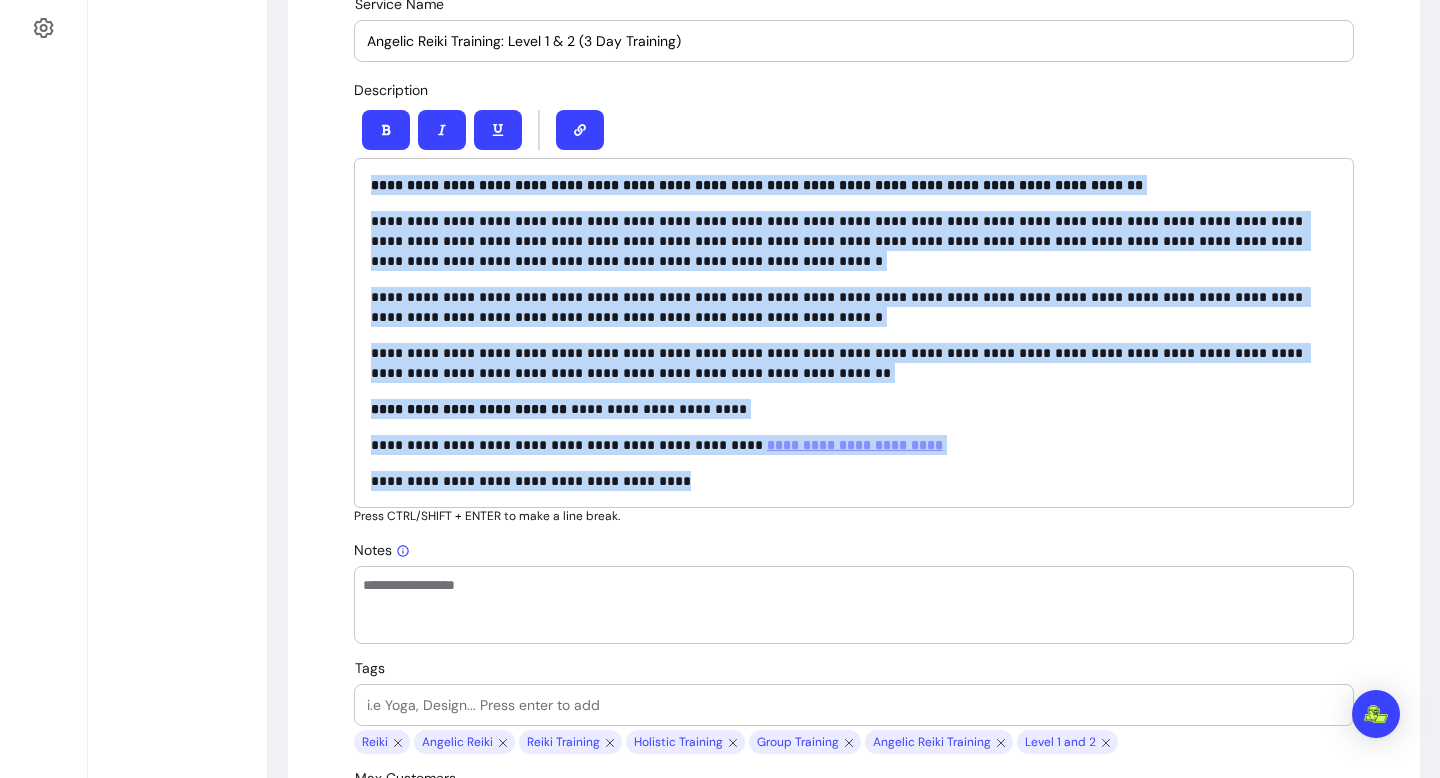 click on "**********" at bounding box center [720, 835] 